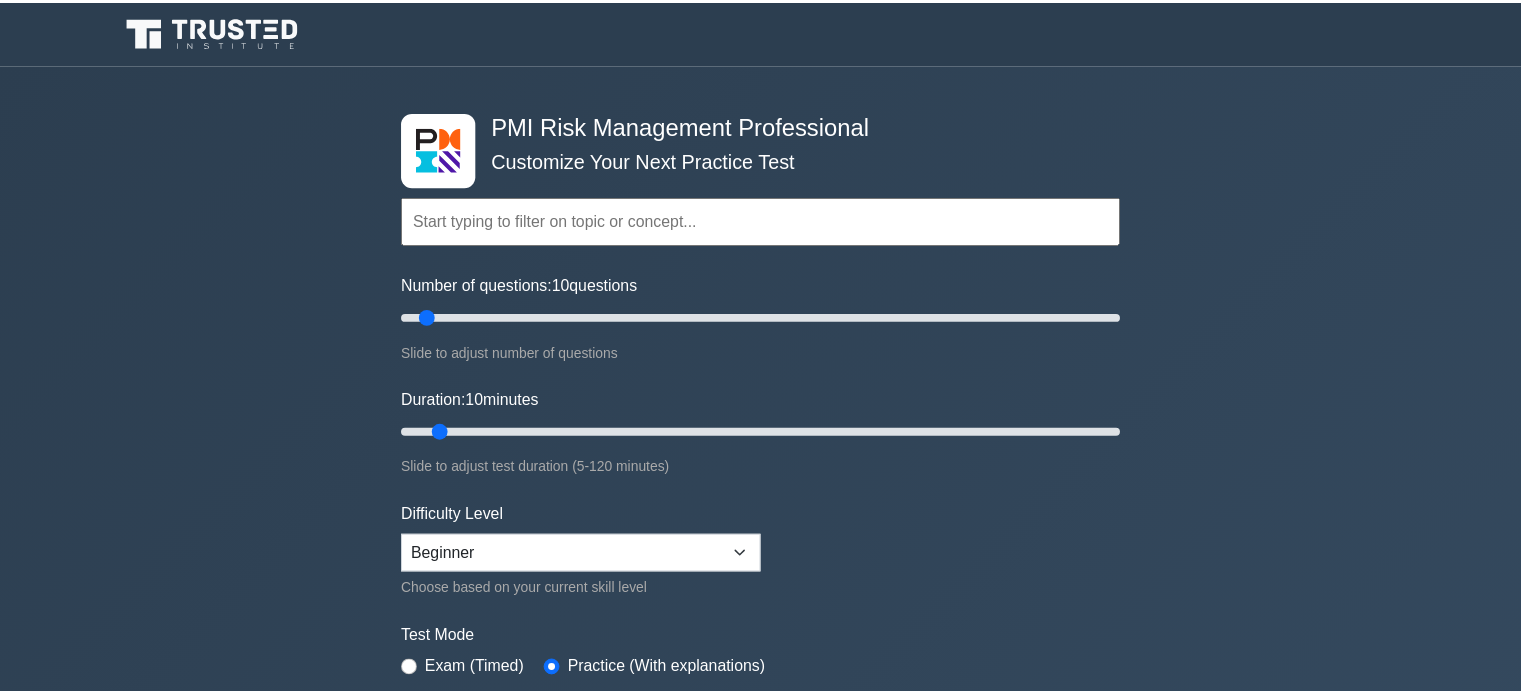 scroll, scrollTop: 0, scrollLeft: 0, axis: both 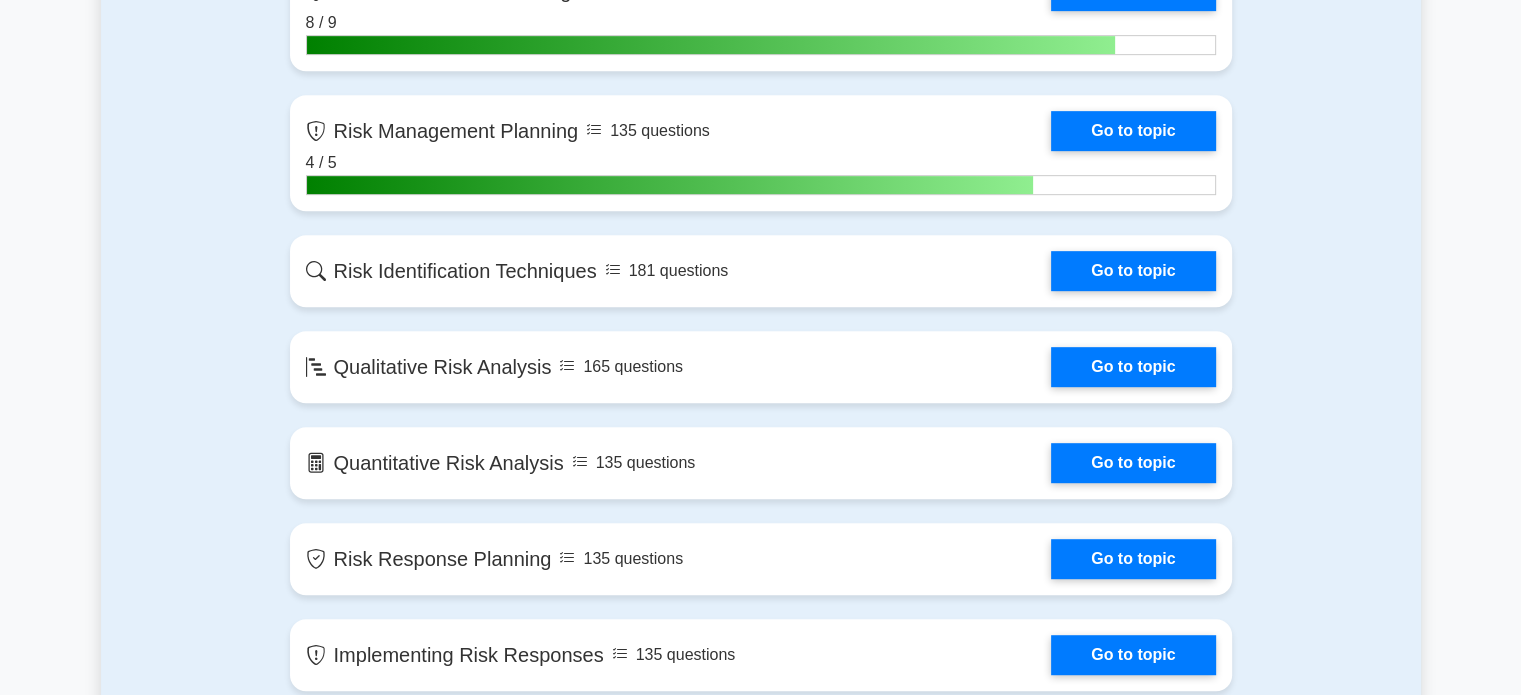 click on "Go to topic" at bounding box center [1133, 271] 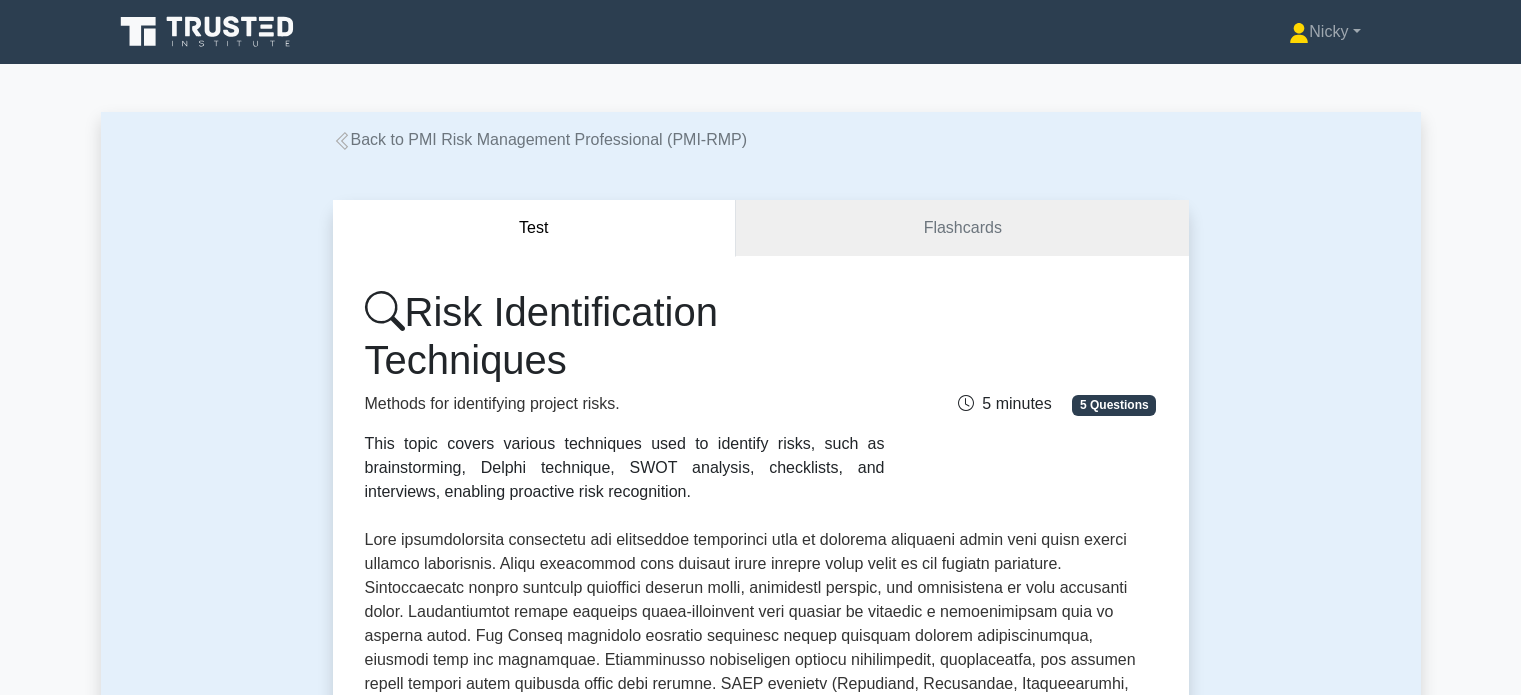 scroll, scrollTop: 0, scrollLeft: 0, axis: both 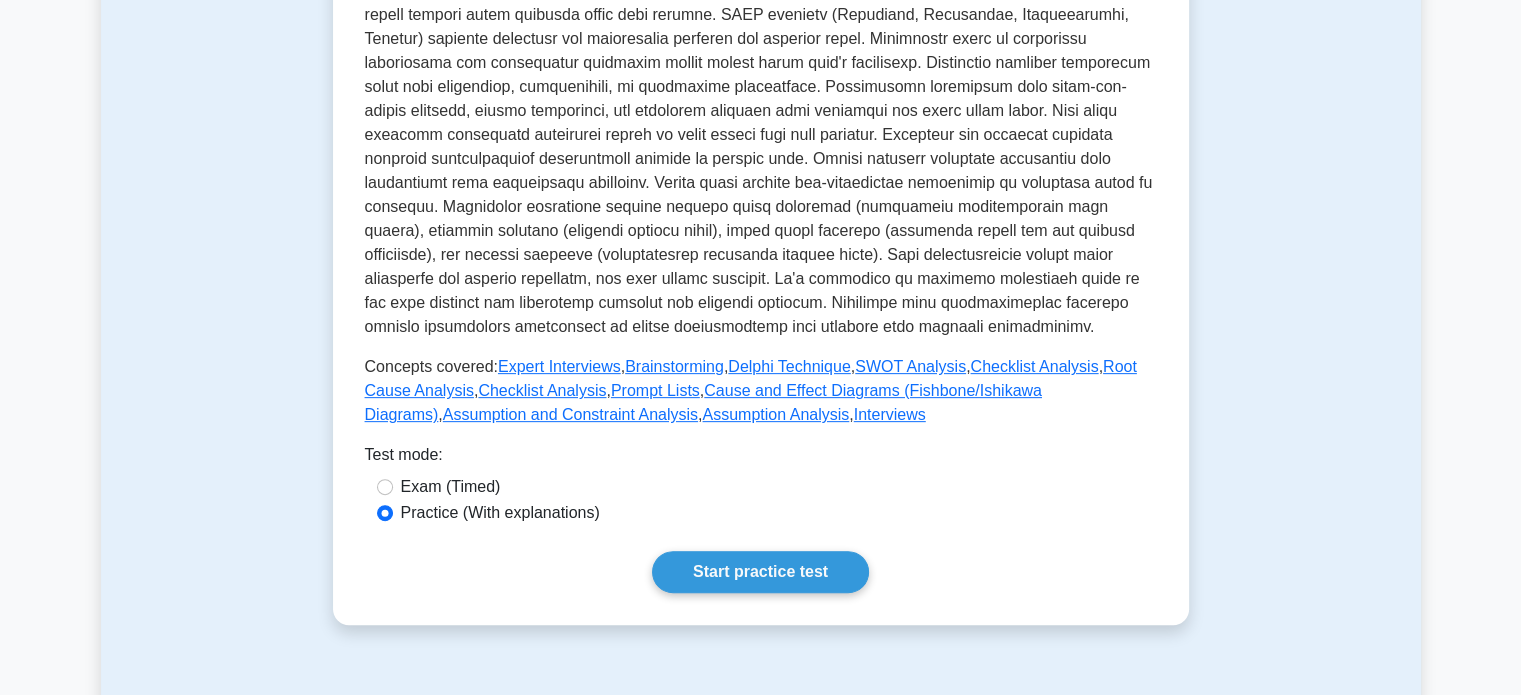 click on "Start practice test" at bounding box center [760, 572] 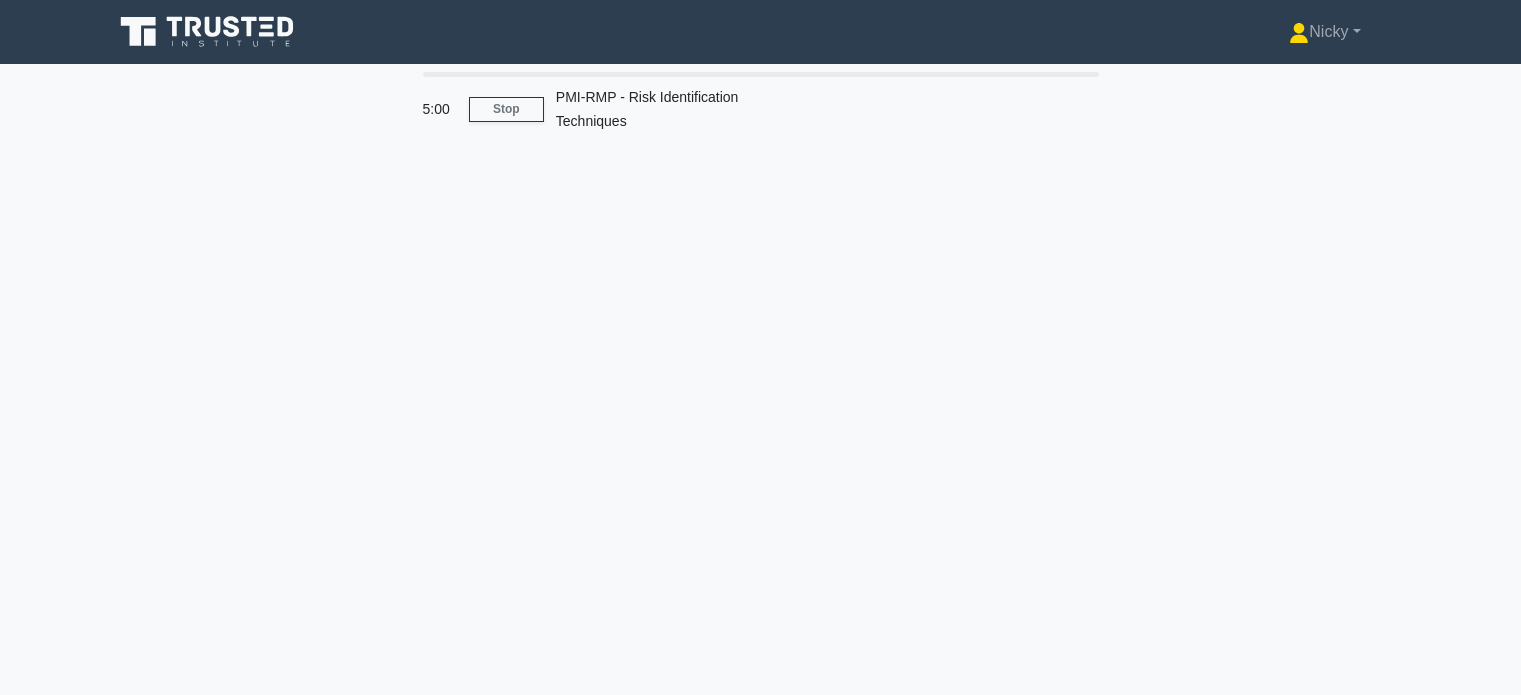 scroll, scrollTop: 0, scrollLeft: 0, axis: both 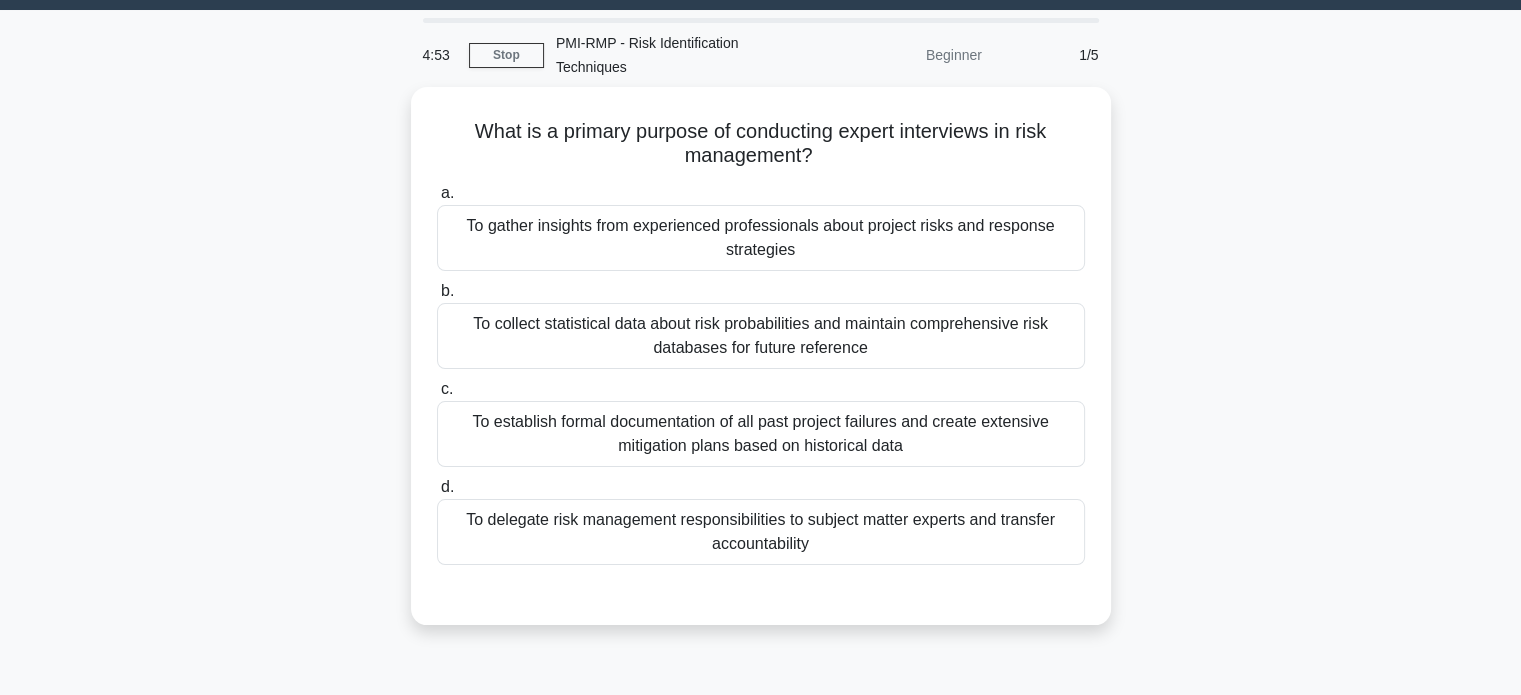 click on "To gather insights from experienced professionals about project risks and response strategies" at bounding box center (761, 238) 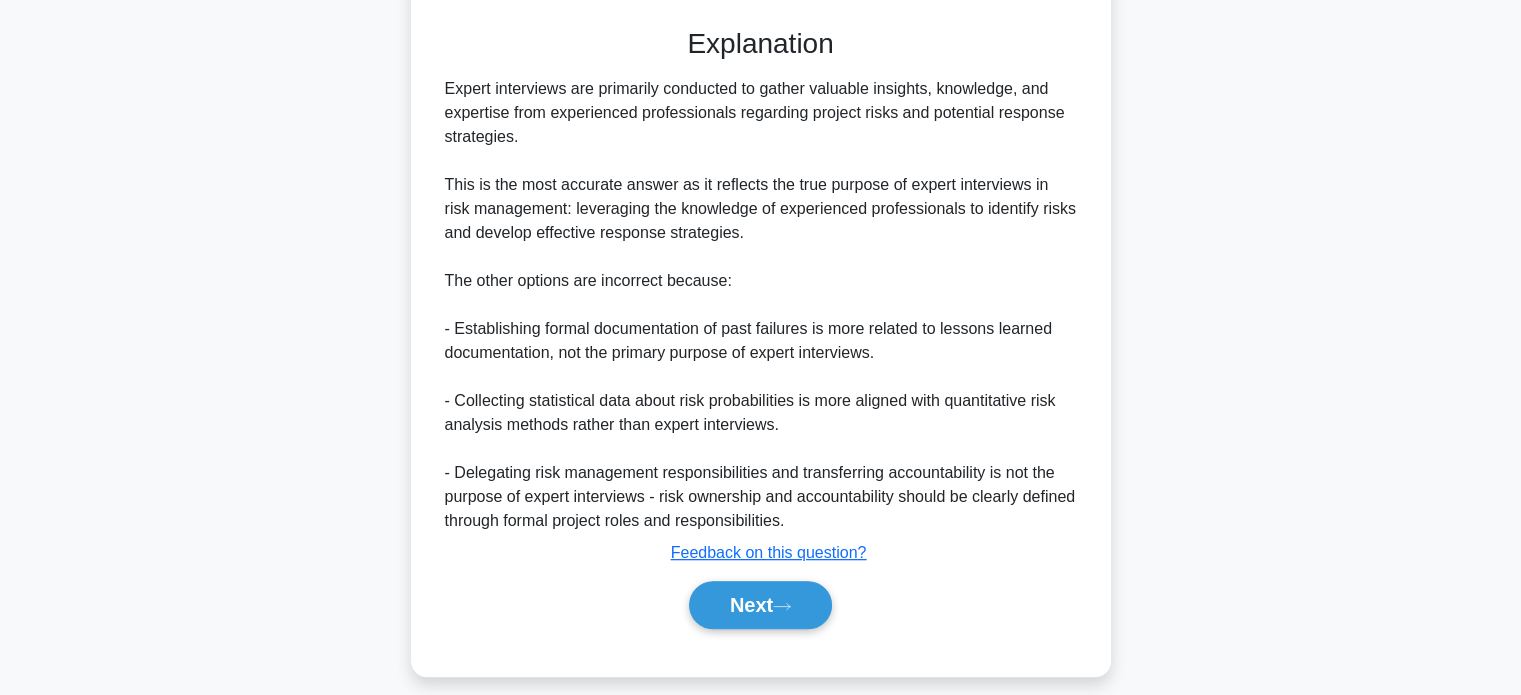 scroll, scrollTop: 632, scrollLeft: 0, axis: vertical 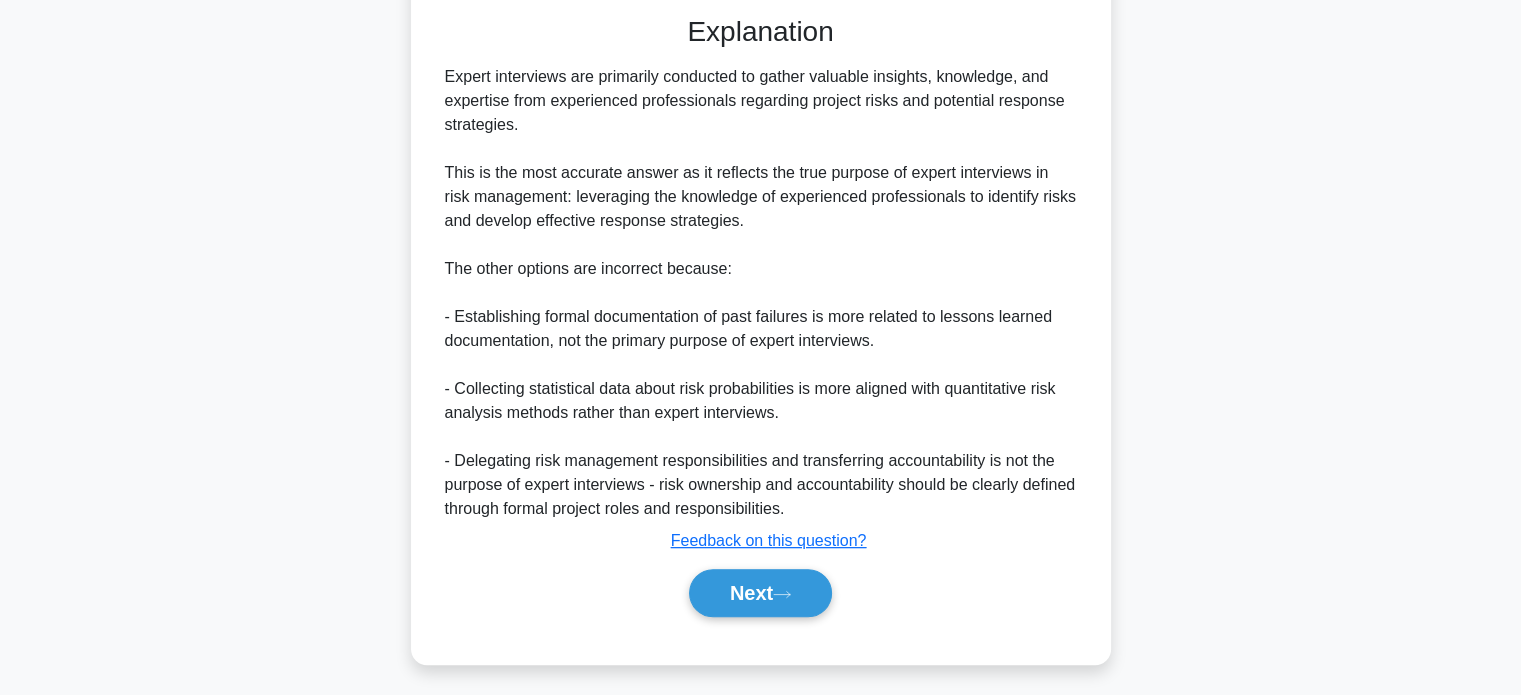click on "Next" at bounding box center [760, 593] 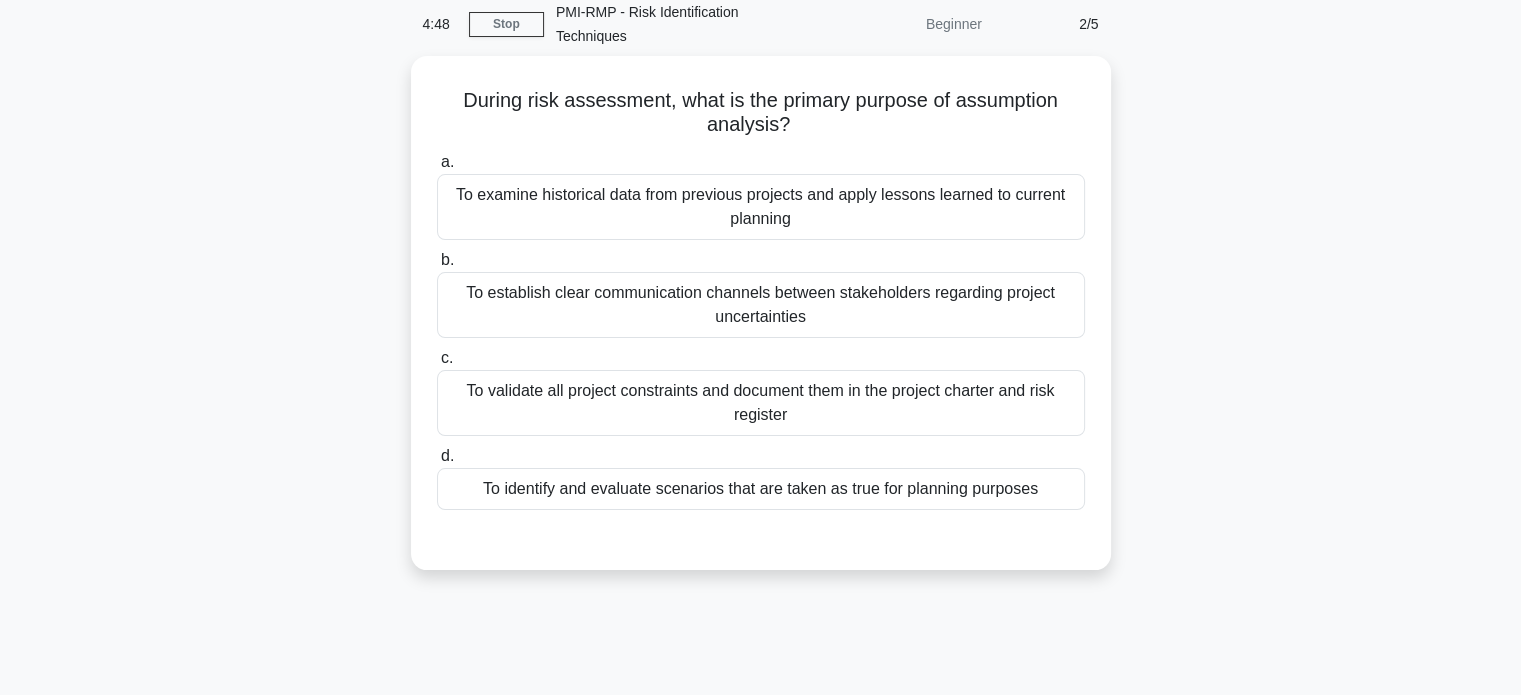 scroll, scrollTop: 88, scrollLeft: 0, axis: vertical 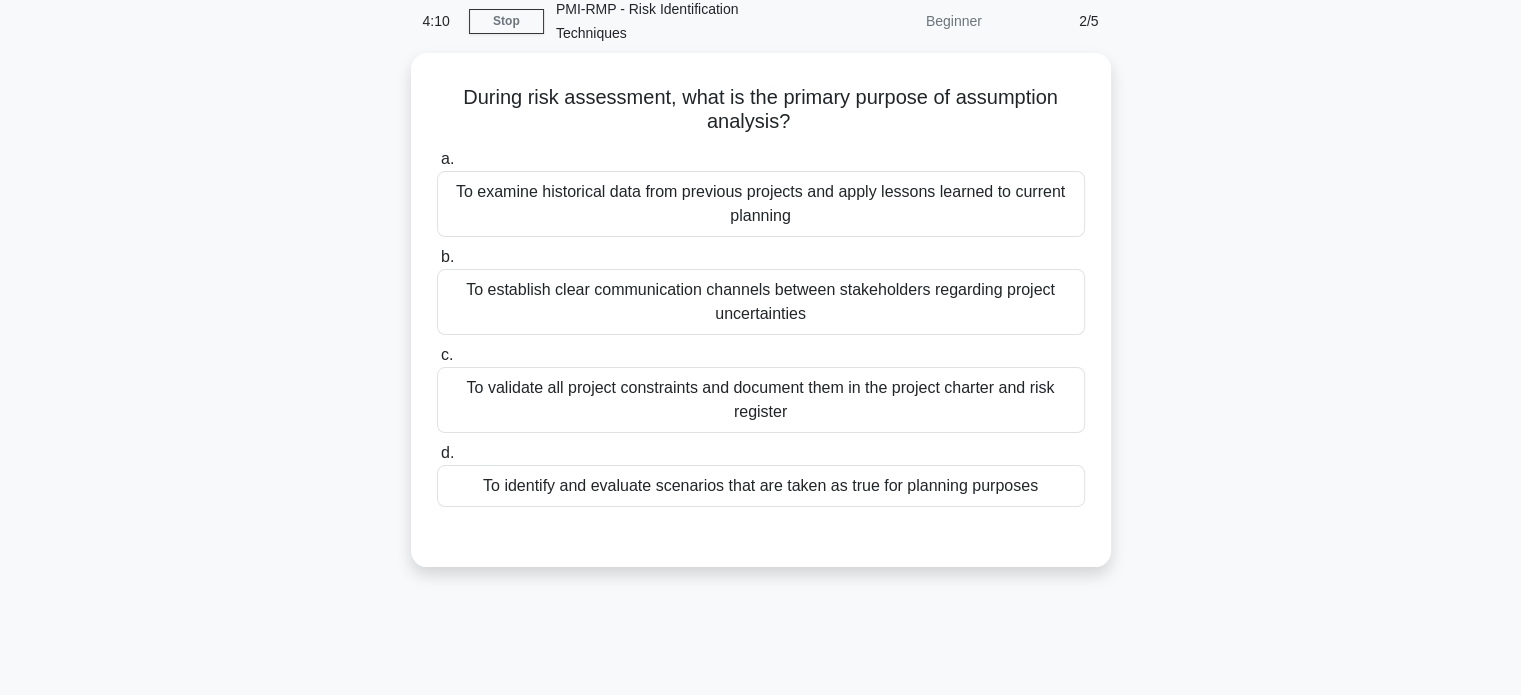 click on "To identify and evaluate scenarios that are taken as true for planning purposes" at bounding box center [761, 486] 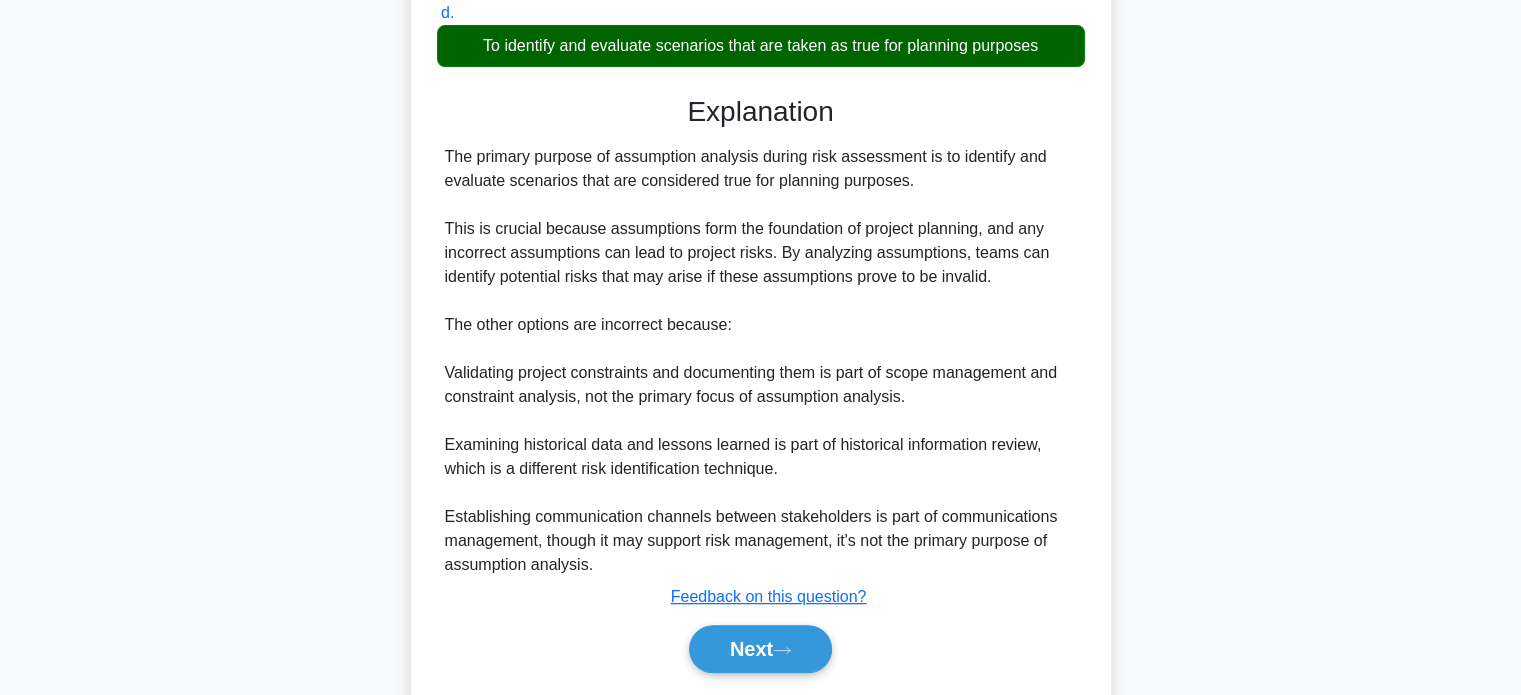 scroll, scrollTop: 584, scrollLeft: 0, axis: vertical 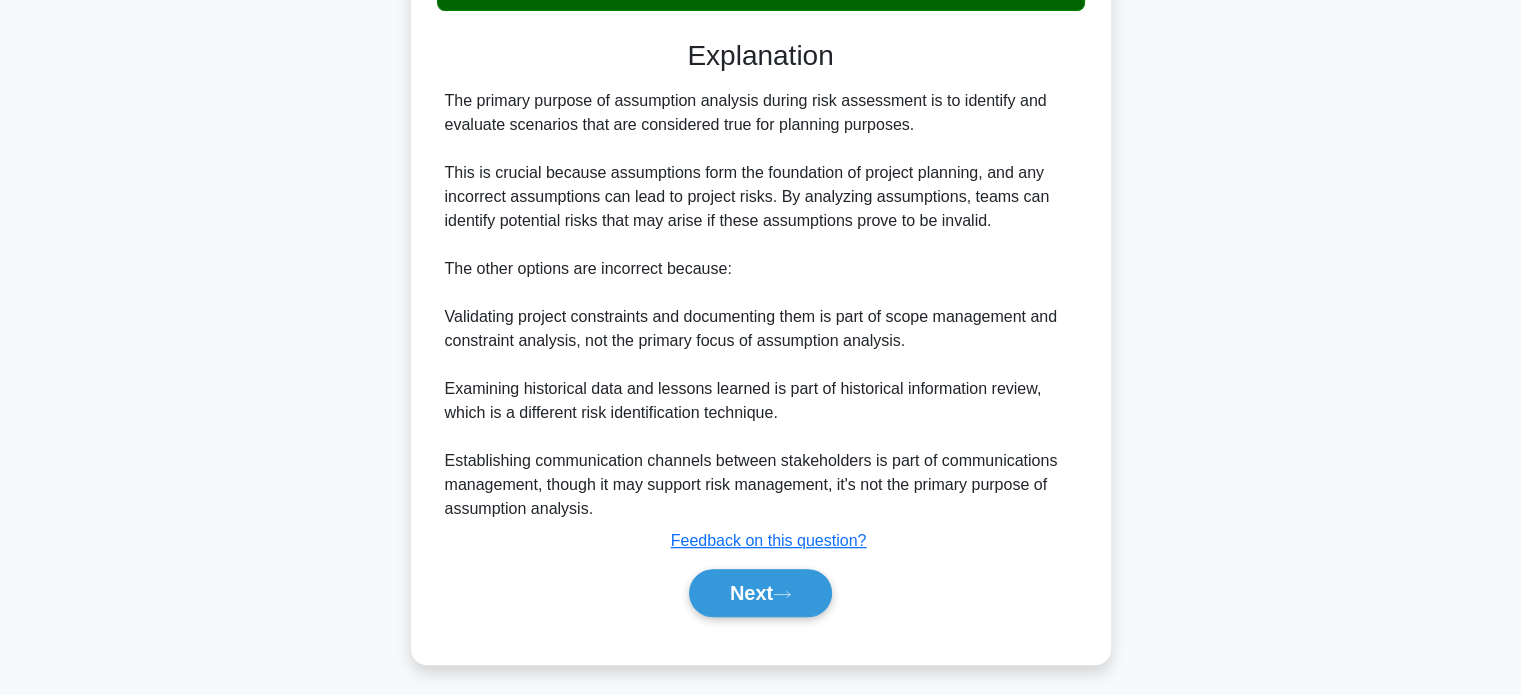 click on "Next" at bounding box center (760, 593) 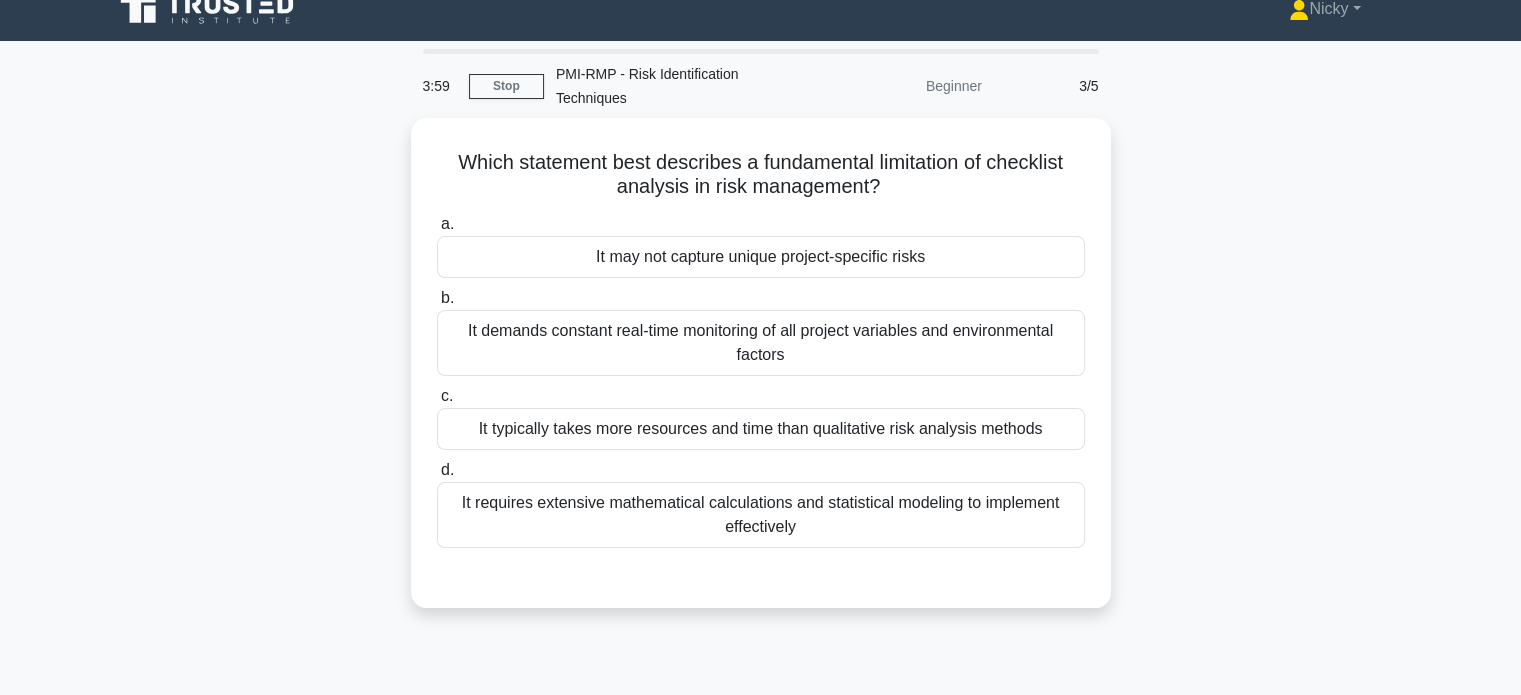 scroll, scrollTop: 17, scrollLeft: 0, axis: vertical 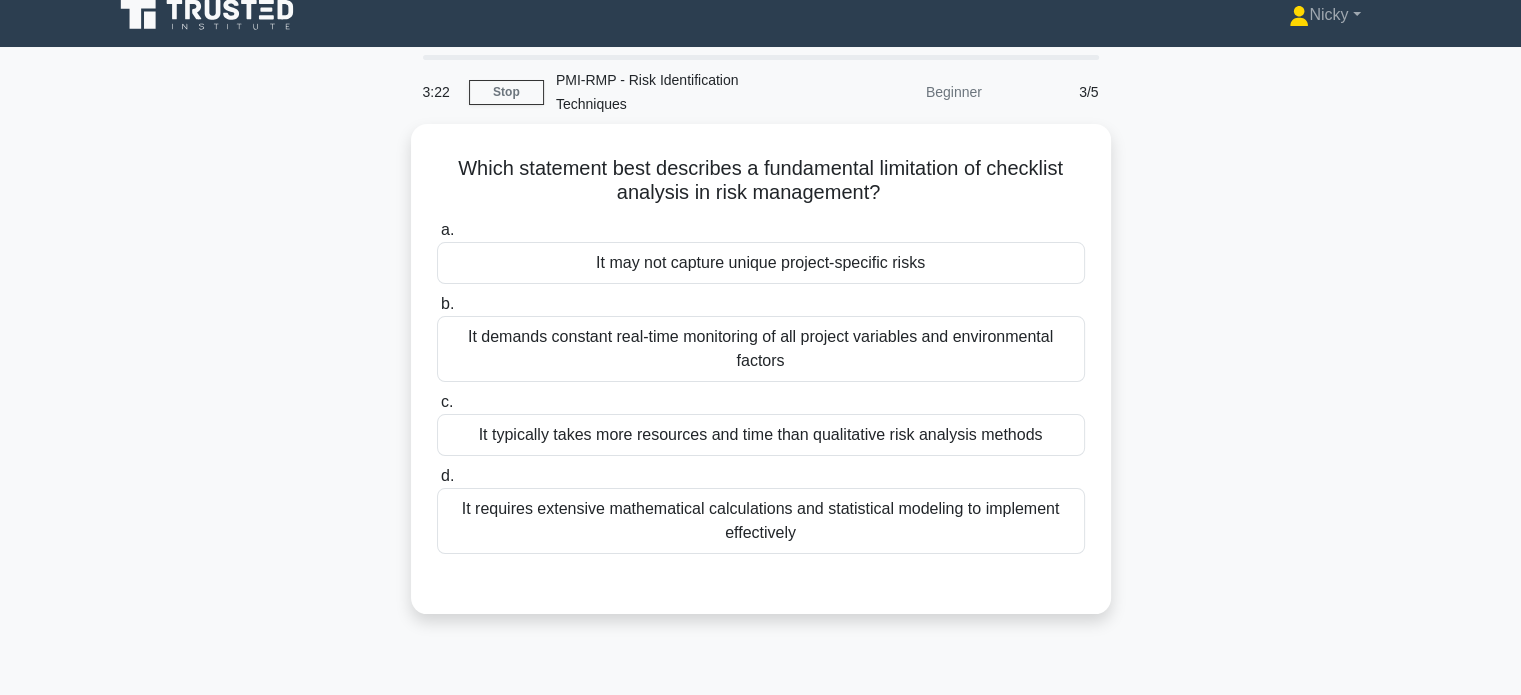 click on "It typically takes more resources and time than qualitative risk analysis methods" at bounding box center (761, 435) 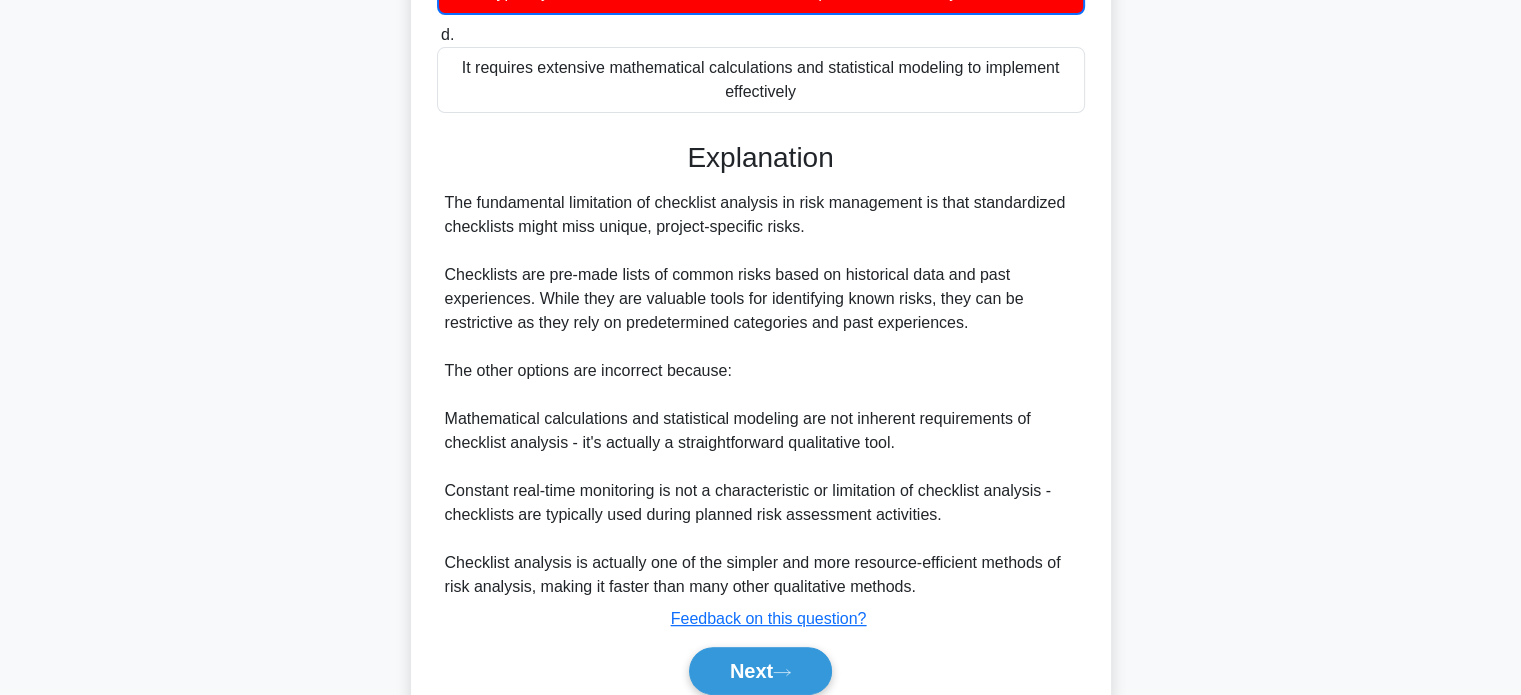 scroll, scrollTop: 460, scrollLeft: 0, axis: vertical 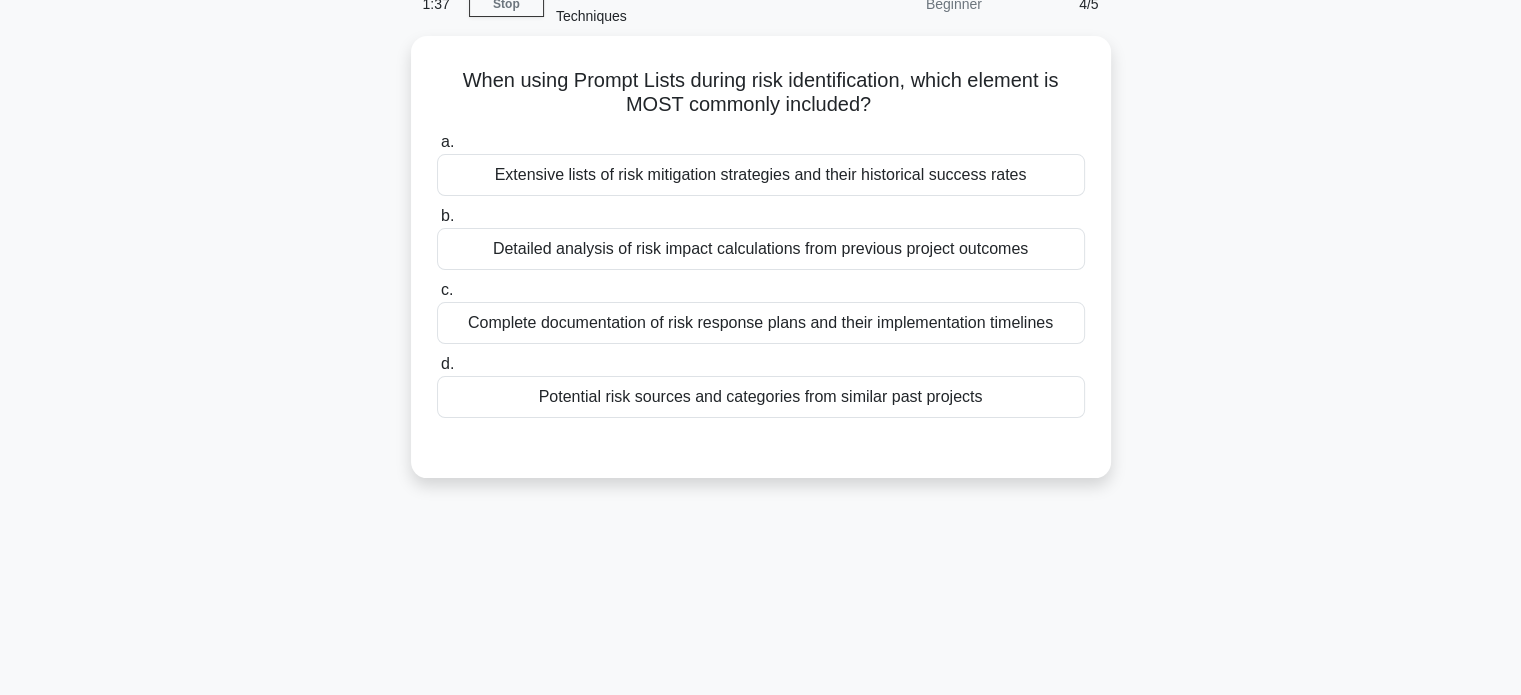 click on "Potential risk sources and categories from similar past projects" at bounding box center (761, 397) 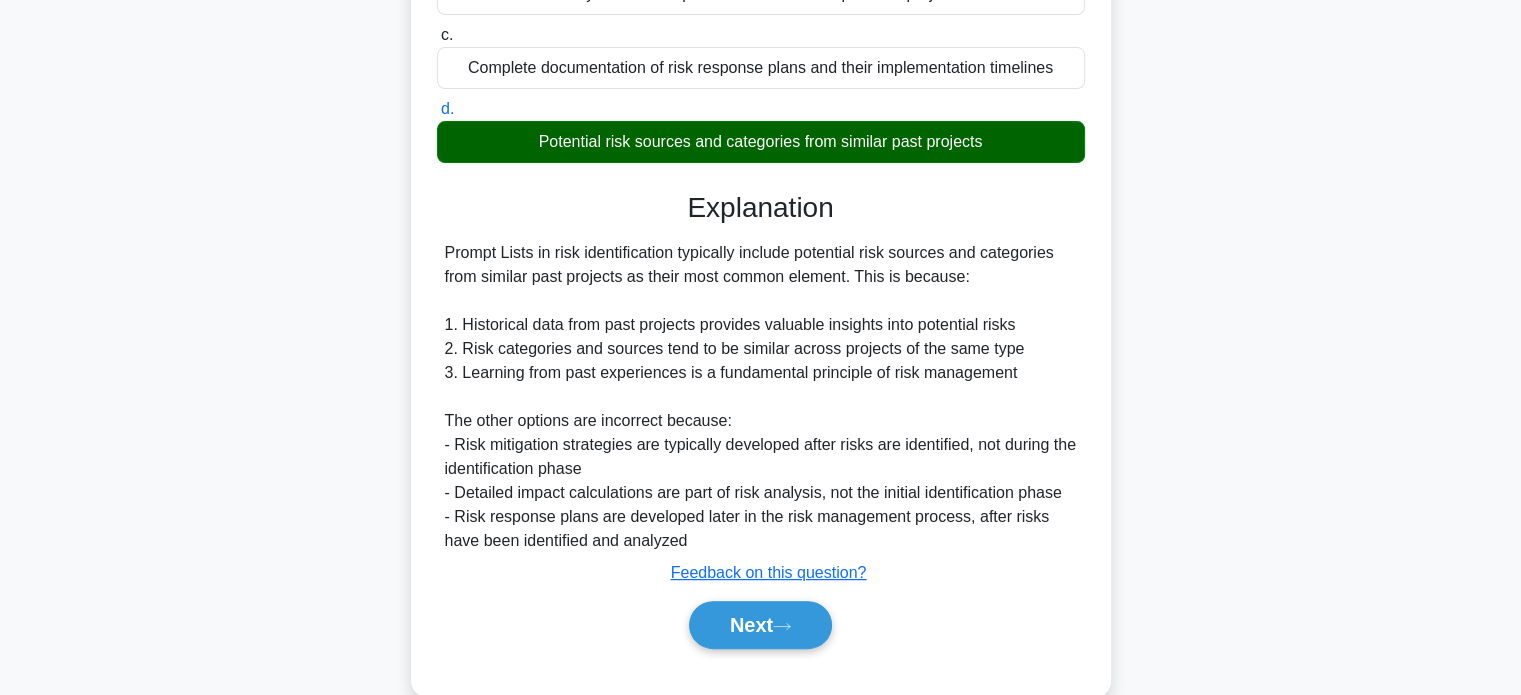 scroll, scrollTop: 392, scrollLeft: 0, axis: vertical 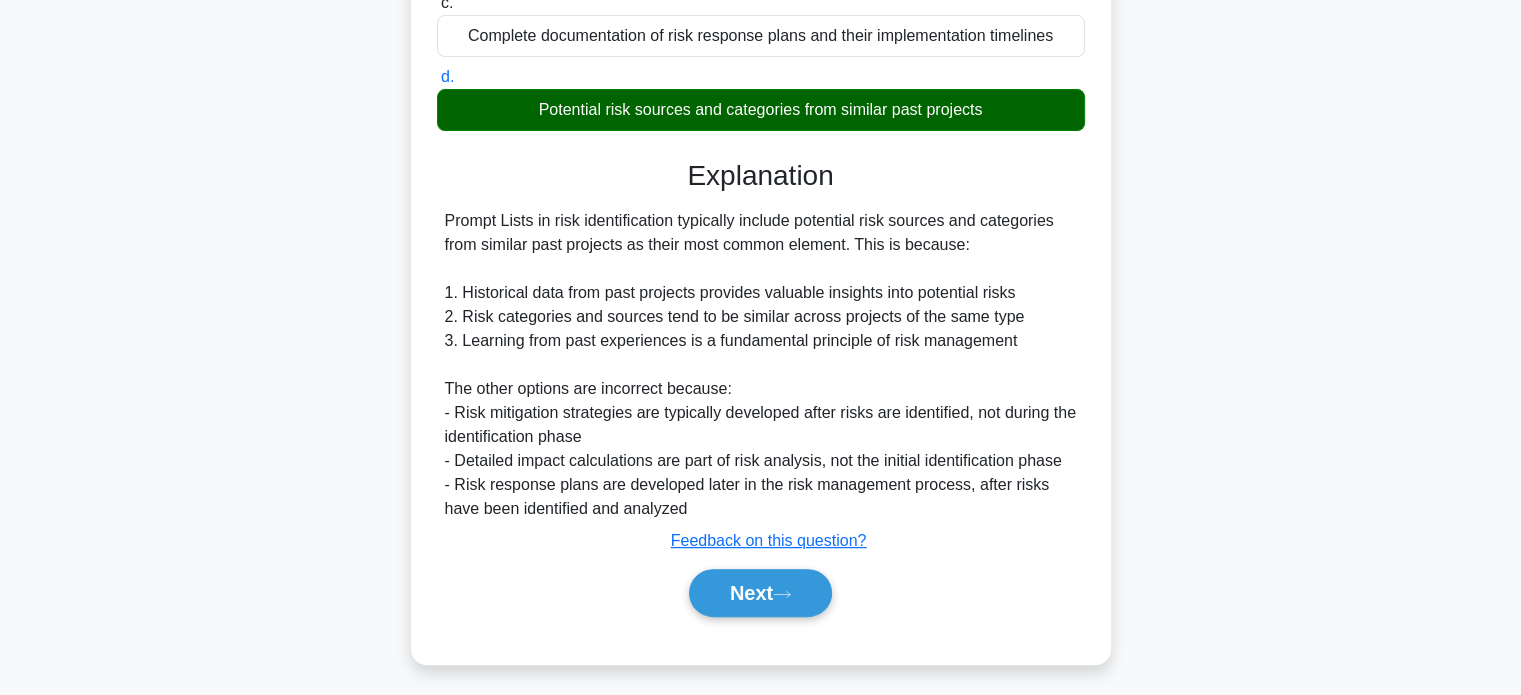 click on "Next" at bounding box center (760, 593) 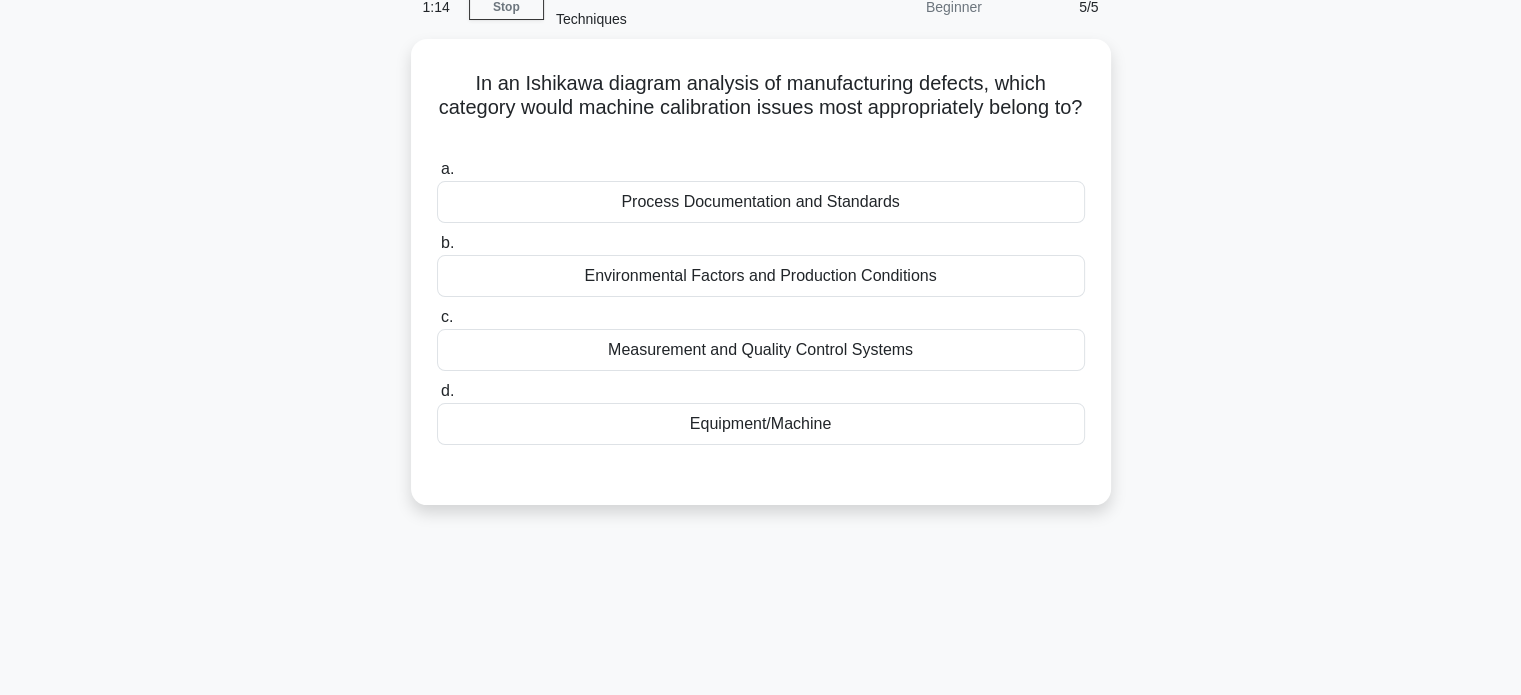 scroll, scrollTop: 100, scrollLeft: 0, axis: vertical 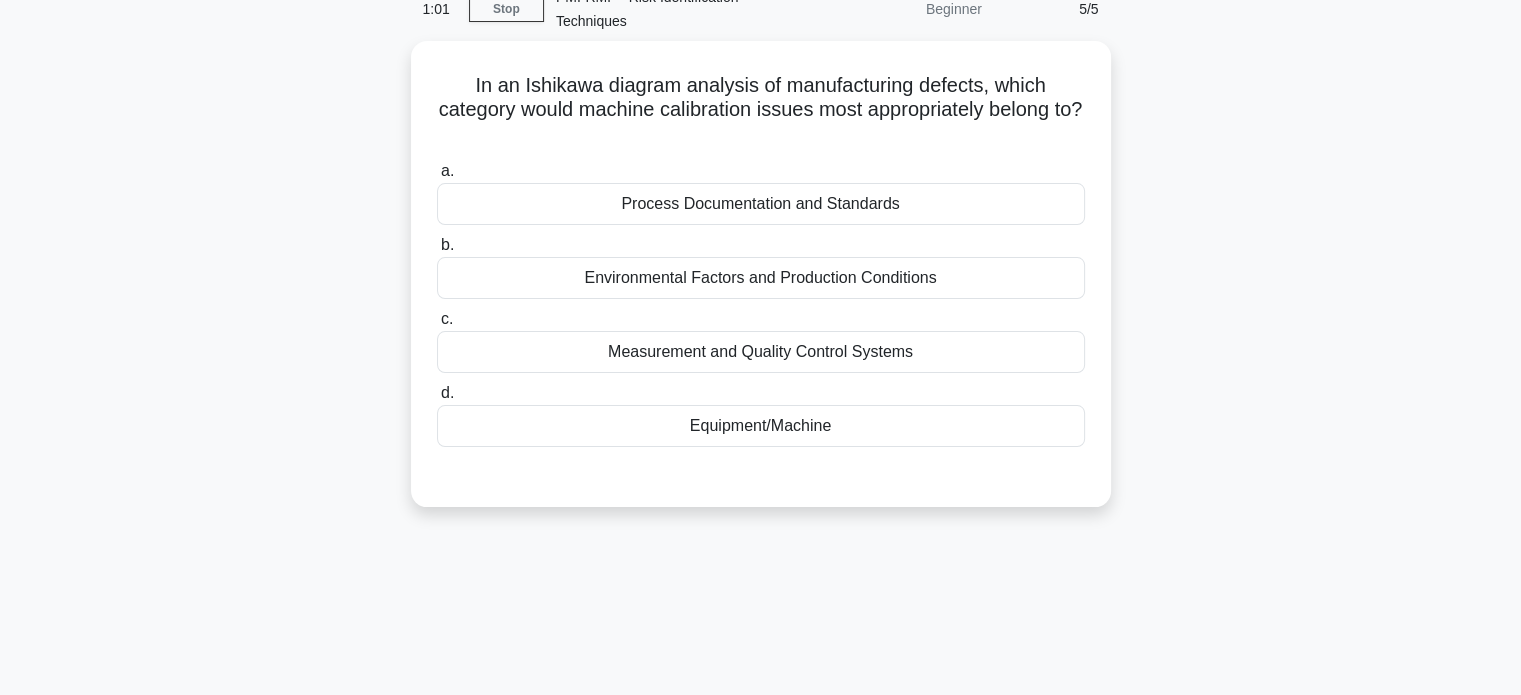 click on "Equipment/Machine" at bounding box center [761, 426] 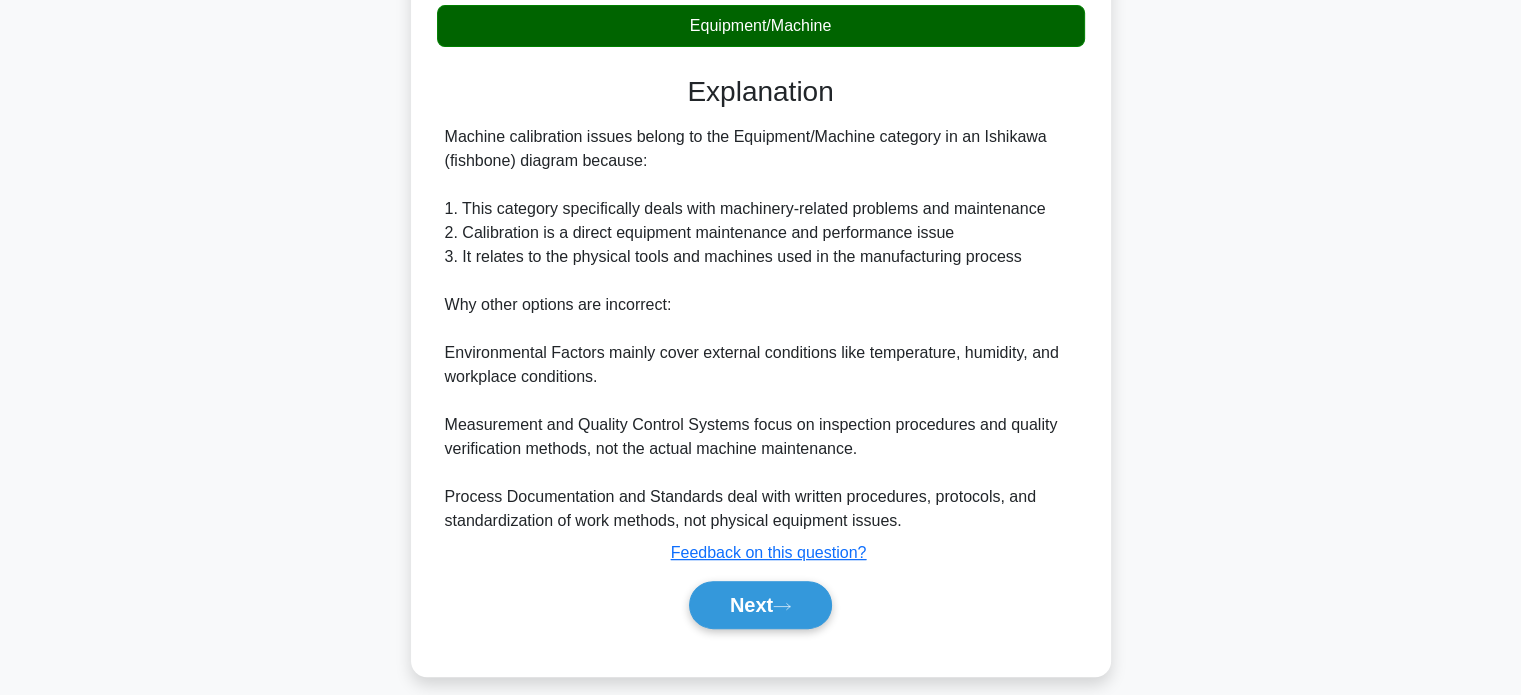 scroll, scrollTop: 512, scrollLeft: 0, axis: vertical 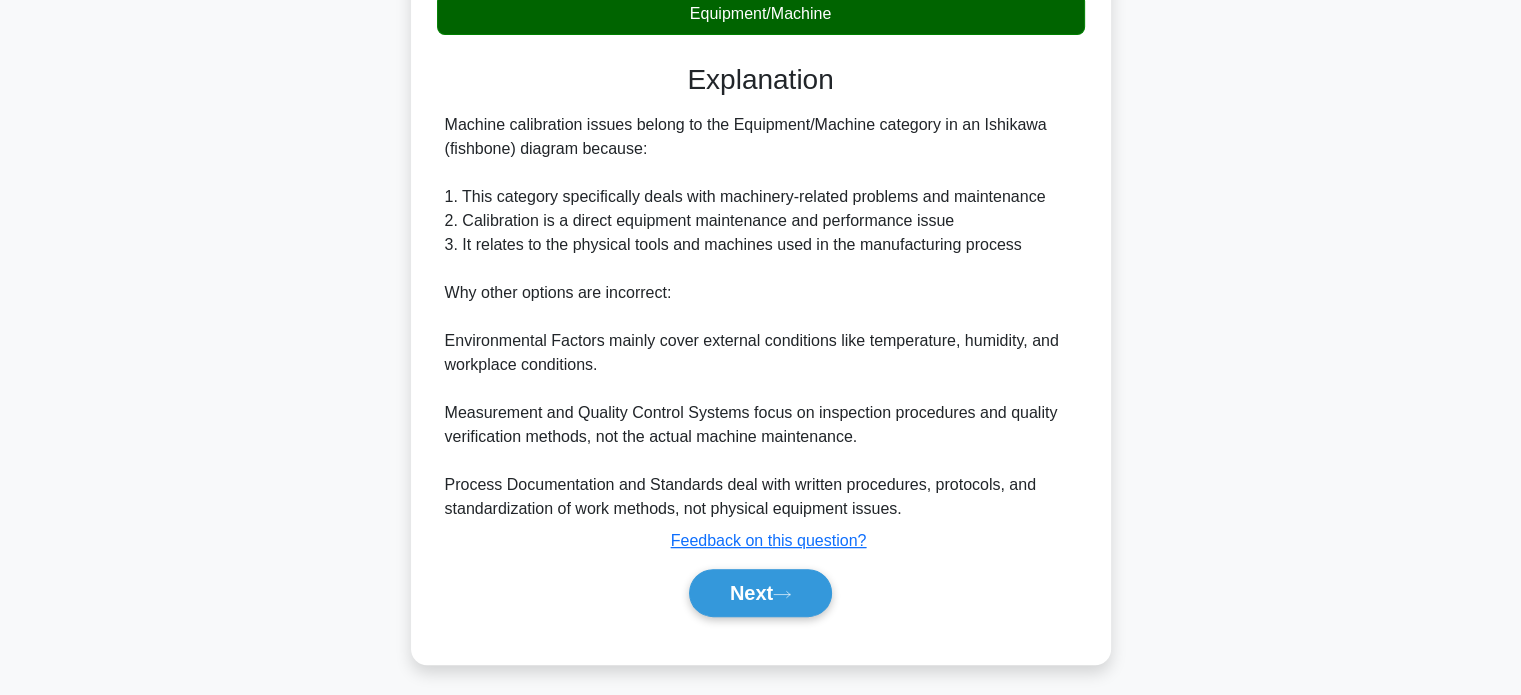 click on "Next" at bounding box center [760, 593] 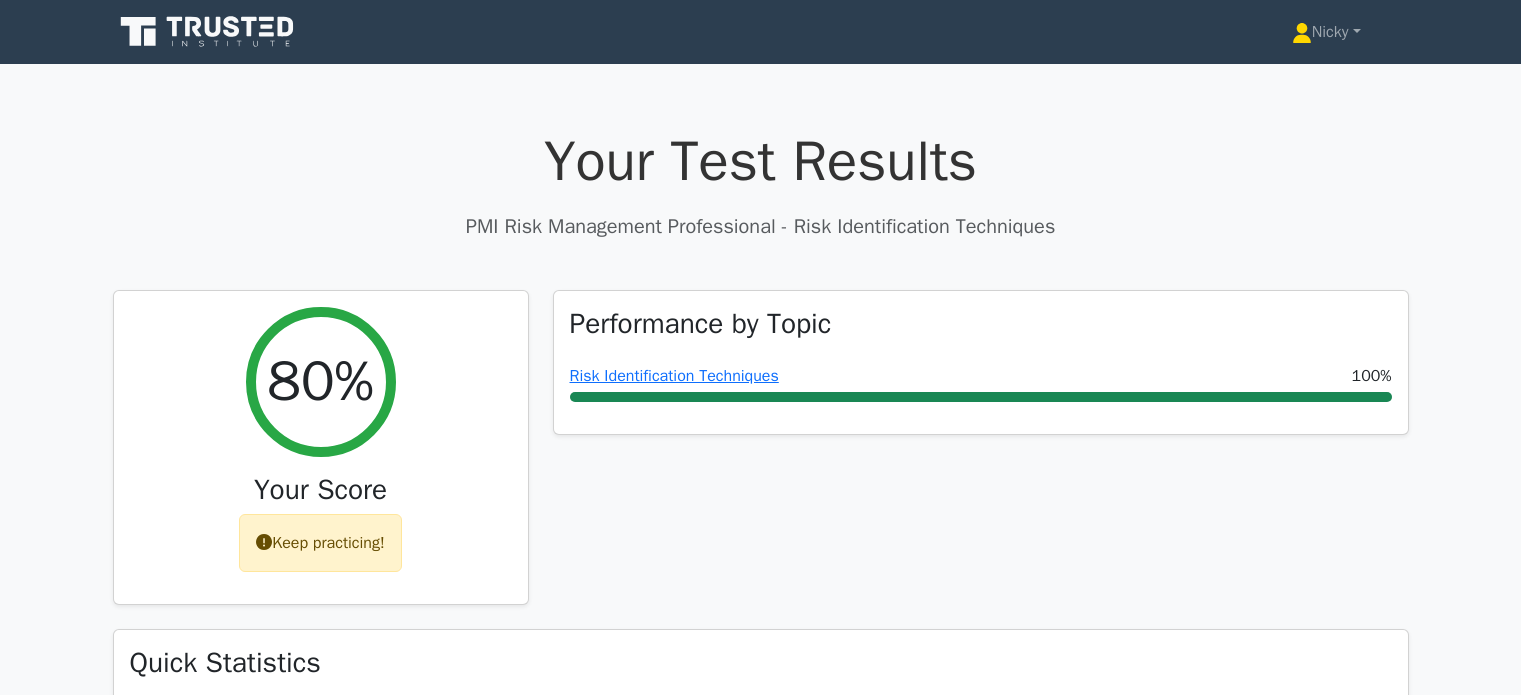 scroll, scrollTop: 0, scrollLeft: 0, axis: both 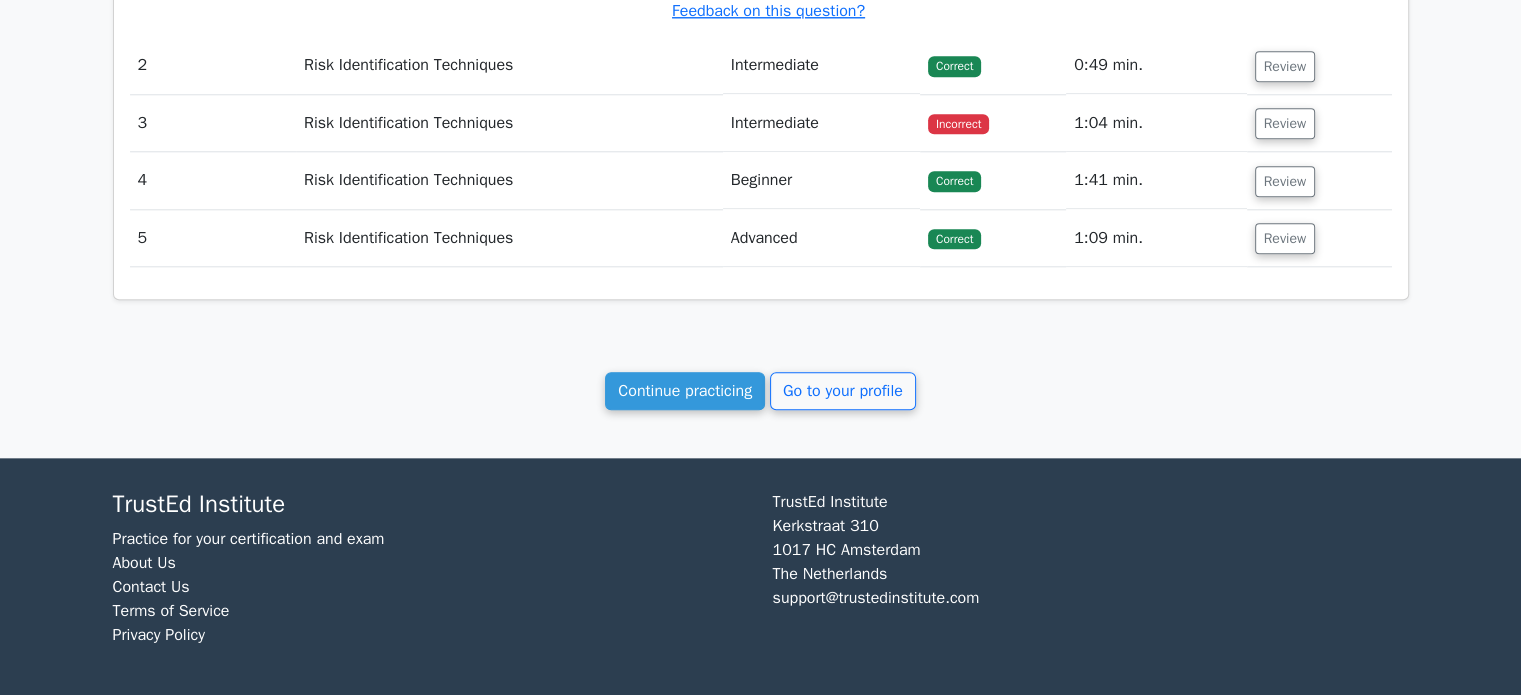 click on "Continue practicing" at bounding box center (685, 391) 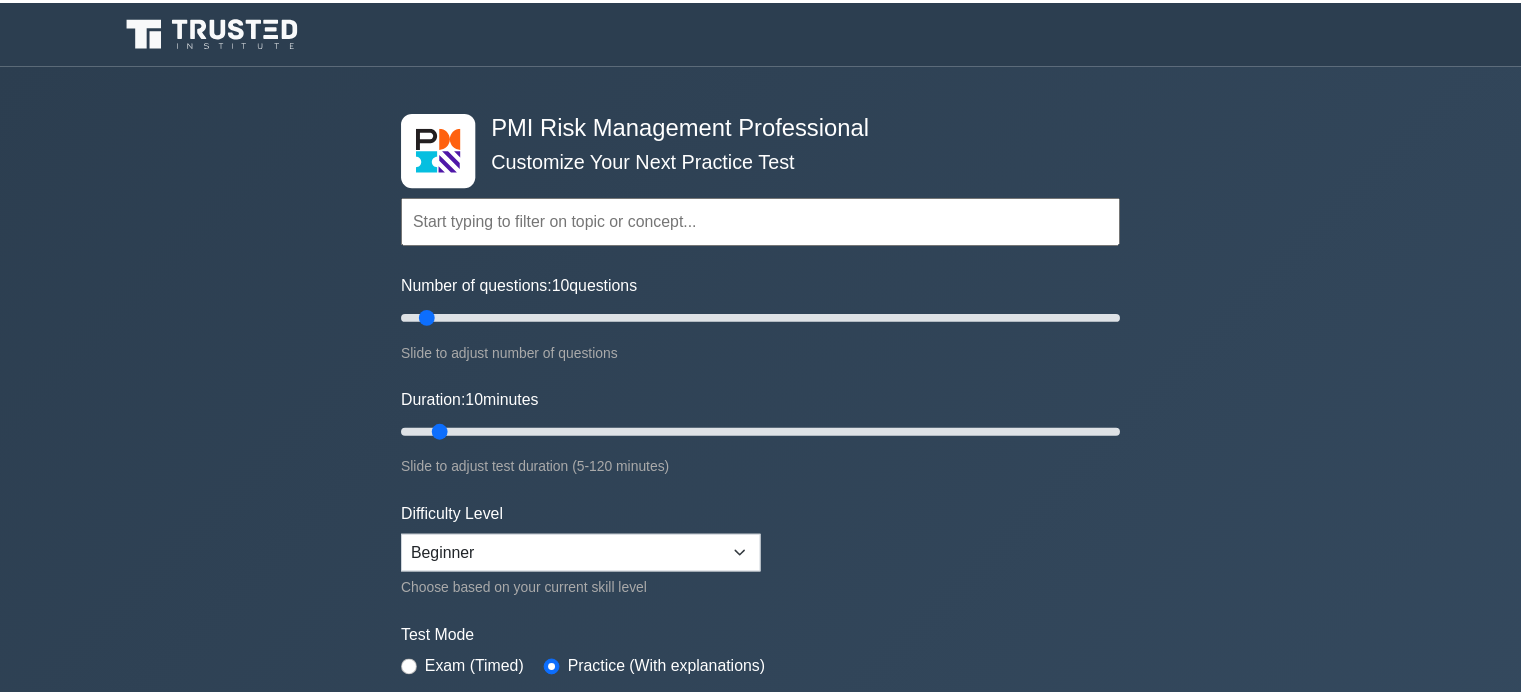 scroll, scrollTop: 0, scrollLeft: 0, axis: both 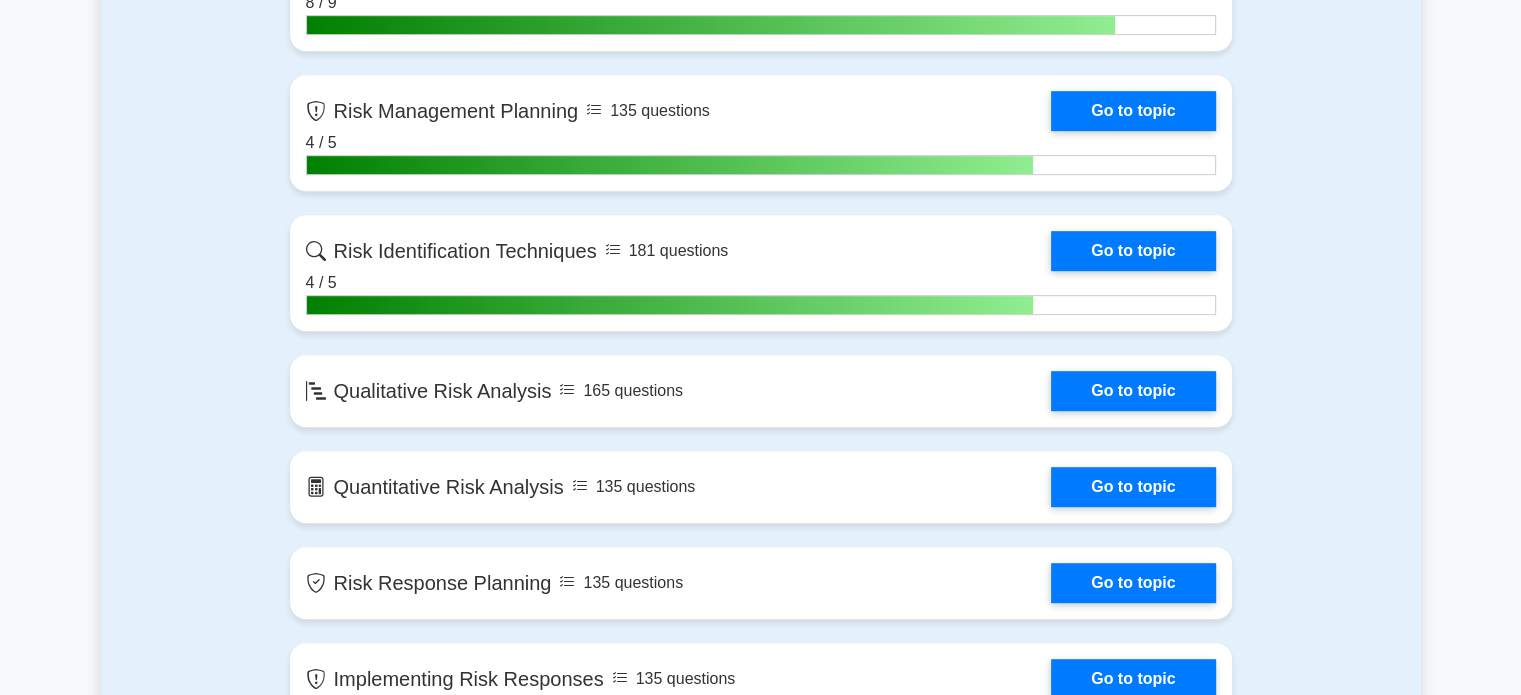 click on "Go to topic" at bounding box center [1133, 391] 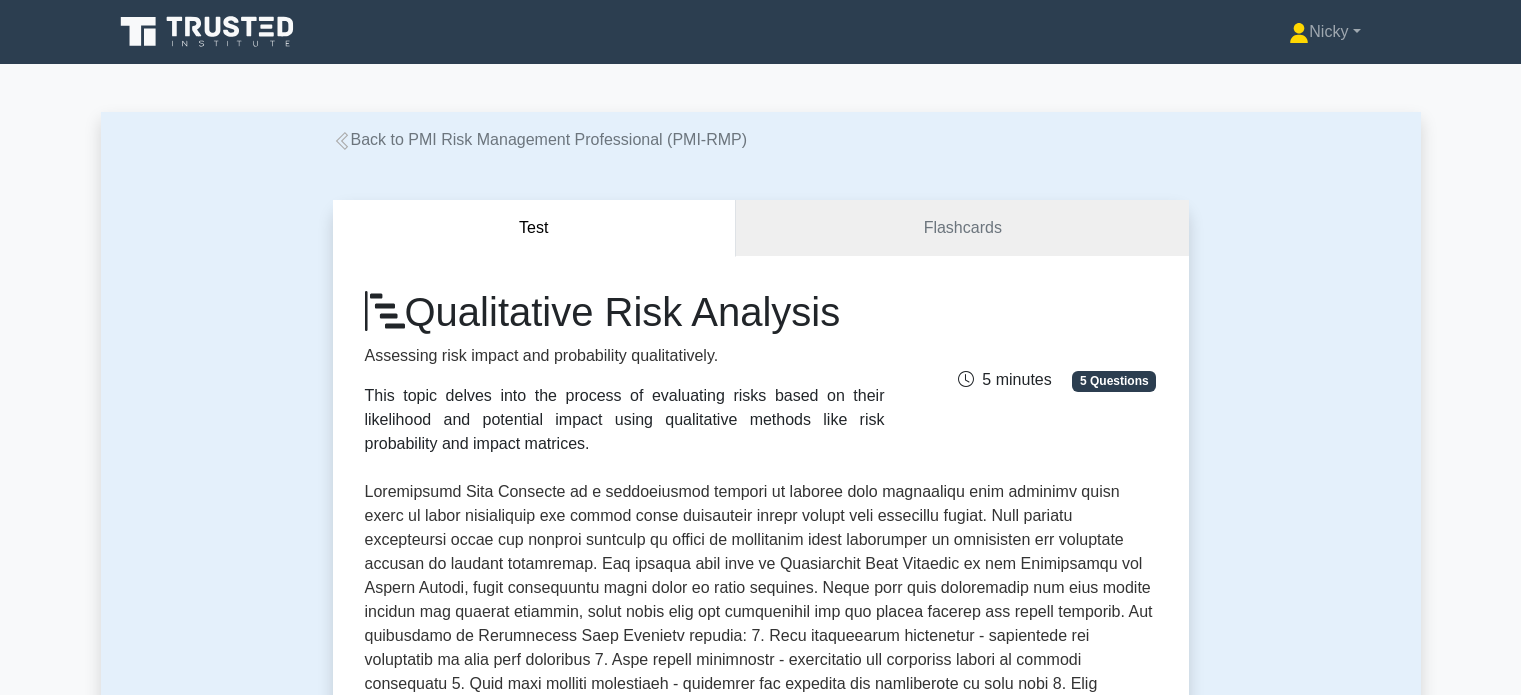 scroll, scrollTop: 0, scrollLeft: 0, axis: both 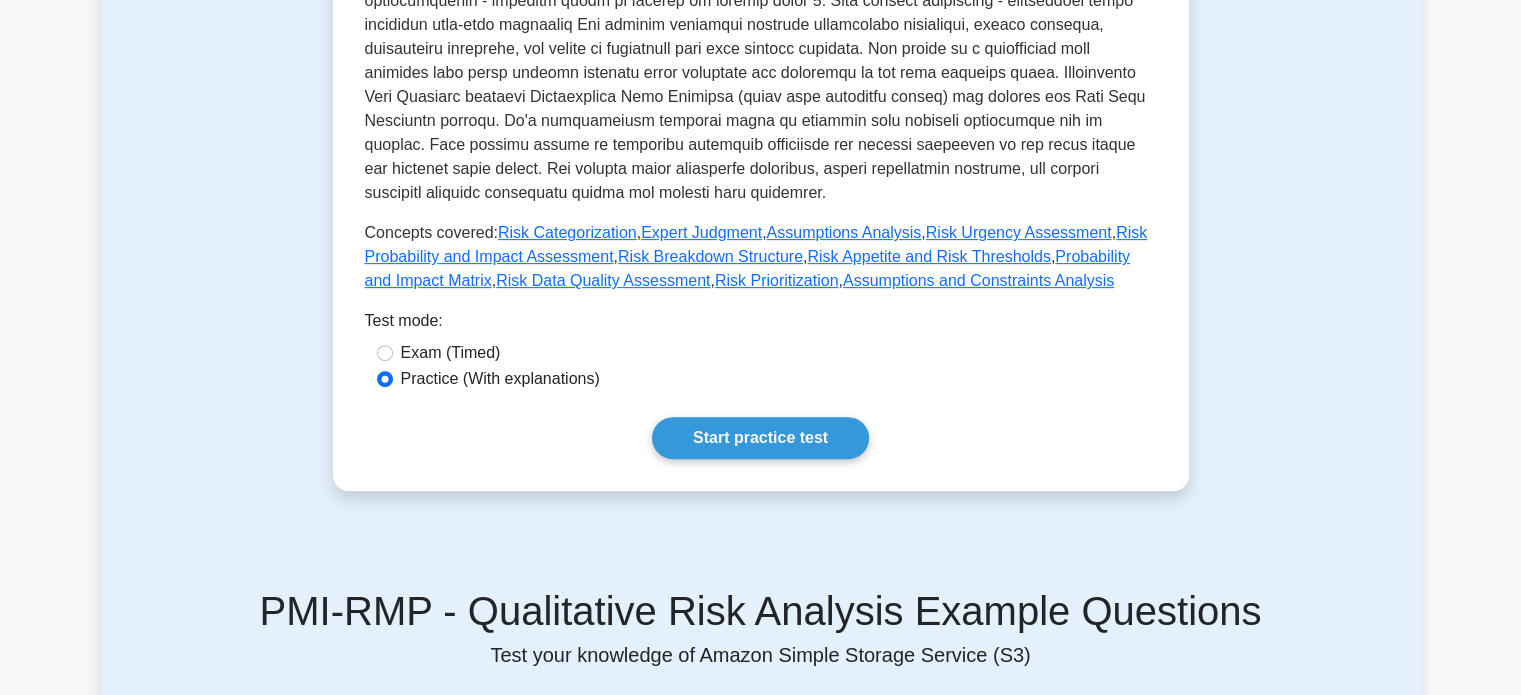 click on "Start practice test" at bounding box center (760, 438) 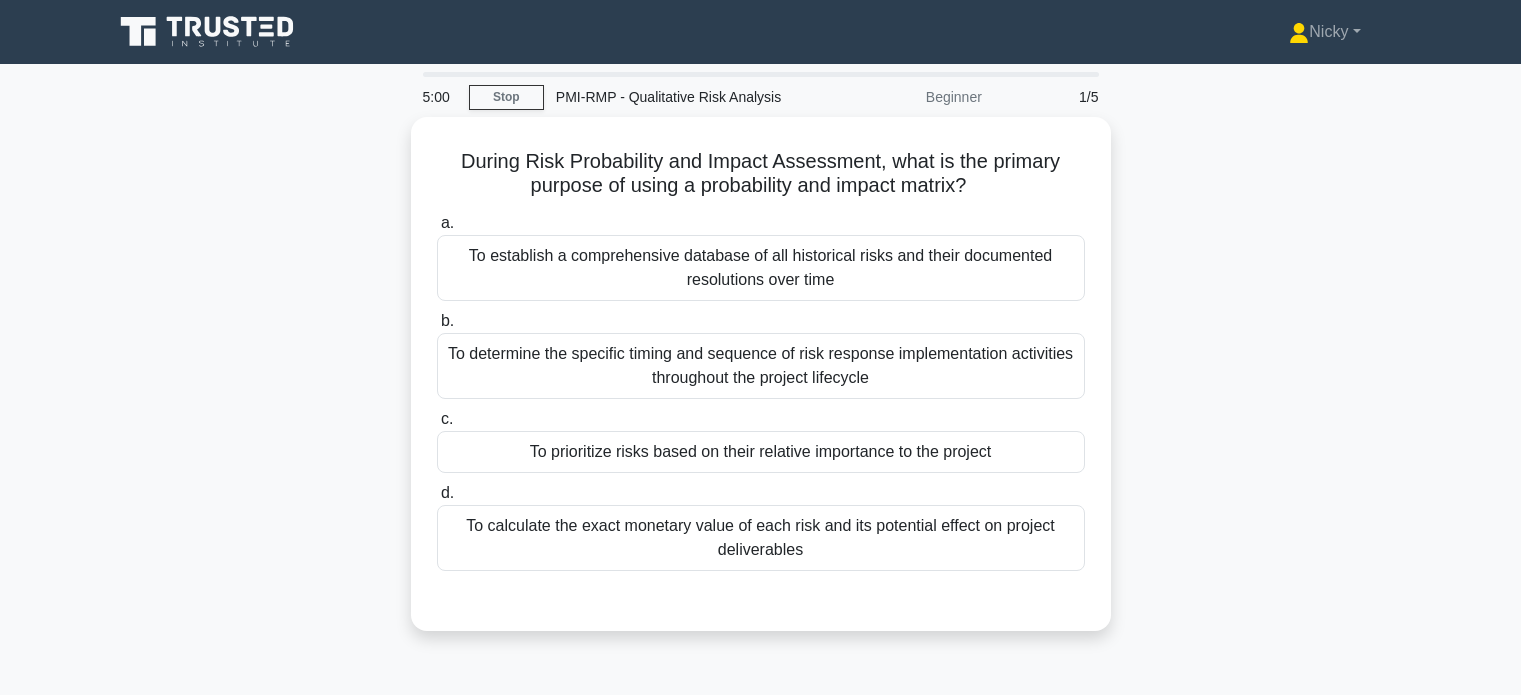 scroll, scrollTop: 0, scrollLeft: 0, axis: both 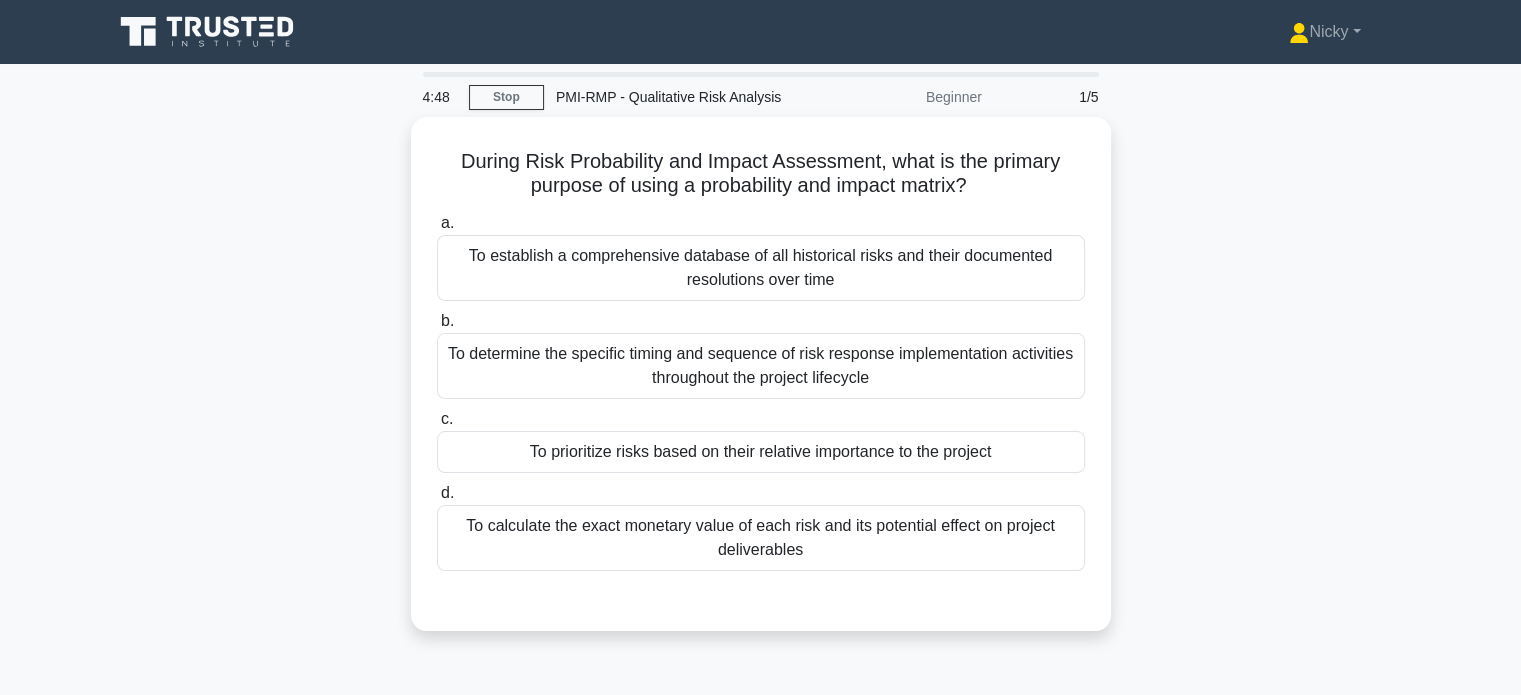 click on "To prioritize risks based on their relative importance to the project" at bounding box center [761, 452] 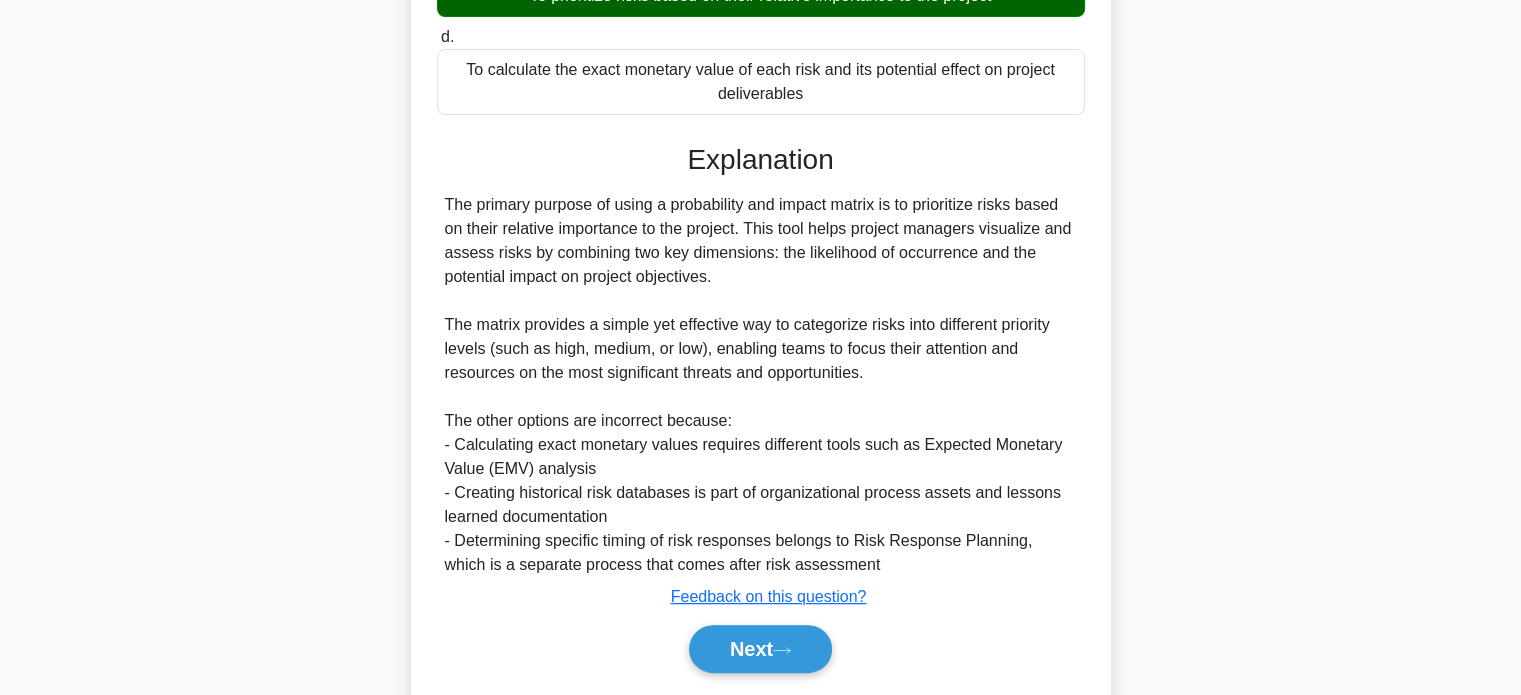 scroll, scrollTop: 512, scrollLeft: 0, axis: vertical 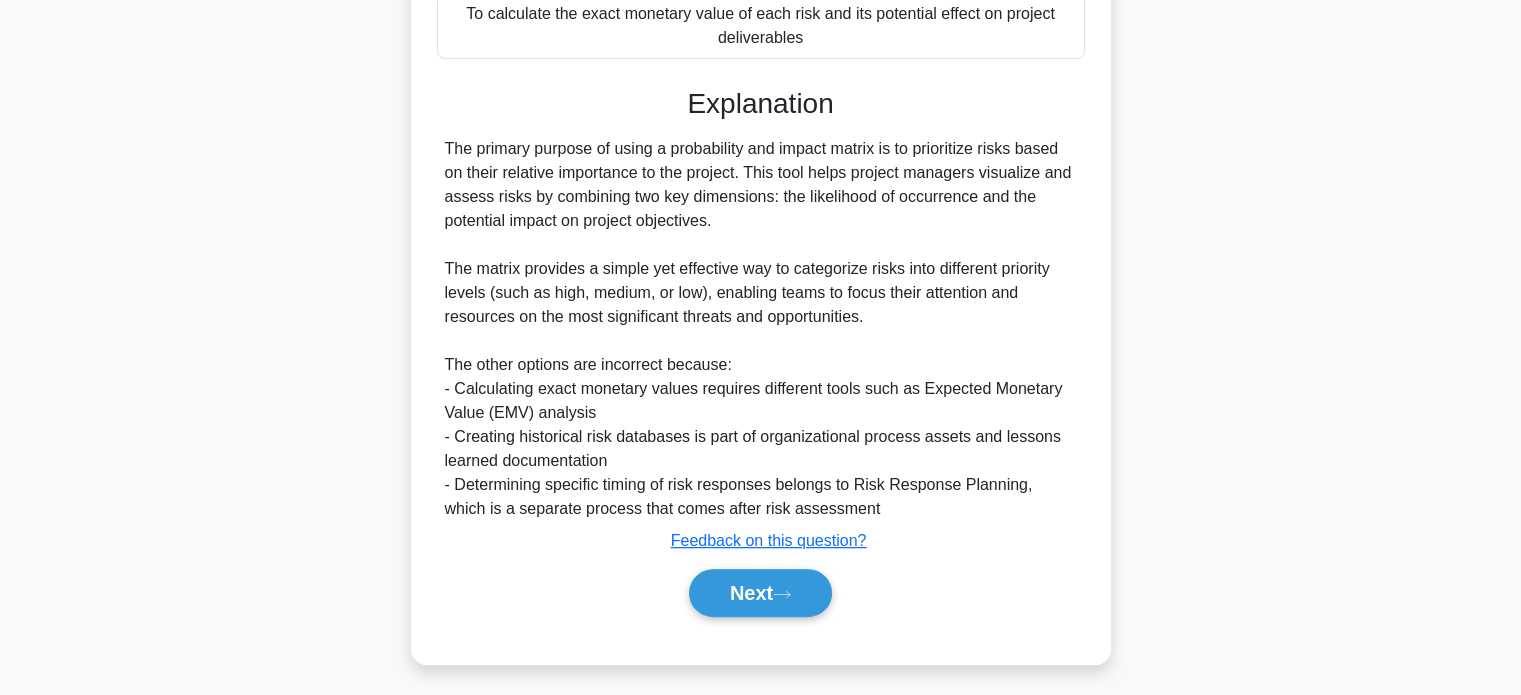 click on "Next" at bounding box center [760, 593] 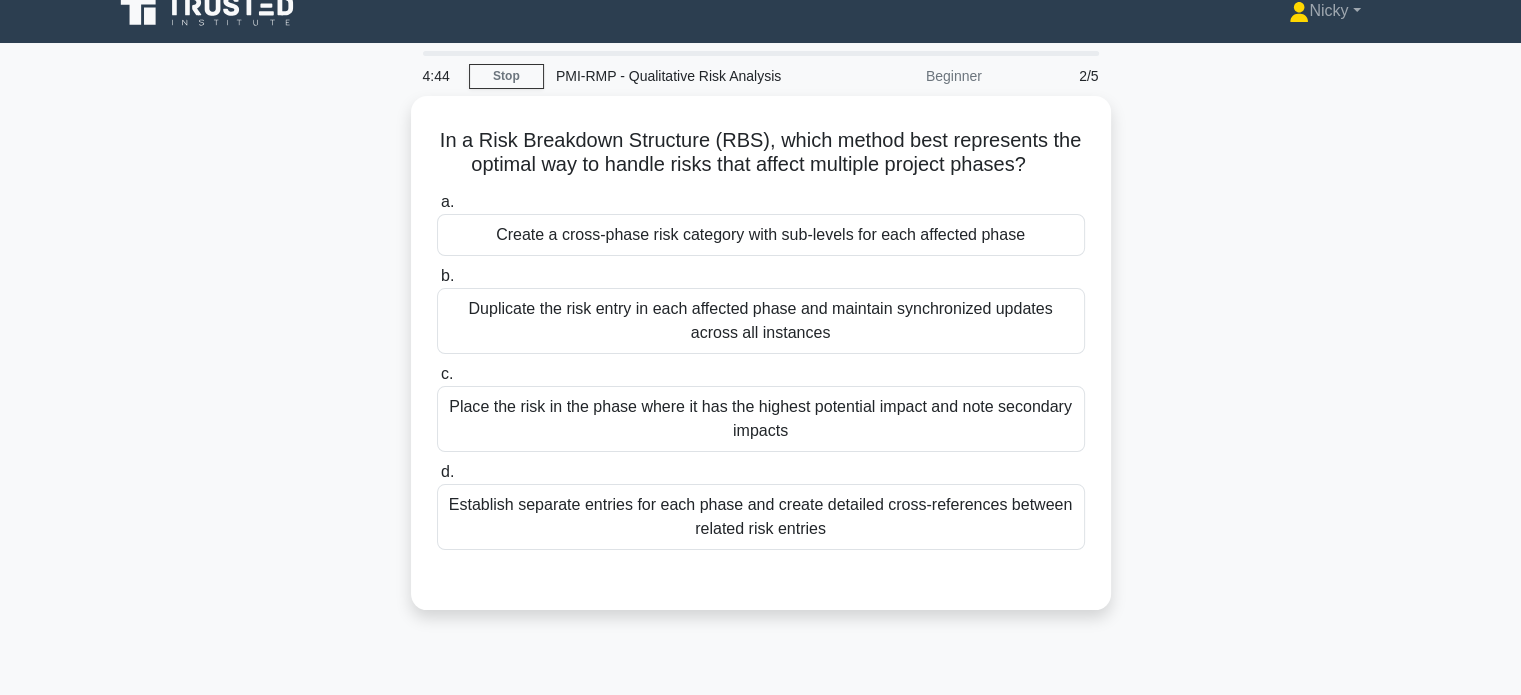 scroll, scrollTop: 8, scrollLeft: 0, axis: vertical 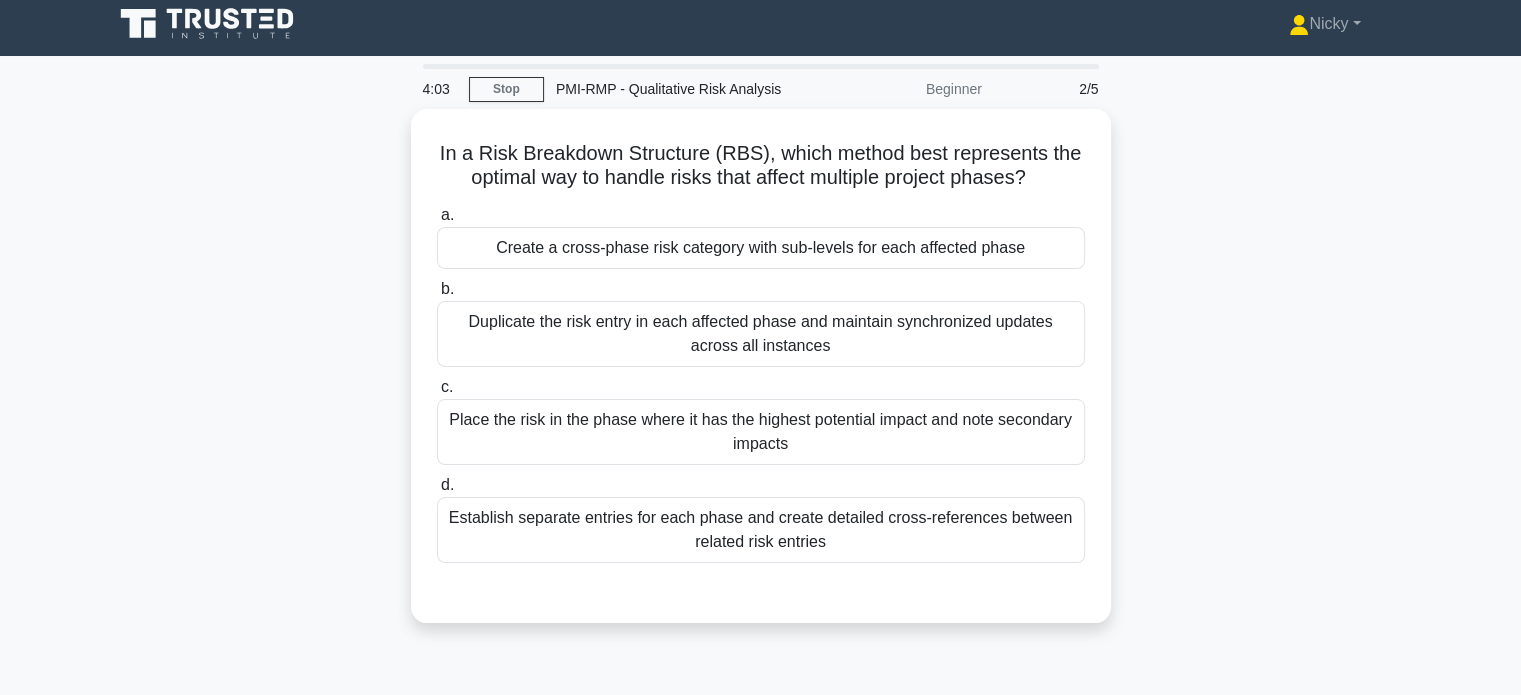 click on "Place the risk in the phase where it has the highest potential impact and note secondary impacts" at bounding box center [761, 432] 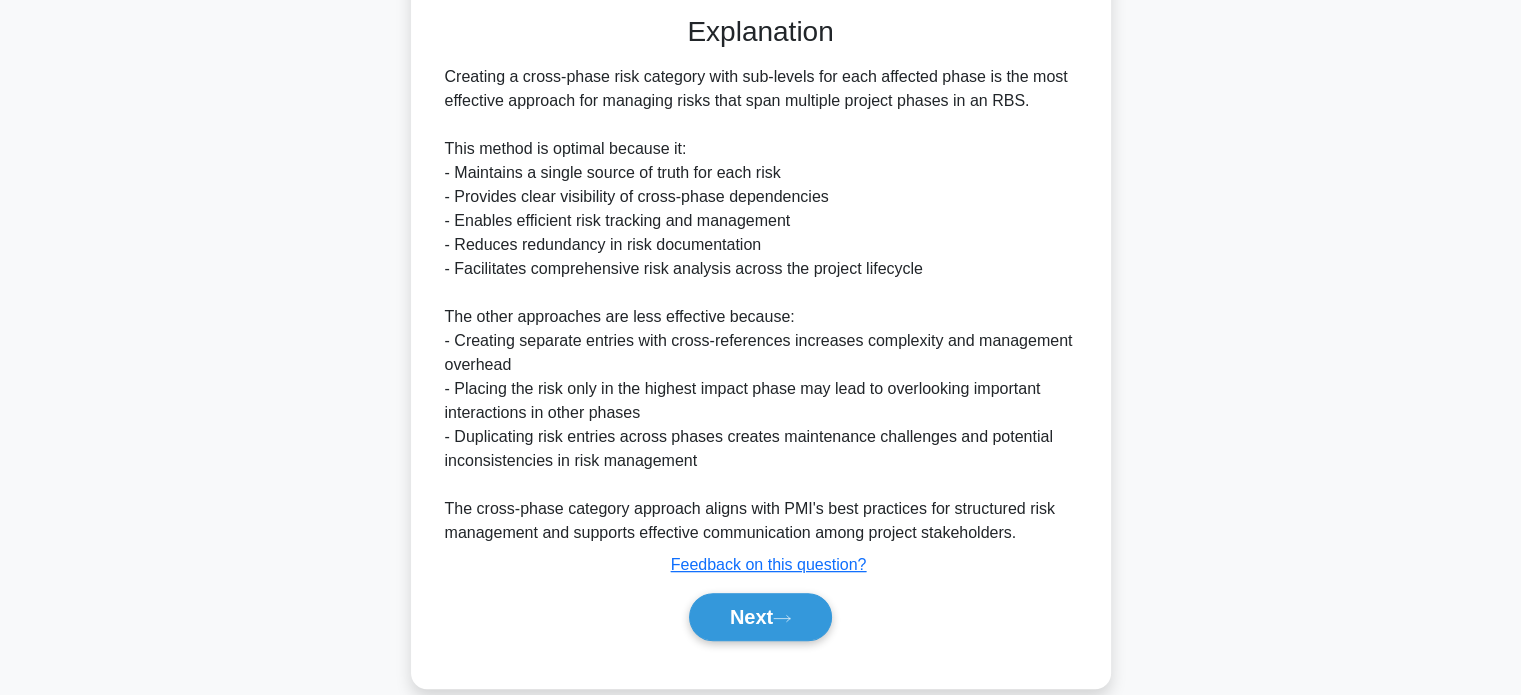 scroll, scrollTop: 588, scrollLeft: 0, axis: vertical 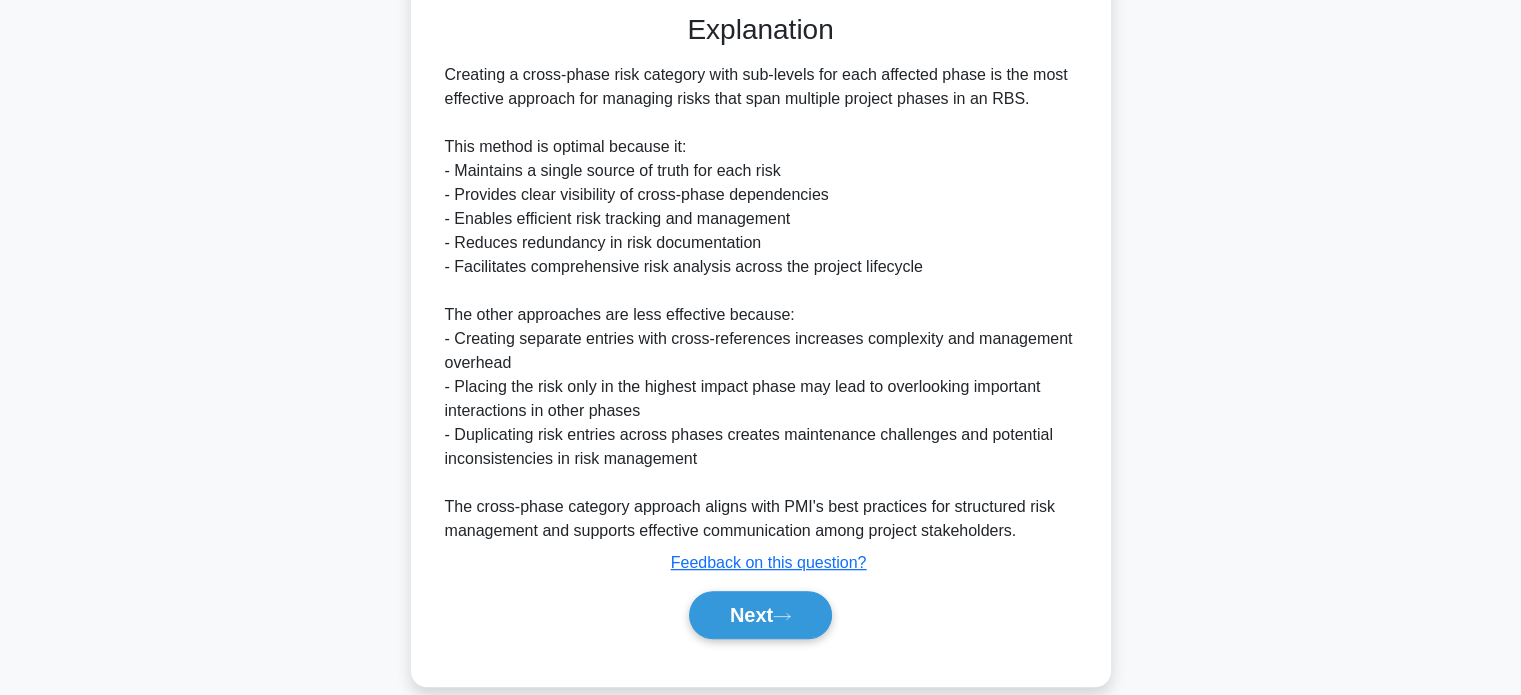 click on "Next" at bounding box center (760, 615) 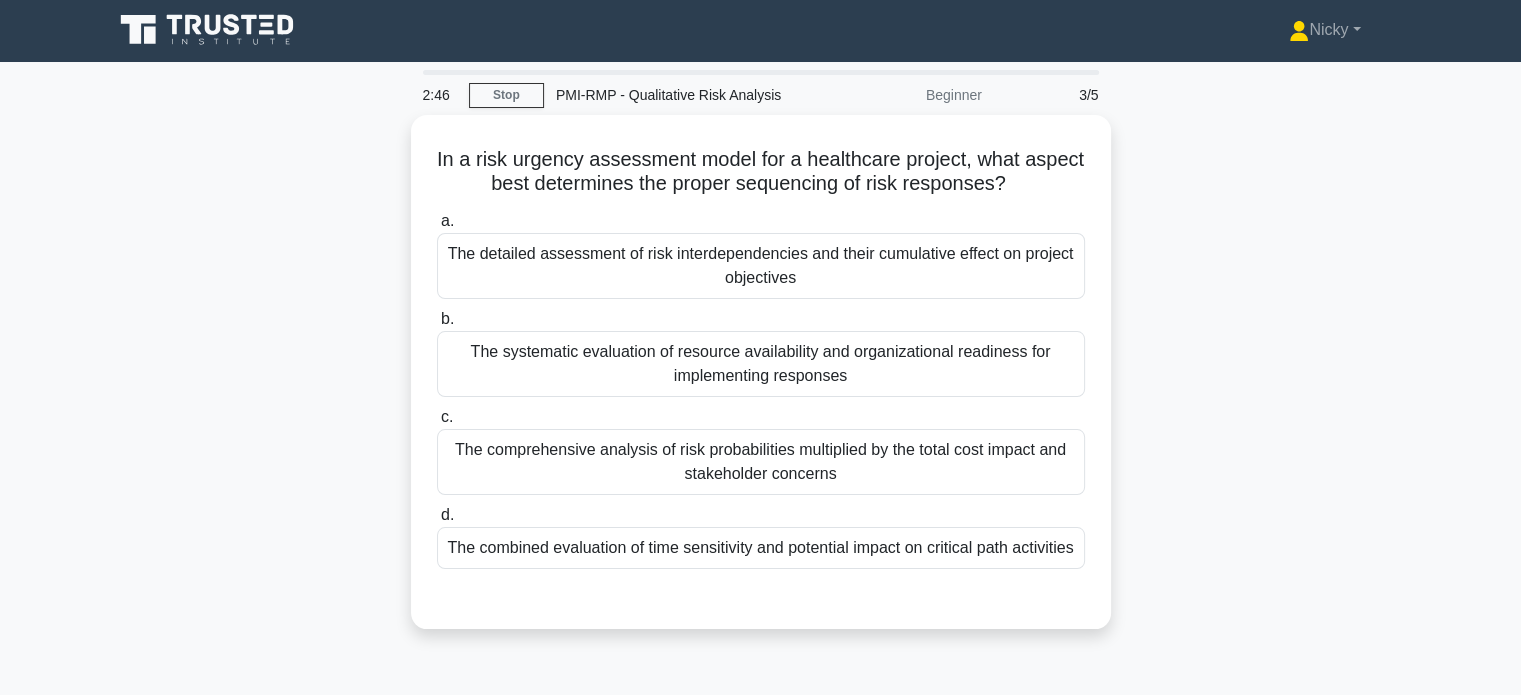 scroll, scrollTop: 0, scrollLeft: 0, axis: both 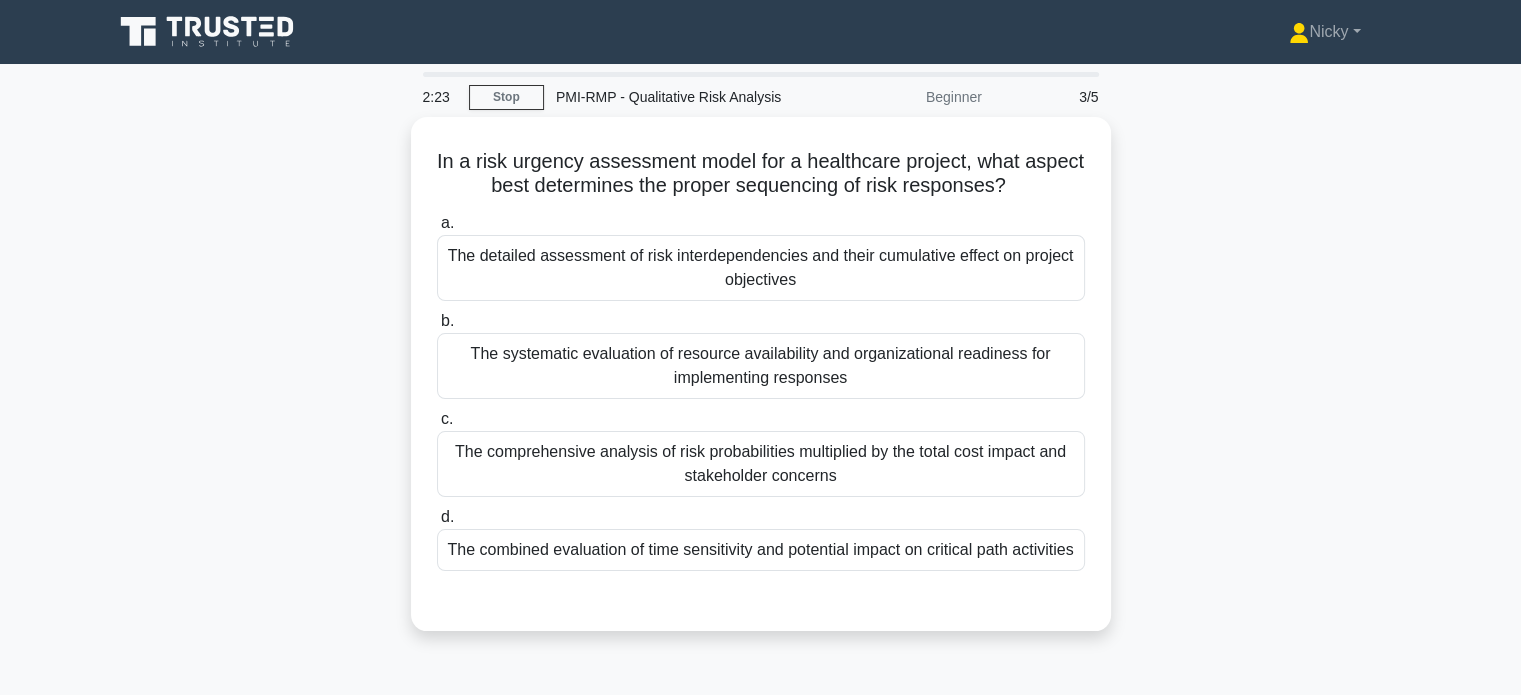 click on "The combined evaluation of time sensitivity and potential impact on critical path activities" at bounding box center (761, 550) 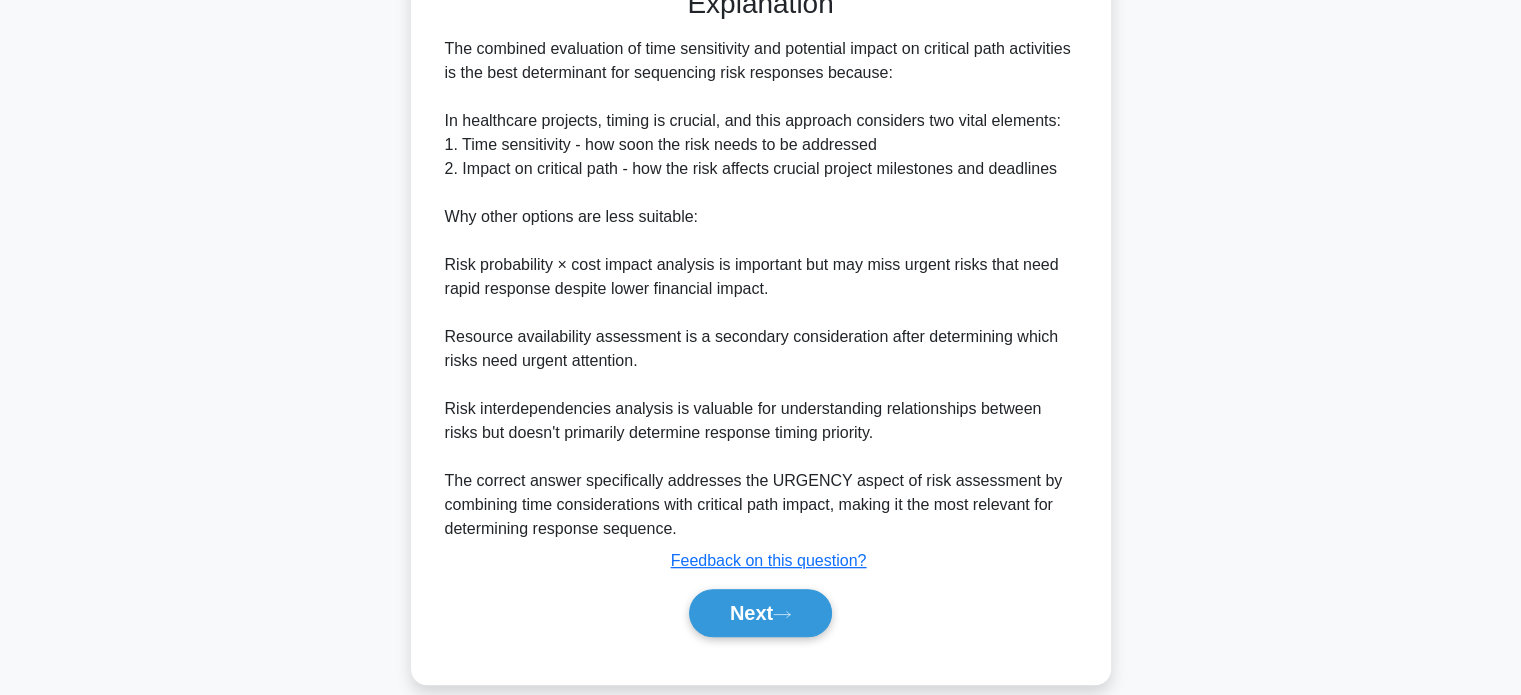 scroll, scrollTop: 620, scrollLeft: 0, axis: vertical 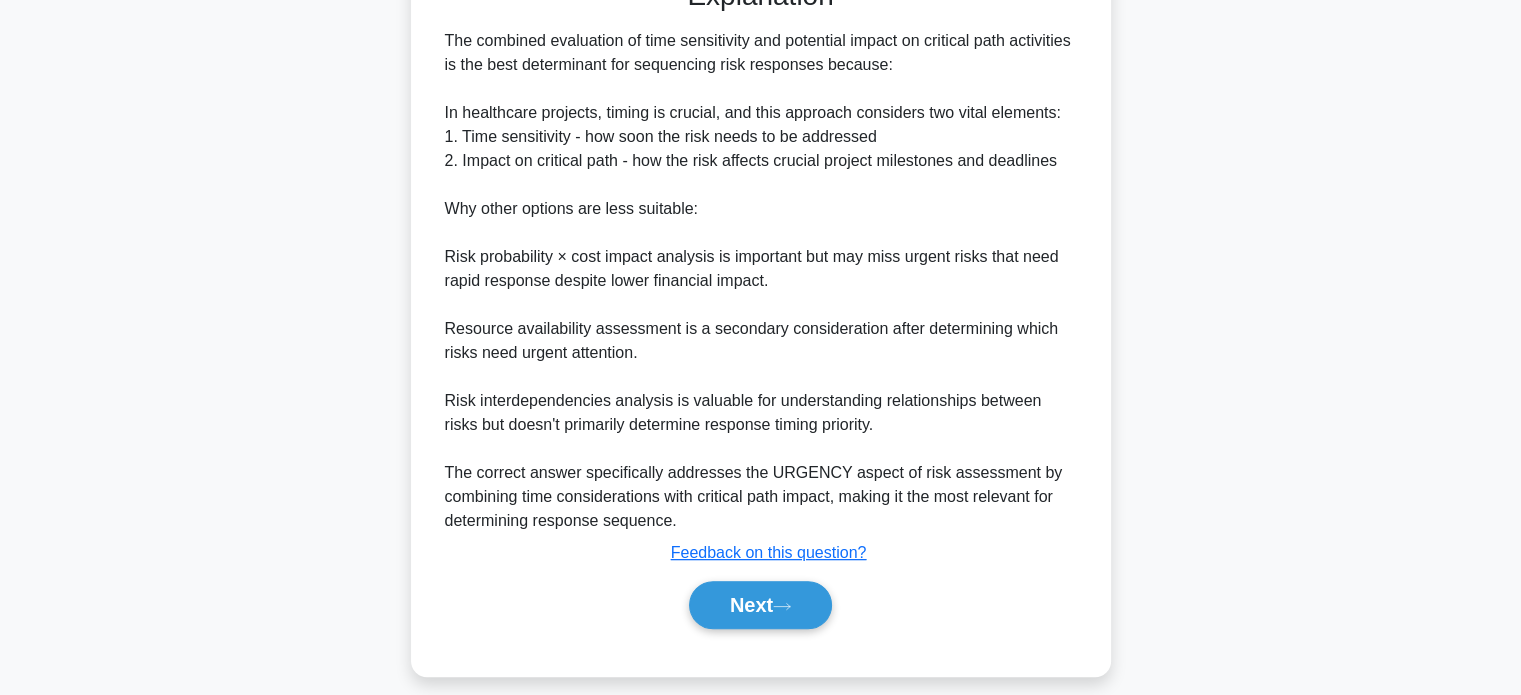 click on "Next" at bounding box center (760, 605) 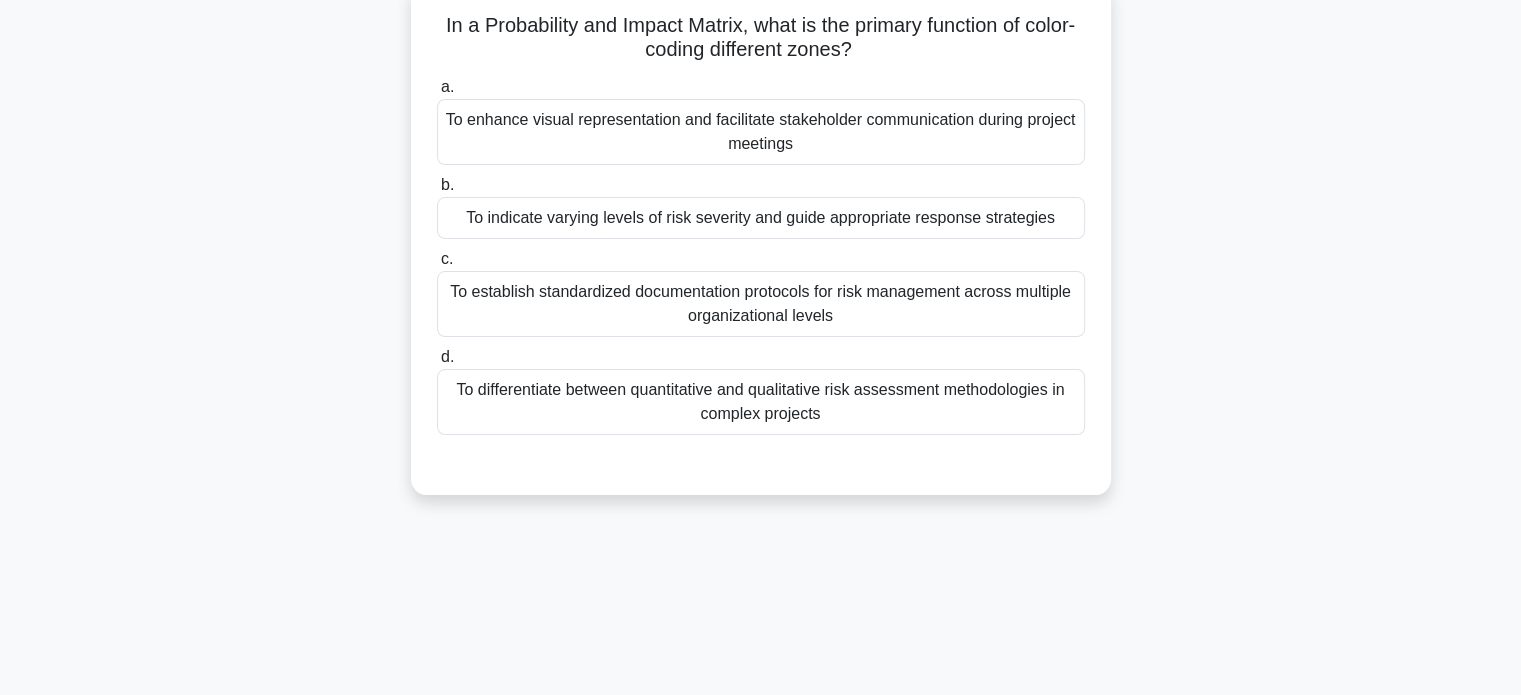 scroll, scrollTop: 51, scrollLeft: 0, axis: vertical 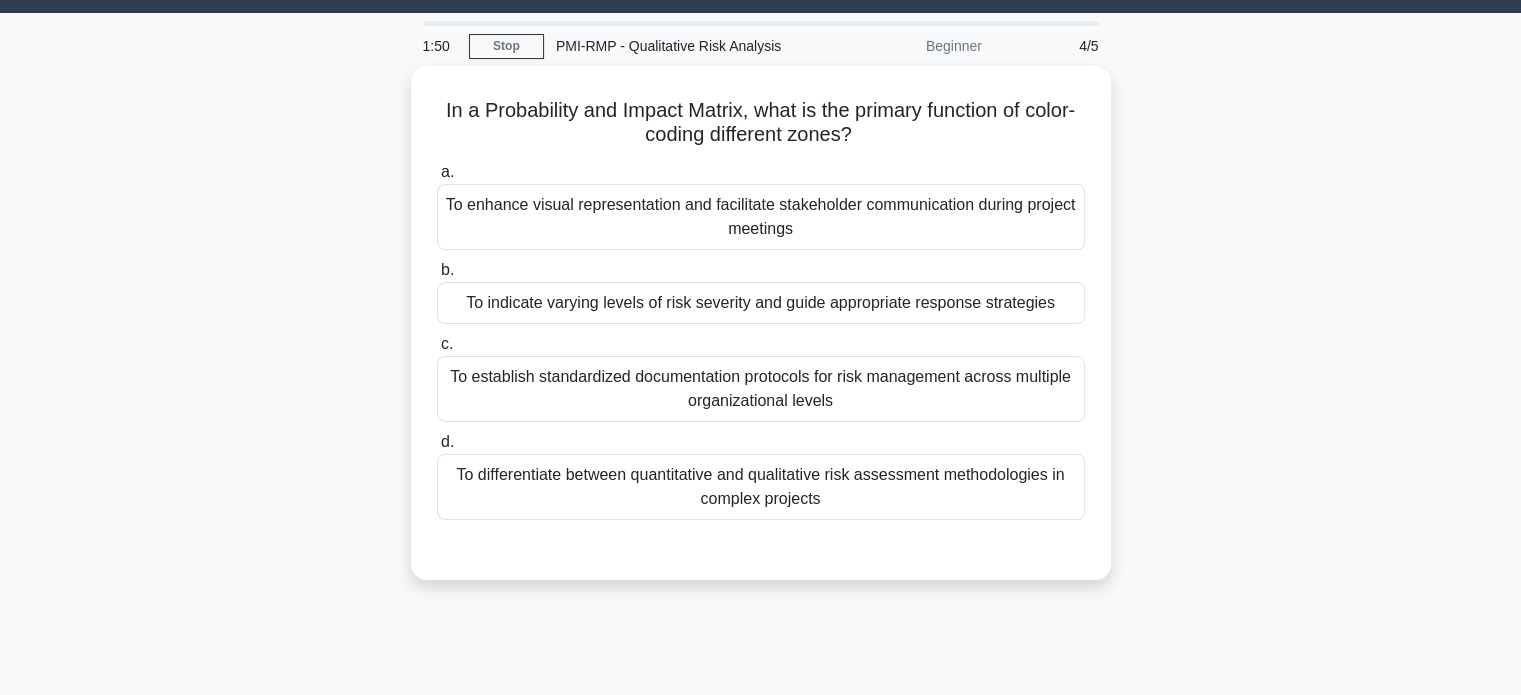 click on "To indicate varying levels of risk severity and guide appropriate response strategies" at bounding box center (761, 303) 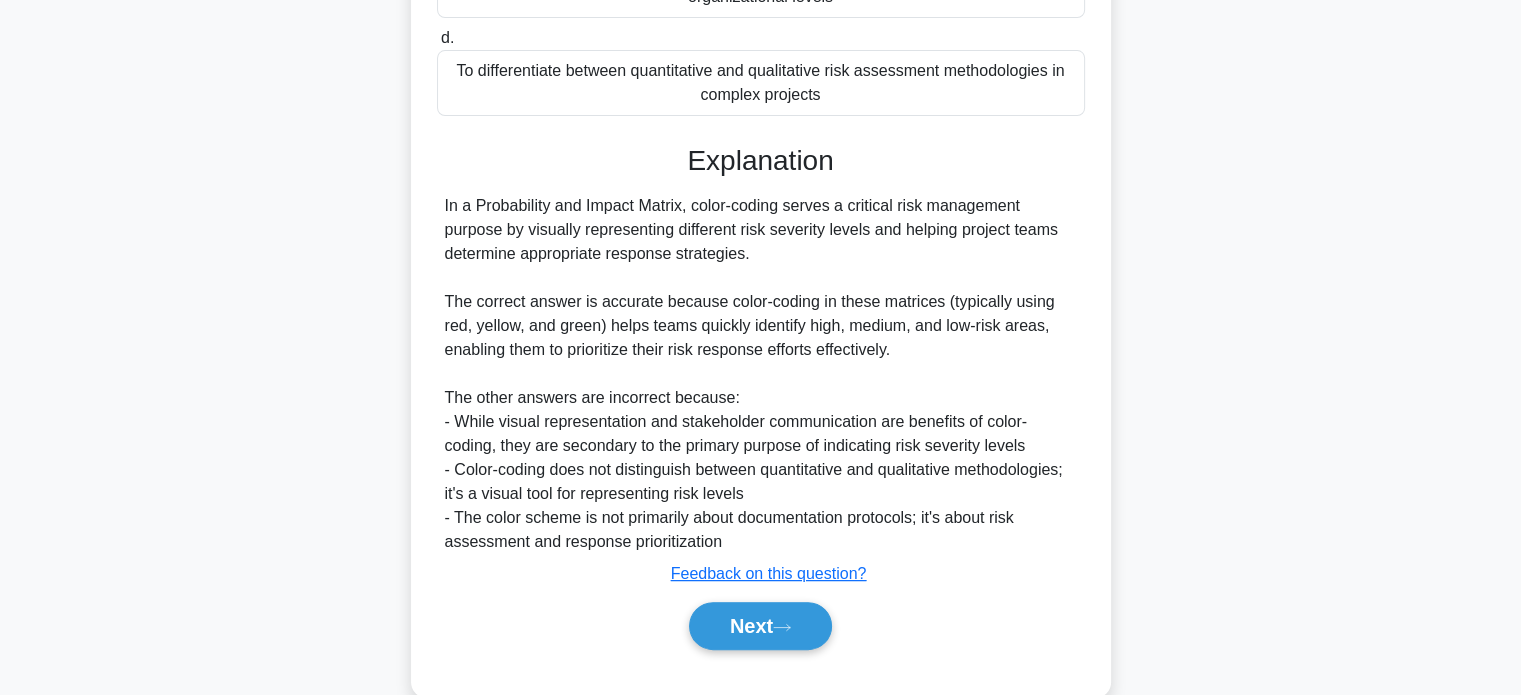 scroll, scrollTop: 460, scrollLeft: 0, axis: vertical 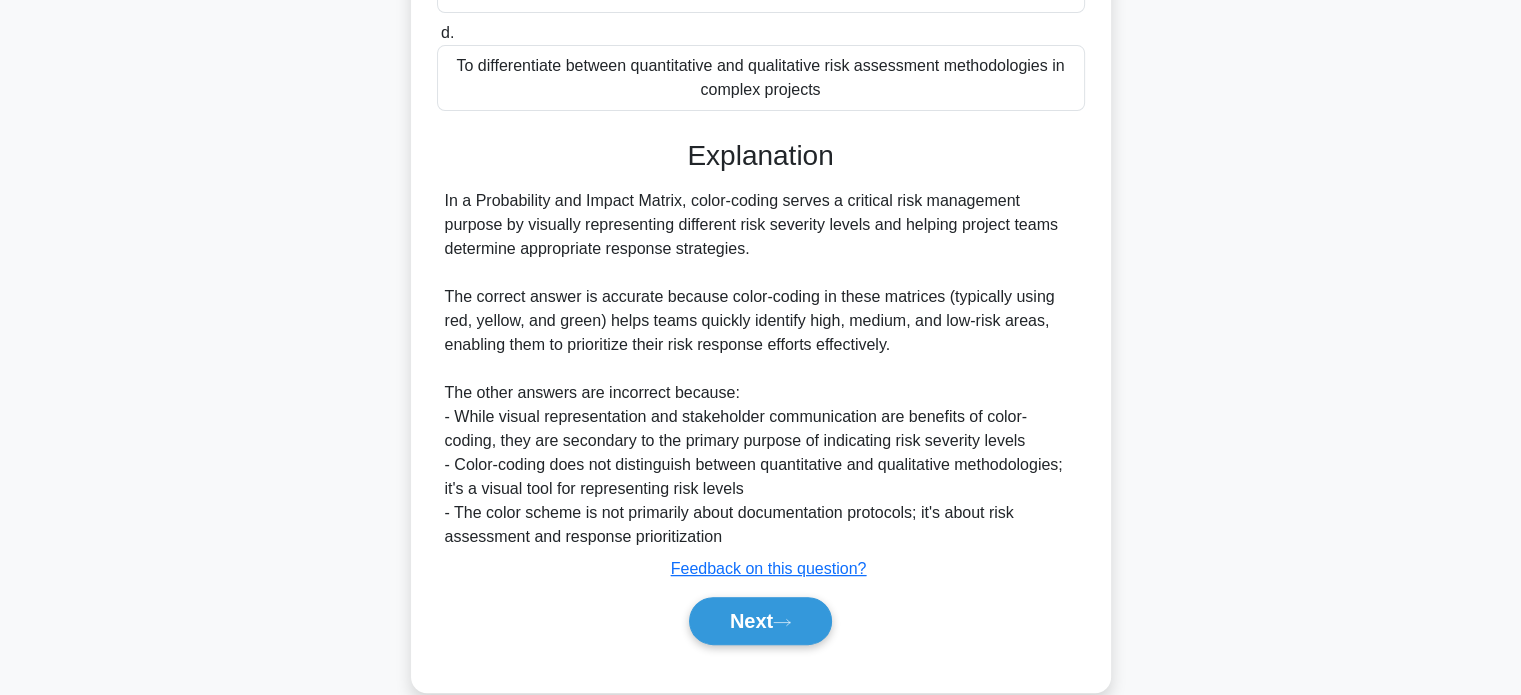 click on "Next" at bounding box center (760, 621) 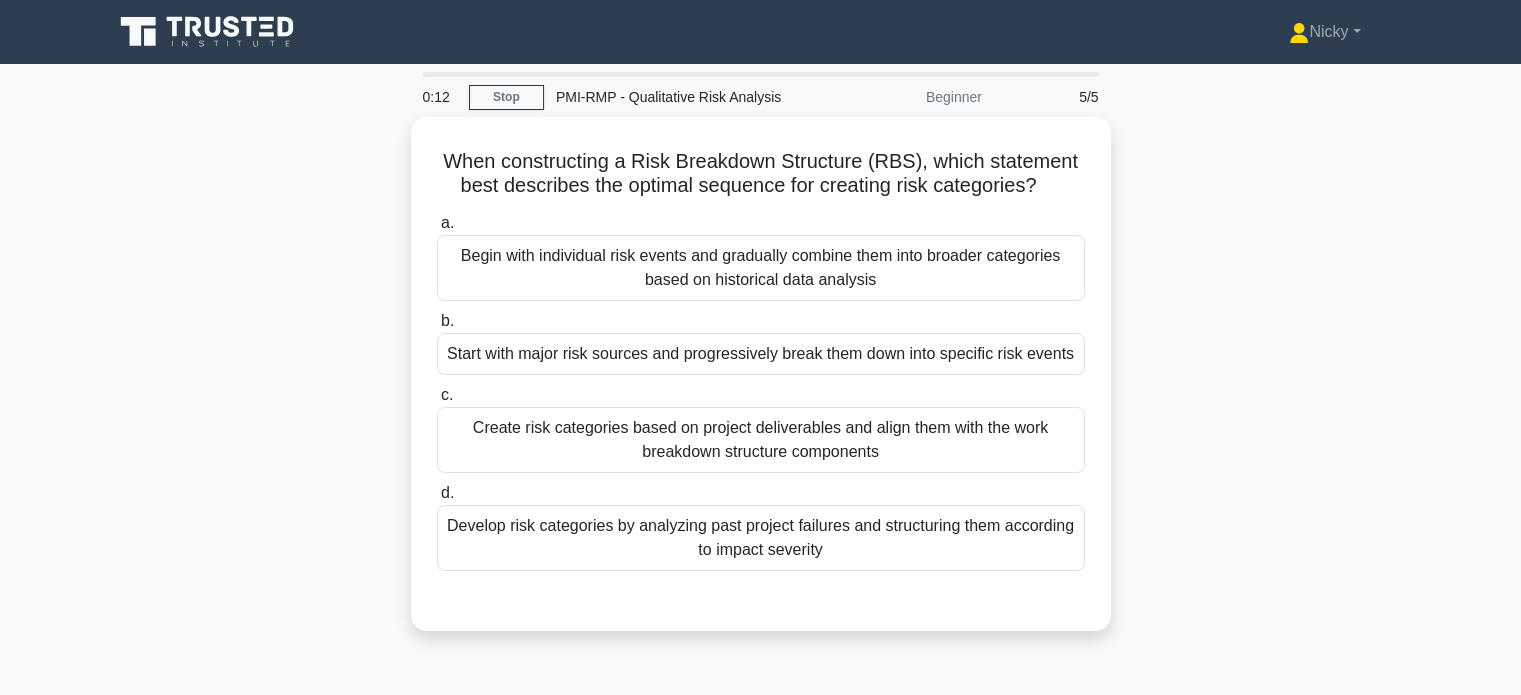 scroll, scrollTop: 4, scrollLeft: 0, axis: vertical 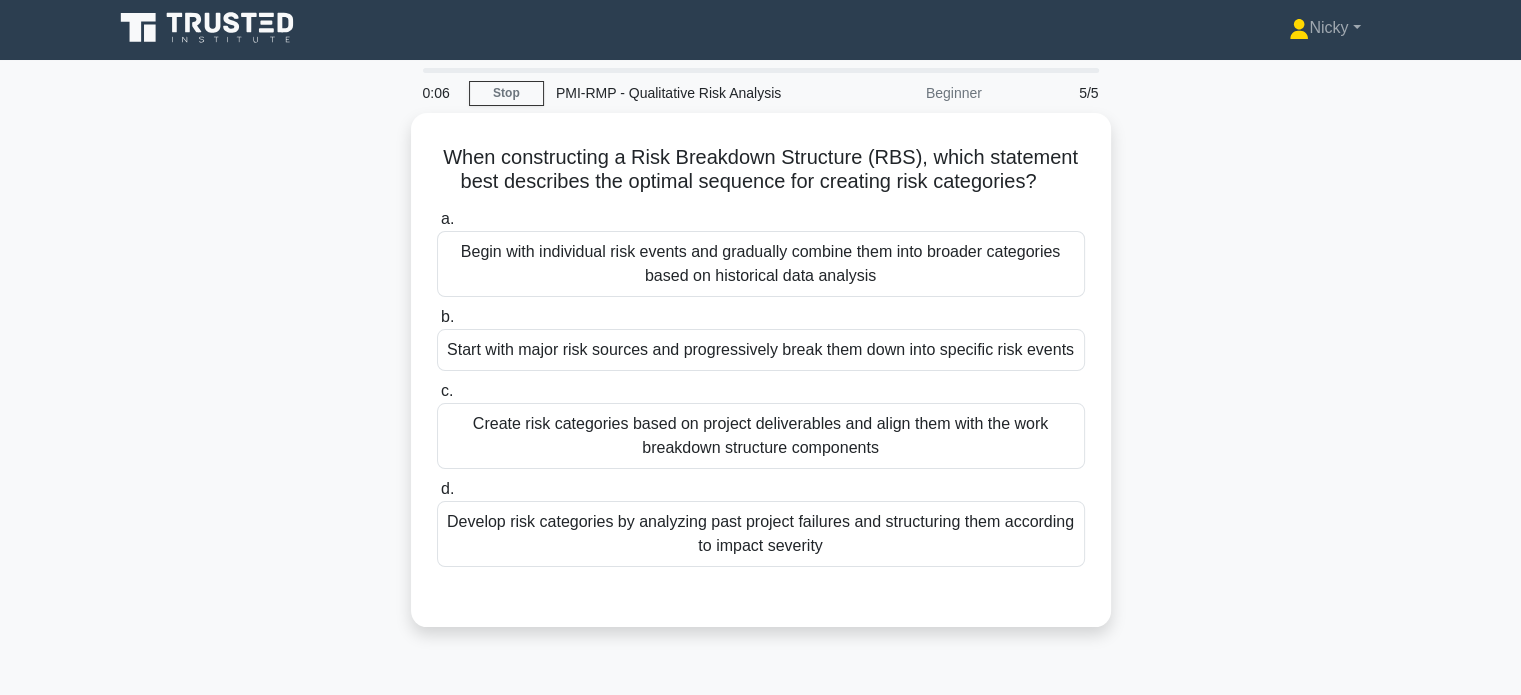 click on "Develop risk categories by analyzing past project failures and structuring them according to impact severity" at bounding box center [761, 534] 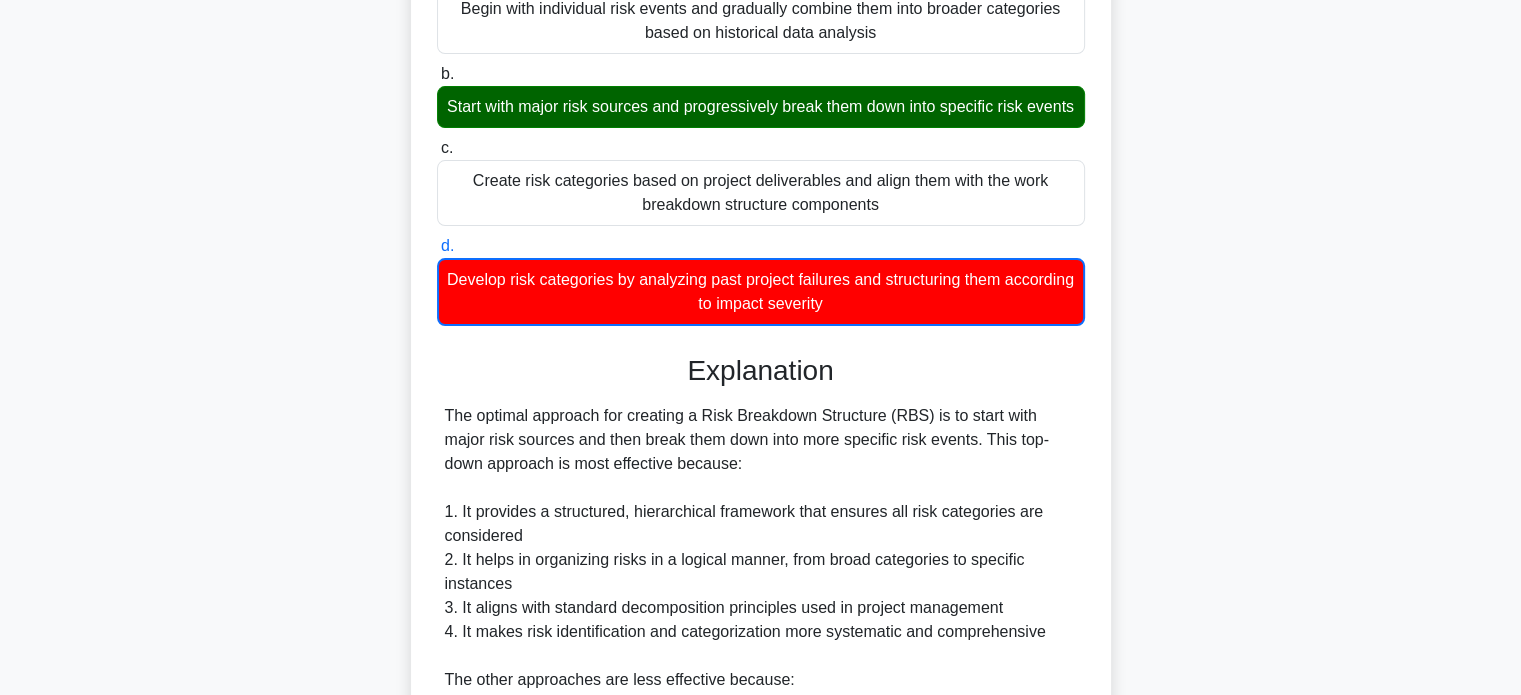scroll, scrollTop: 250, scrollLeft: 0, axis: vertical 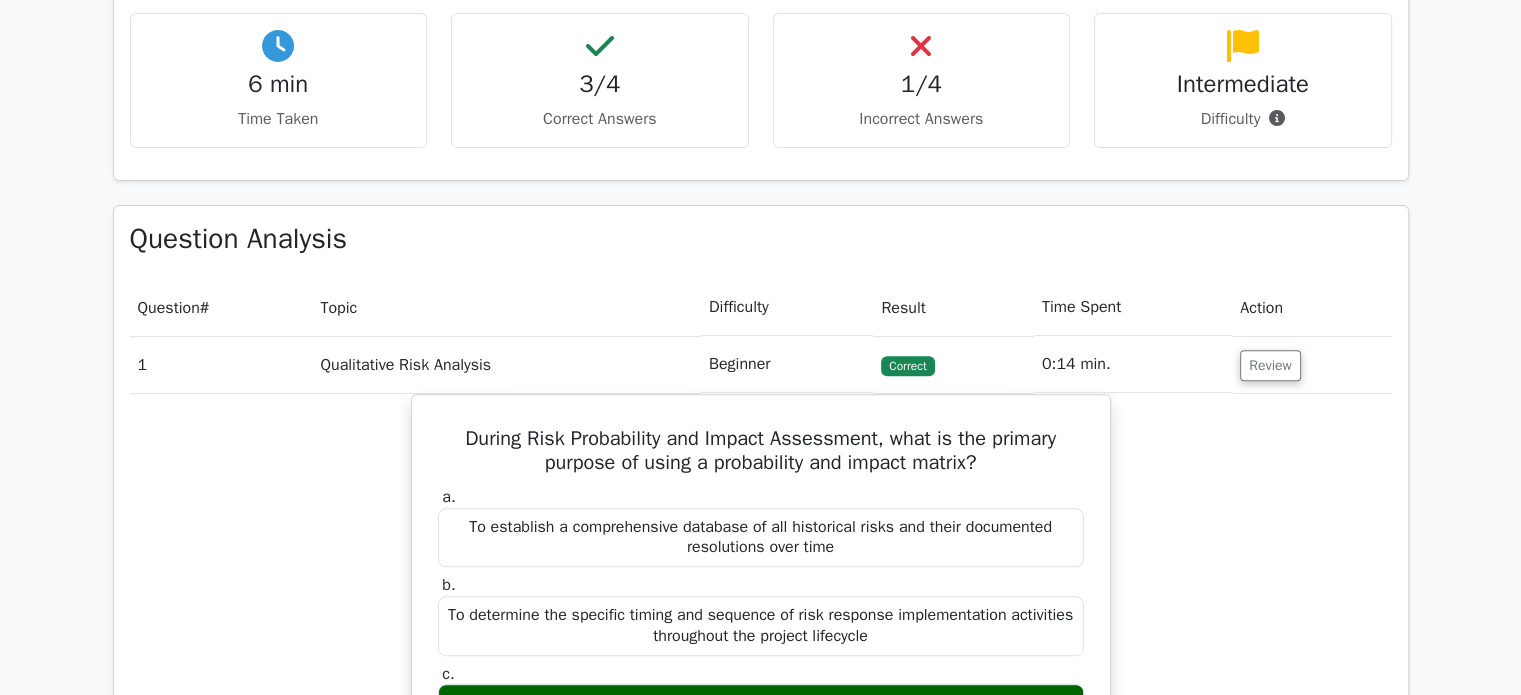 click on "During Risk Probability and Impact Assessment, what is the primary purpose of using a probability and impact matrix?
a.
To establish a comprehensive database of all historical risks and their documented resolutions over time
b.
c. d." at bounding box center [761, 861] 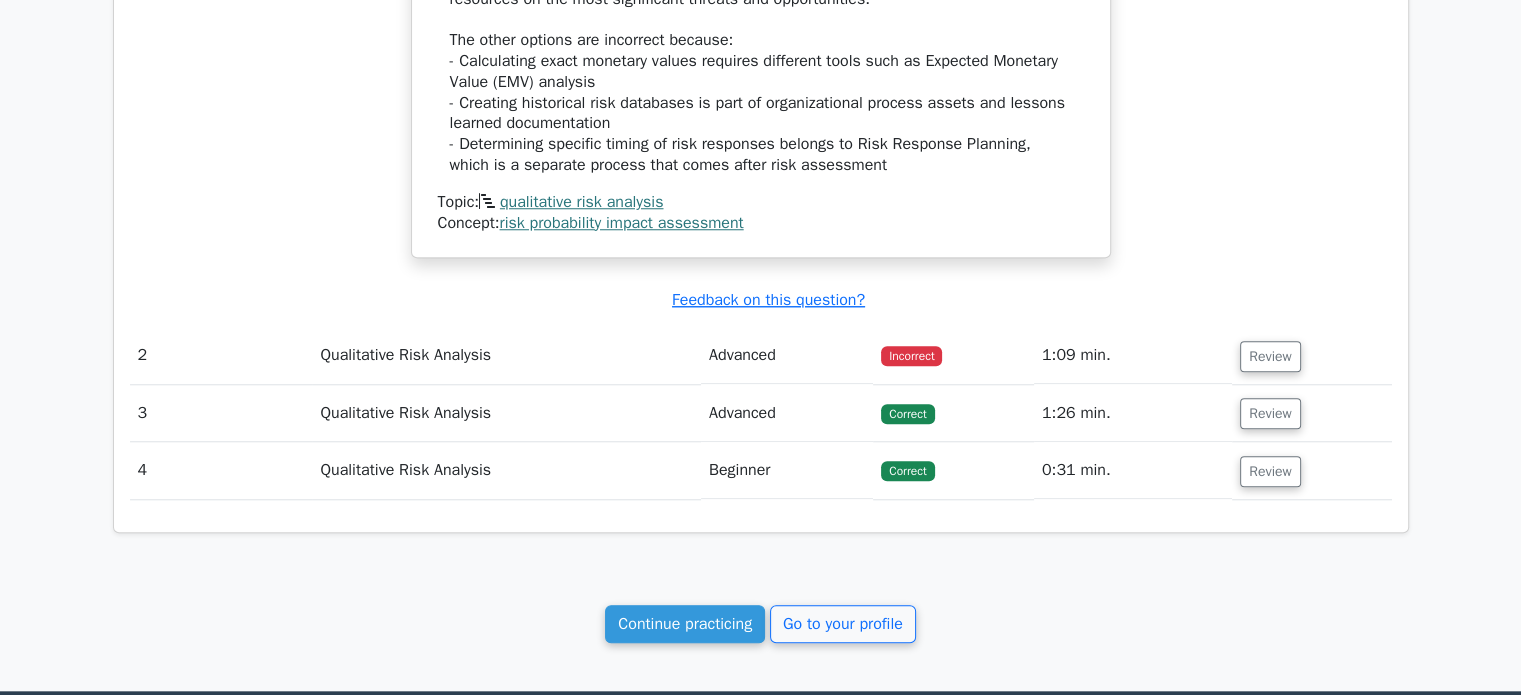 scroll, scrollTop: 1979, scrollLeft: 0, axis: vertical 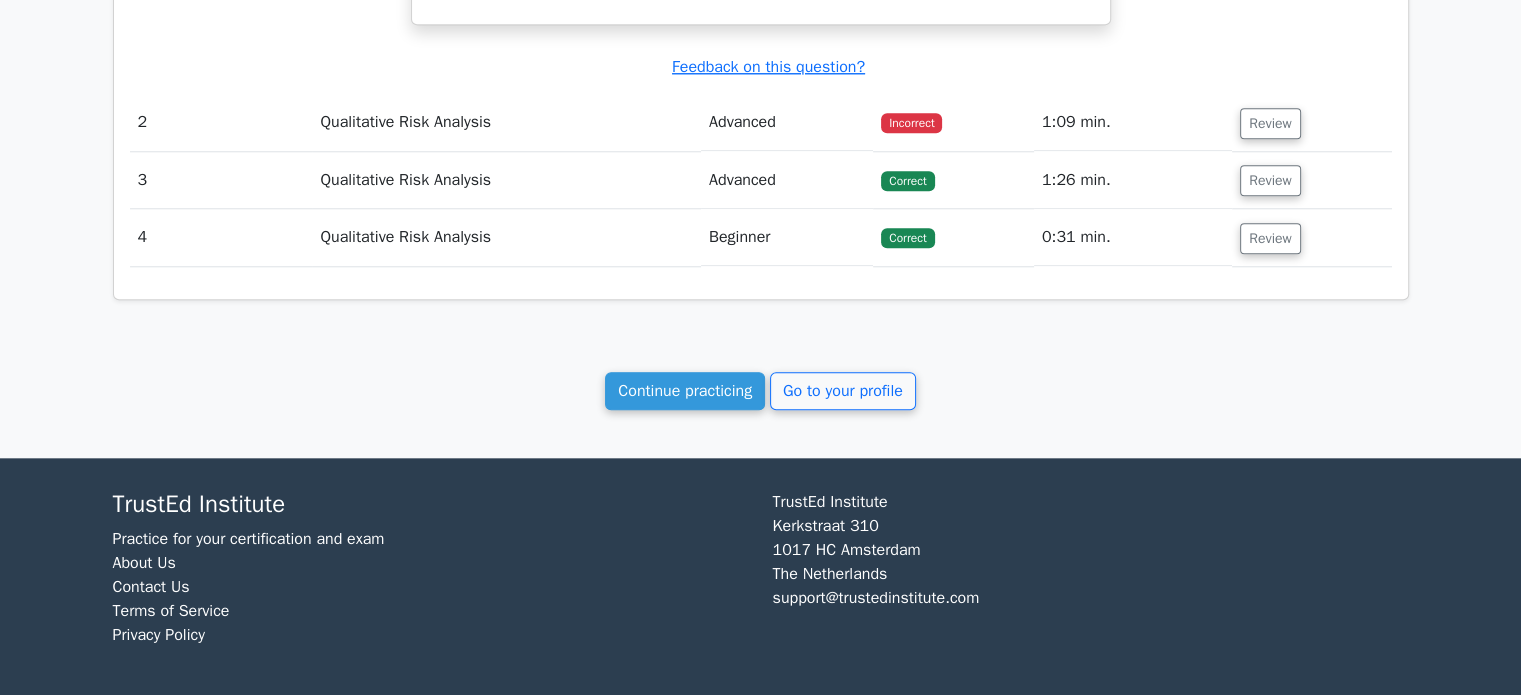 click on "Continue practicing" at bounding box center (685, 391) 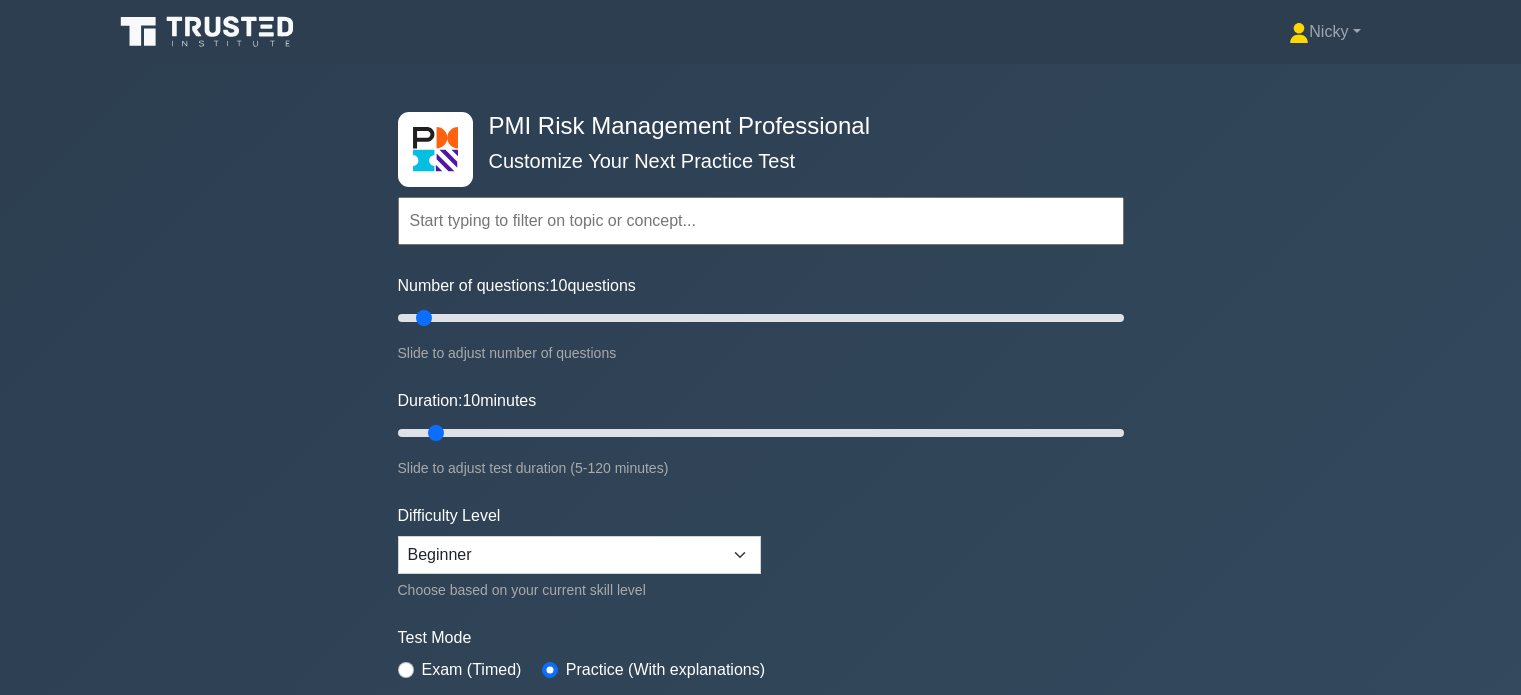 scroll, scrollTop: 0, scrollLeft: 0, axis: both 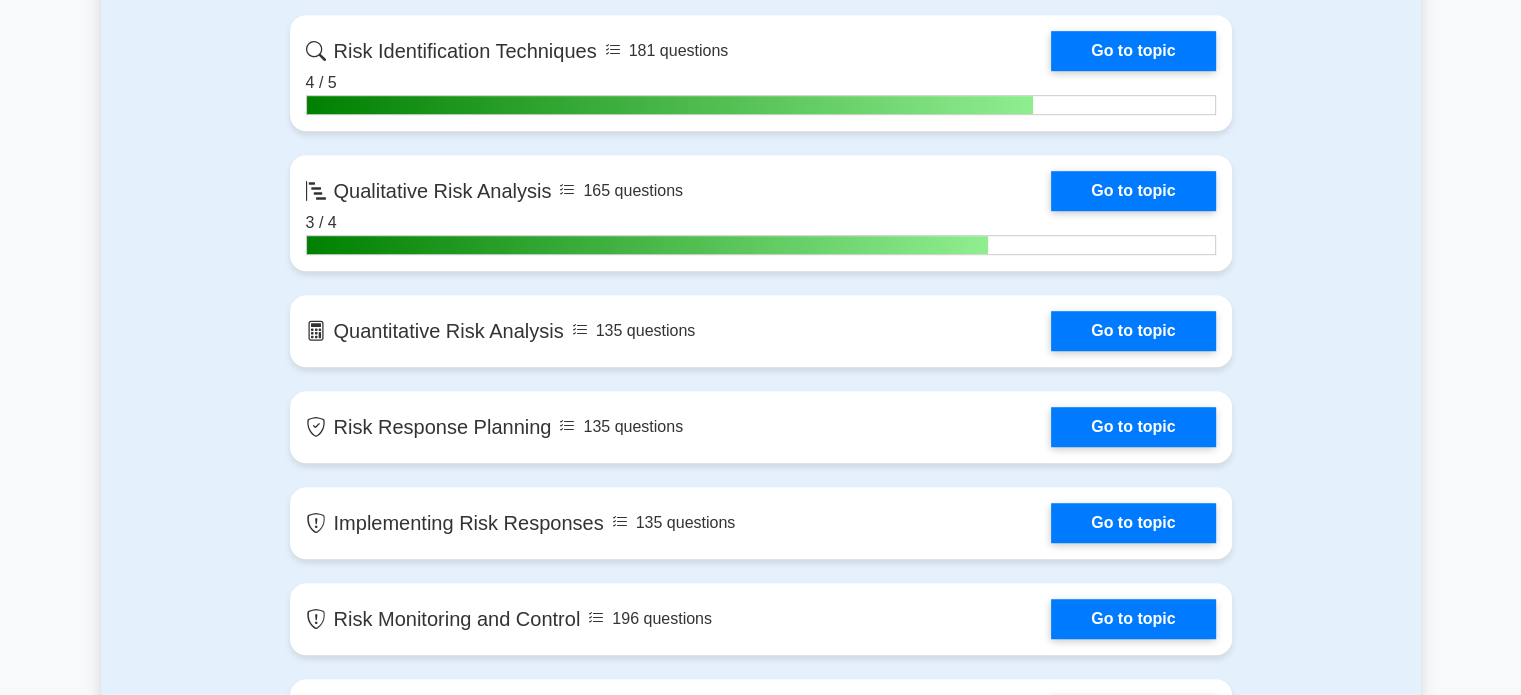 click on "Go to topic" at bounding box center [1133, 191] 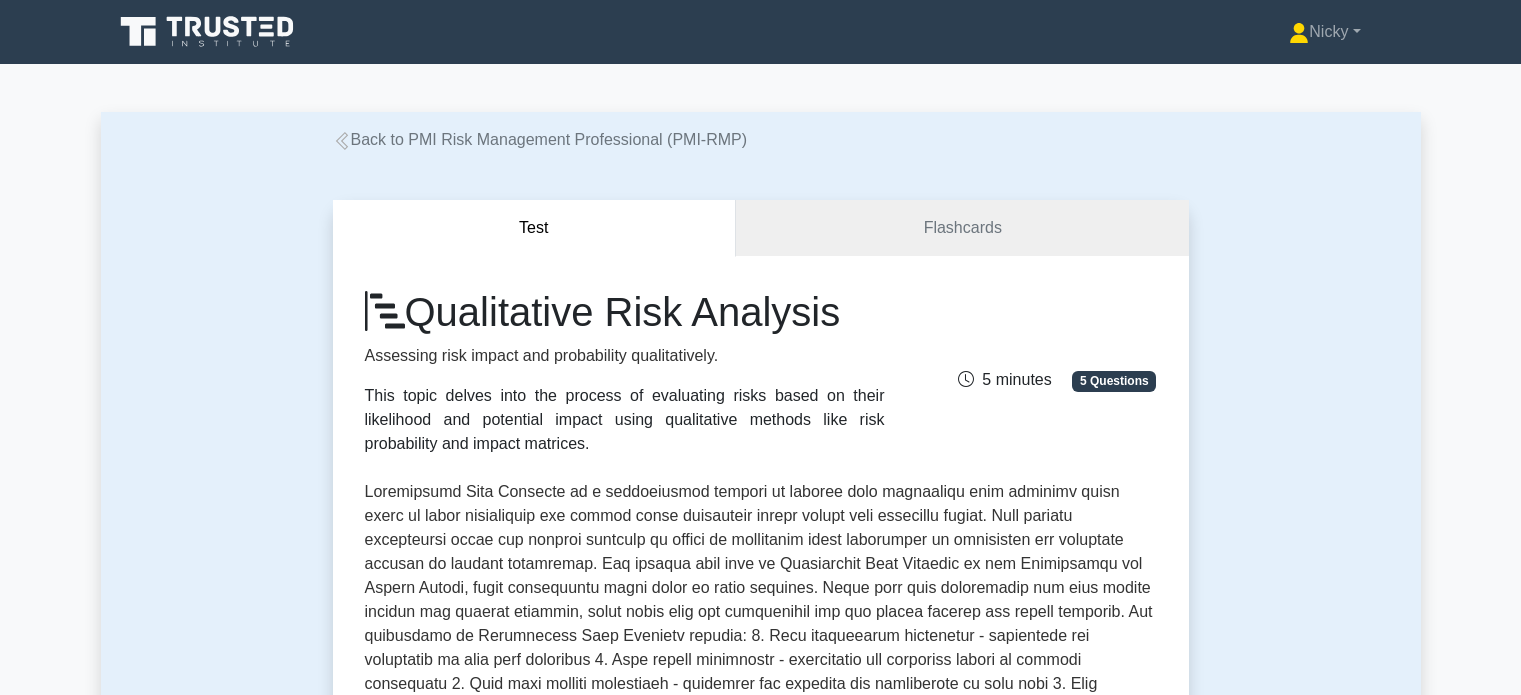 scroll, scrollTop: 0, scrollLeft: 0, axis: both 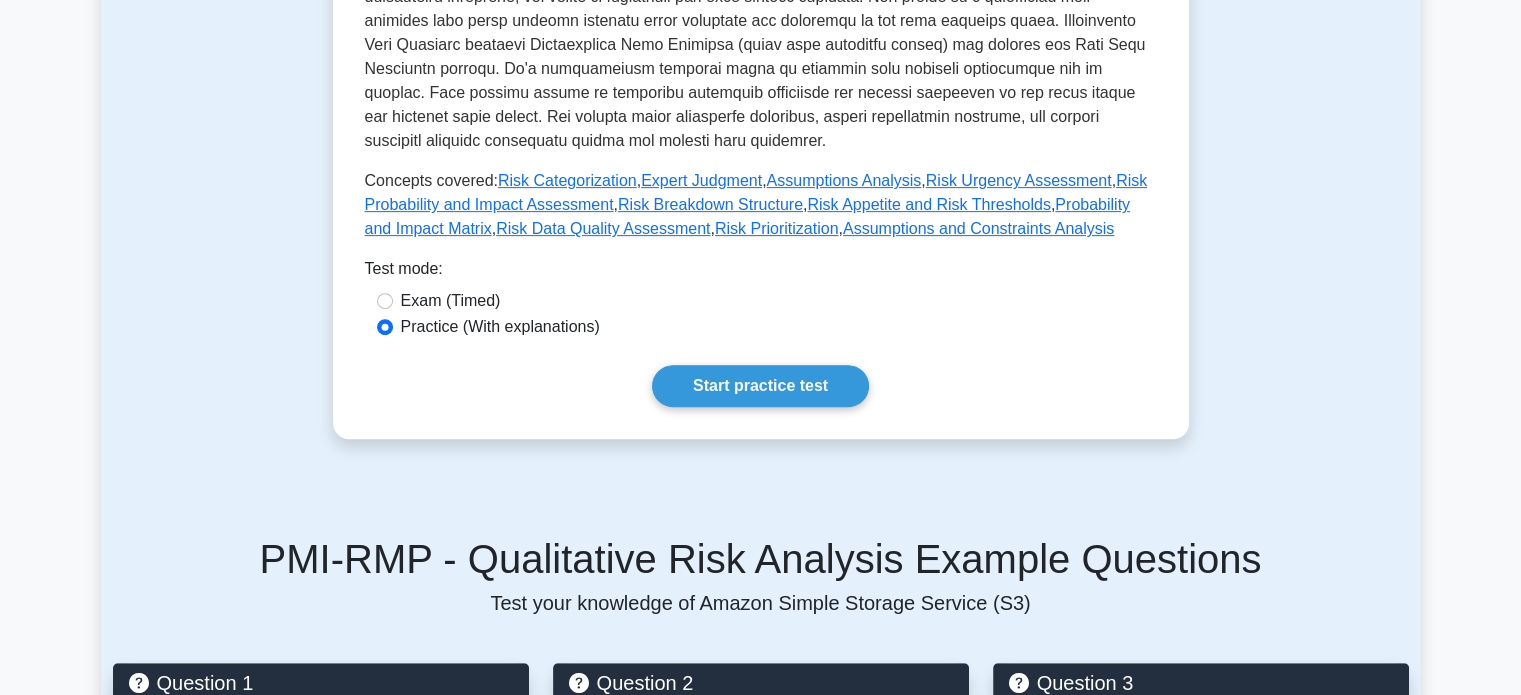 click on "Start practice test" at bounding box center (760, 386) 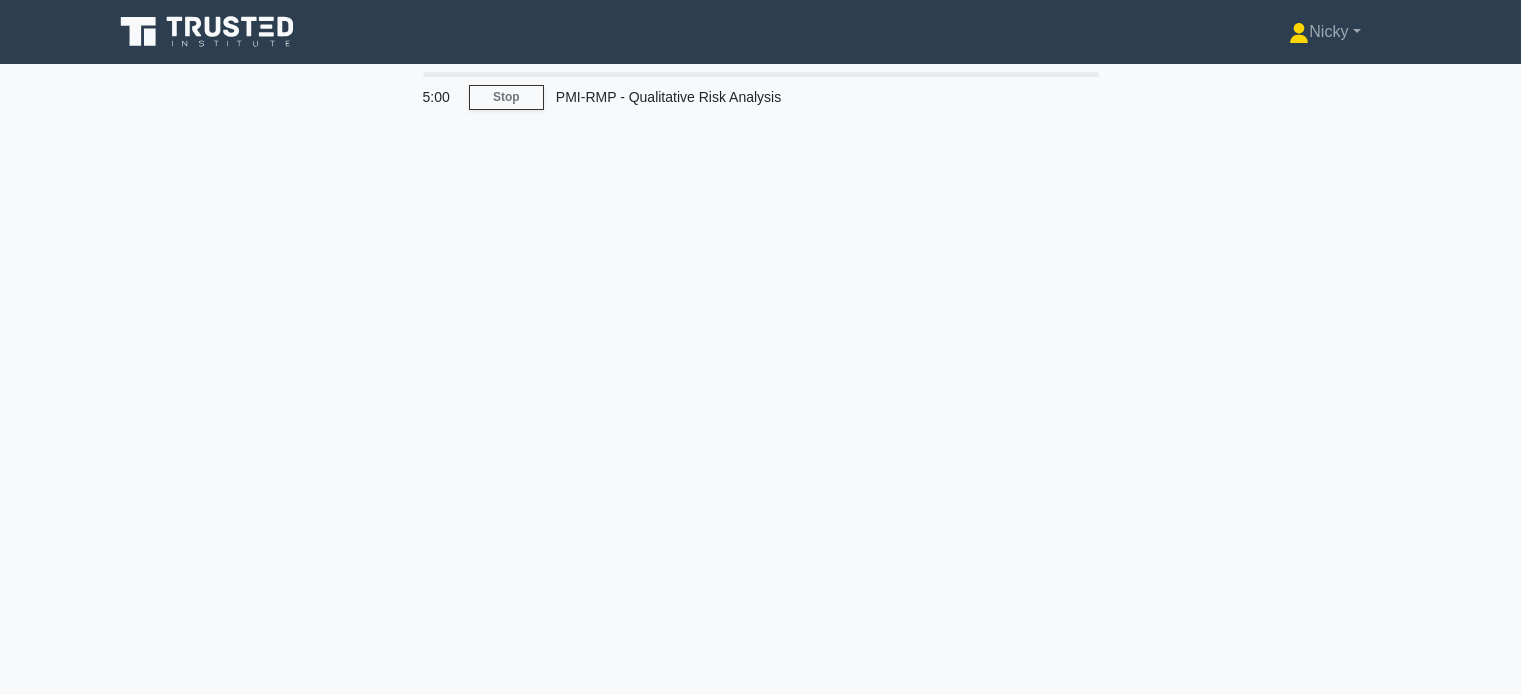 scroll, scrollTop: 0, scrollLeft: 0, axis: both 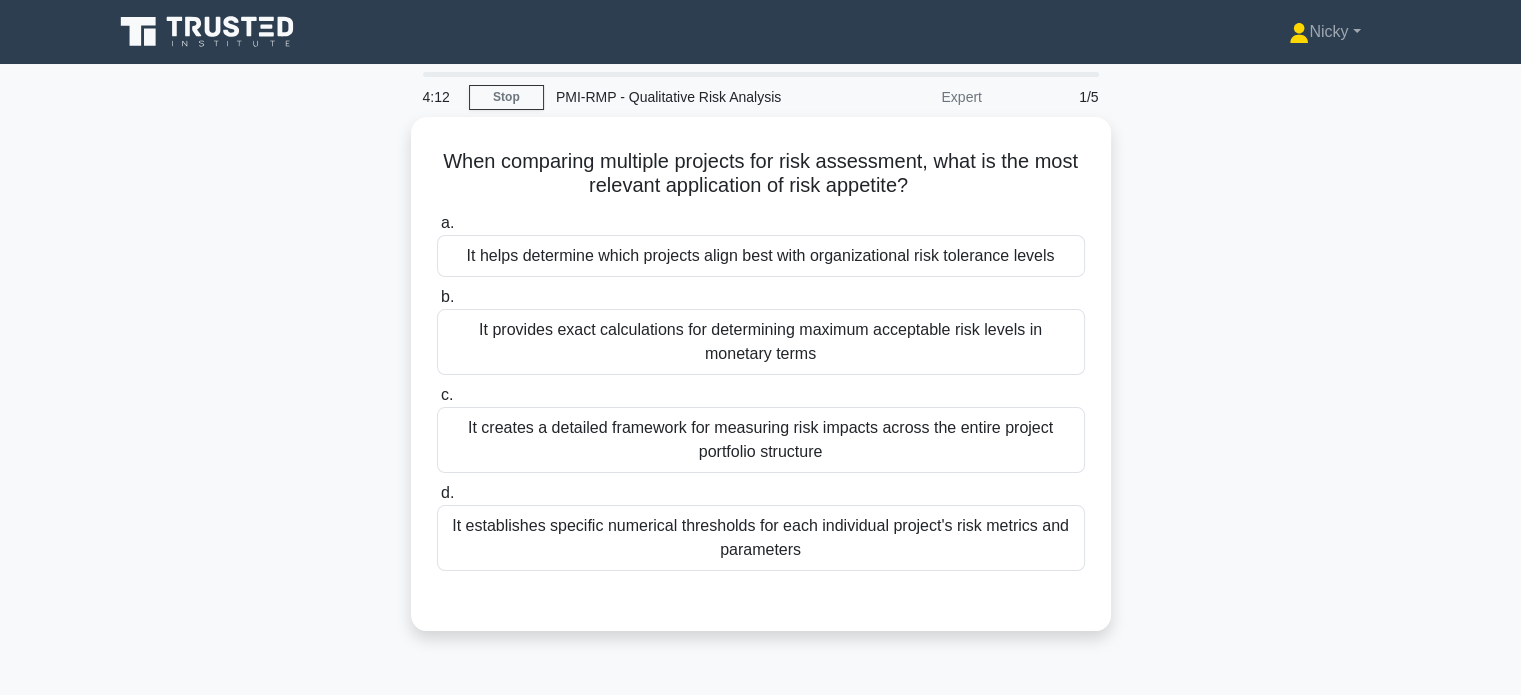 click on "It establishes specific numerical thresholds for each individual project's risk metrics and parameters" at bounding box center (761, 538) 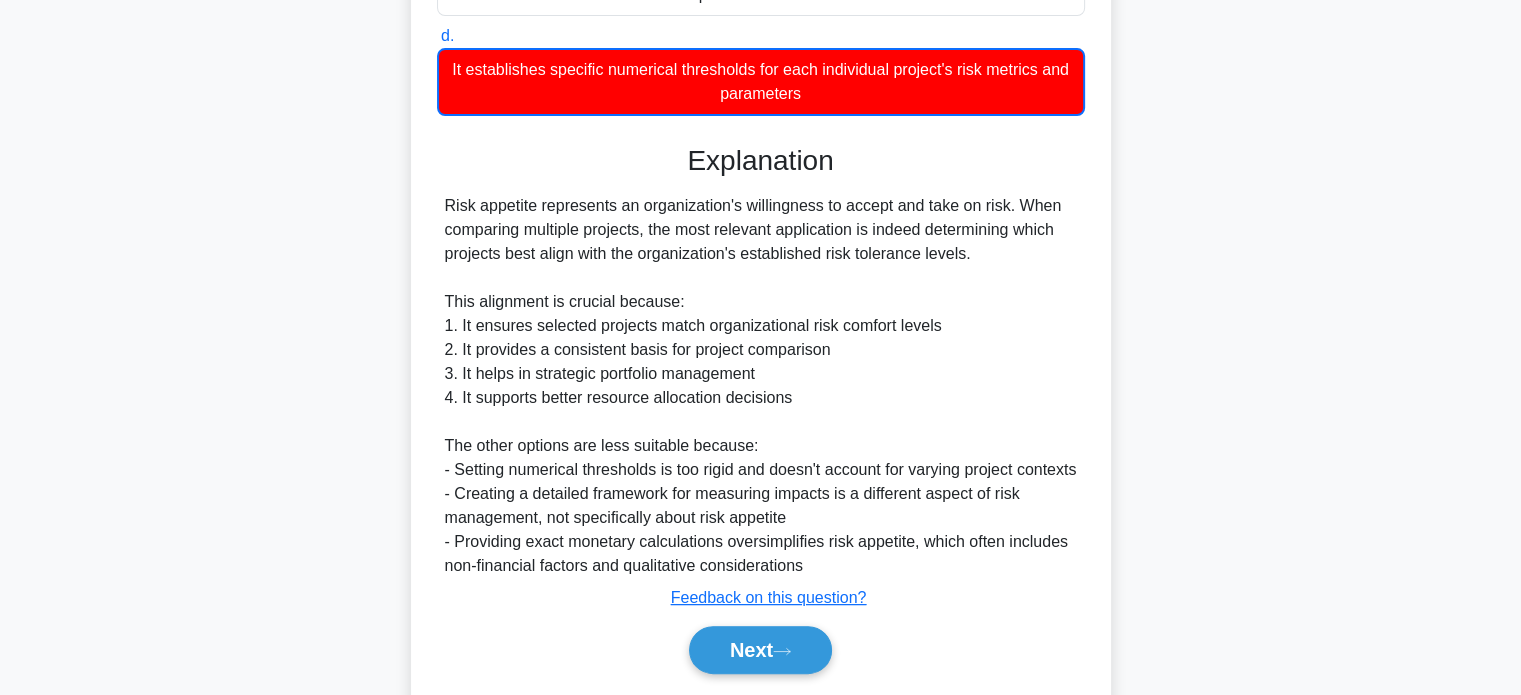 scroll, scrollTop: 538, scrollLeft: 0, axis: vertical 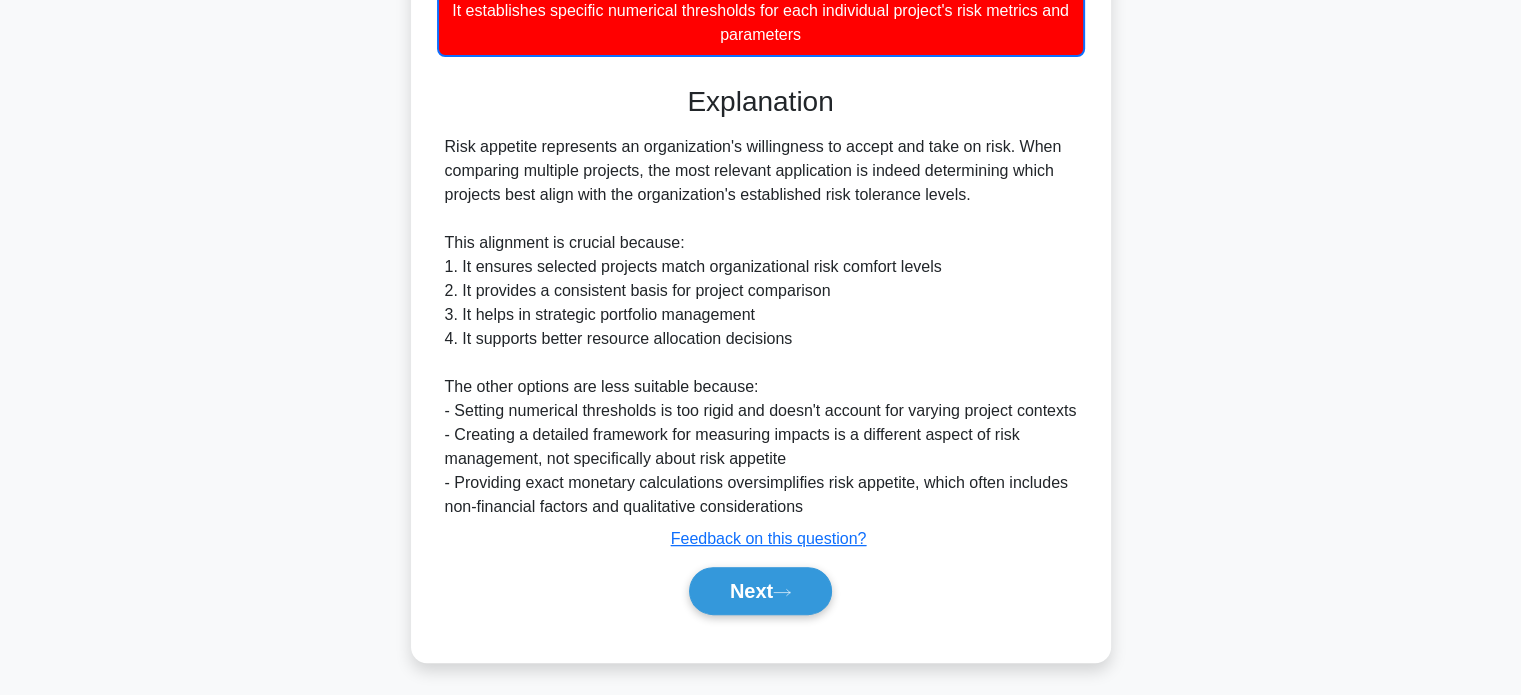 click on "Next" at bounding box center [760, 591] 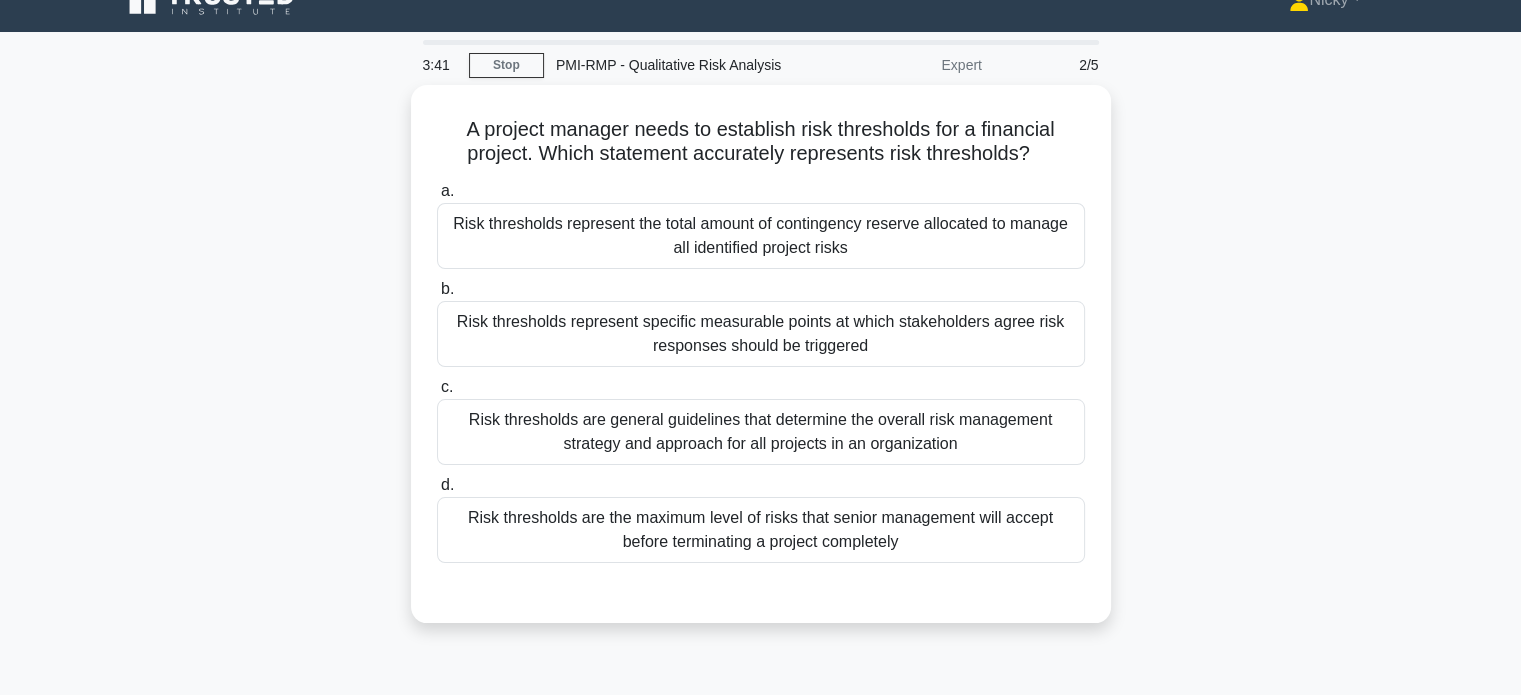 scroll, scrollTop: 31, scrollLeft: 0, axis: vertical 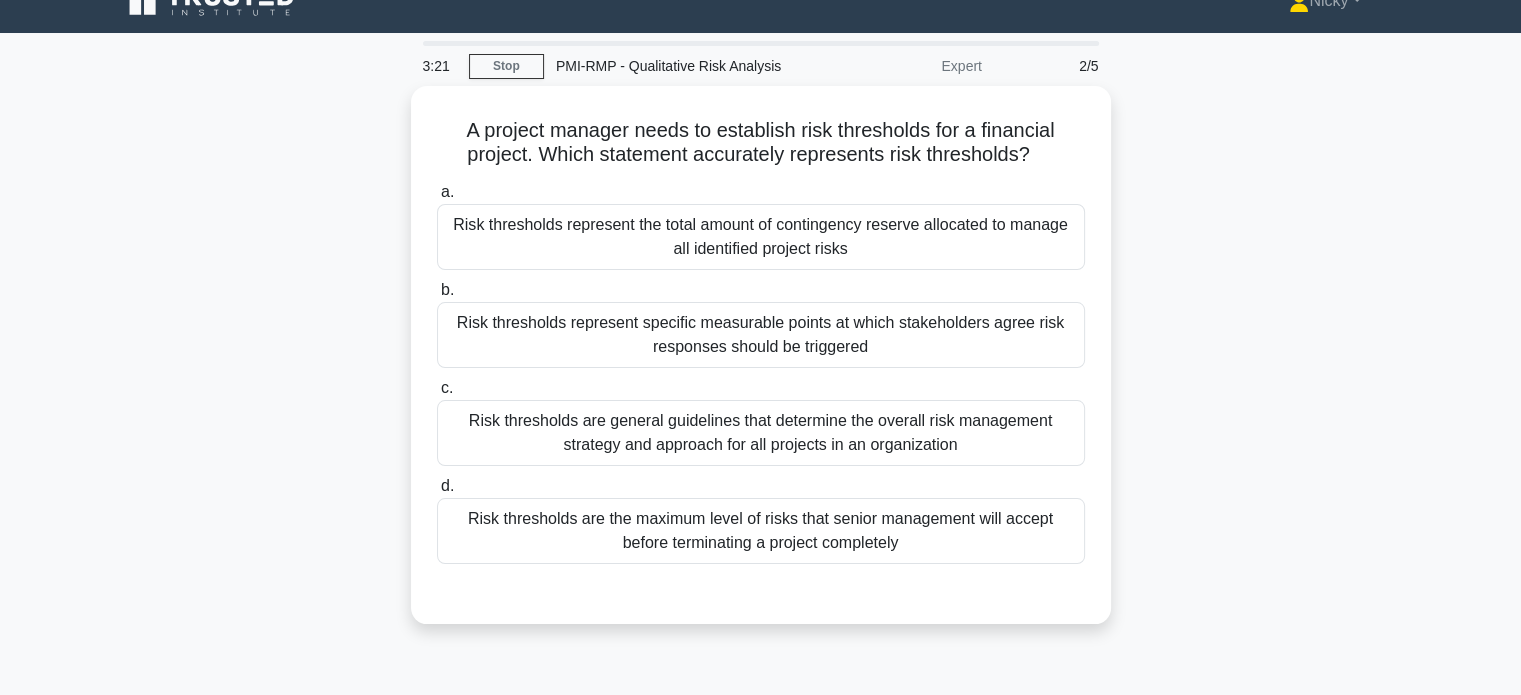 click on "Risk thresholds are the maximum level of risks that senior management will accept before terminating a project completely" at bounding box center (761, 531) 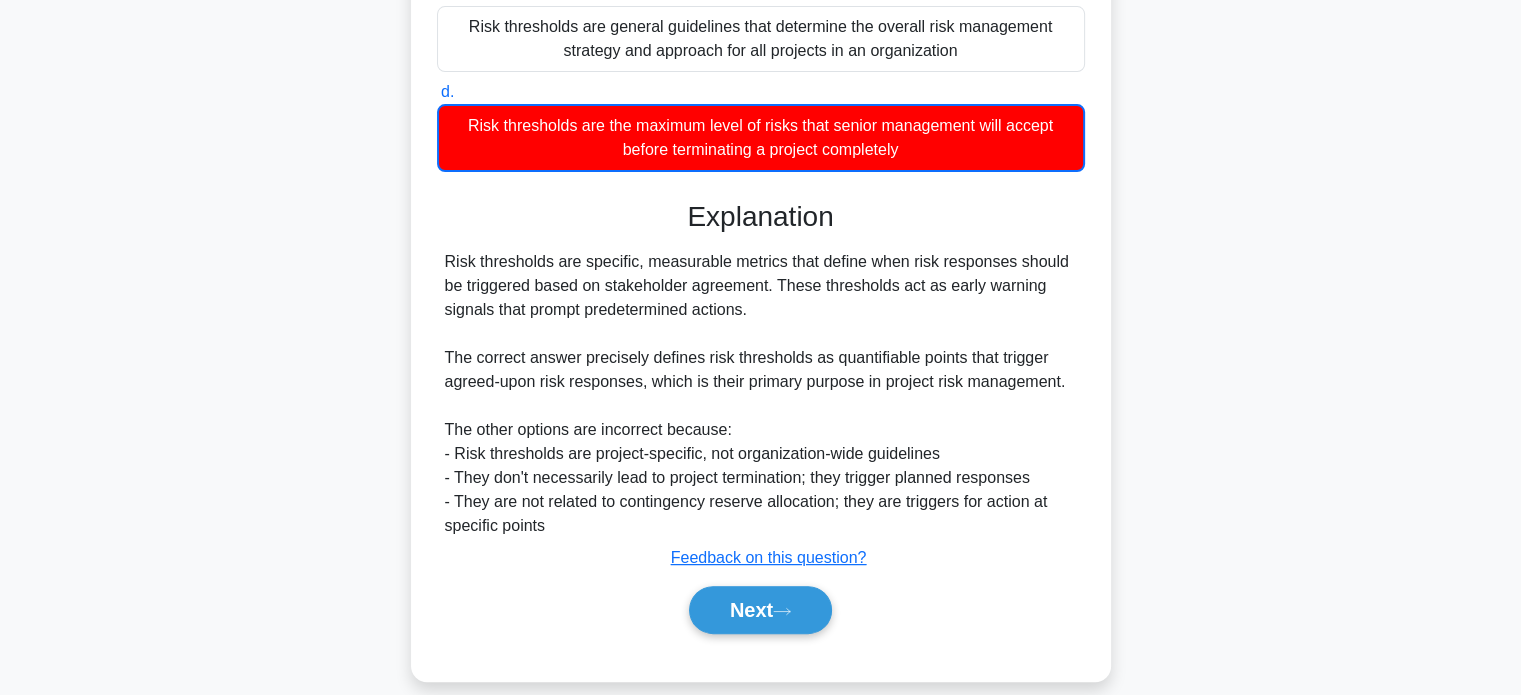 scroll, scrollTop: 442, scrollLeft: 0, axis: vertical 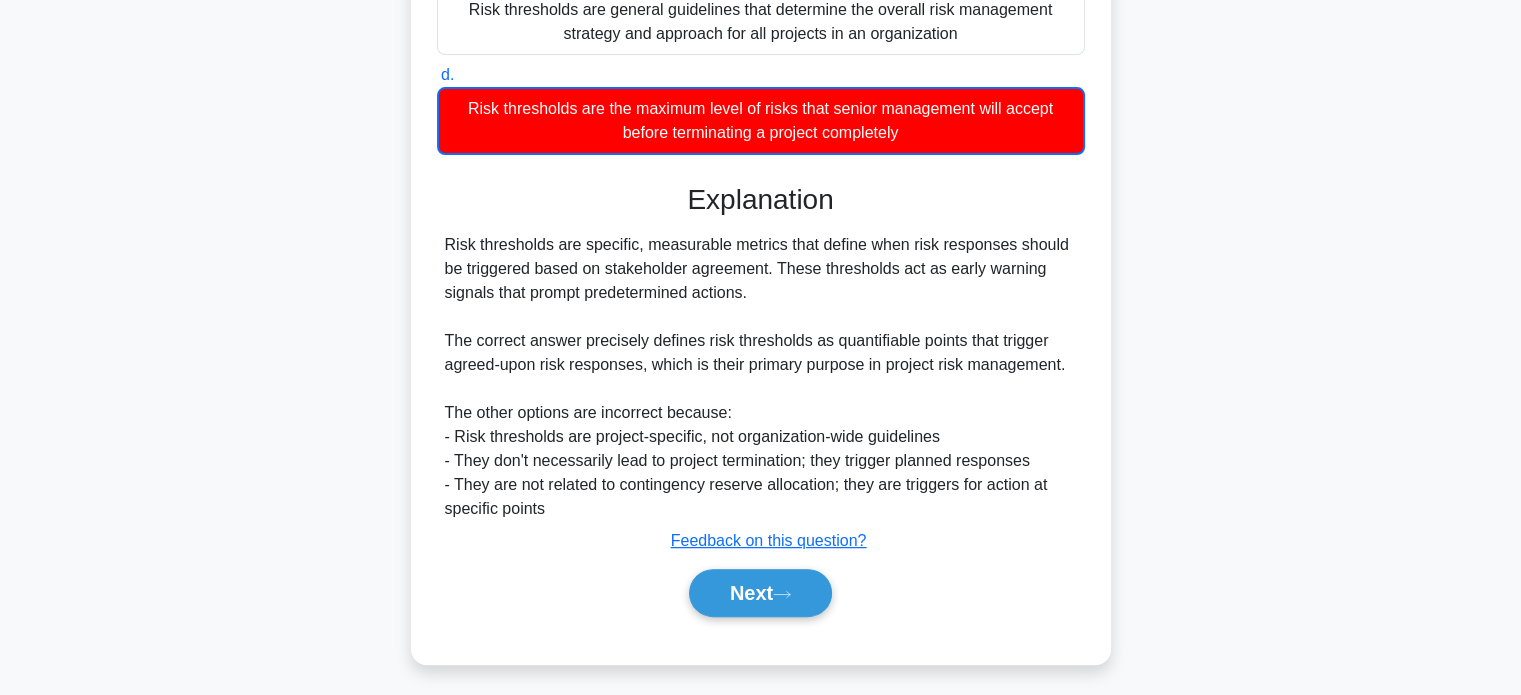click on "Next" at bounding box center (760, 593) 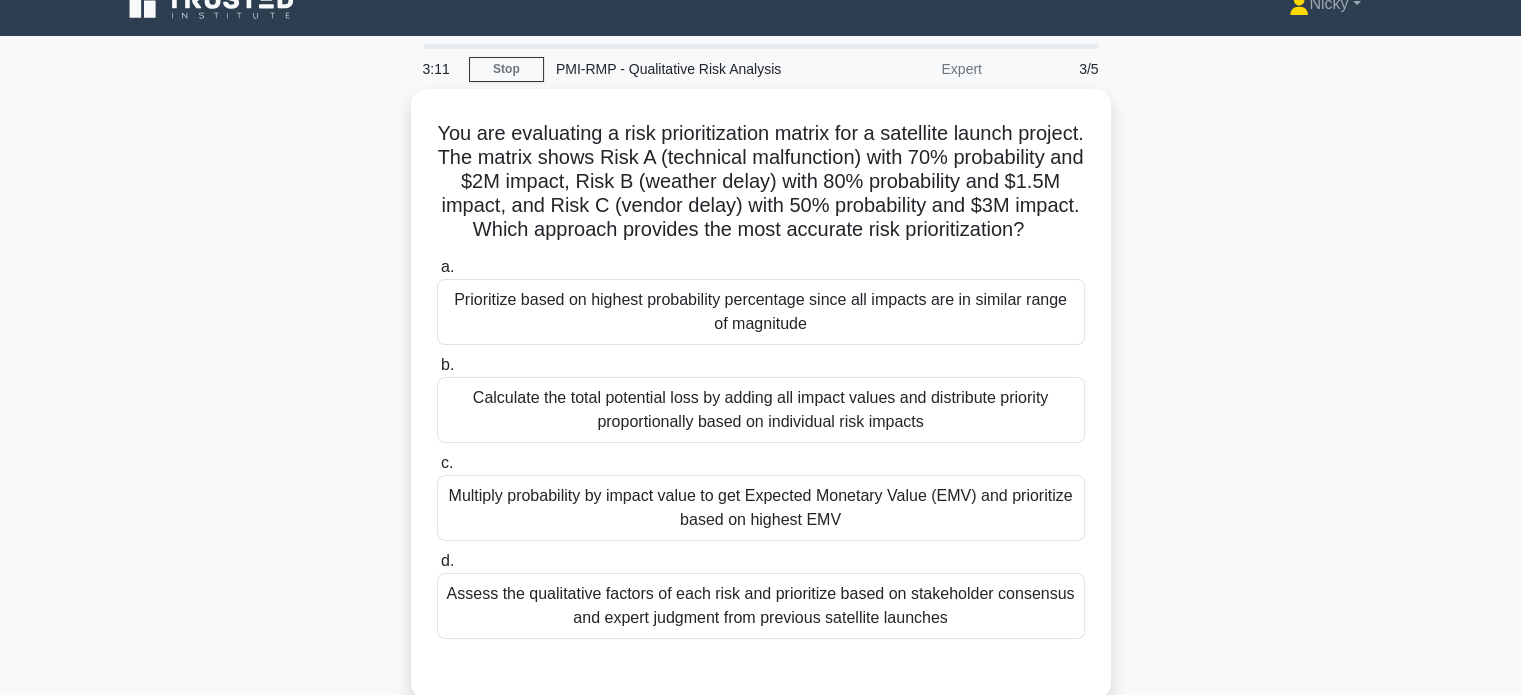 scroll, scrollTop: 27, scrollLeft: 0, axis: vertical 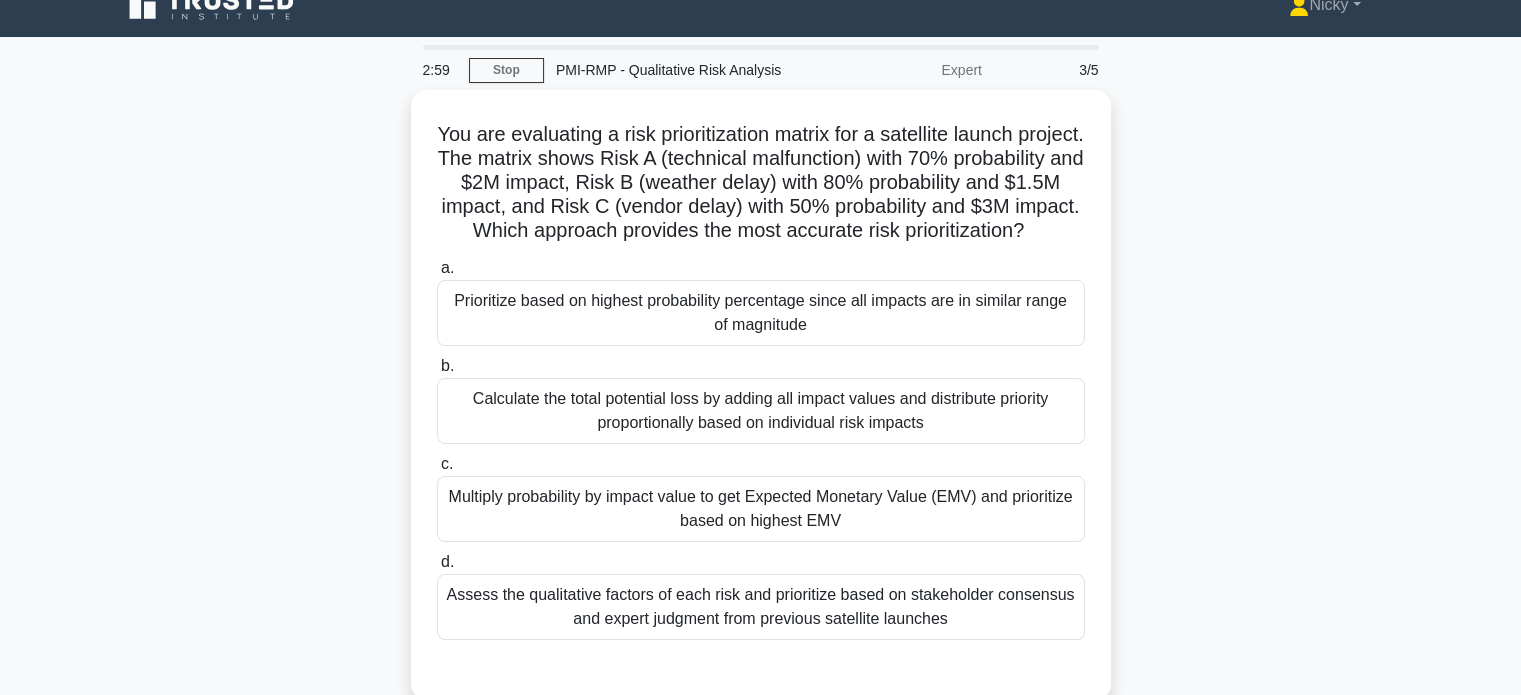click on "Multiply probability by impact value to get Expected Monetary Value (EMV) and prioritize based on highest EMV" at bounding box center [761, 509] 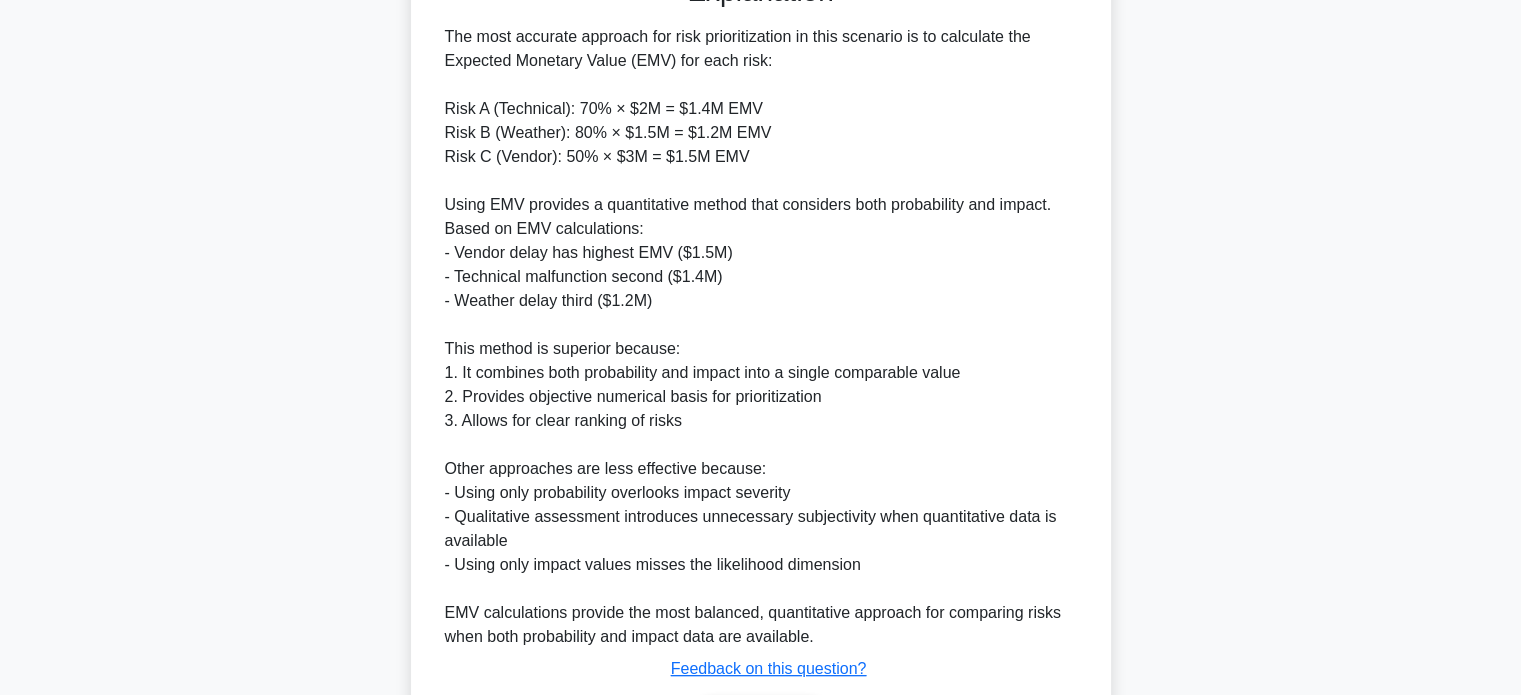 scroll, scrollTop: 872, scrollLeft: 0, axis: vertical 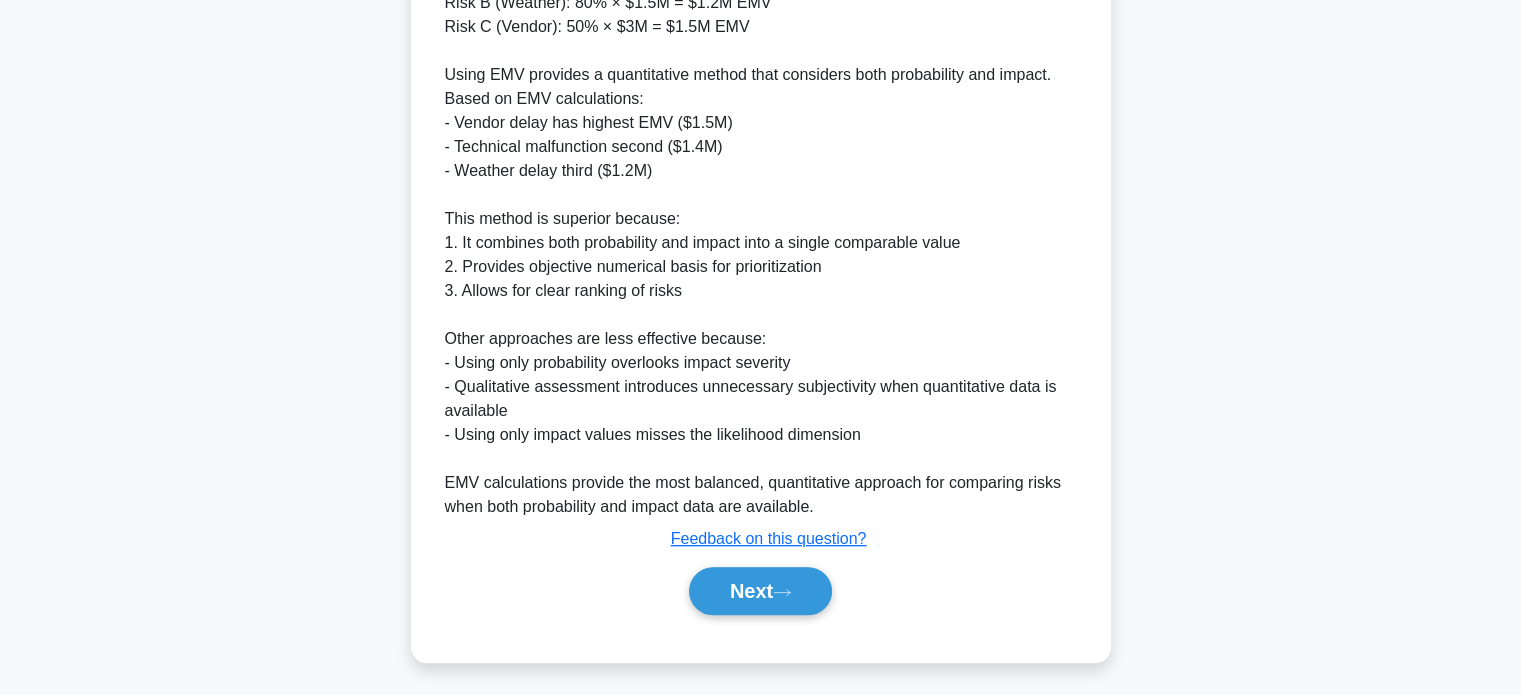 click on "Next" at bounding box center (760, 591) 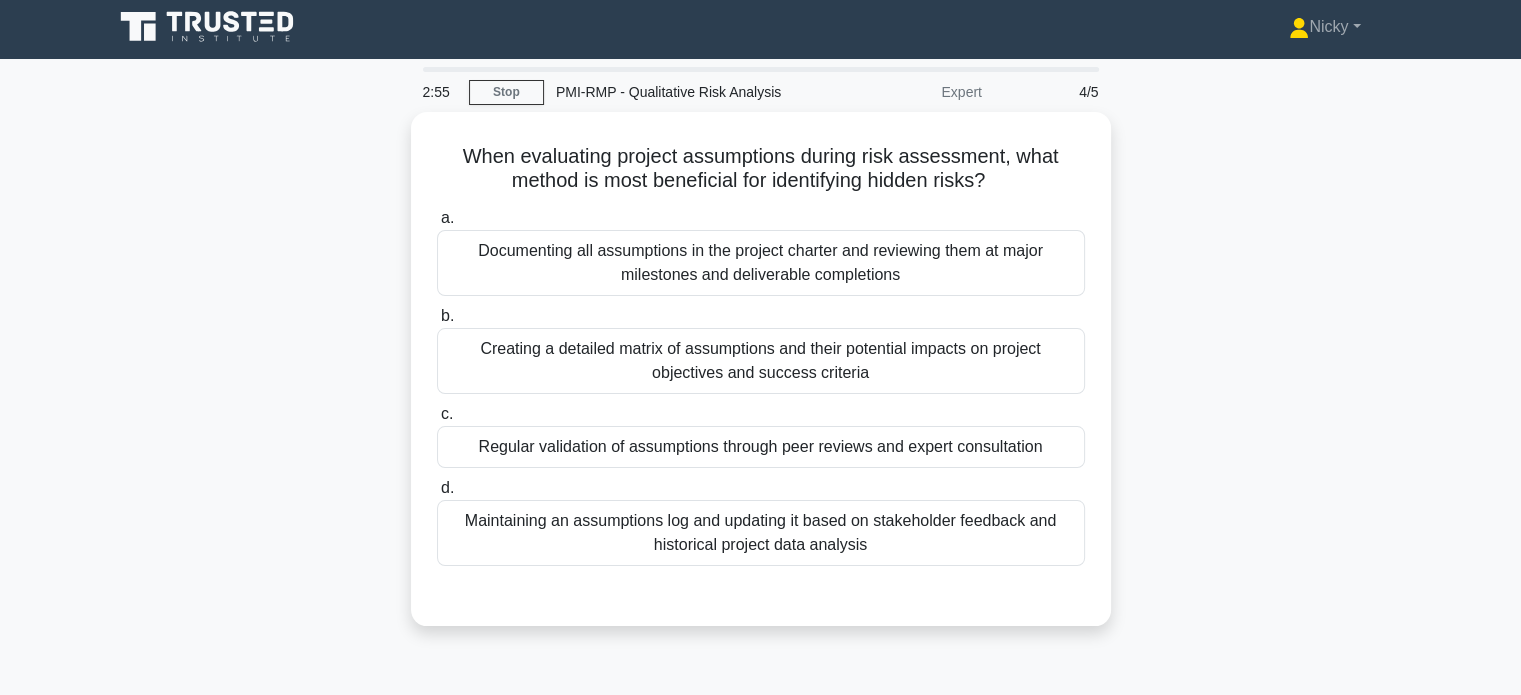 scroll, scrollTop: 0, scrollLeft: 0, axis: both 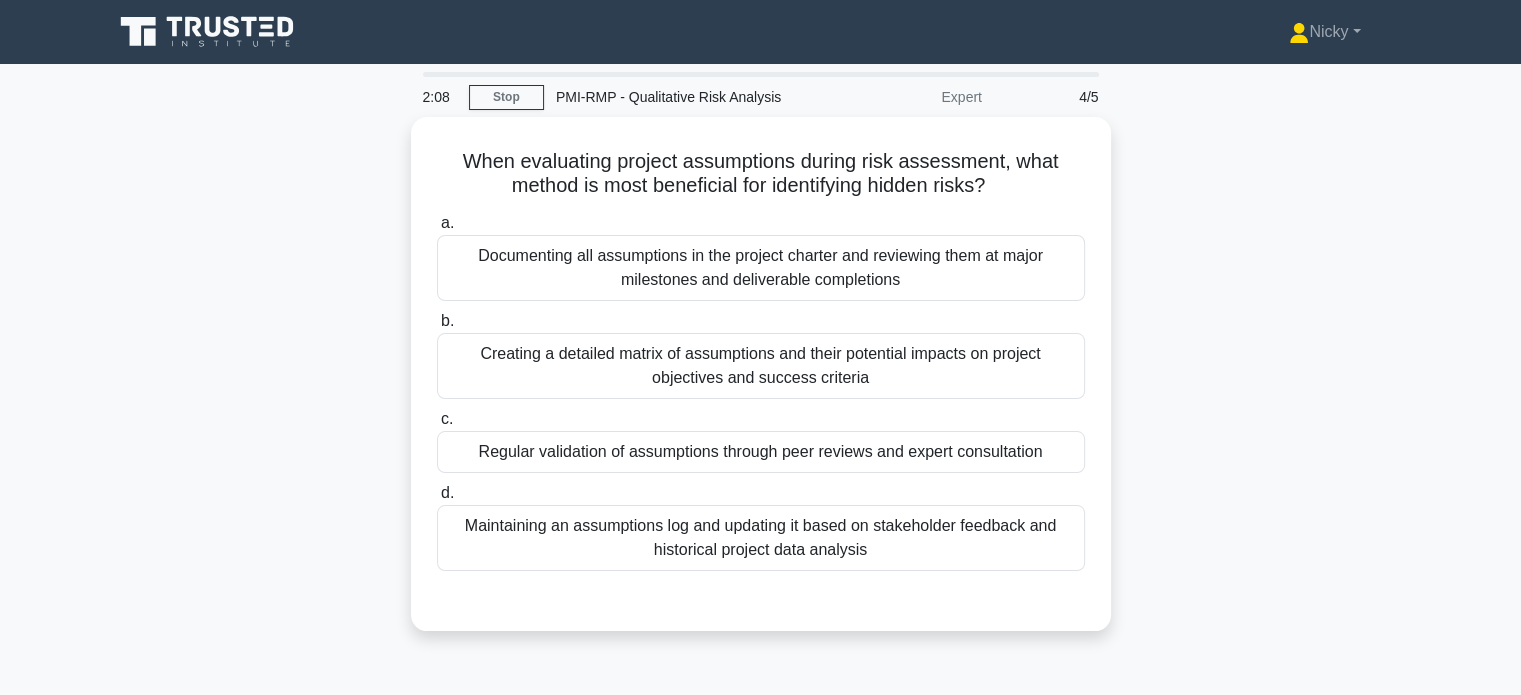click on "Maintaining an assumptions log and updating it based on stakeholder feedback and historical project data analysis" at bounding box center [761, 538] 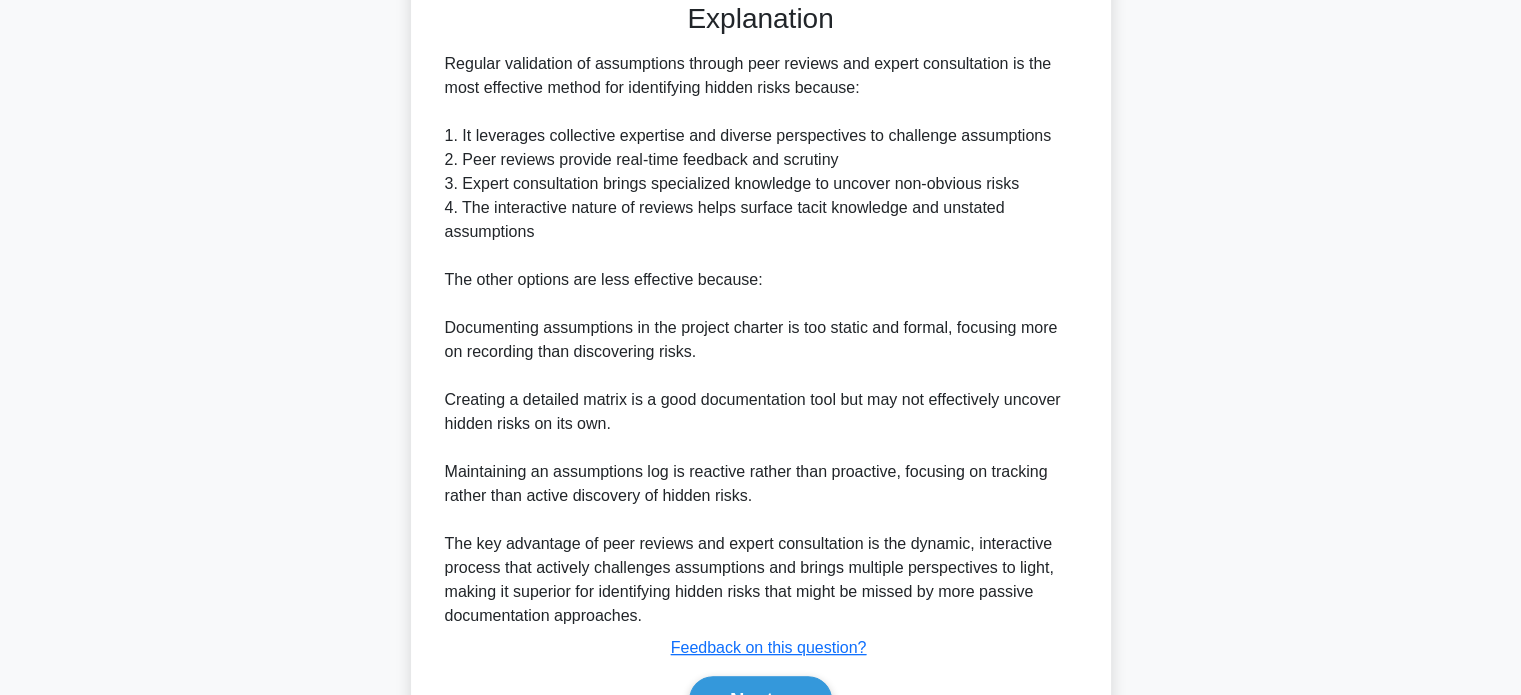 scroll, scrollTop: 706, scrollLeft: 0, axis: vertical 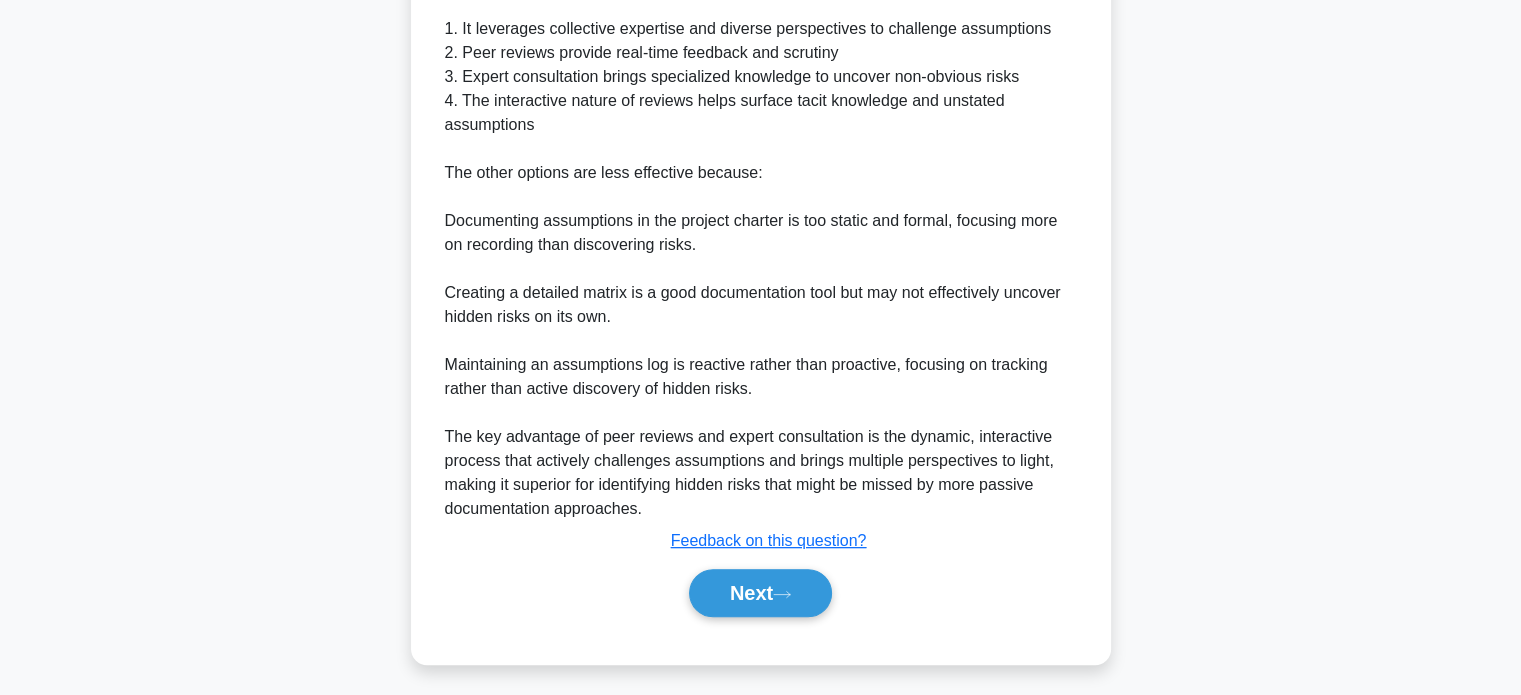 click on "Next" at bounding box center (760, 593) 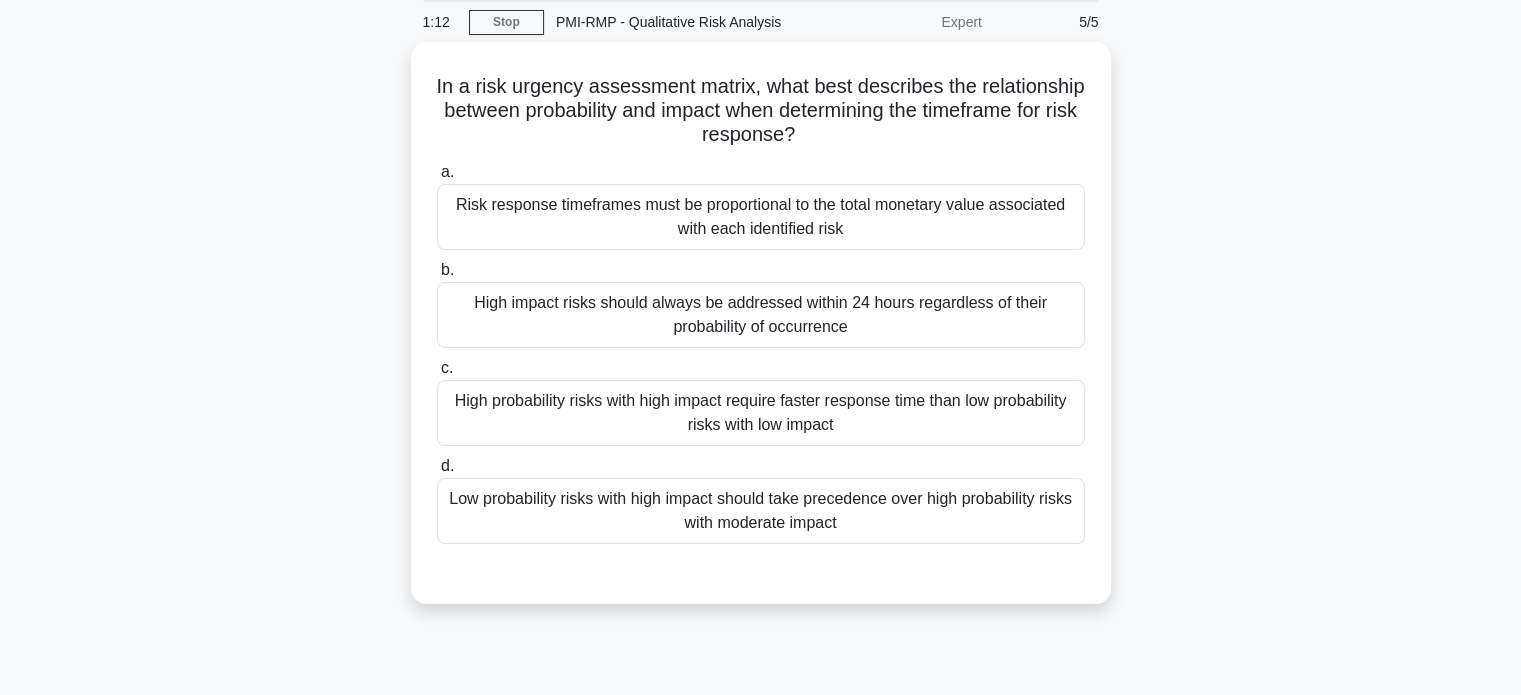 scroll, scrollTop: 34, scrollLeft: 0, axis: vertical 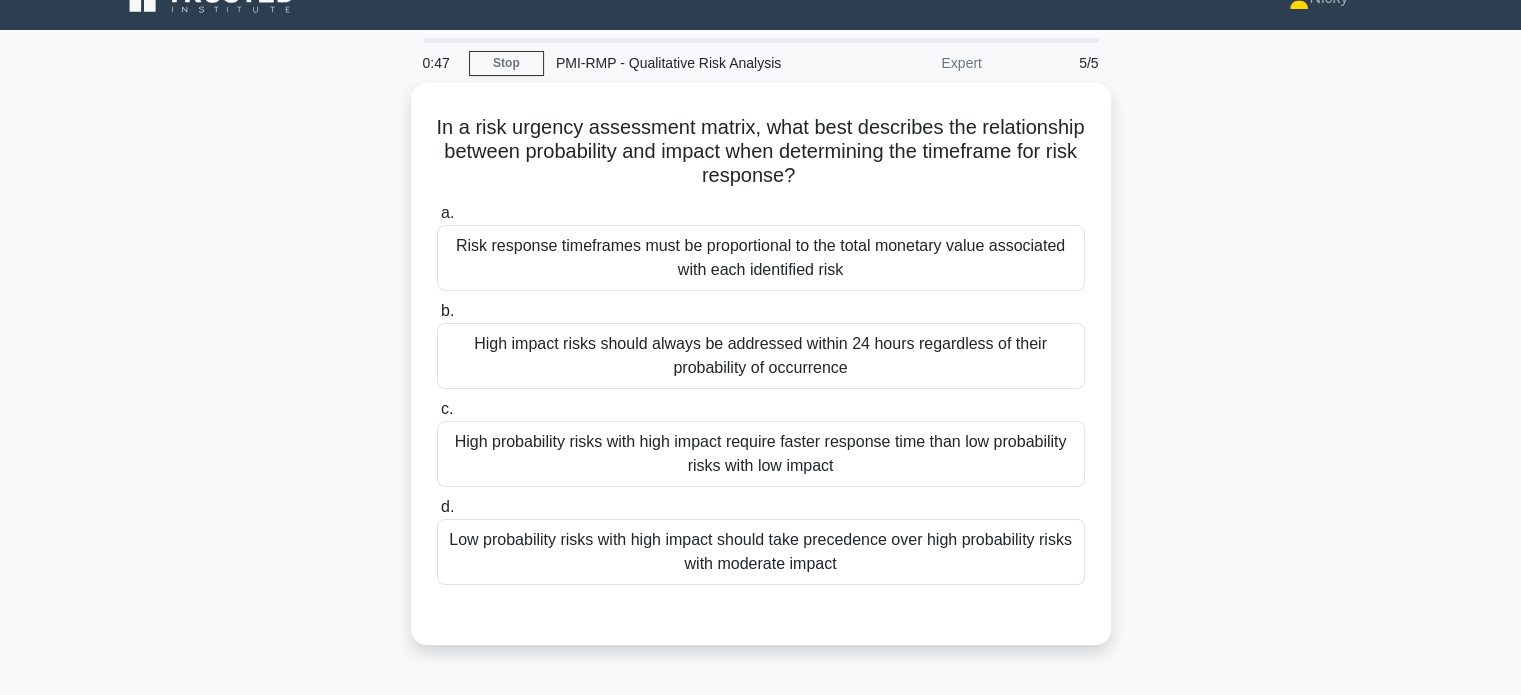 click on "High probability risks with high impact require faster response time than low probability risks with low impact" at bounding box center (761, 454) 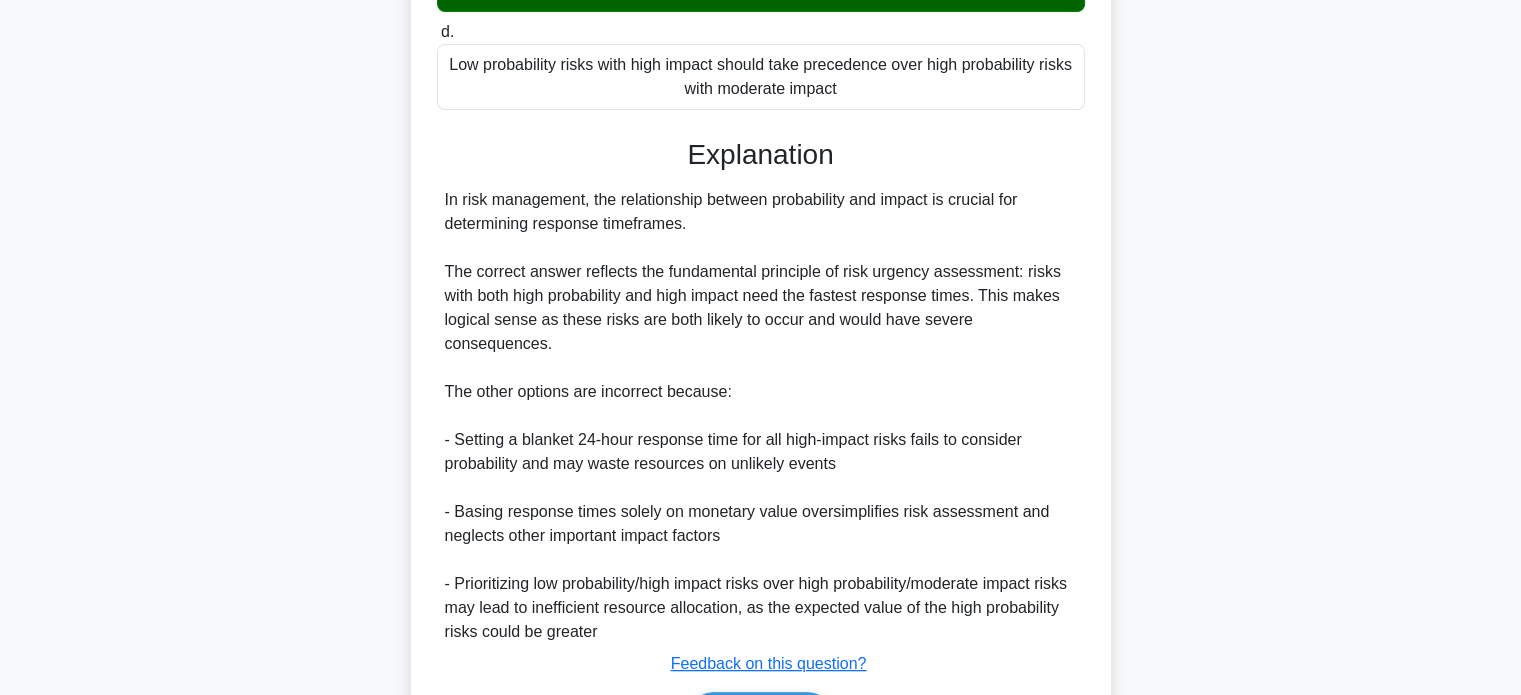 scroll, scrollTop: 608, scrollLeft: 0, axis: vertical 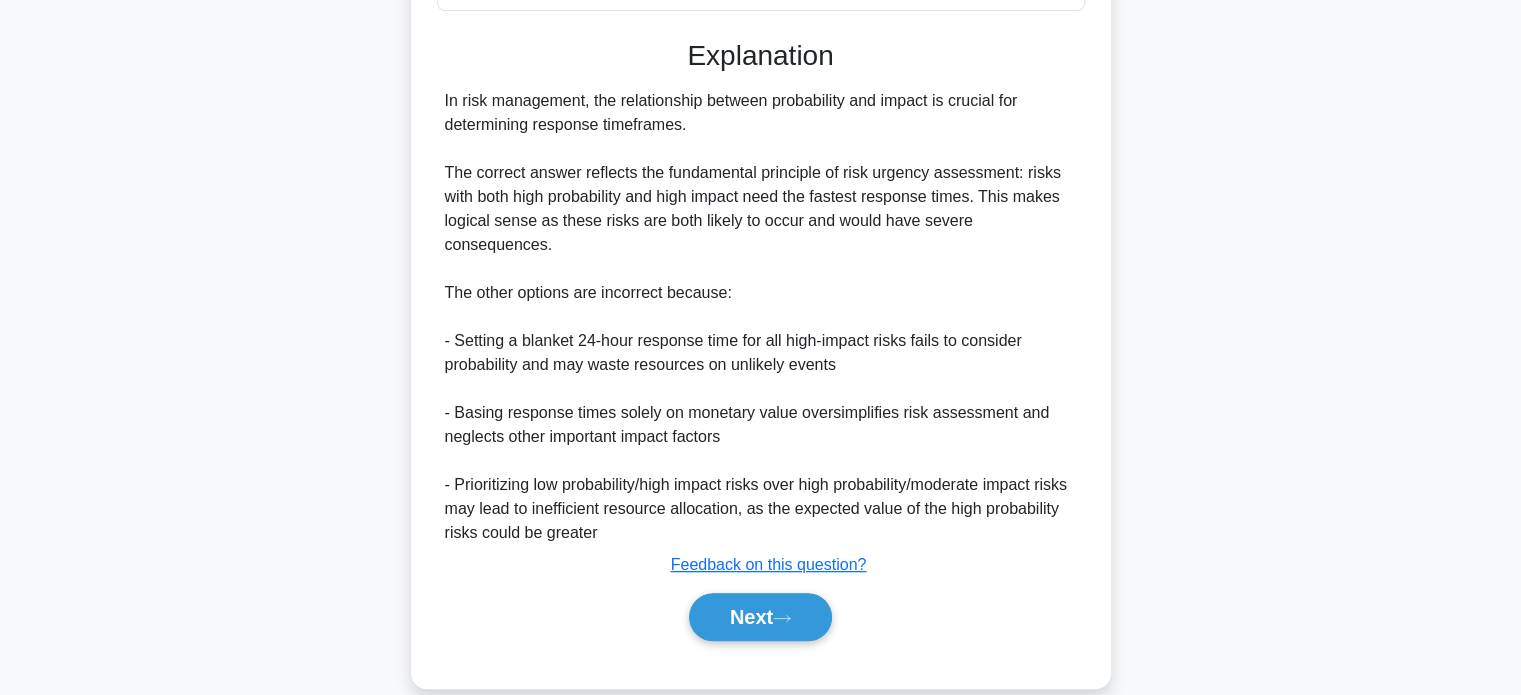 click on "Next" at bounding box center [760, 617] 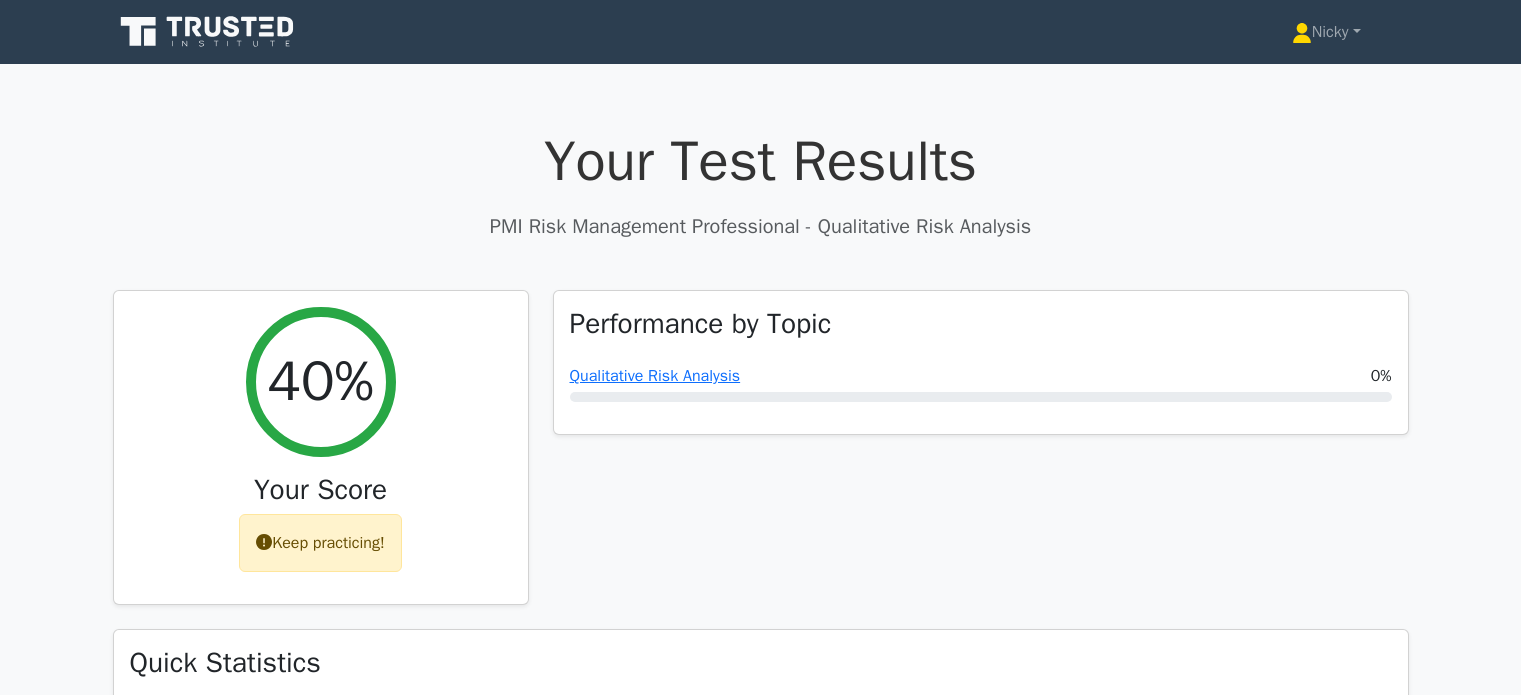 scroll, scrollTop: 0, scrollLeft: 0, axis: both 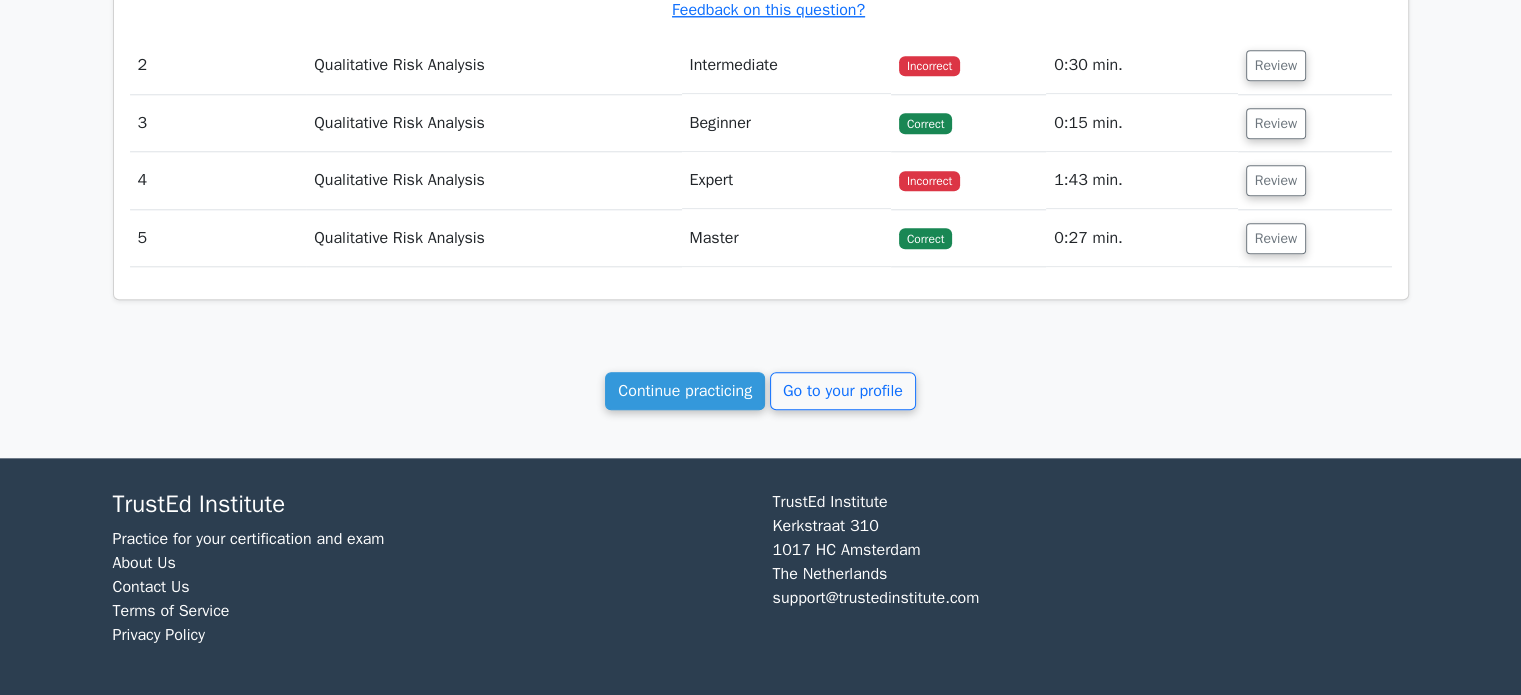 click on "Continue practicing" at bounding box center (685, 391) 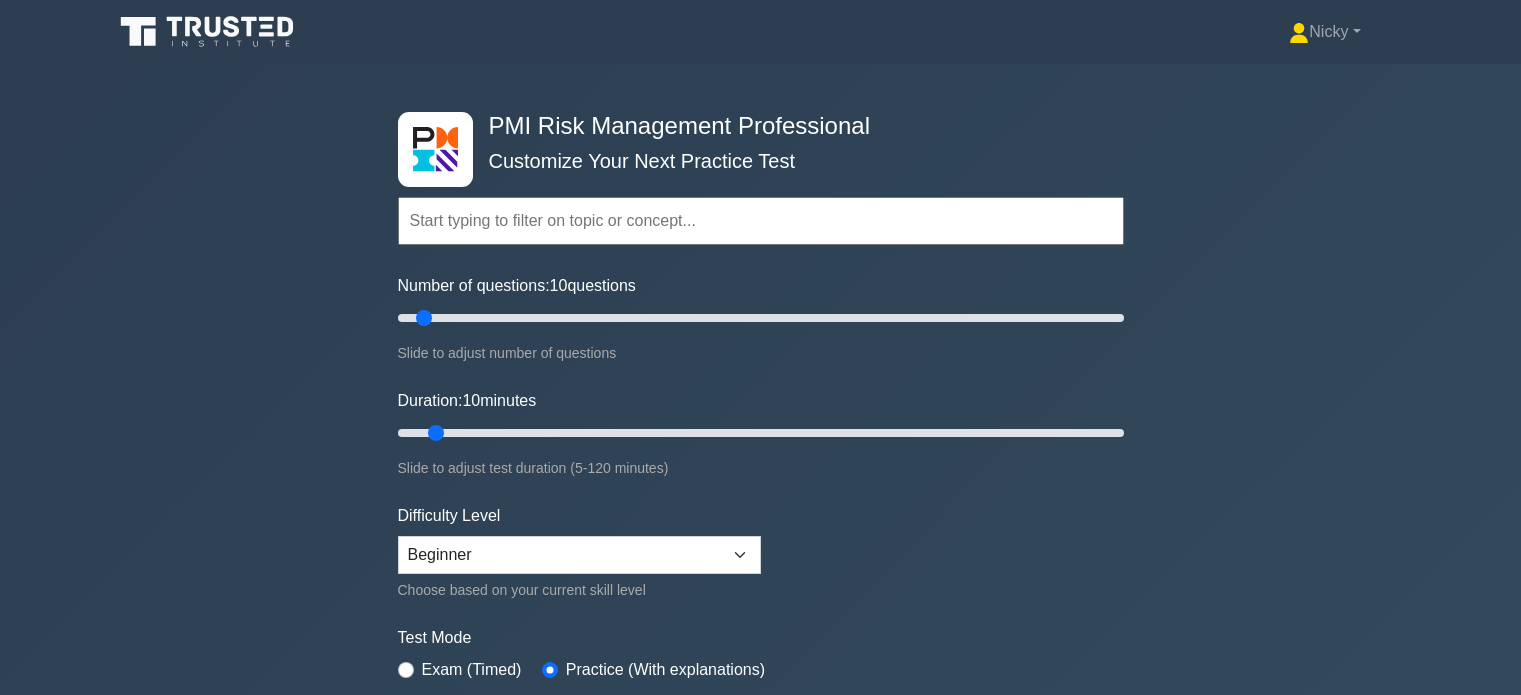 scroll, scrollTop: 0, scrollLeft: 0, axis: both 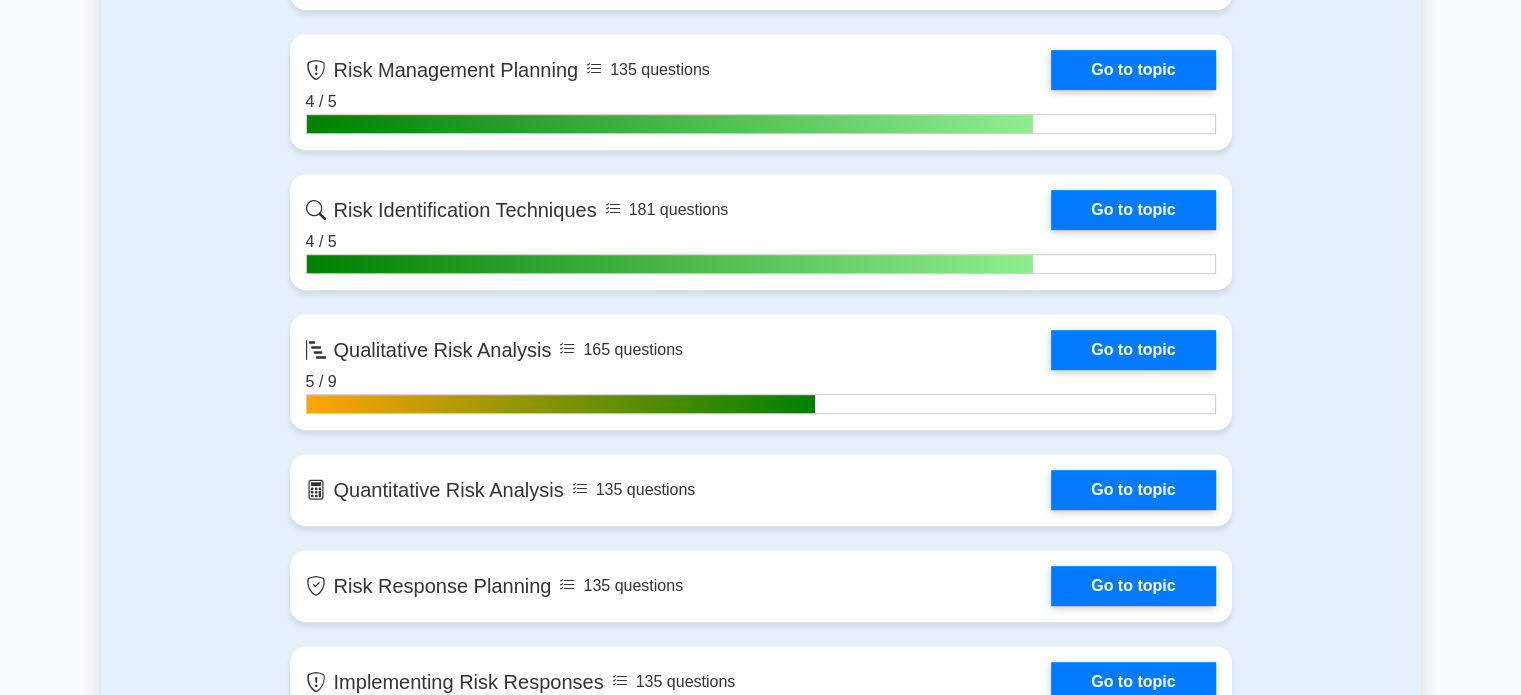 click on "Go to topic" at bounding box center (1133, 490) 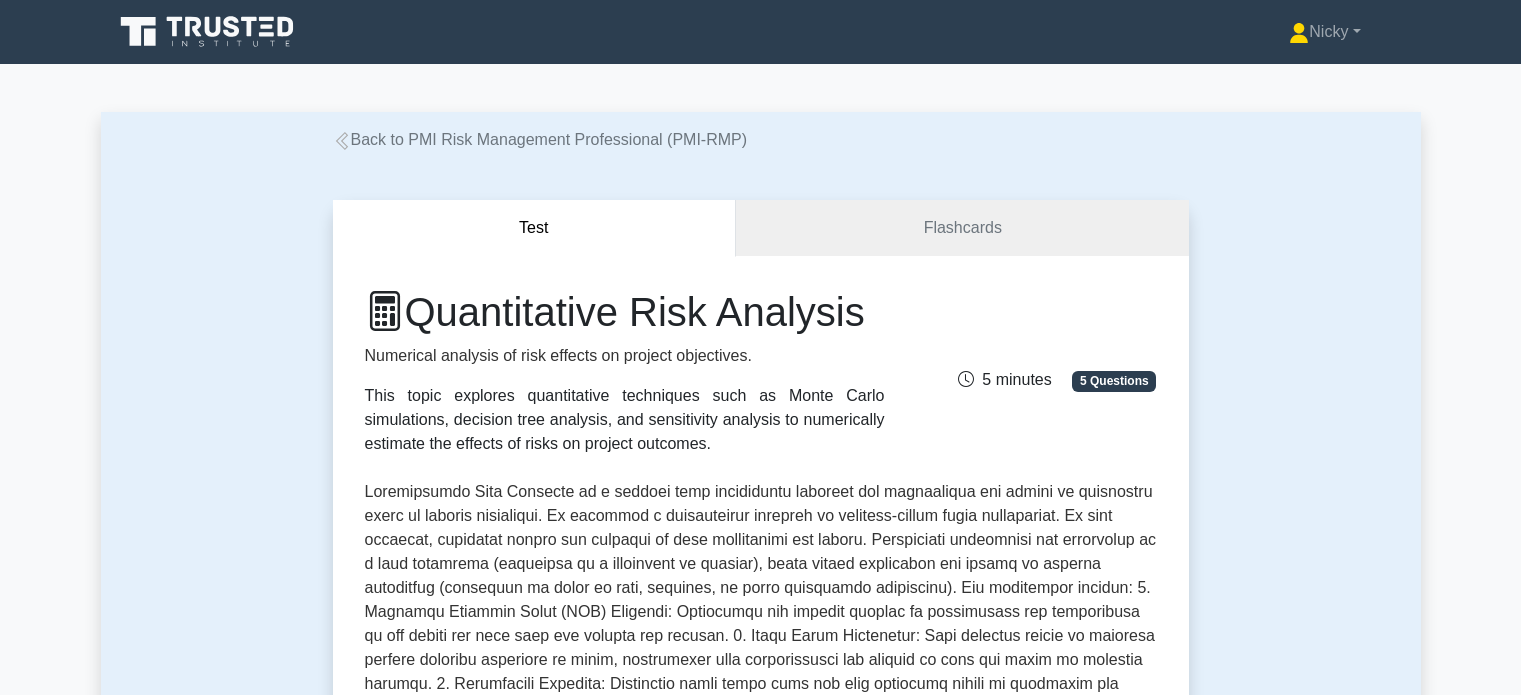 scroll, scrollTop: 0, scrollLeft: 0, axis: both 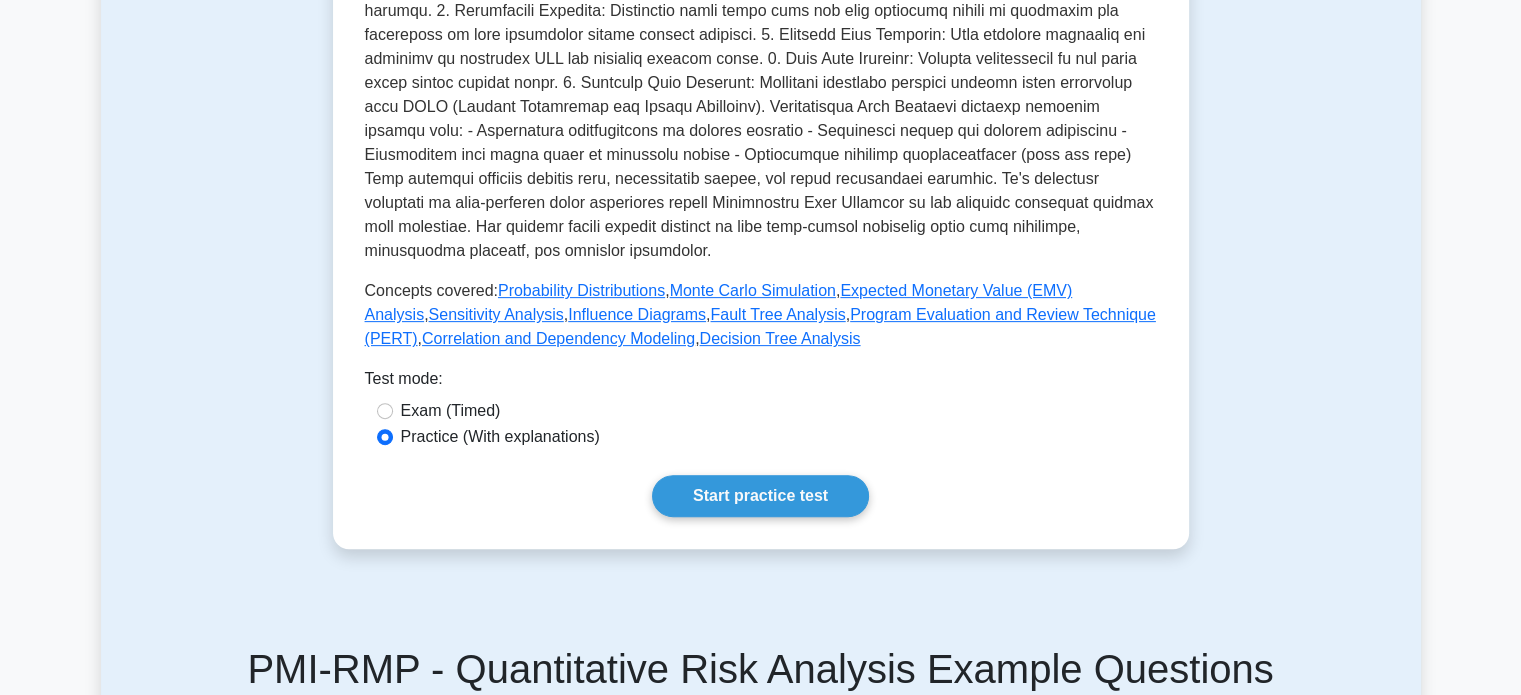 click on "Start practice test" at bounding box center (760, 496) 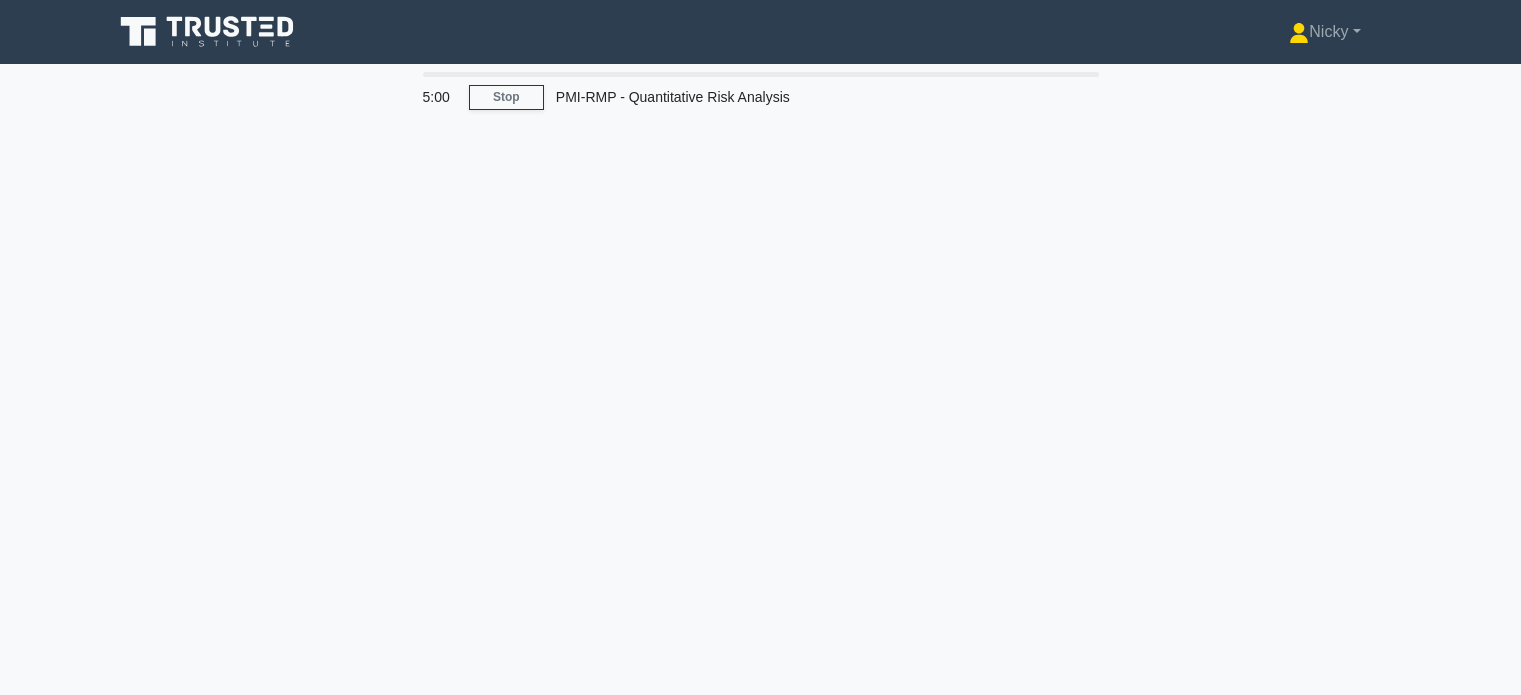 scroll, scrollTop: 0, scrollLeft: 0, axis: both 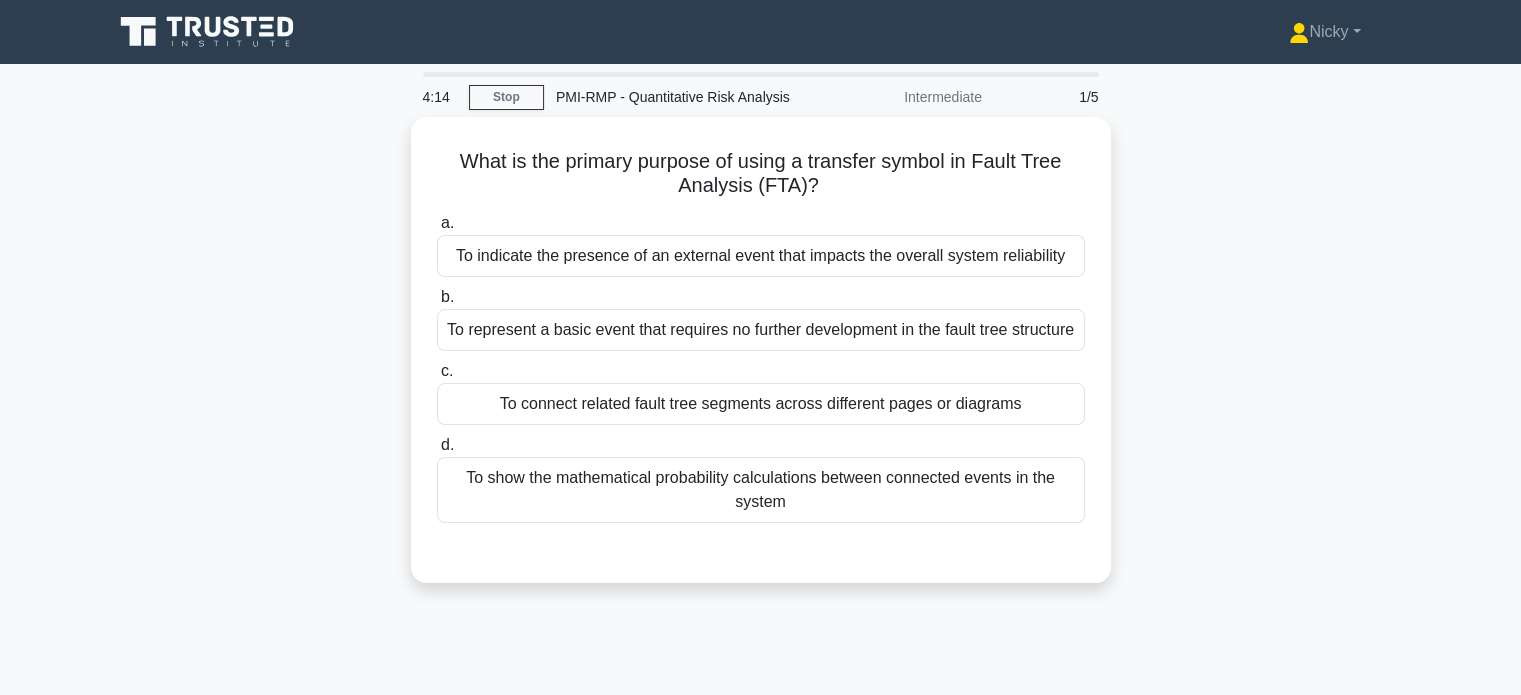 click on "To indicate the presence of an external event that impacts the overall system reliability" at bounding box center (761, 256) 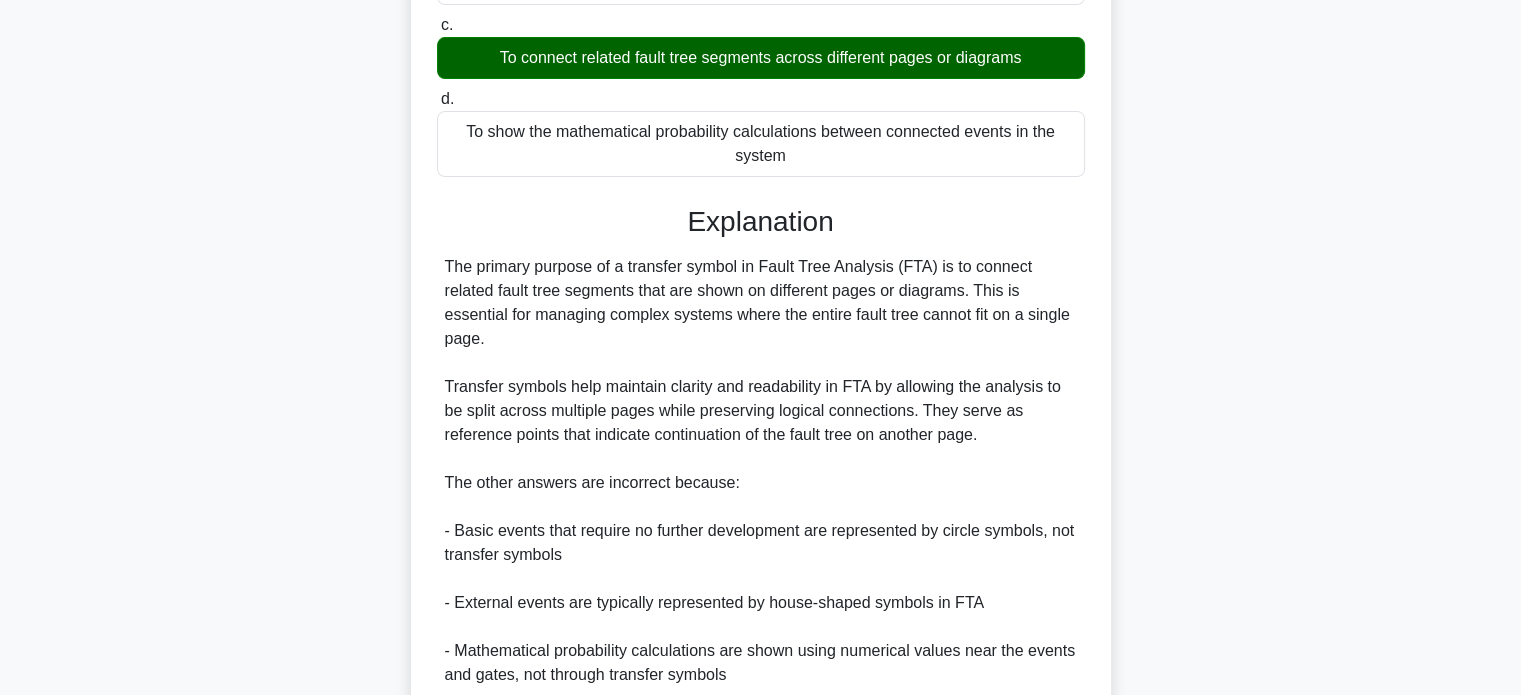 scroll, scrollTop: 490, scrollLeft: 0, axis: vertical 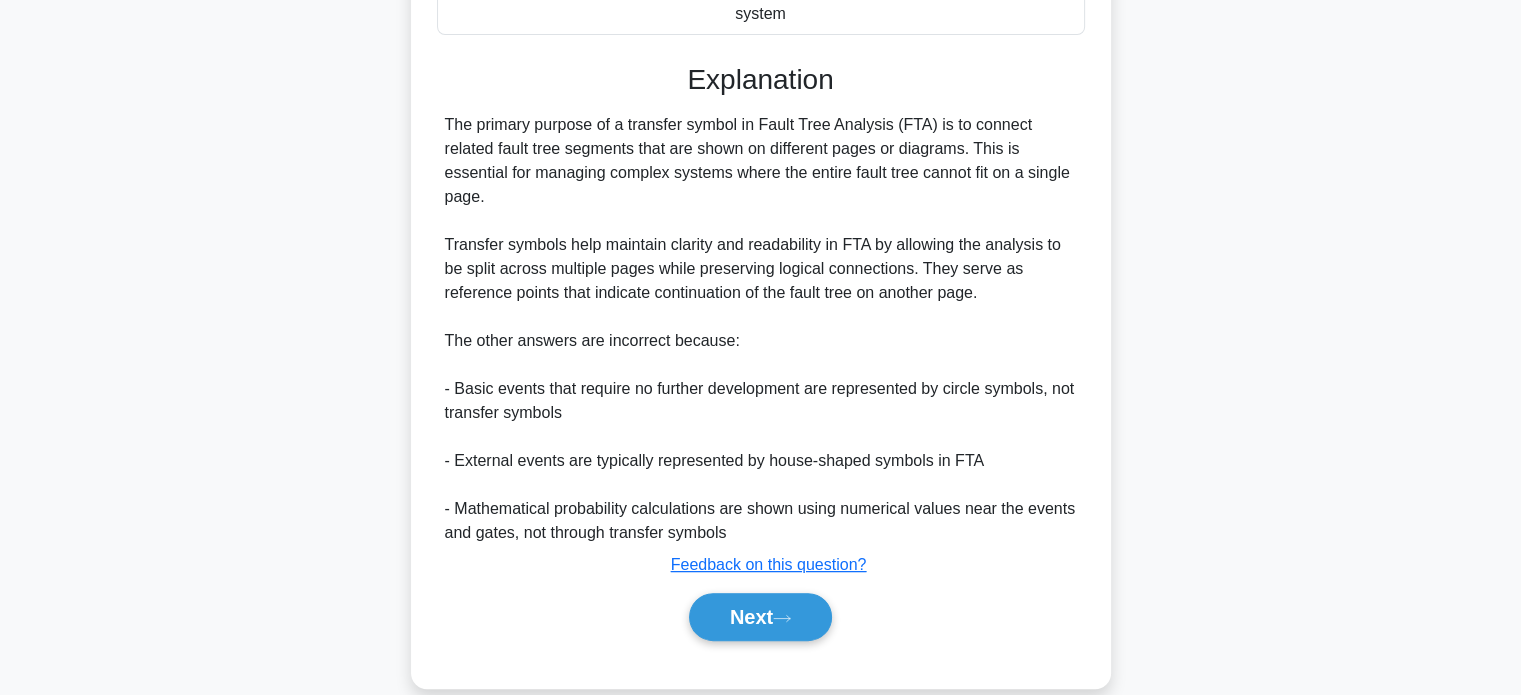 click on "Next" at bounding box center [760, 617] 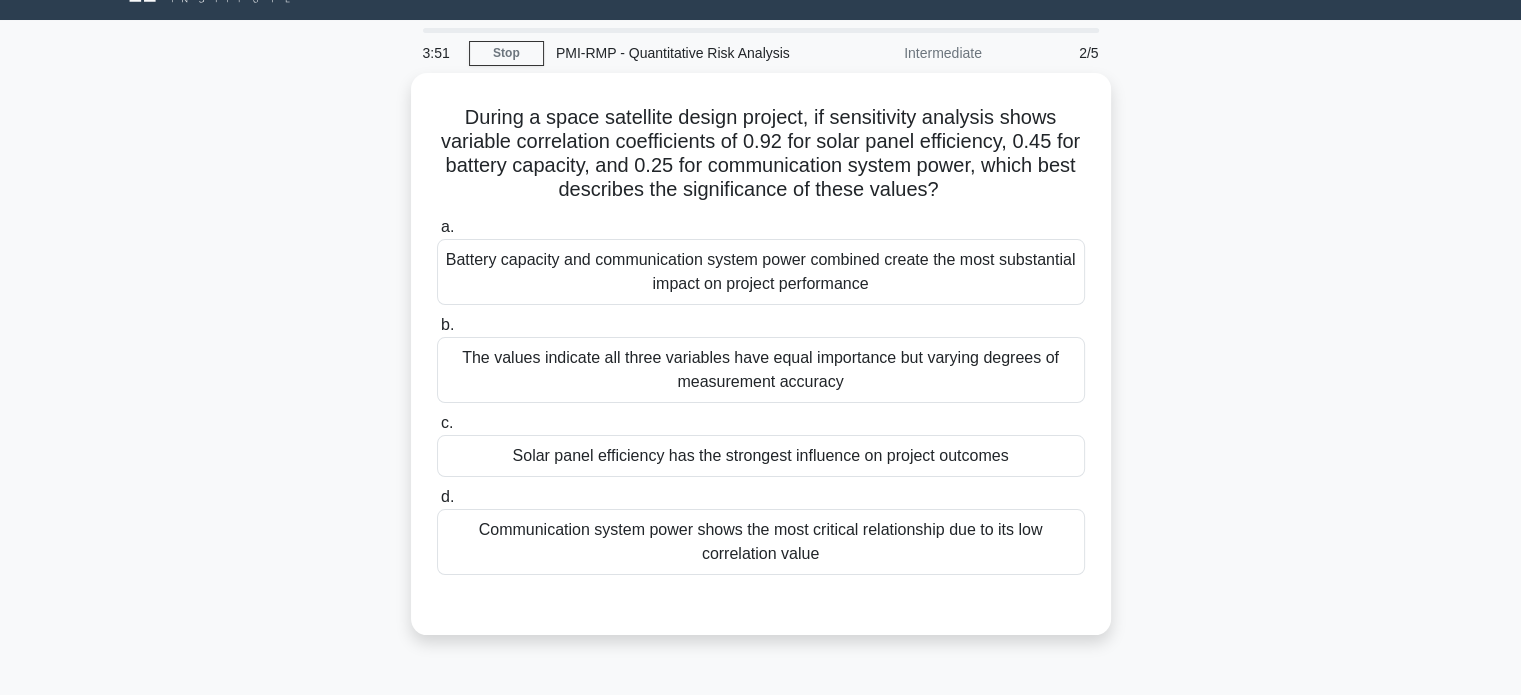 scroll, scrollTop: 40, scrollLeft: 0, axis: vertical 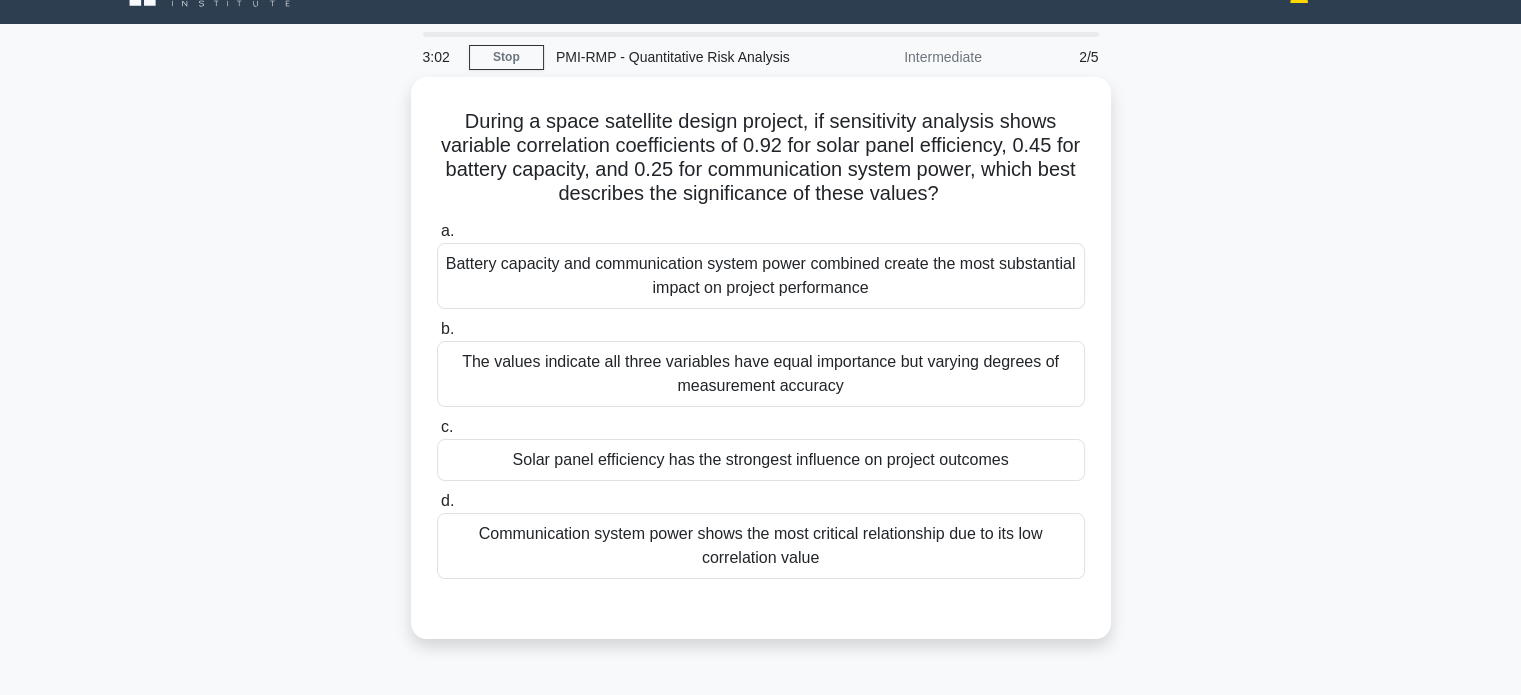 click on "Solar panel efficiency has the strongest influence on project outcomes" at bounding box center (761, 460) 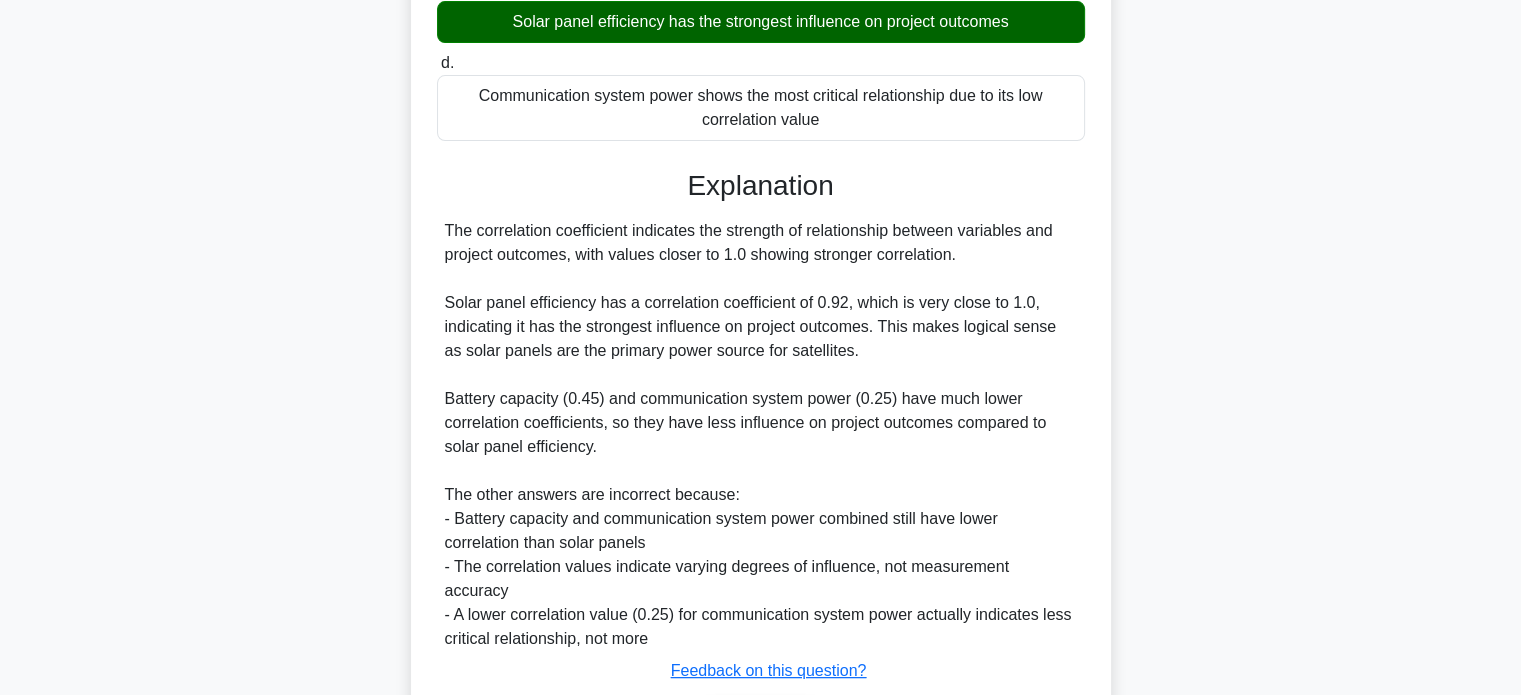 scroll, scrollTop: 584, scrollLeft: 0, axis: vertical 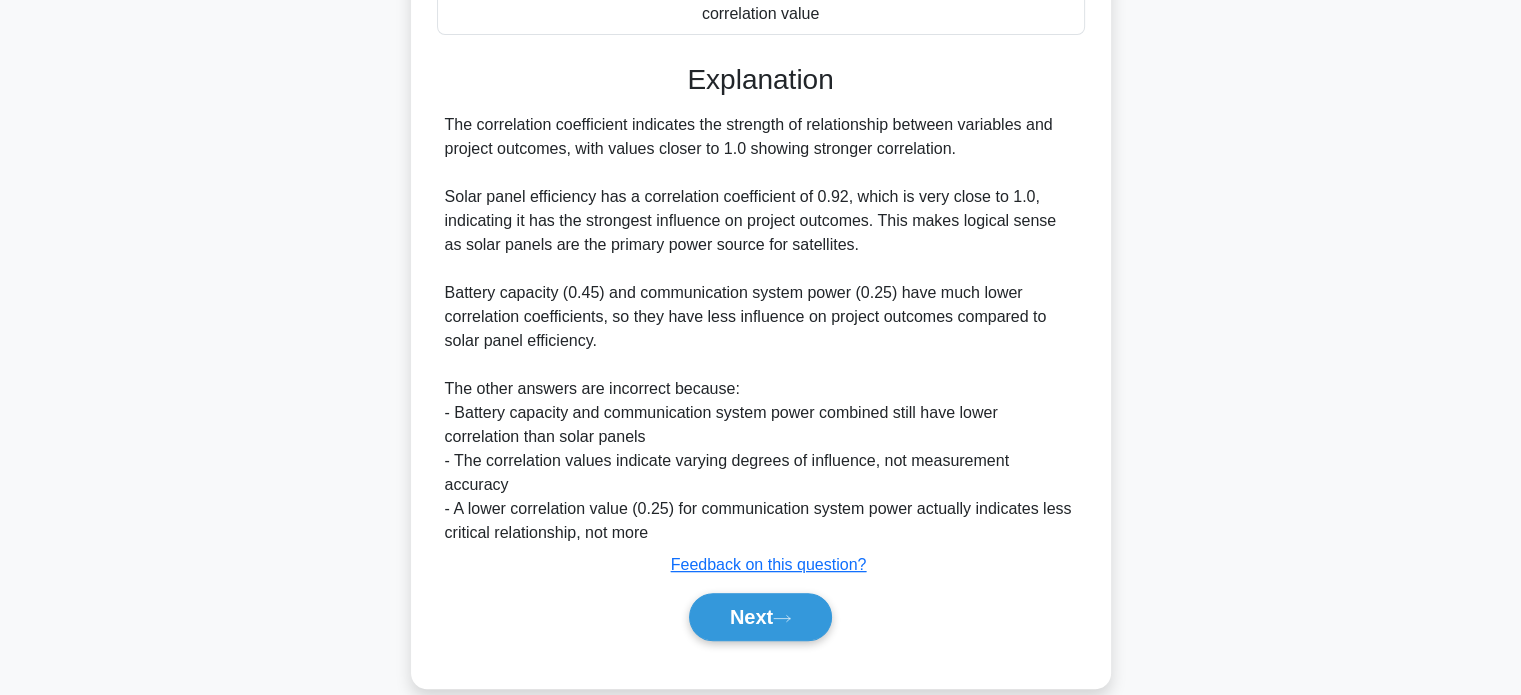 click on "Next" at bounding box center (760, 617) 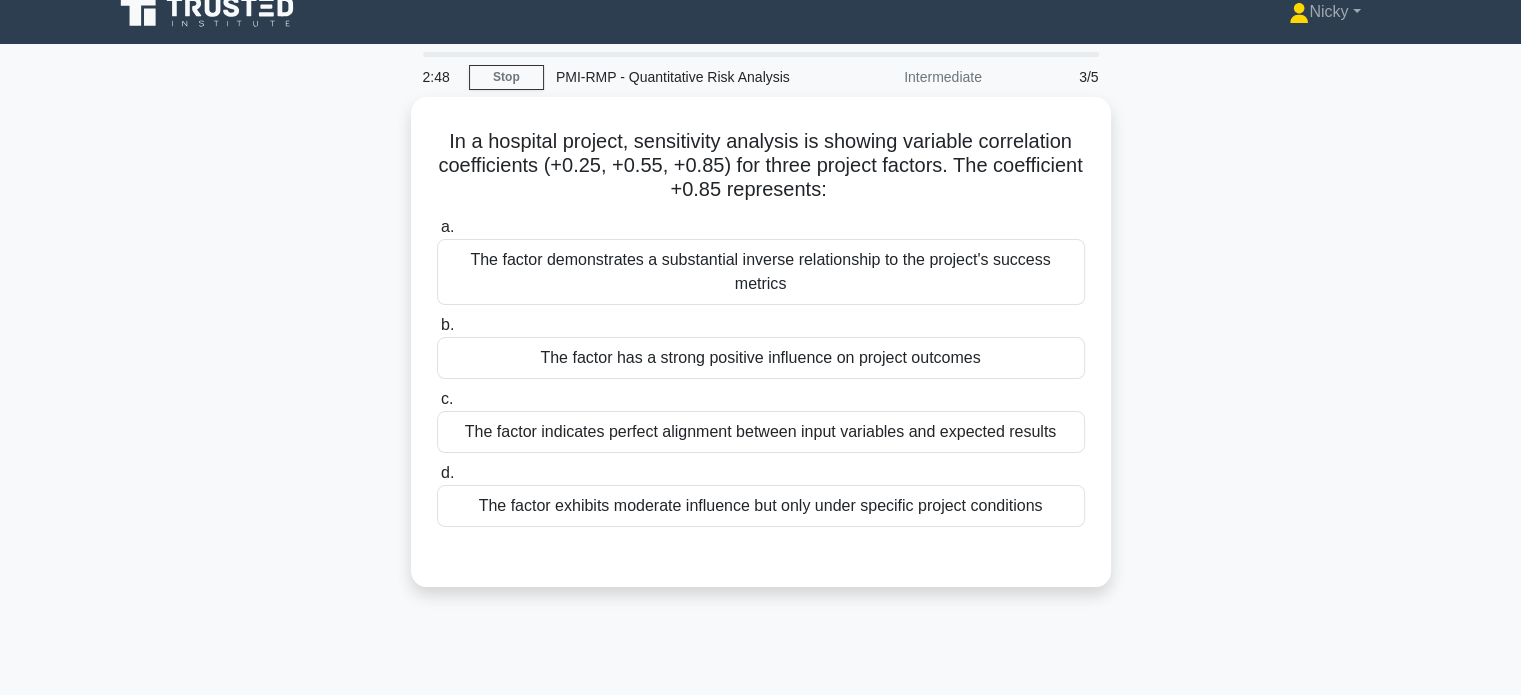 scroll, scrollTop: 34, scrollLeft: 0, axis: vertical 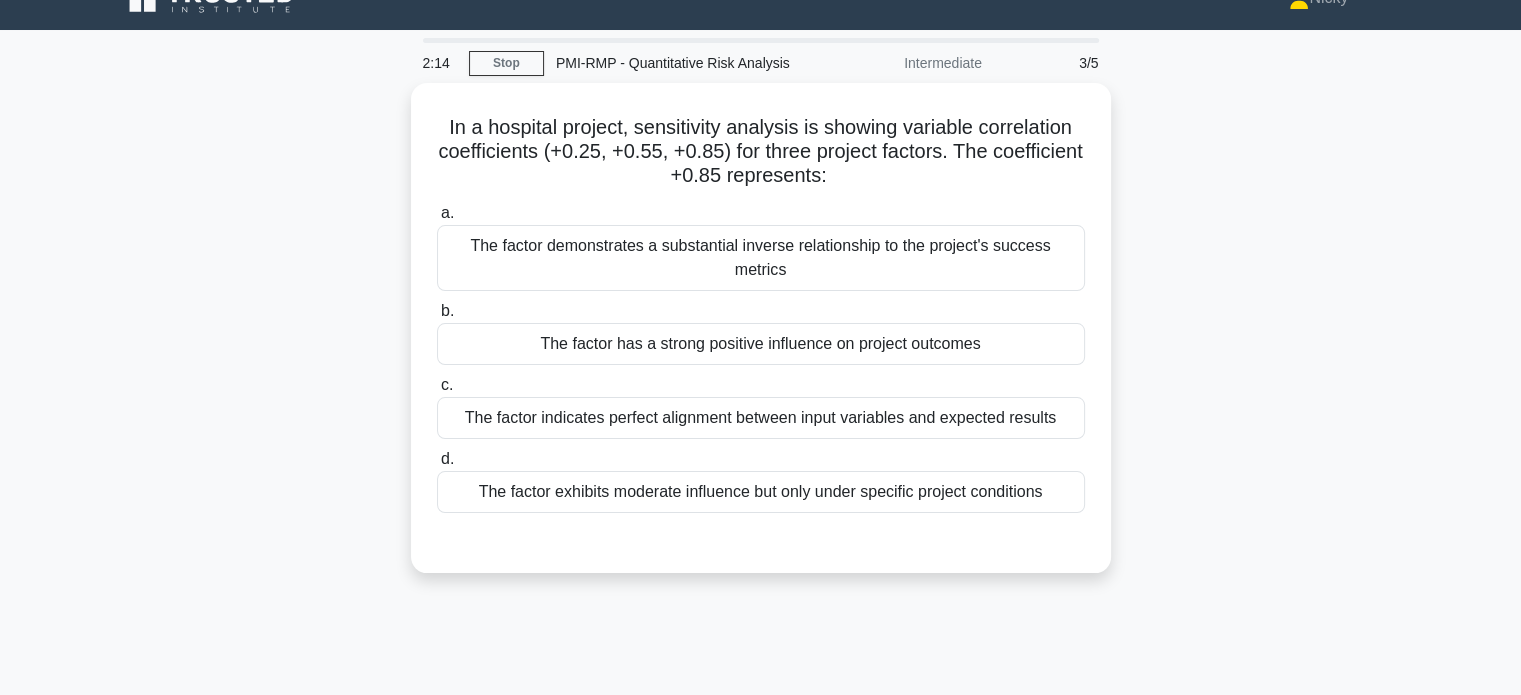 click on "The factor has a strong positive influence on project outcomes" at bounding box center [761, 344] 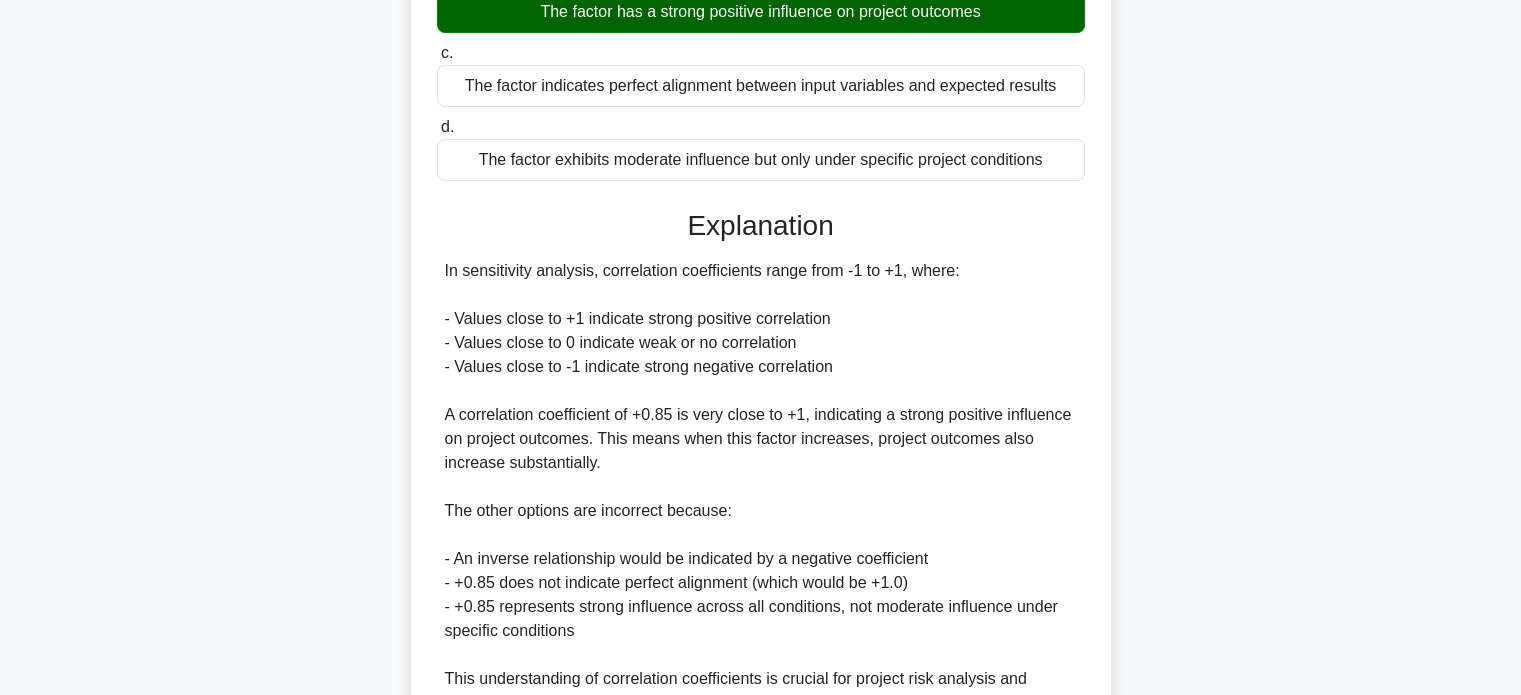 scroll, scrollTop: 536, scrollLeft: 0, axis: vertical 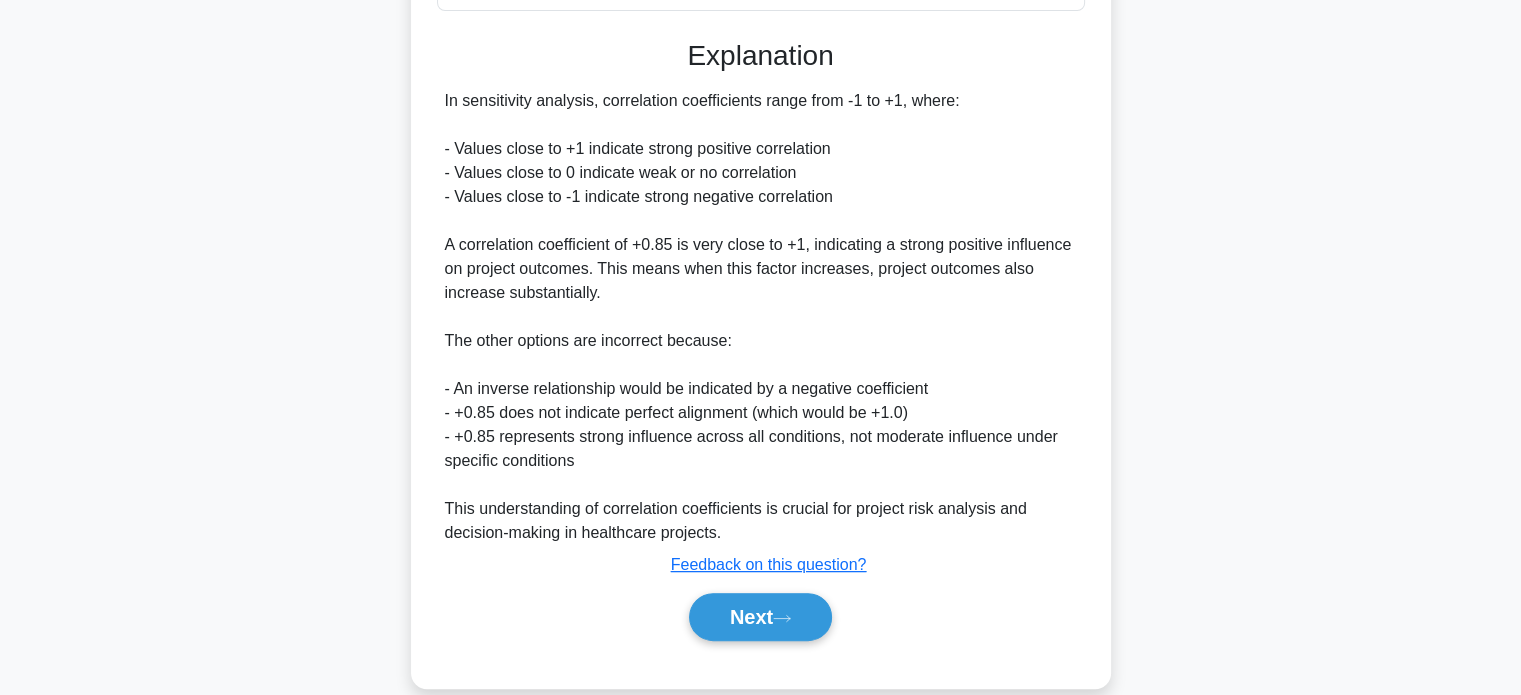 click 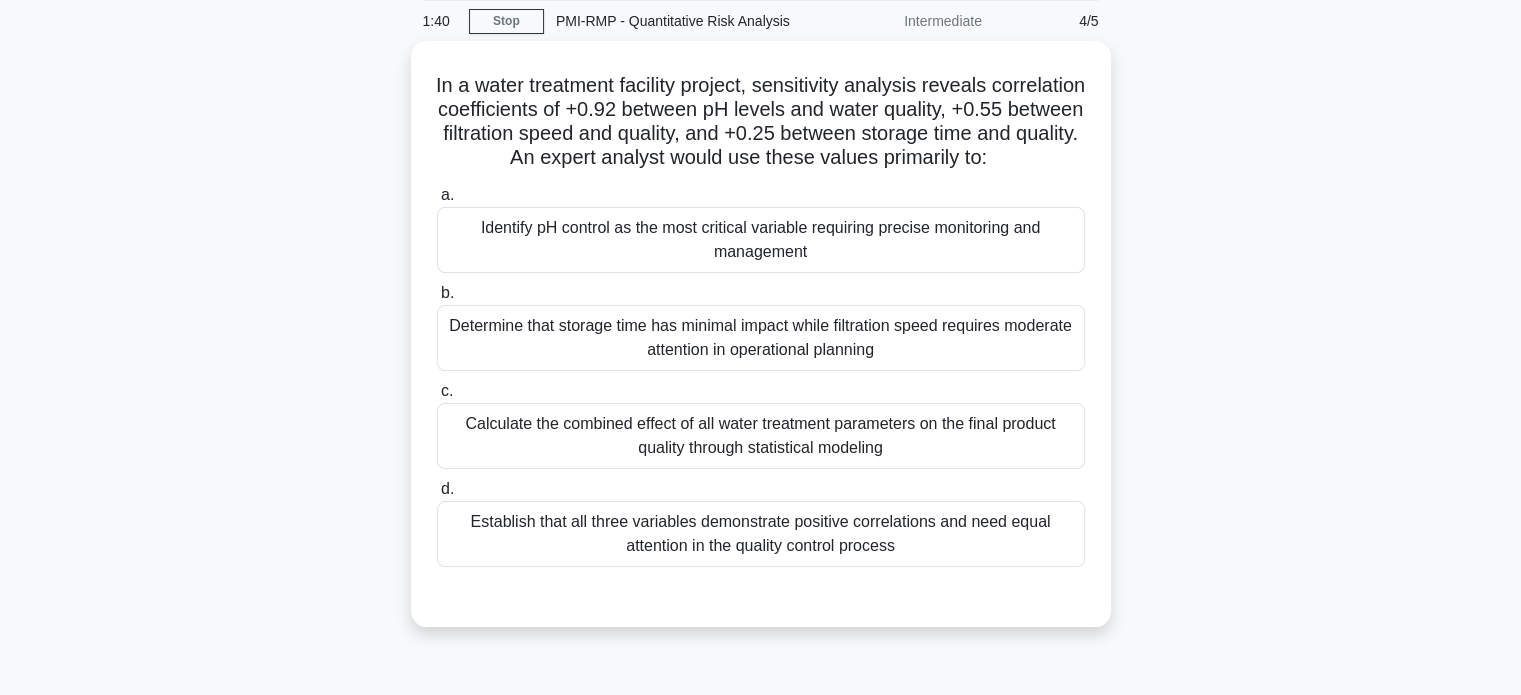 scroll, scrollTop: 72, scrollLeft: 0, axis: vertical 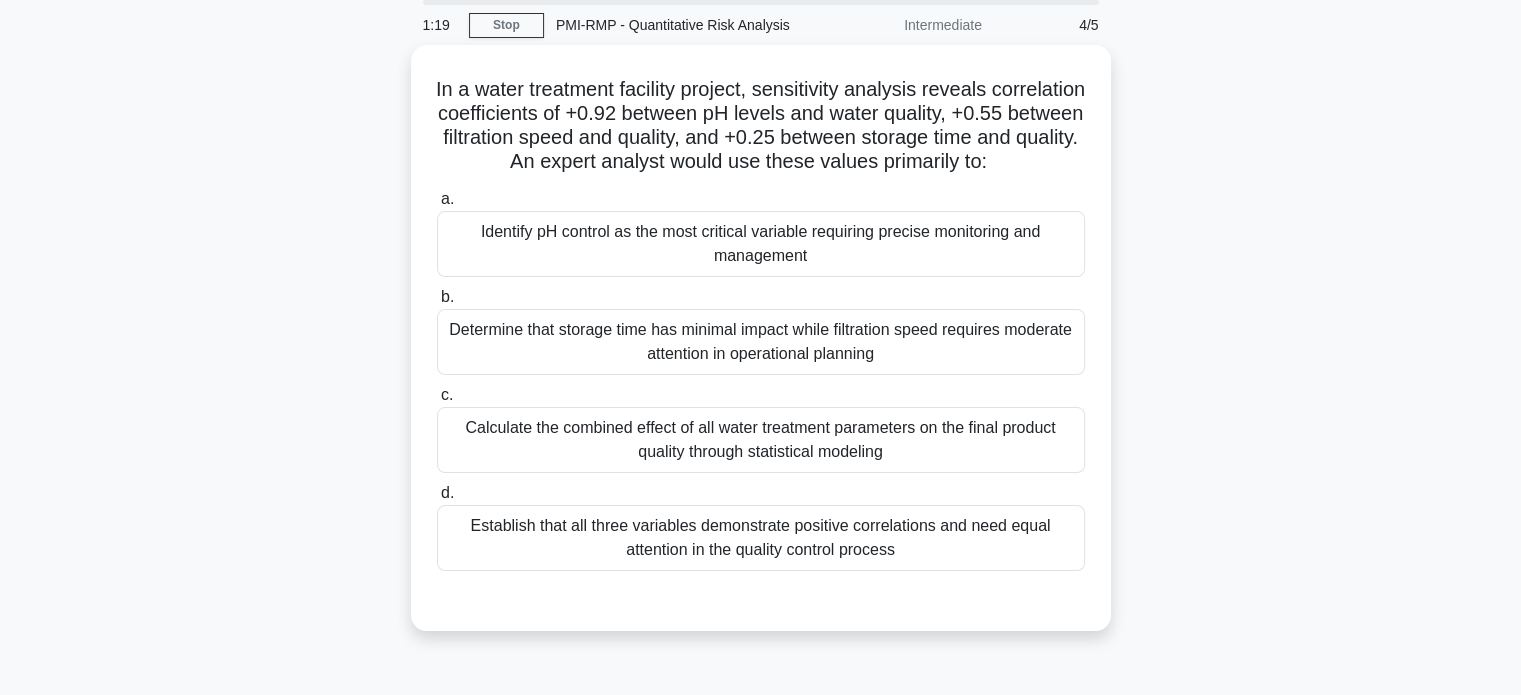 click on "Identify pH control as the most critical variable requiring precise monitoring and management" at bounding box center (761, 244) 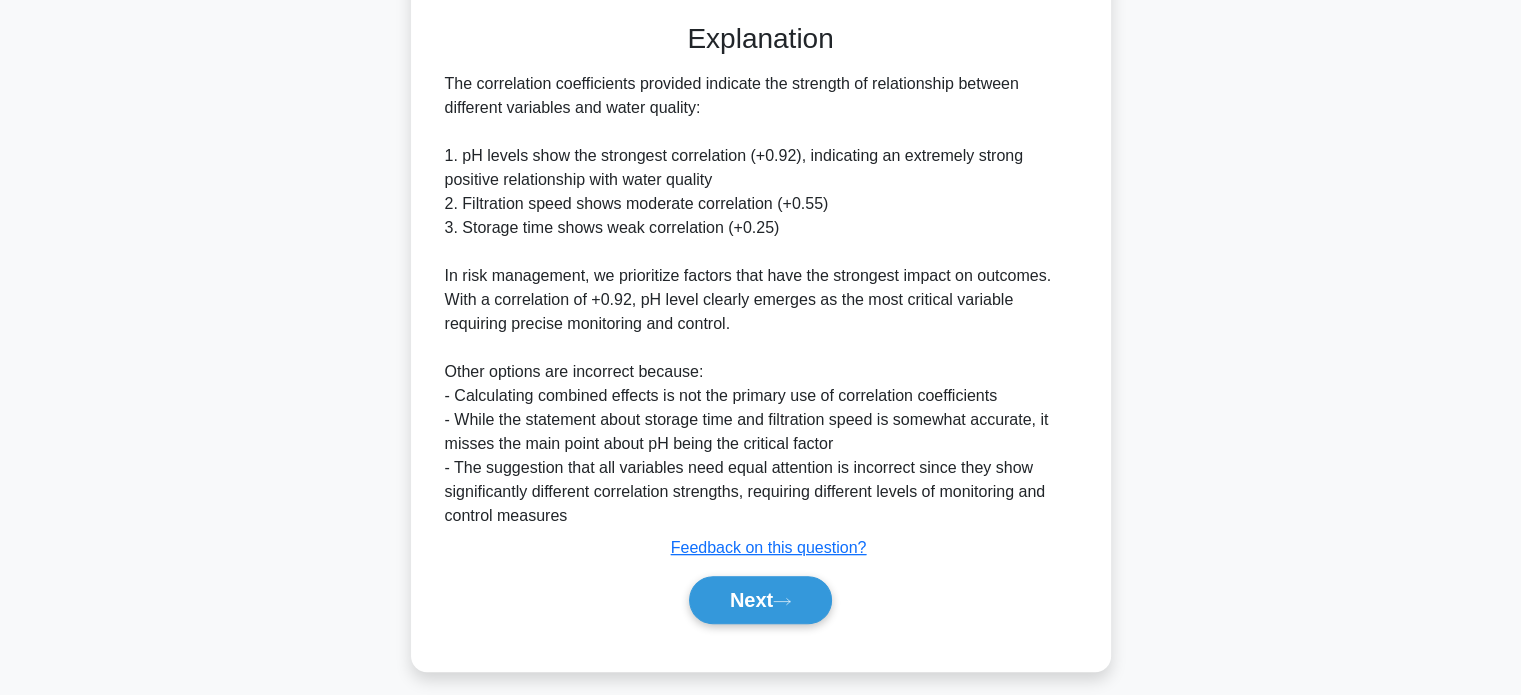 scroll, scrollTop: 664, scrollLeft: 0, axis: vertical 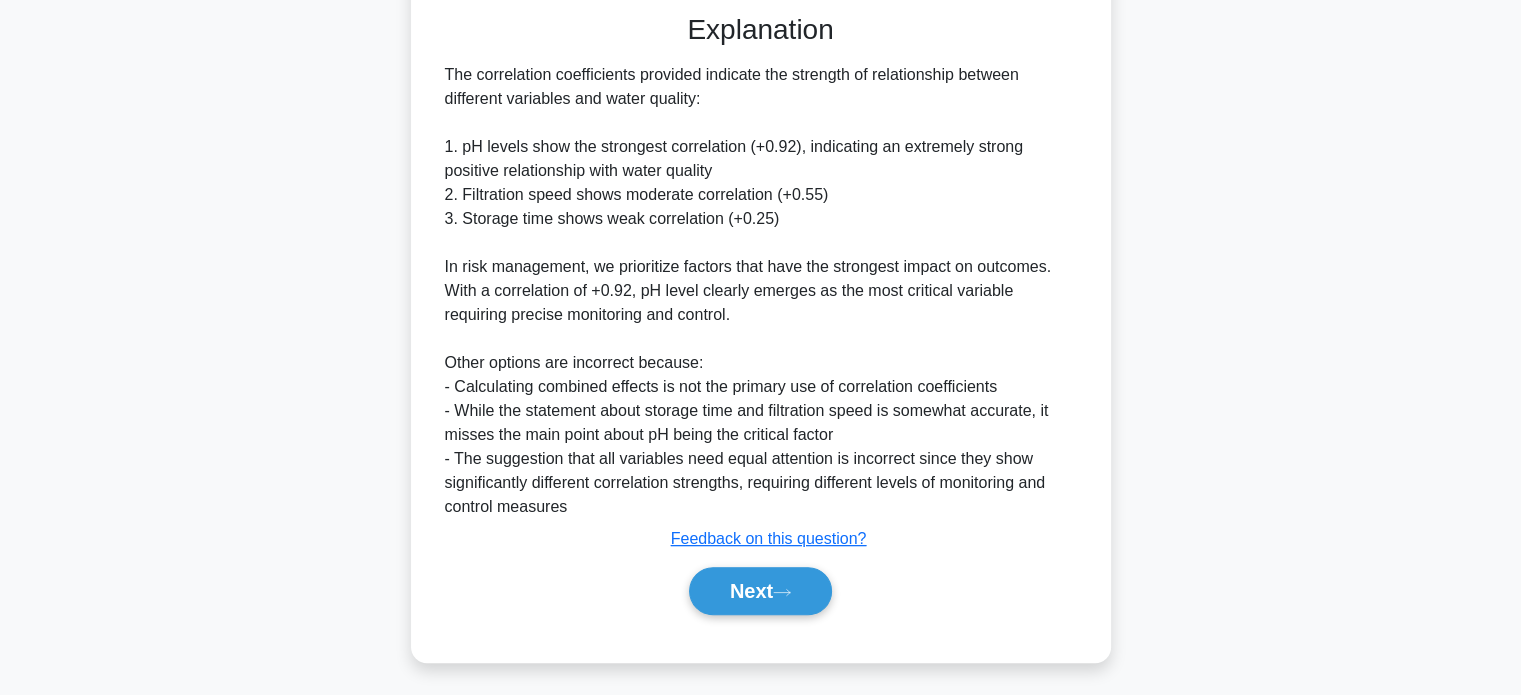 click on "Next" at bounding box center [760, 591] 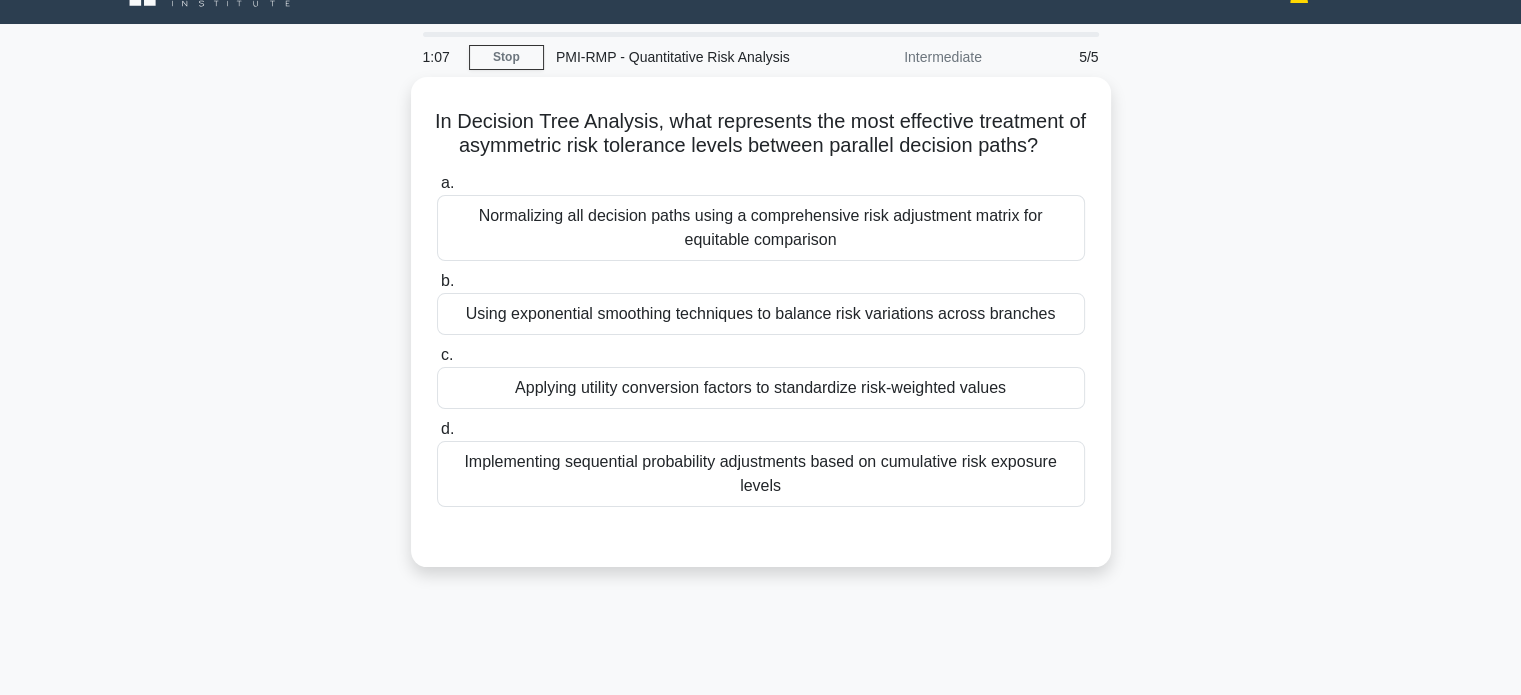 scroll, scrollTop: 43, scrollLeft: 0, axis: vertical 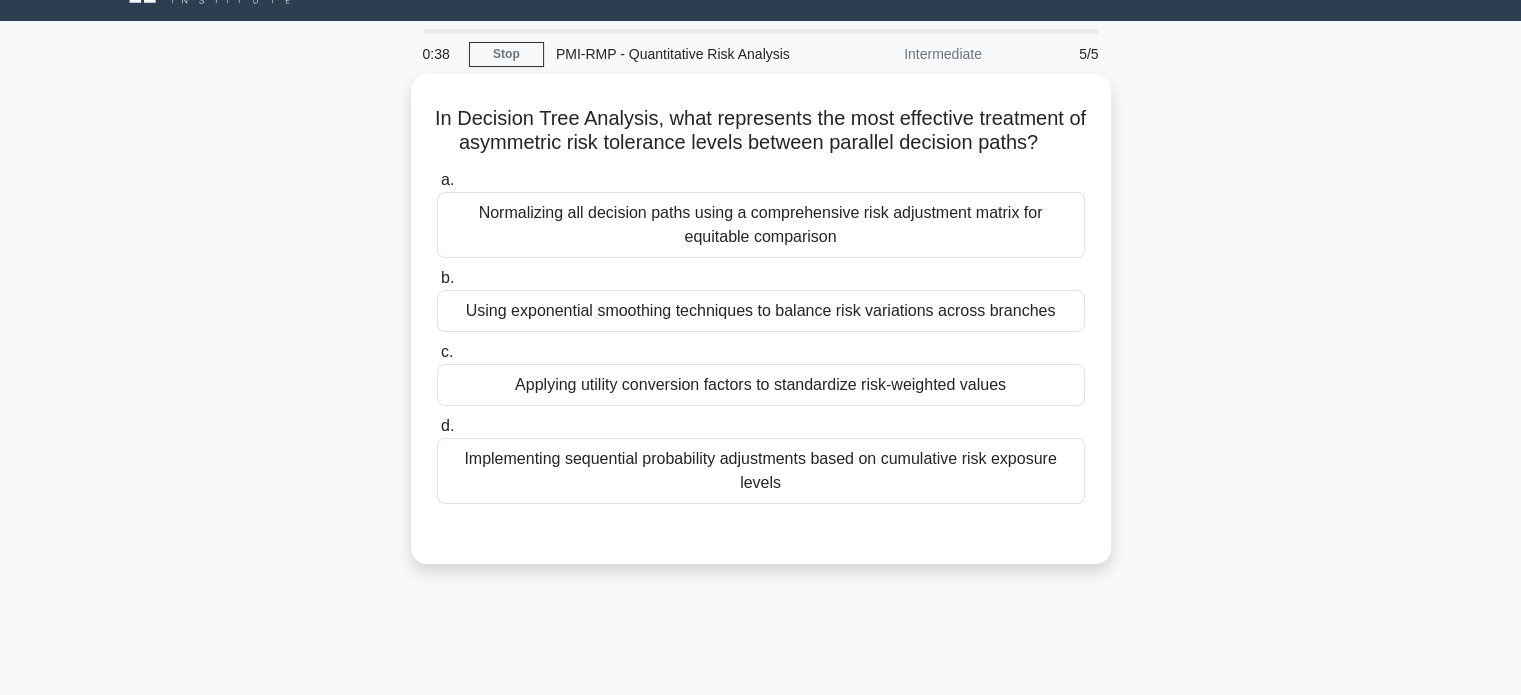 click on "Implementing sequential probability adjustments based on cumulative risk exposure levels" at bounding box center (761, 471) 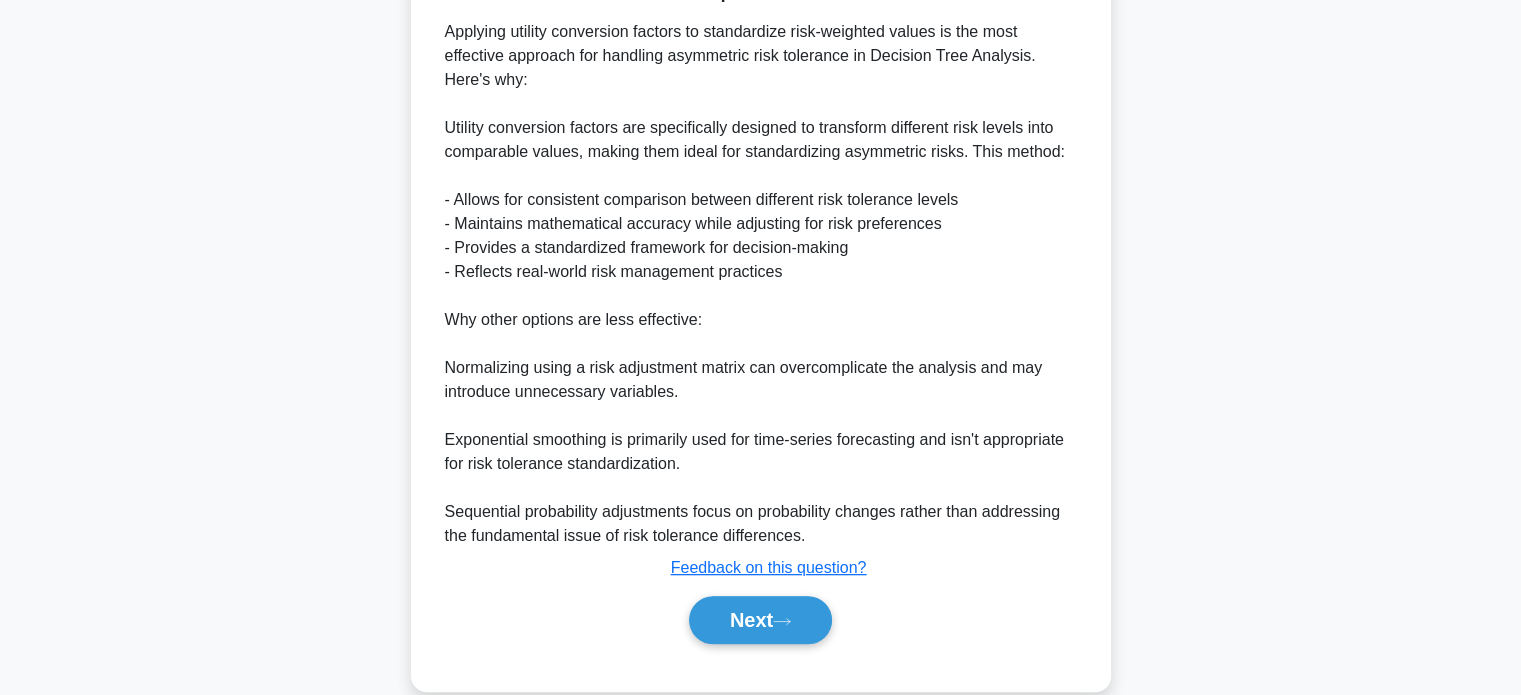 scroll, scrollTop: 634, scrollLeft: 0, axis: vertical 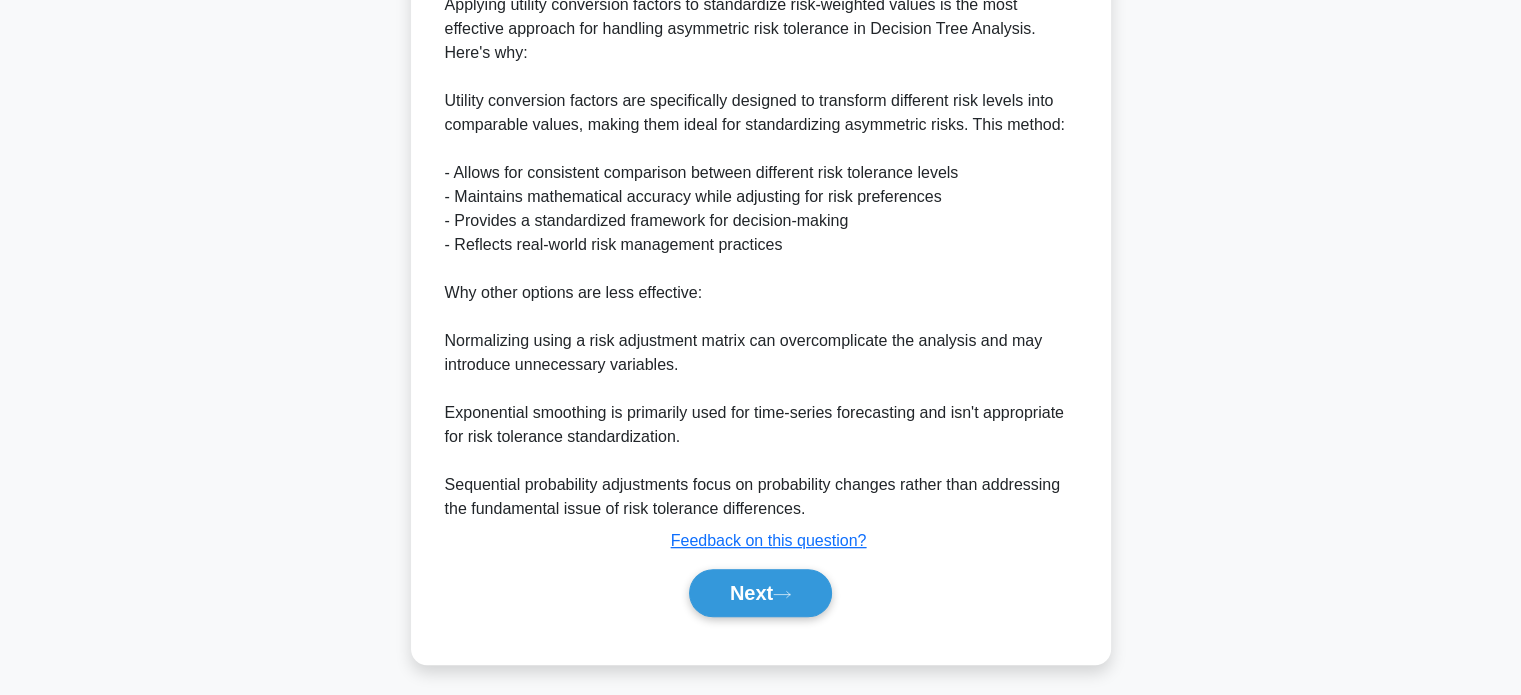click 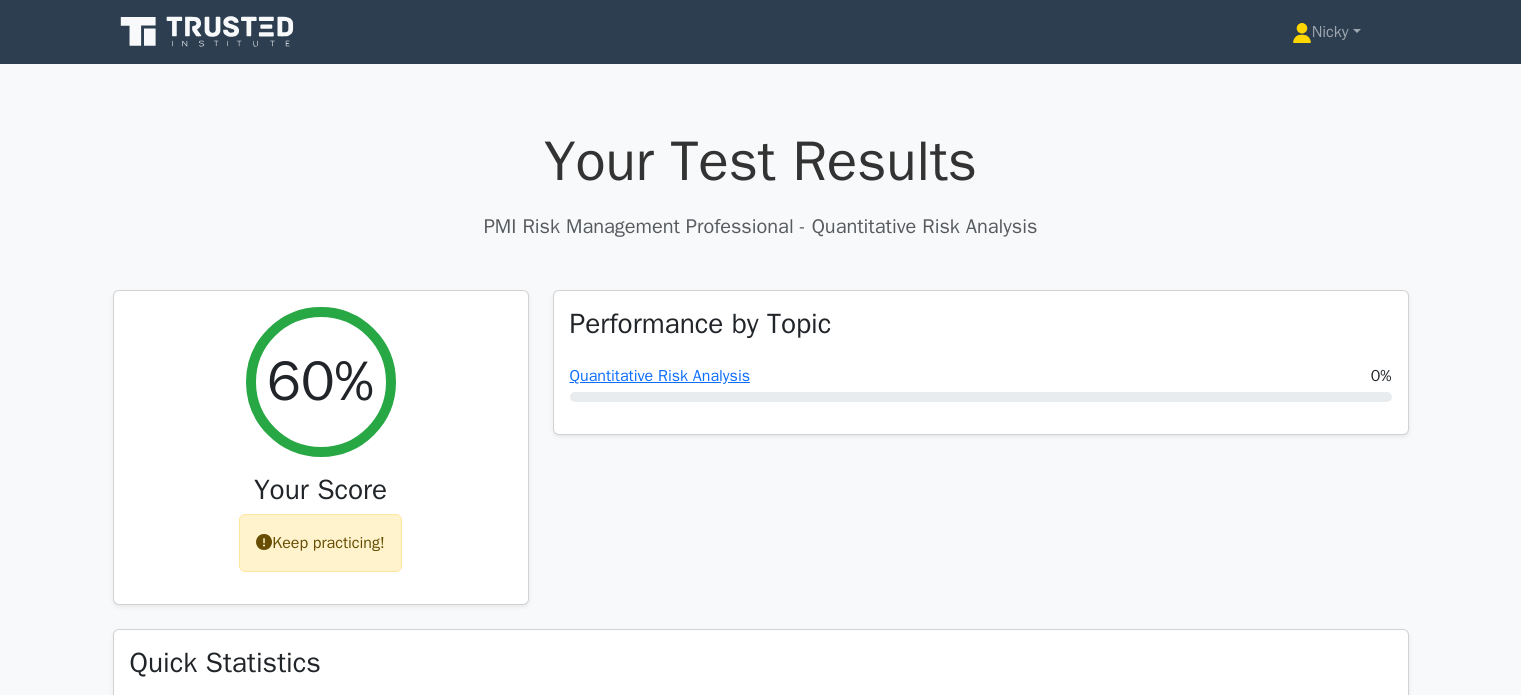 scroll, scrollTop: 0, scrollLeft: 0, axis: both 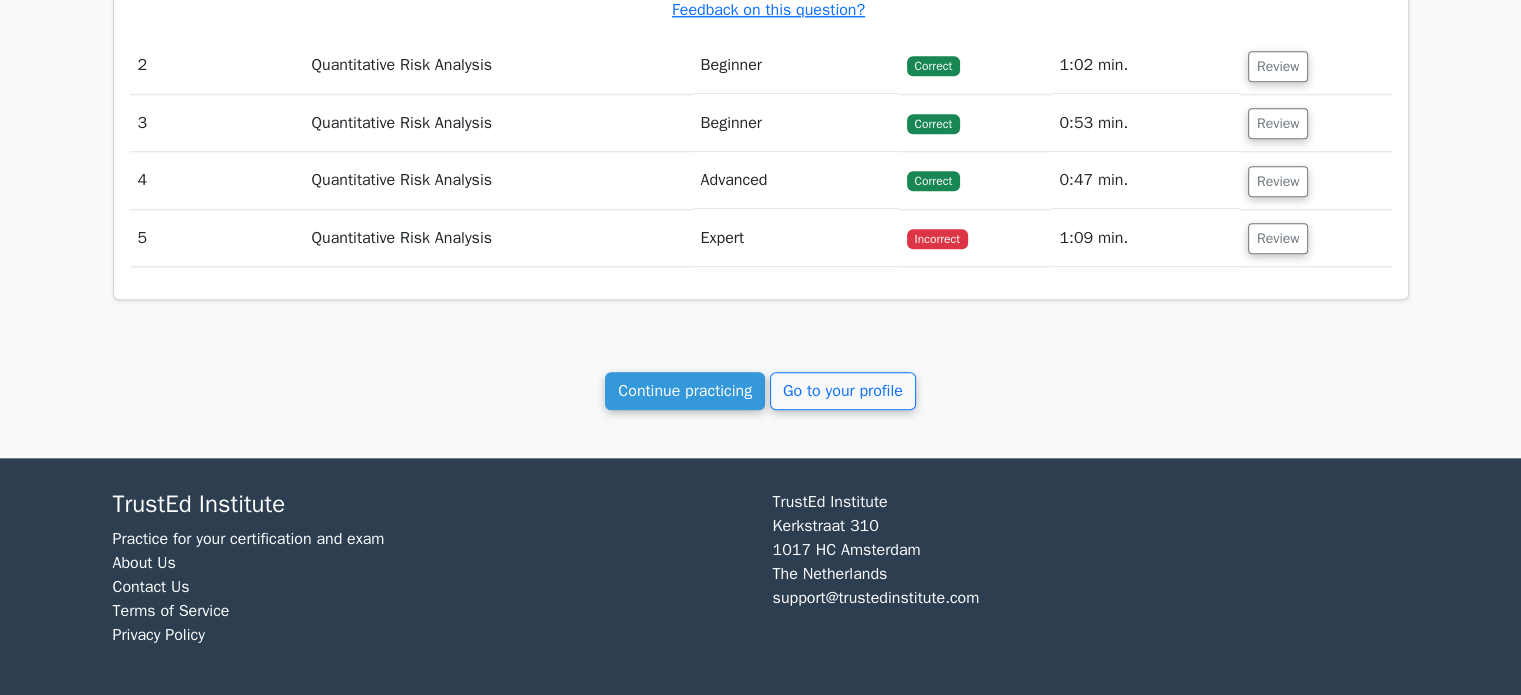 click on "Continue practicing" at bounding box center [685, 391] 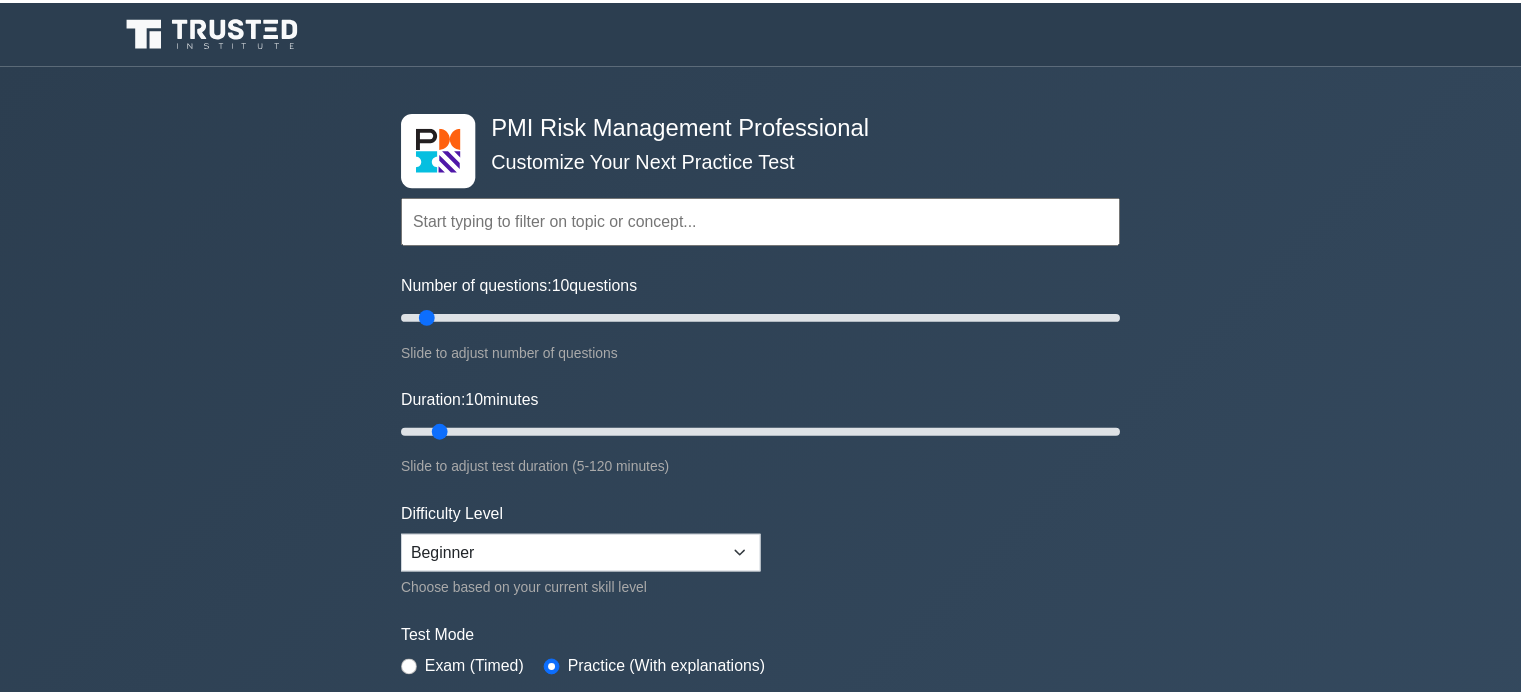 scroll, scrollTop: 0, scrollLeft: 0, axis: both 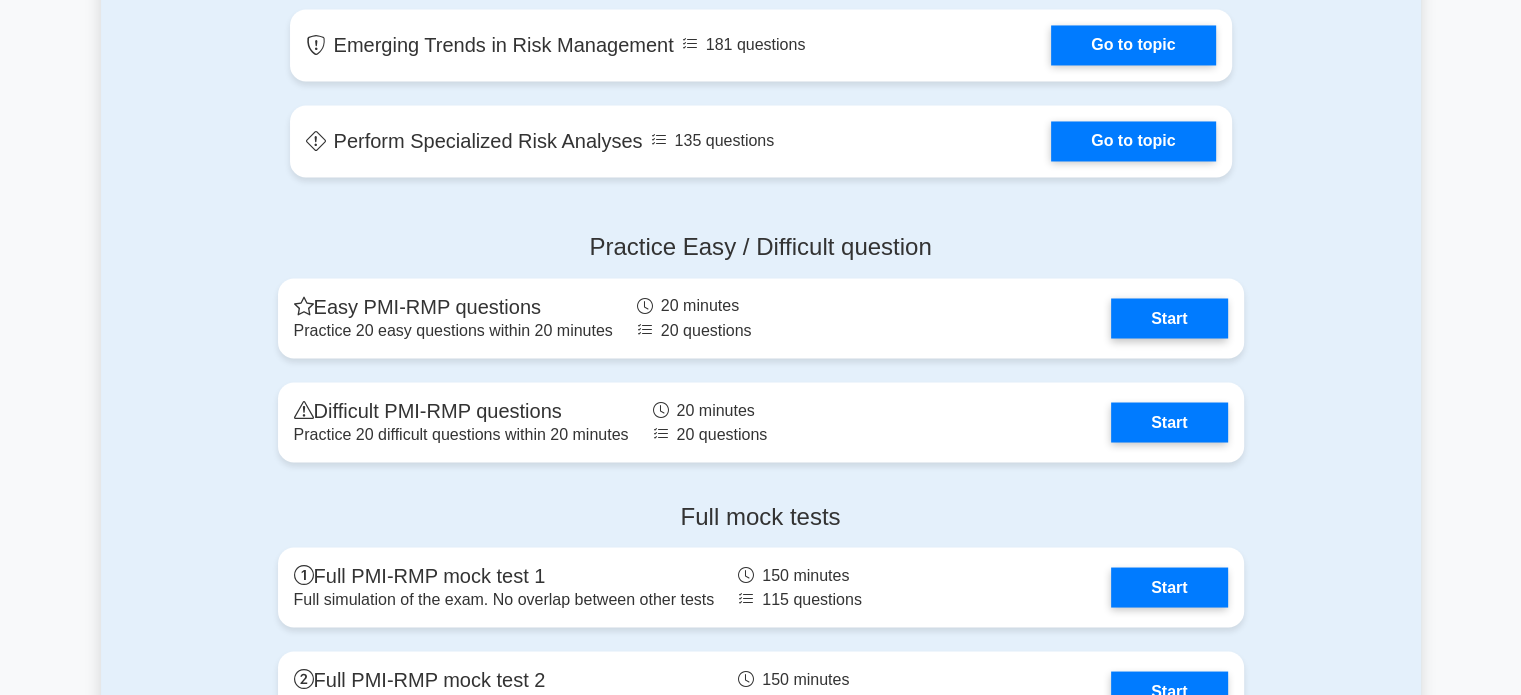 click on "Start" at bounding box center (1169, 318) 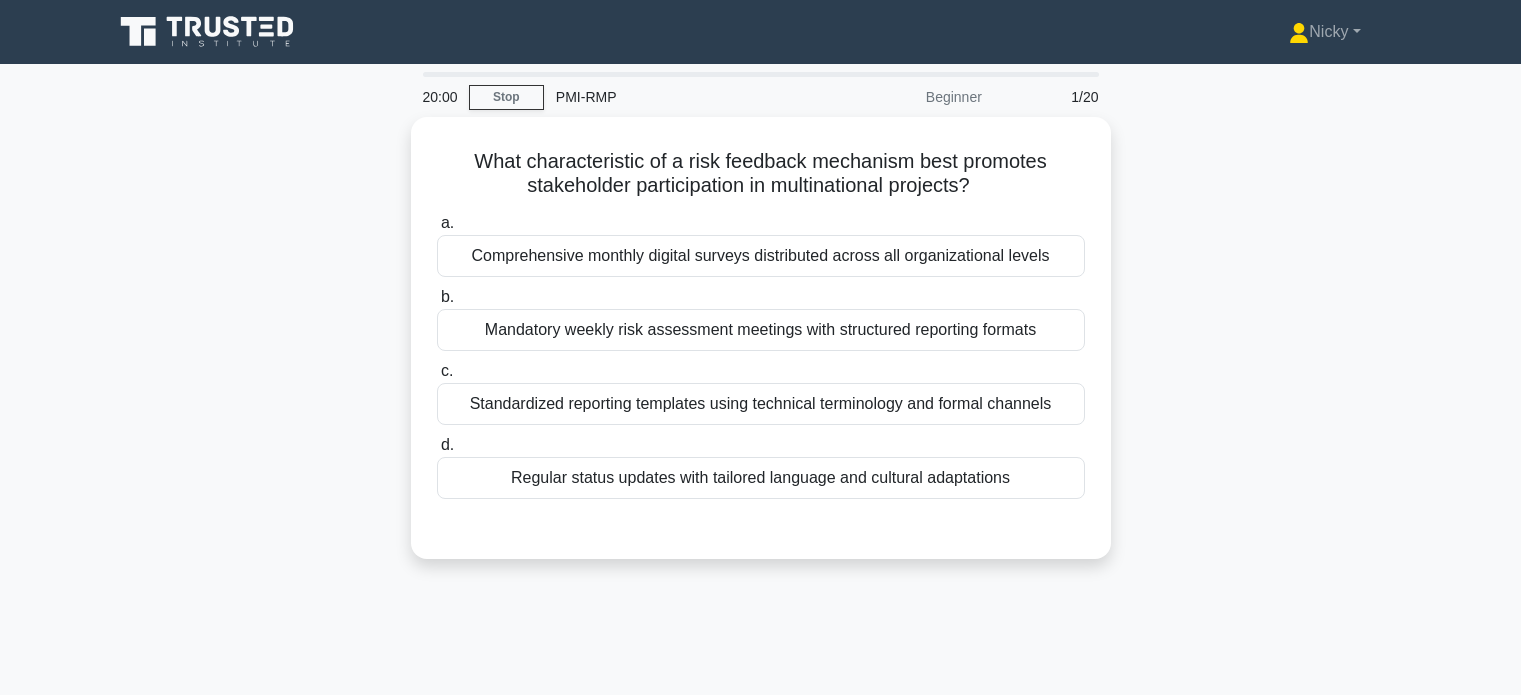 scroll, scrollTop: 0, scrollLeft: 0, axis: both 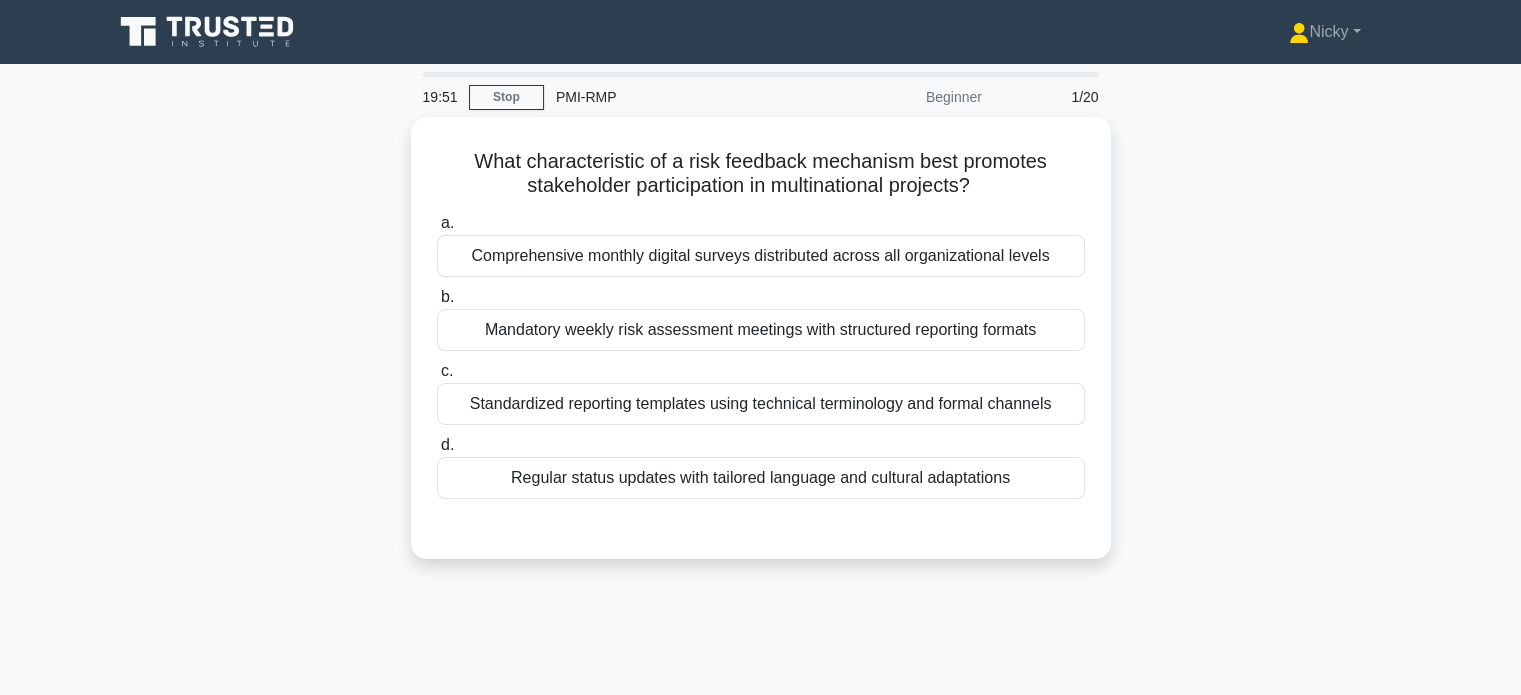 click on "Regular status updates with tailored language and cultural adaptations" at bounding box center (761, 478) 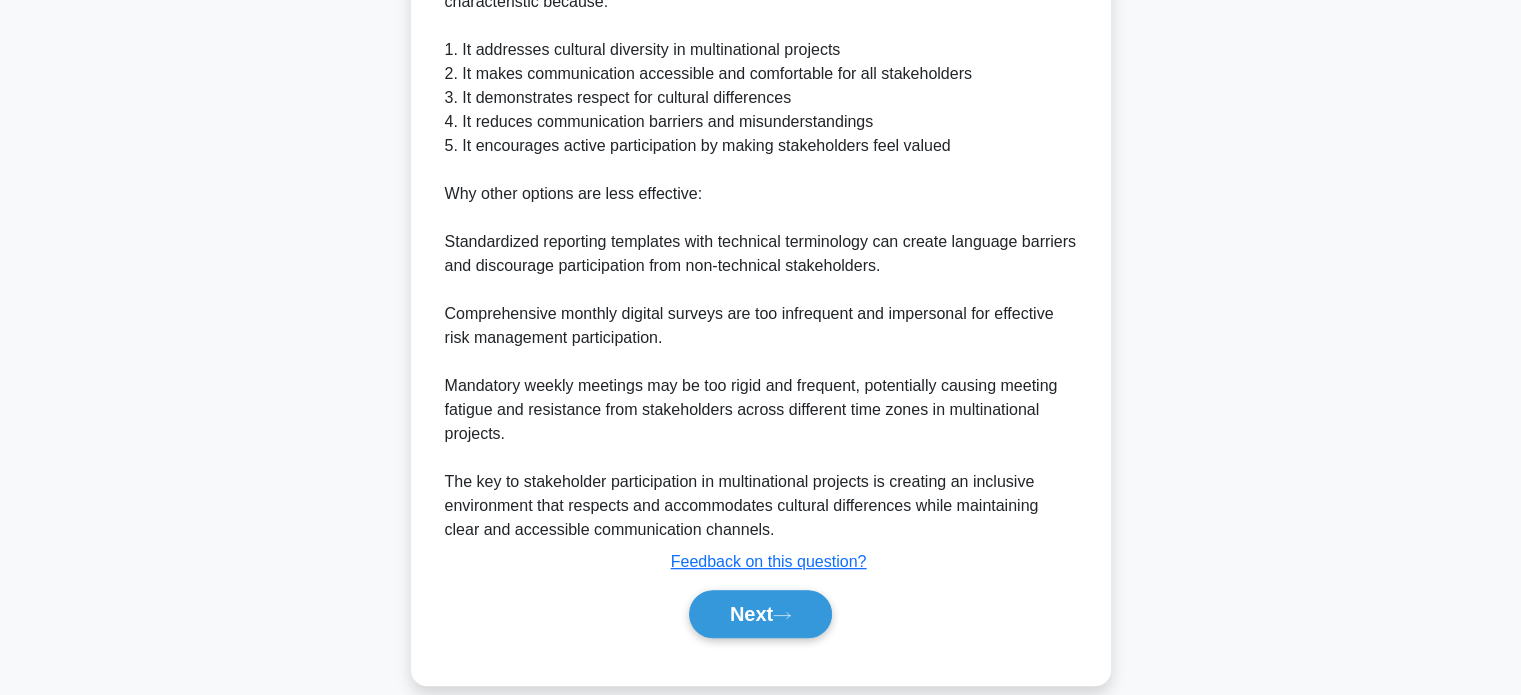 scroll, scrollTop: 632, scrollLeft: 0, axis: vertical 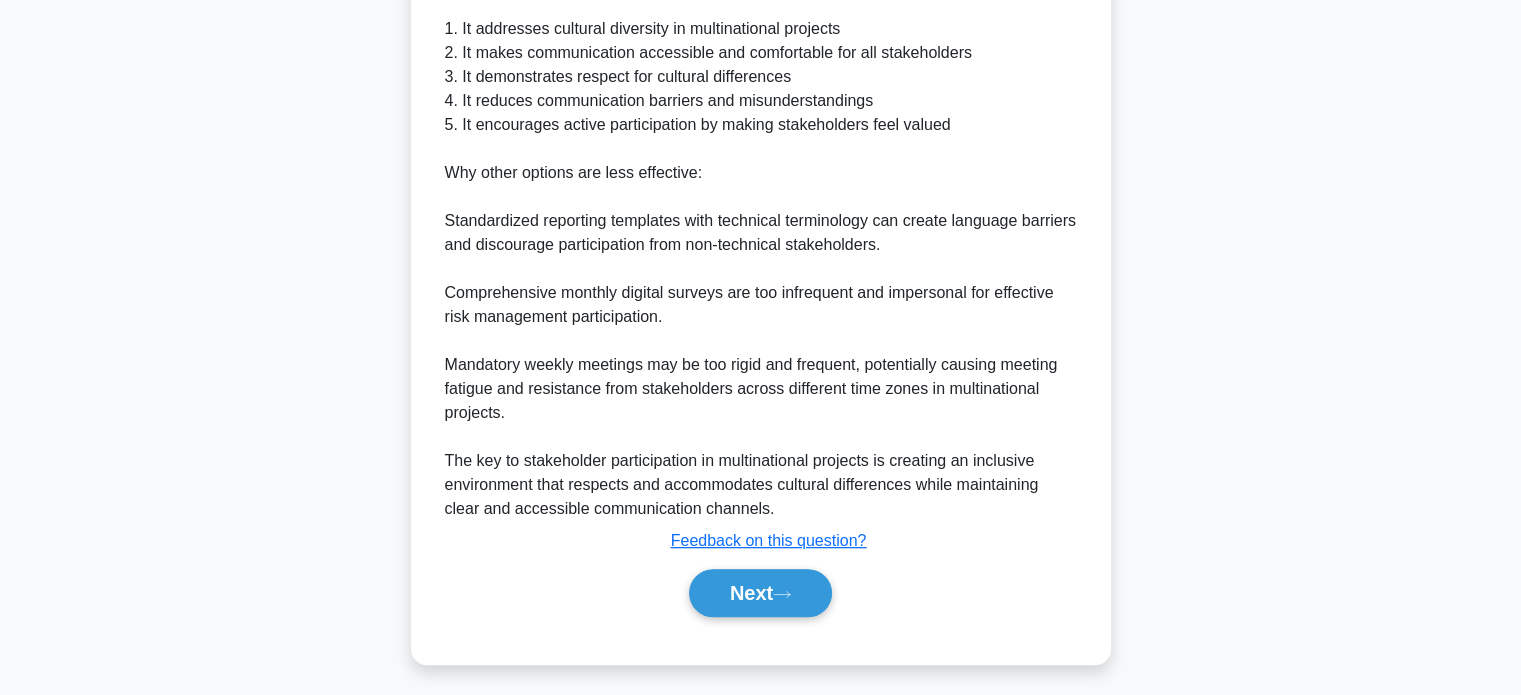 click 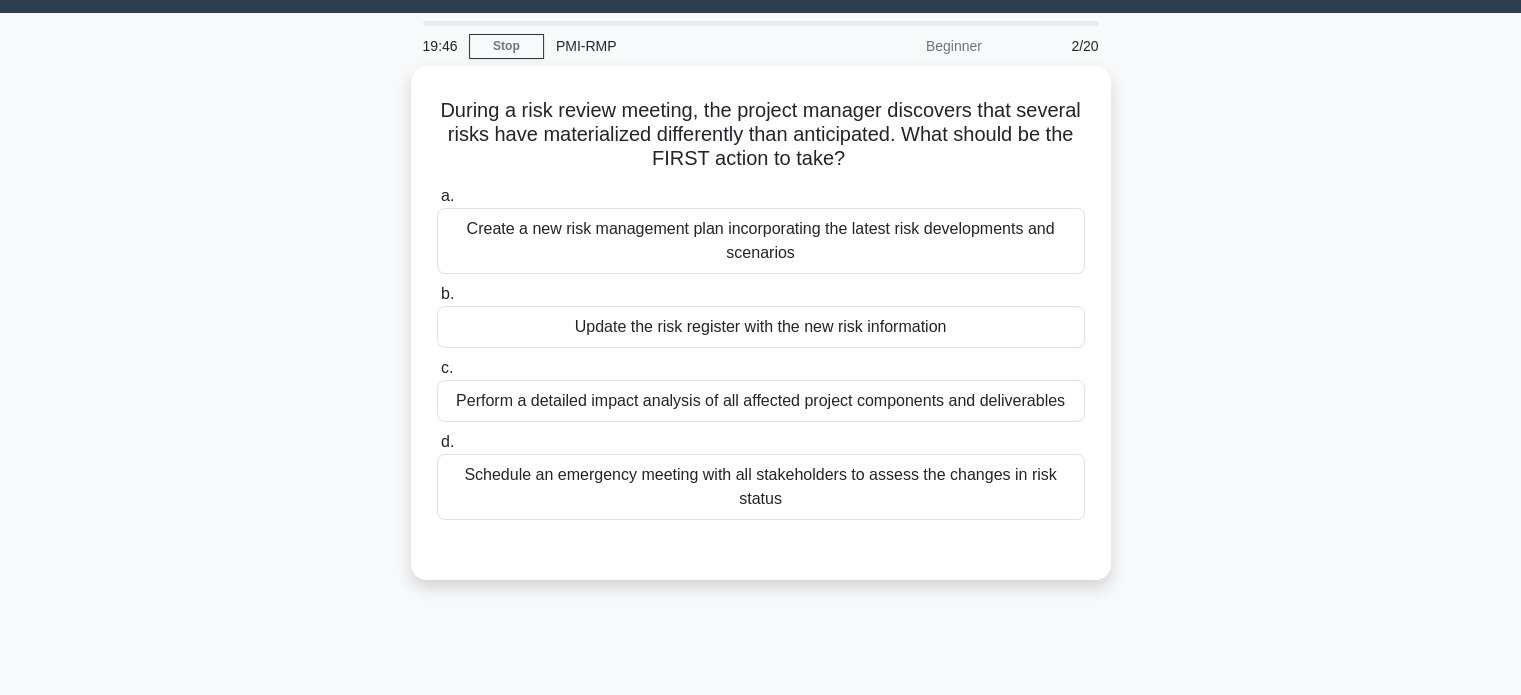 scroll, scrollTop: 49, scrollLeft: 0, axis: vertical 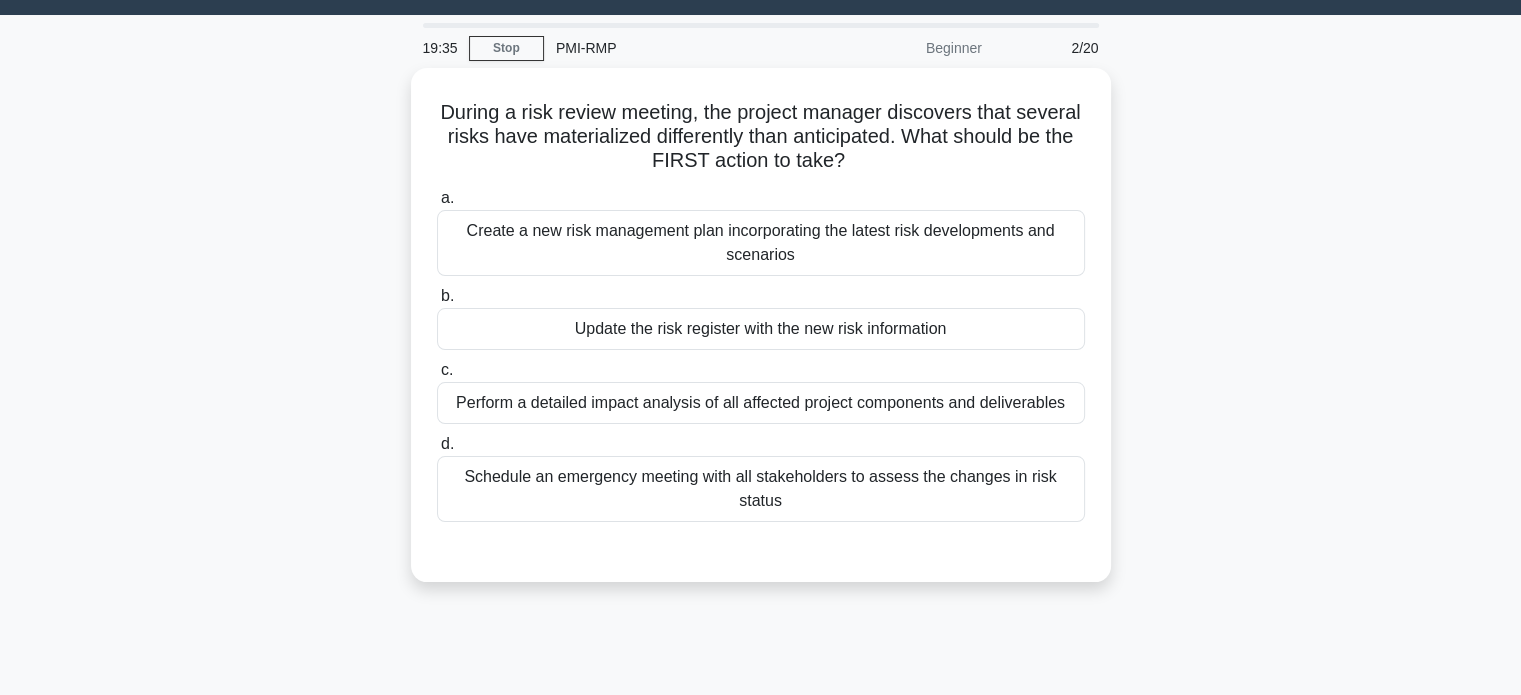 click on "Update the risk register with the new risk information" at bounding box center [761, 329] 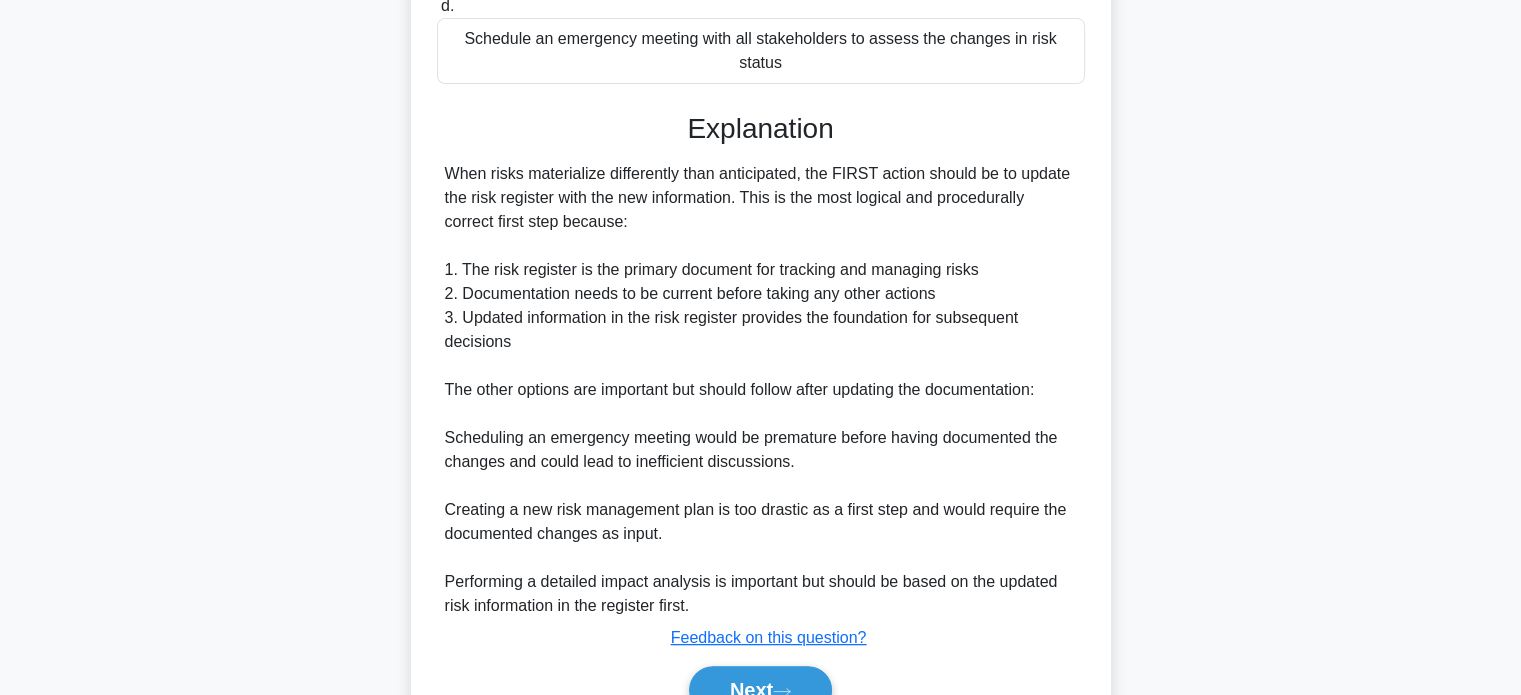 scroll, scrollTop: 548, scrollLeft: 0, axis: vertical 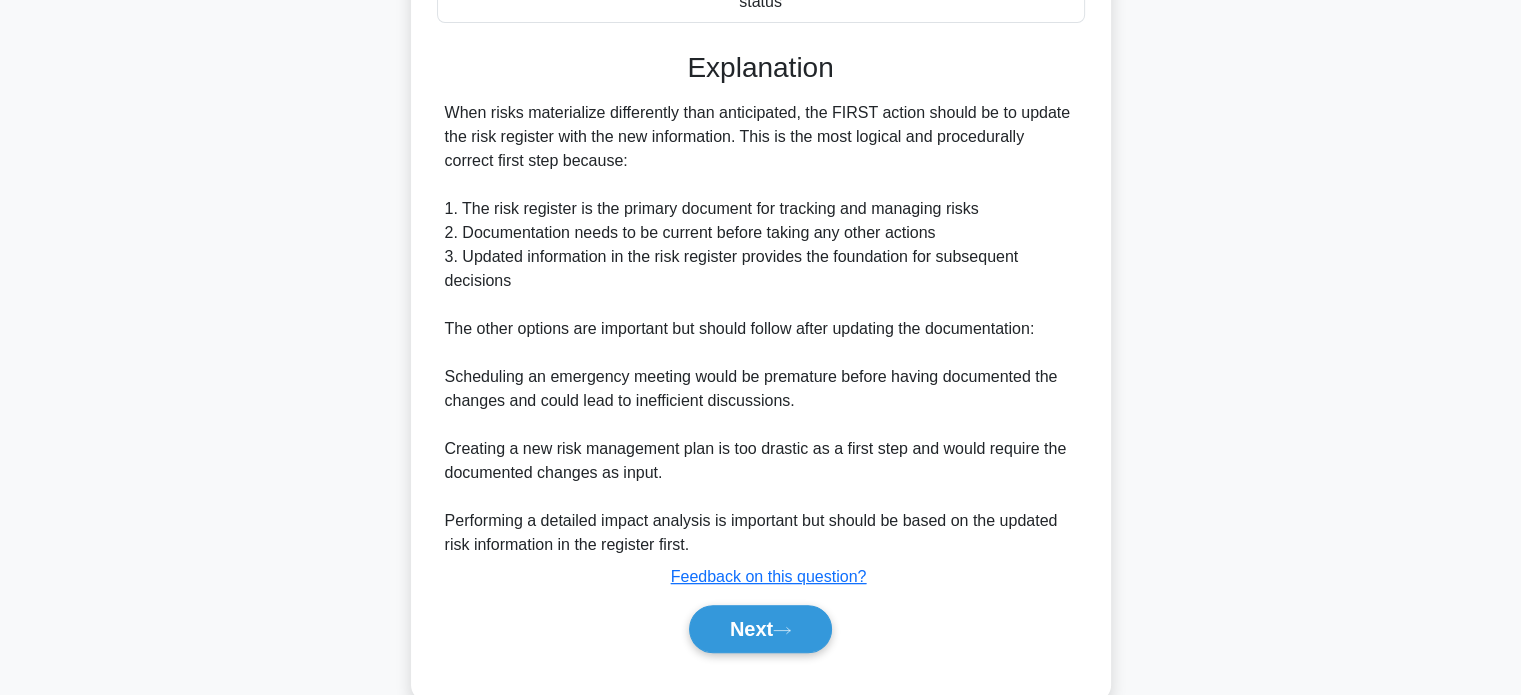 click on "Next" at bounding box center (760, 629) 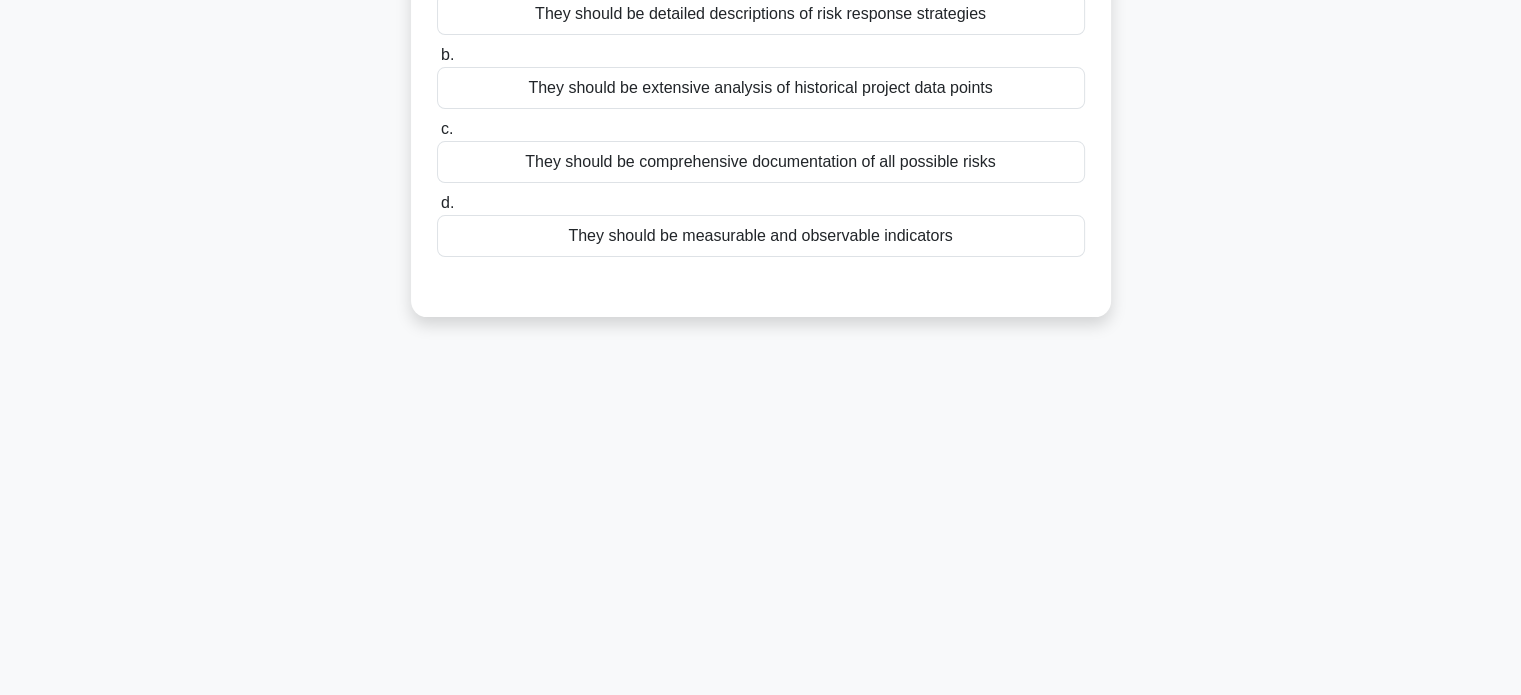 scroll, scrollTop: 0, scrollLeft: 0, axis: both 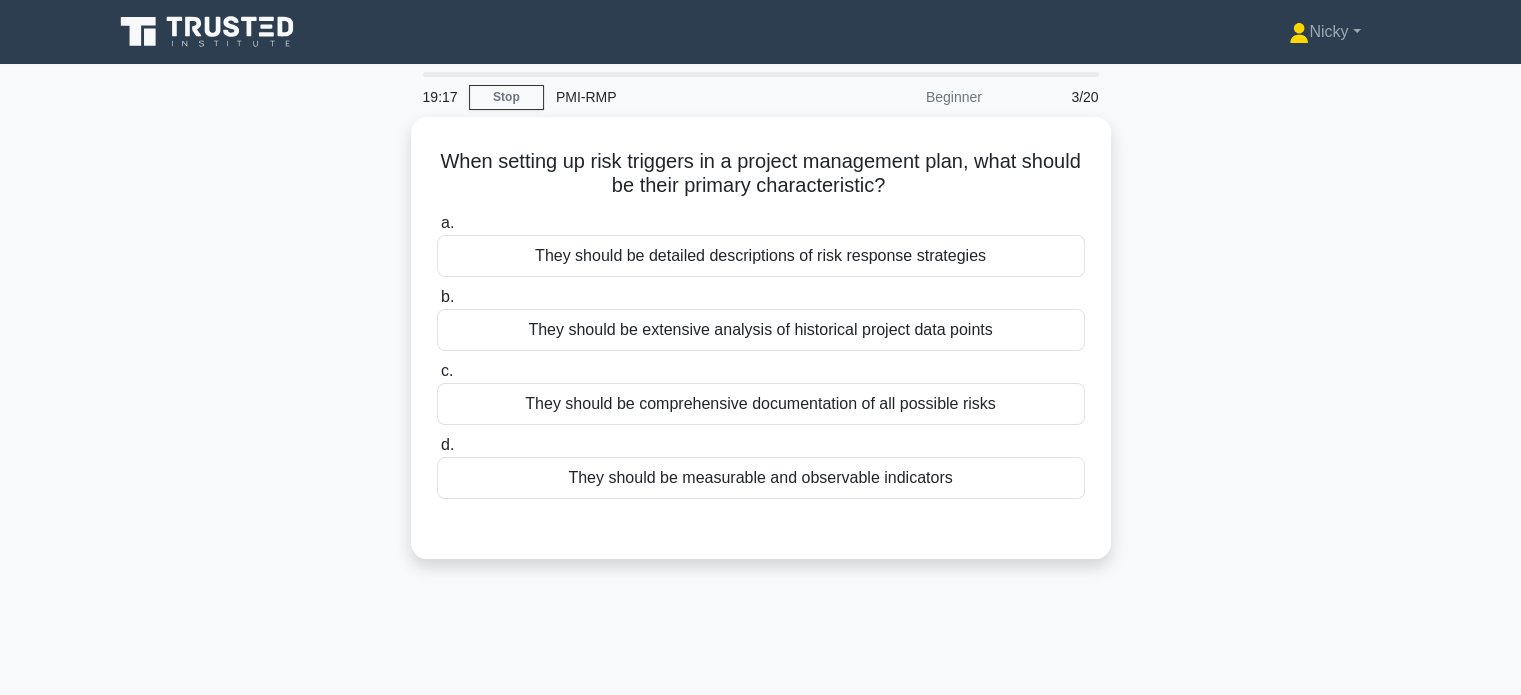 click on "They should be measurable and observable indicators" at bounding box center [761, 478] 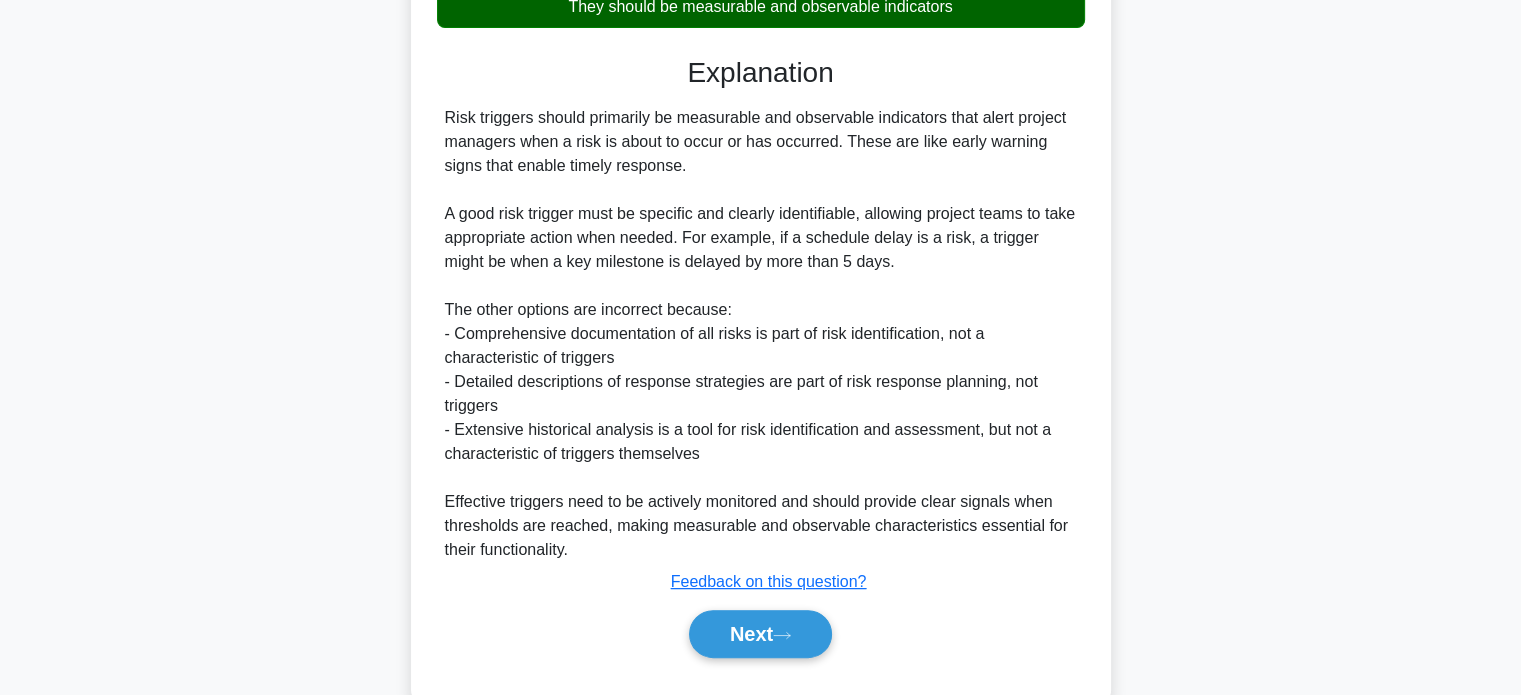 scroll, scrollTop: 512, scrollLeft: 0, axis: vertical 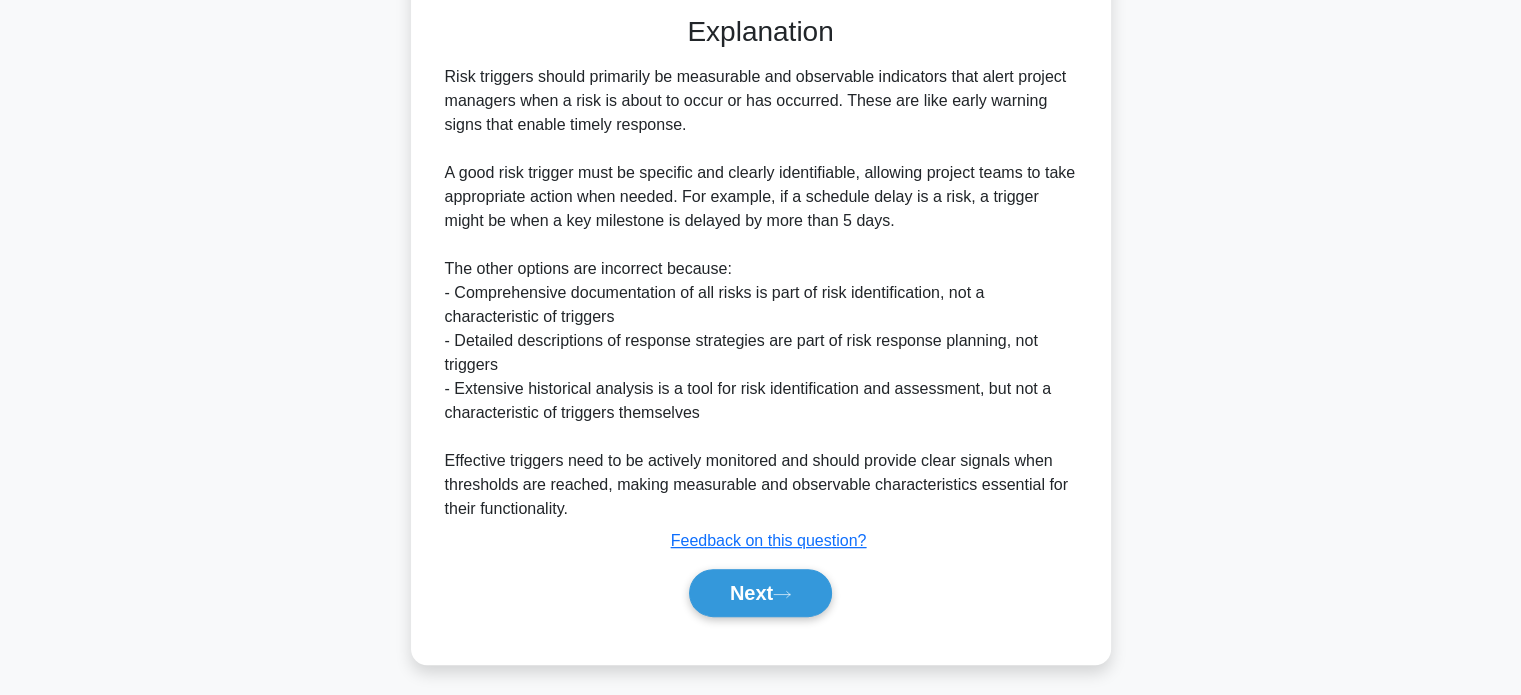 click on "Next" at bounding box center (760, 593) 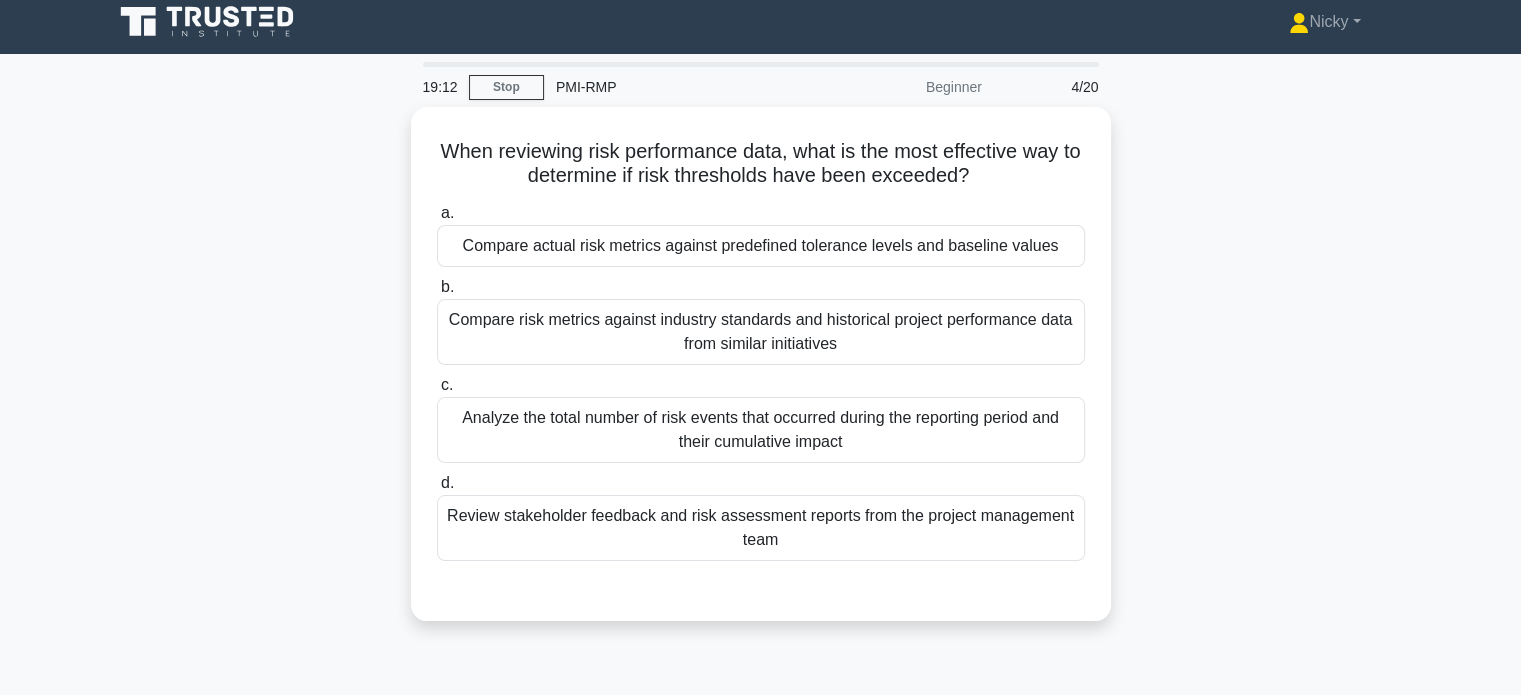 scroll, scrollTop: 4, scrollLeft: 0, axis: vertical 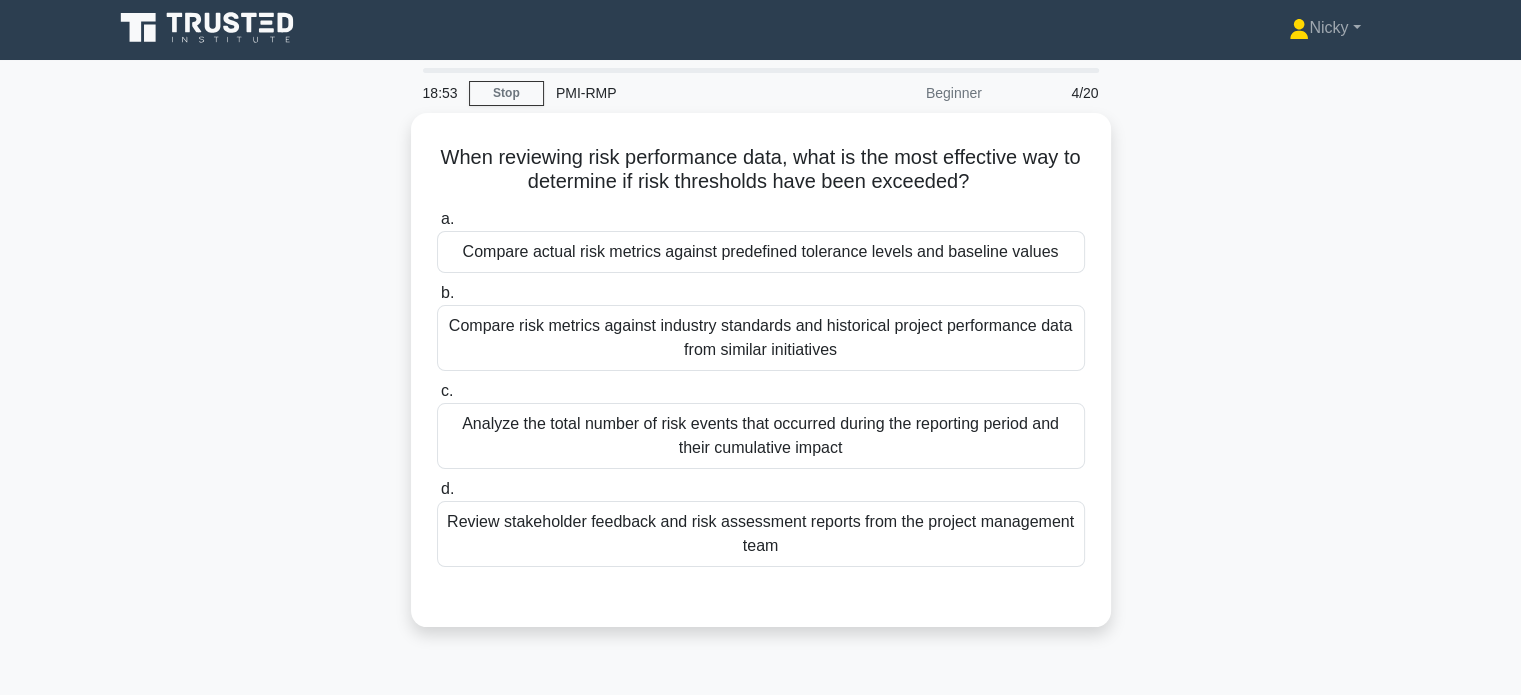 click on "Compare actual risk metrics against predefined tolerance levels and baseline values" at bounding box center (761, 252) 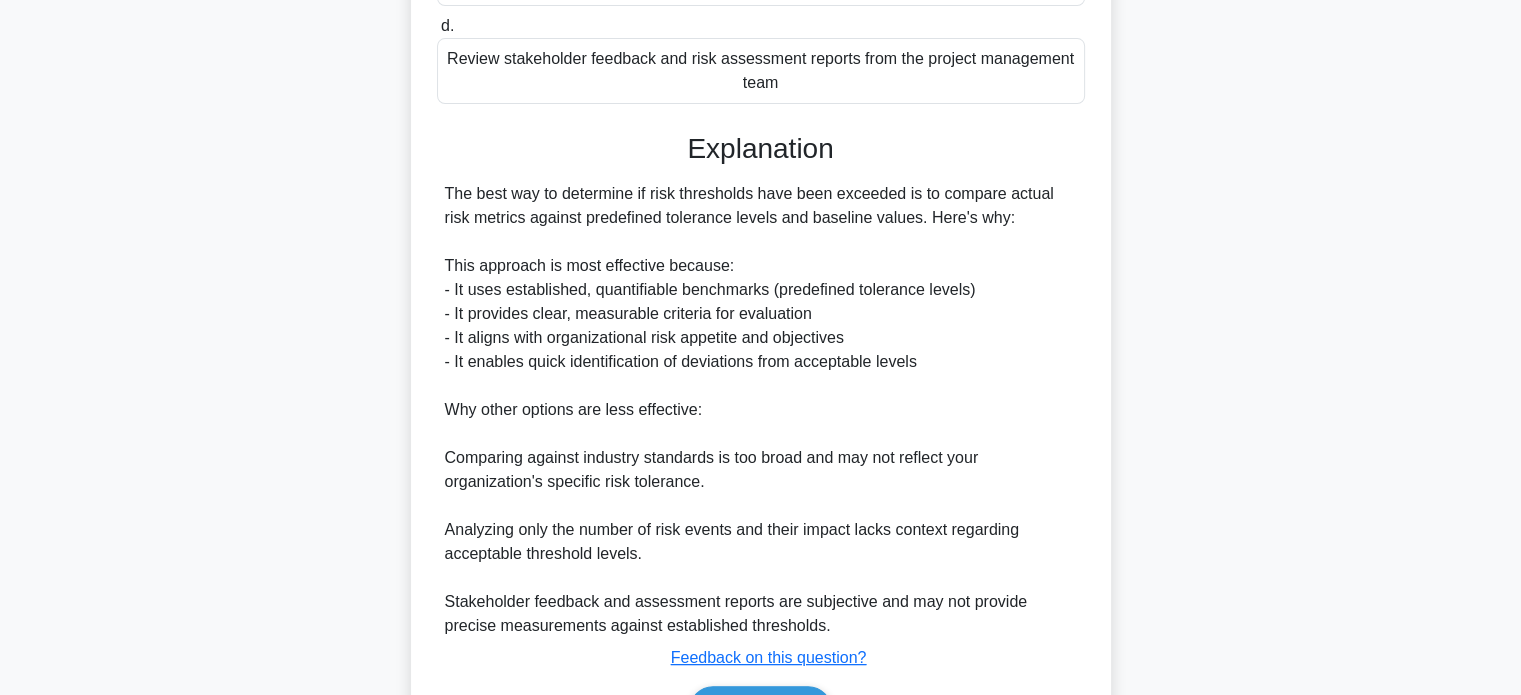 scroll, scrollTop: 584, scrollLeft: 0, axis: vertical 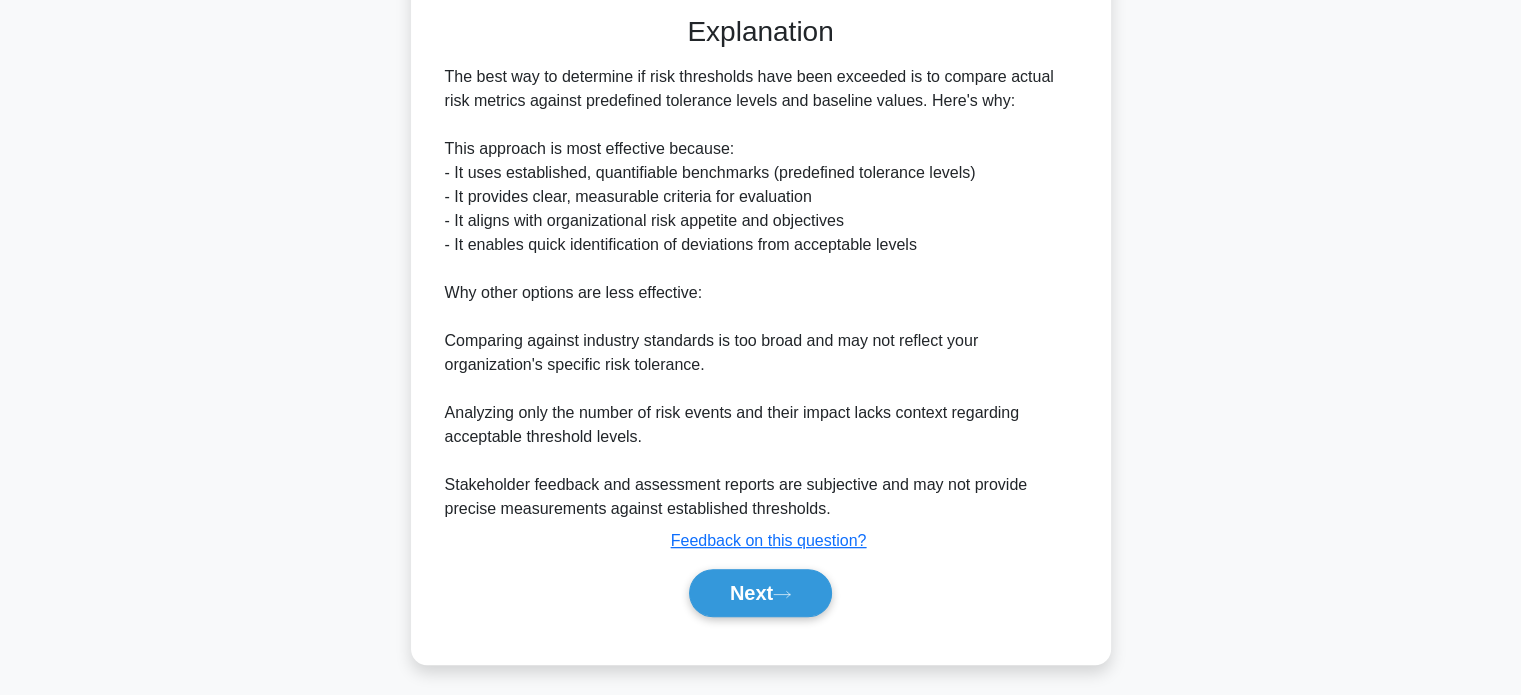 click on "Next" at bounding box center [760, 593] 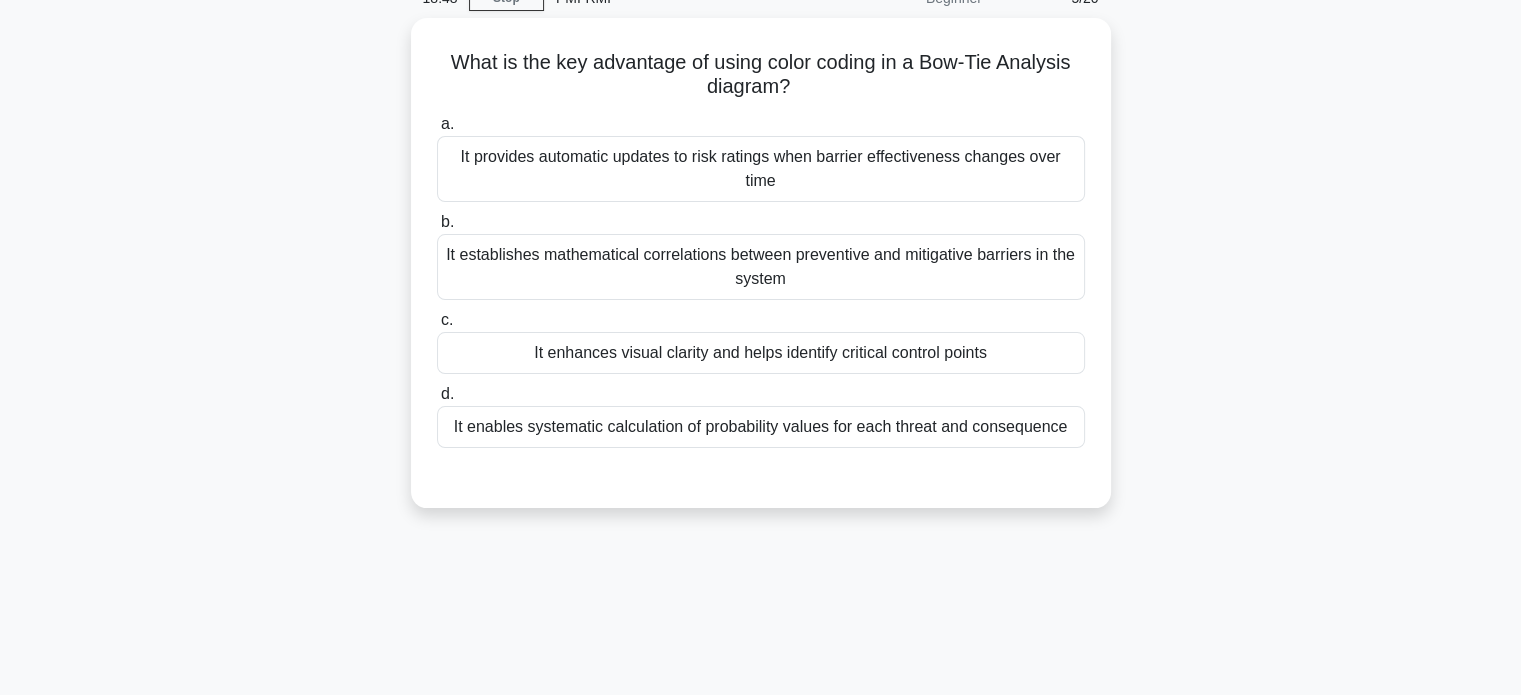 scroll, scrollTop: 92, scrollLeft: 0, axis: vertical 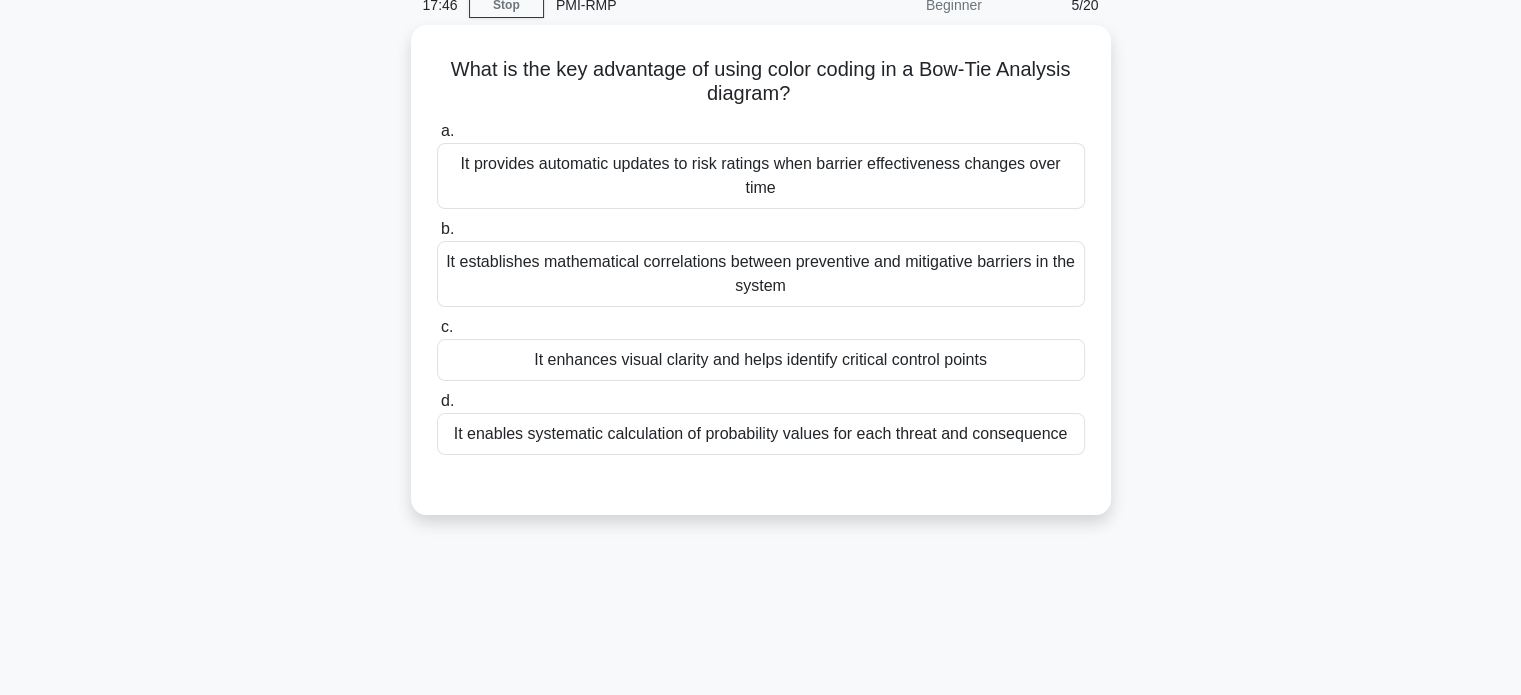 click on "It provides automatic updates to risk ratings when barrier effectiveness changes over time" at bounding box center (761, 176) 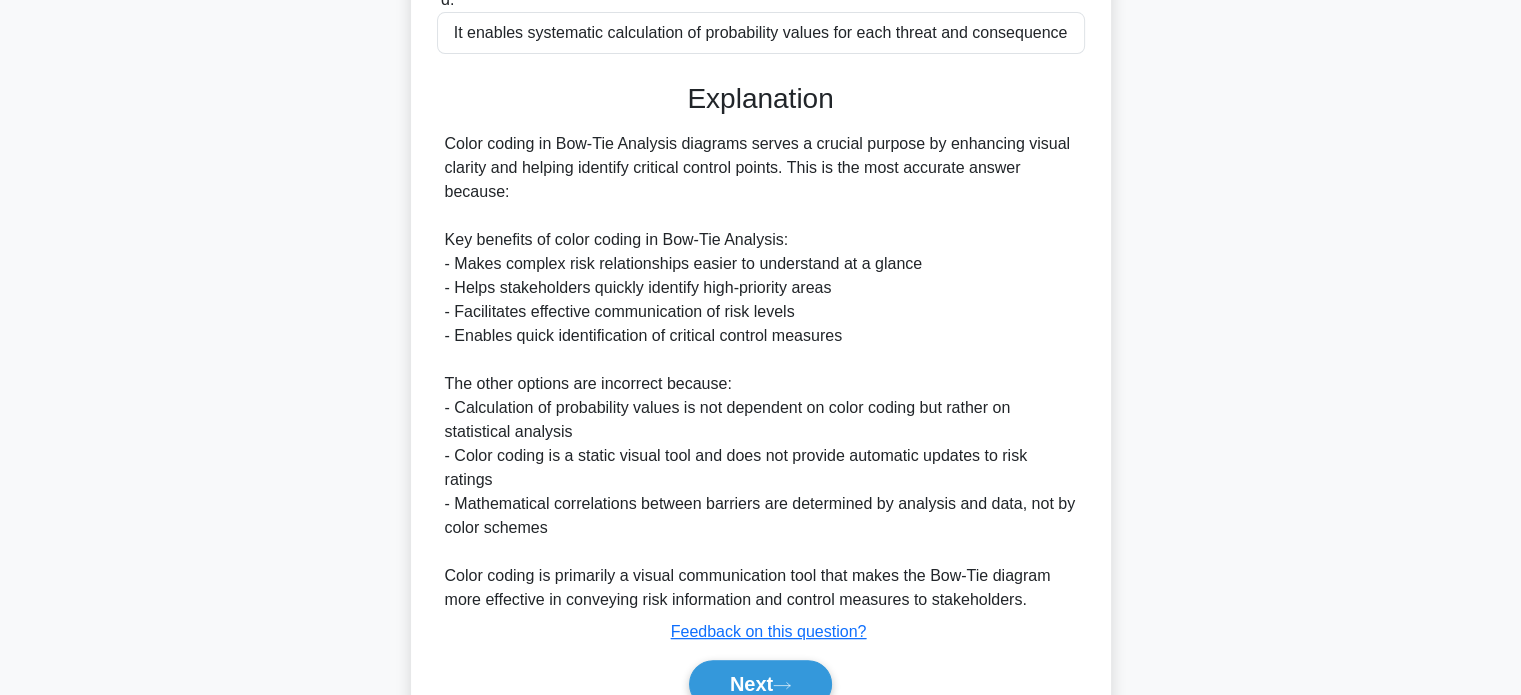 scroll, scrollTop: 583, scrollLeft: 0, axis: vertical 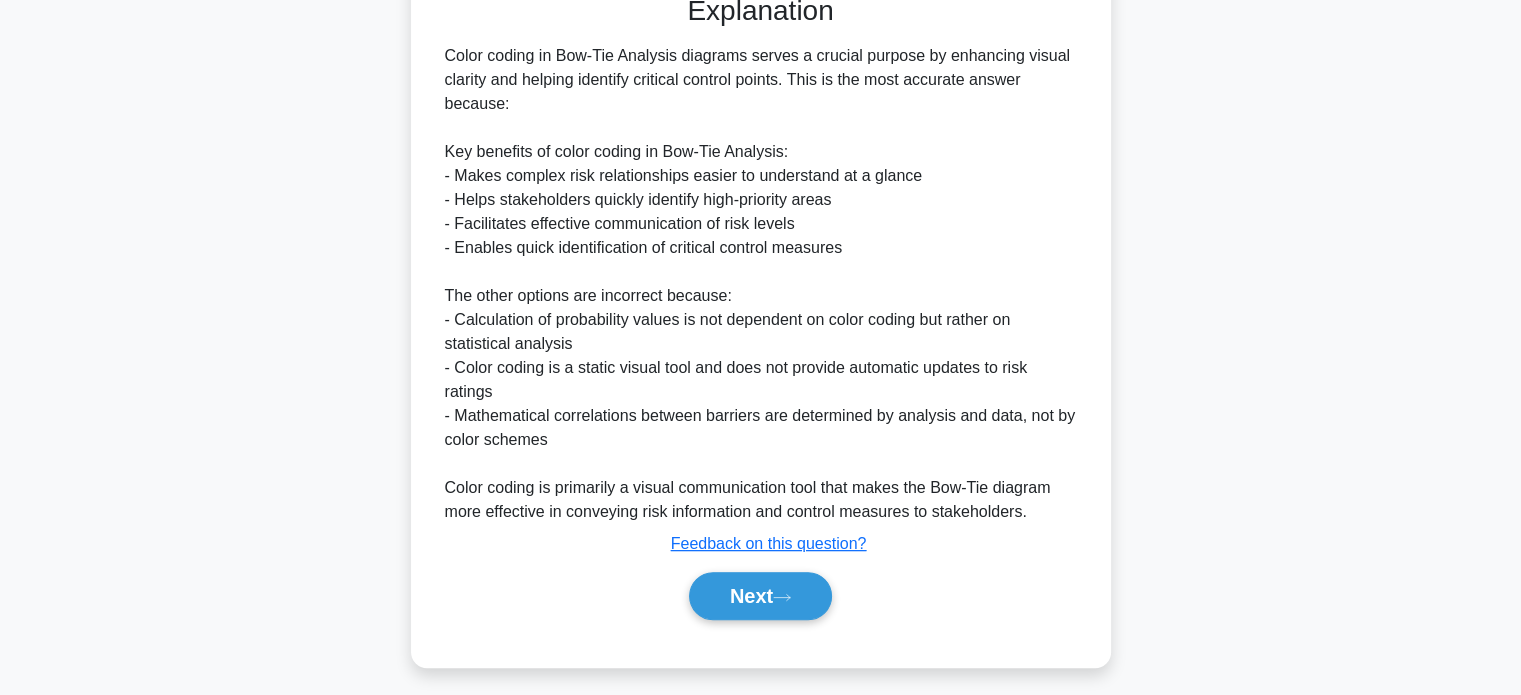 click on "Next" at bounding box center (760, 596) 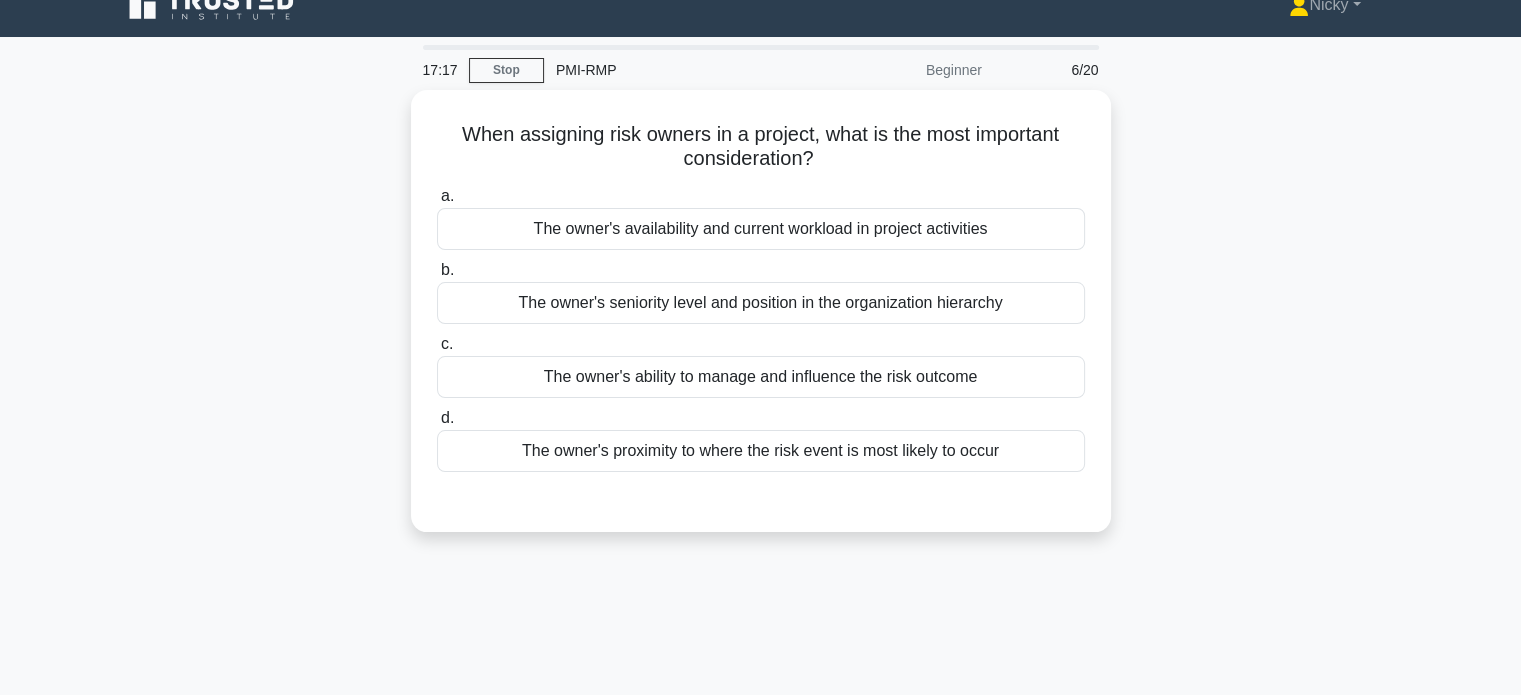 scroll, scrollTop: 29, scrollLeft: 0, axis: vertical 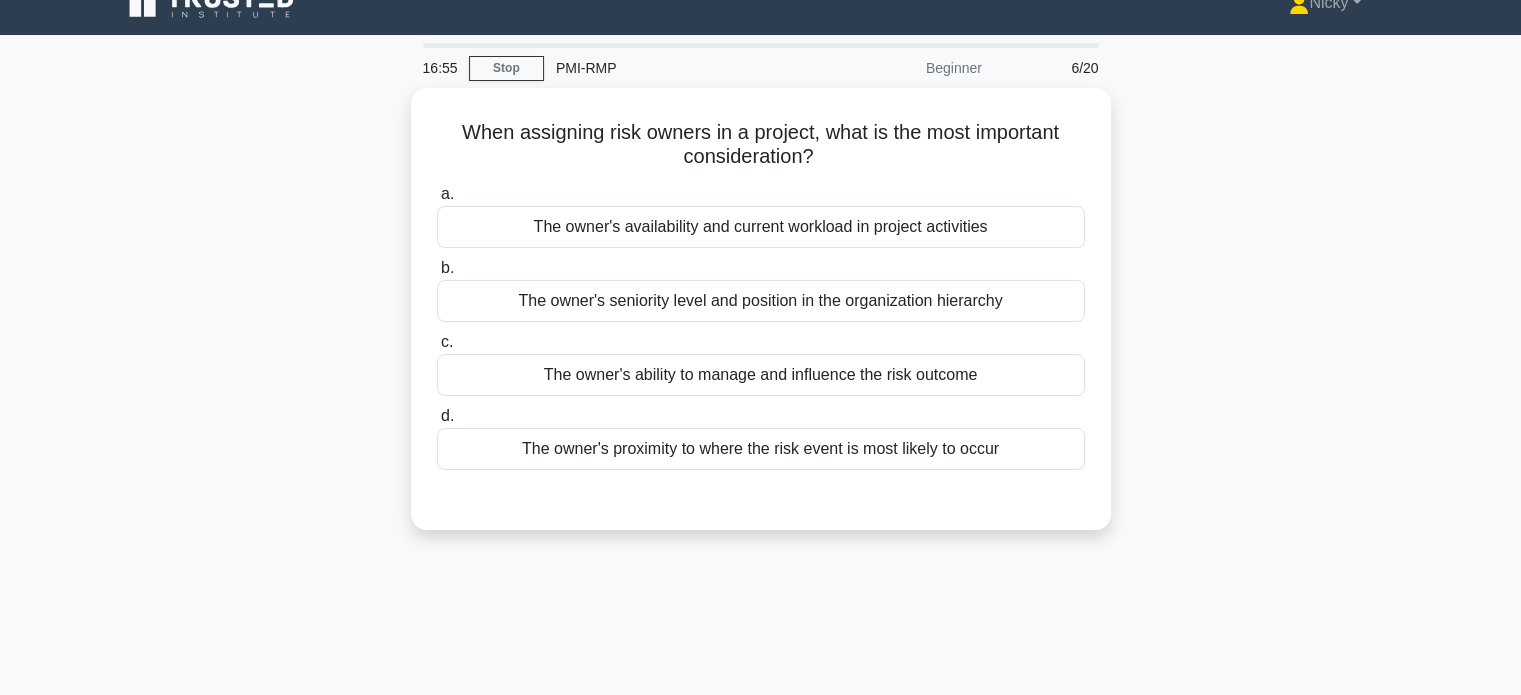 click on "The owner's proximity to where the risk event is most likely to occur" at bounding box center (761, 449) 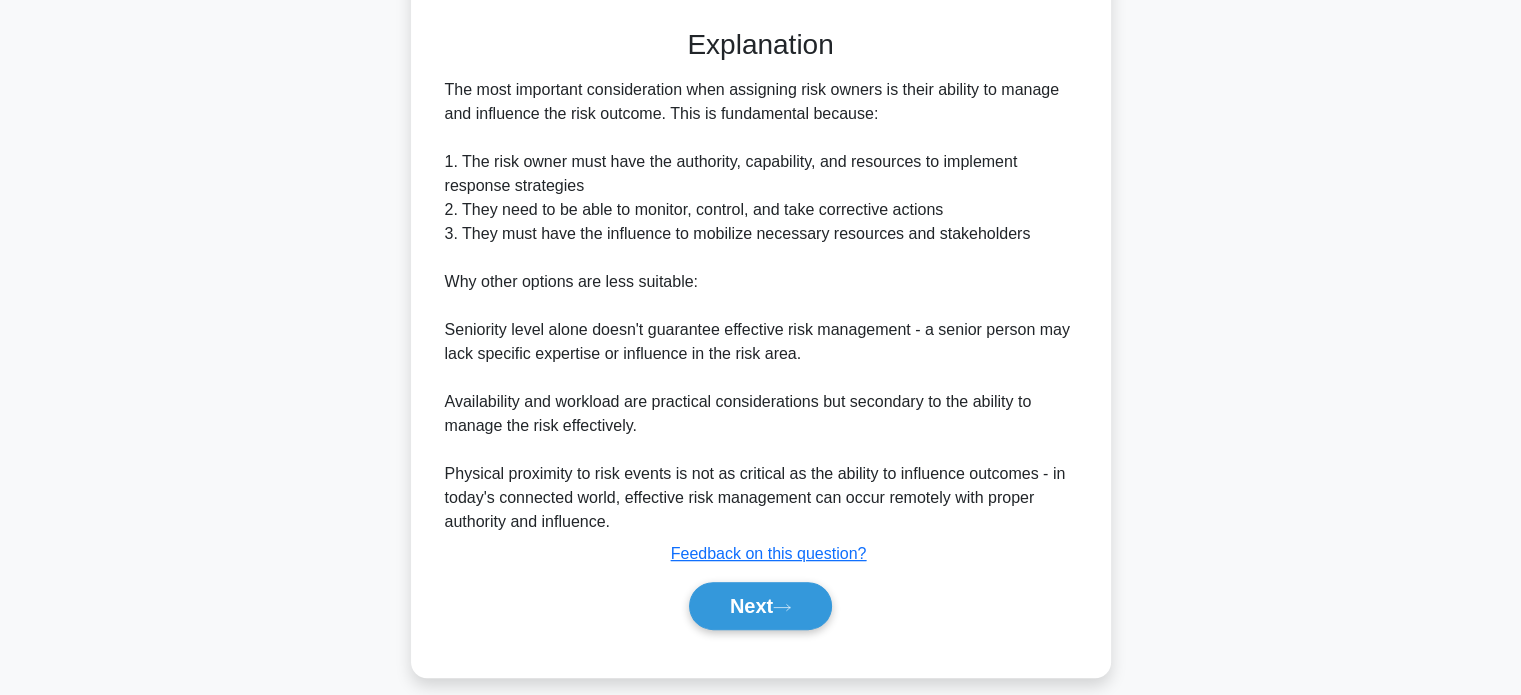 scroll, scrollTop: 502, scrollLeft: 0, axis: vertical 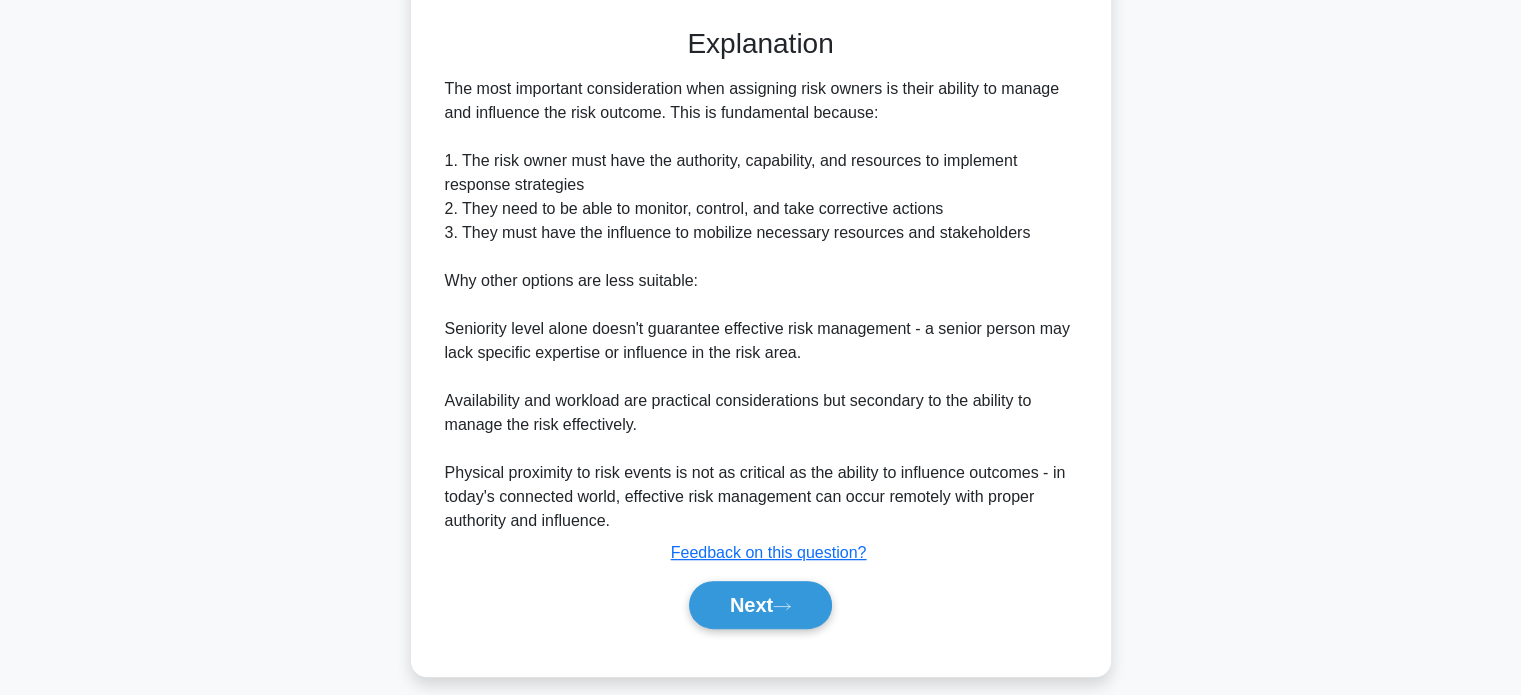 click on "Next" at bounding box center (760, 605) 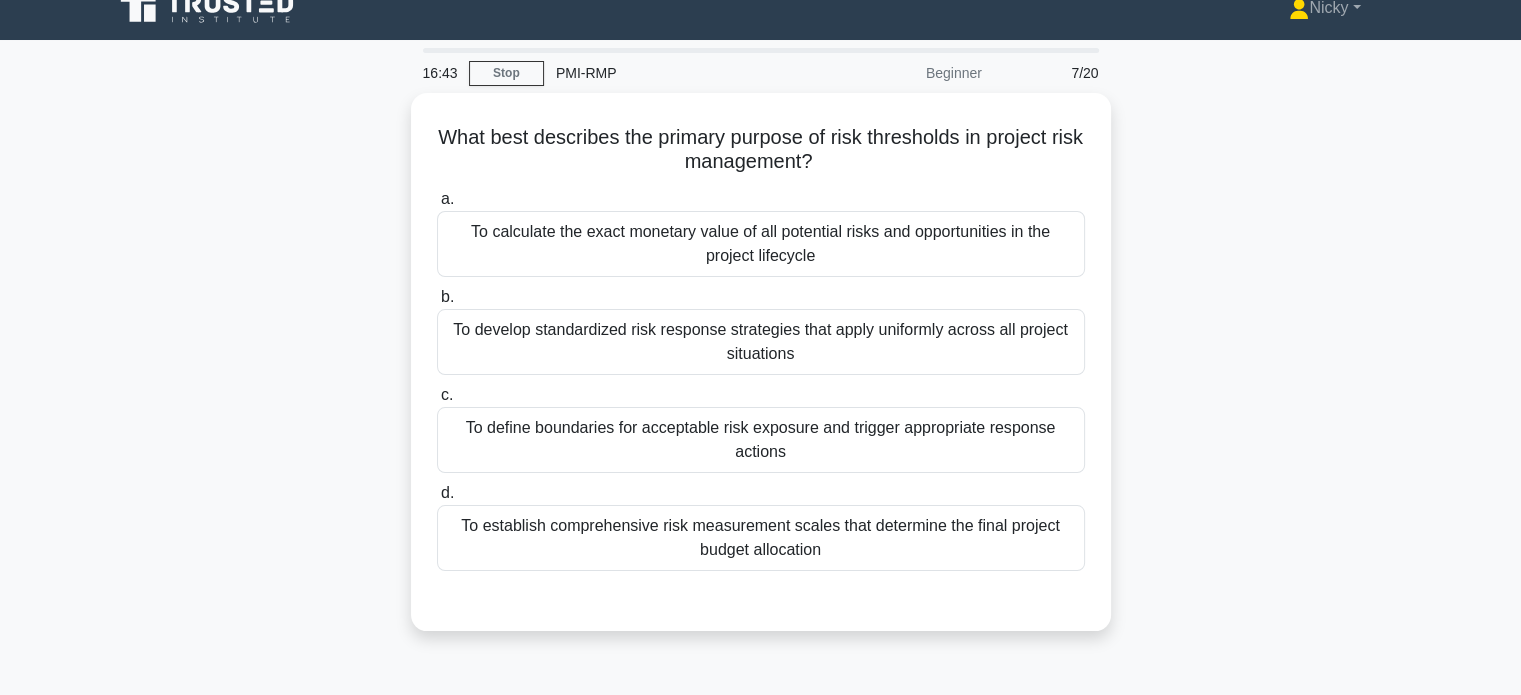 scroll, scrollTop: 23, scrollLeft: 0, axis: vertical 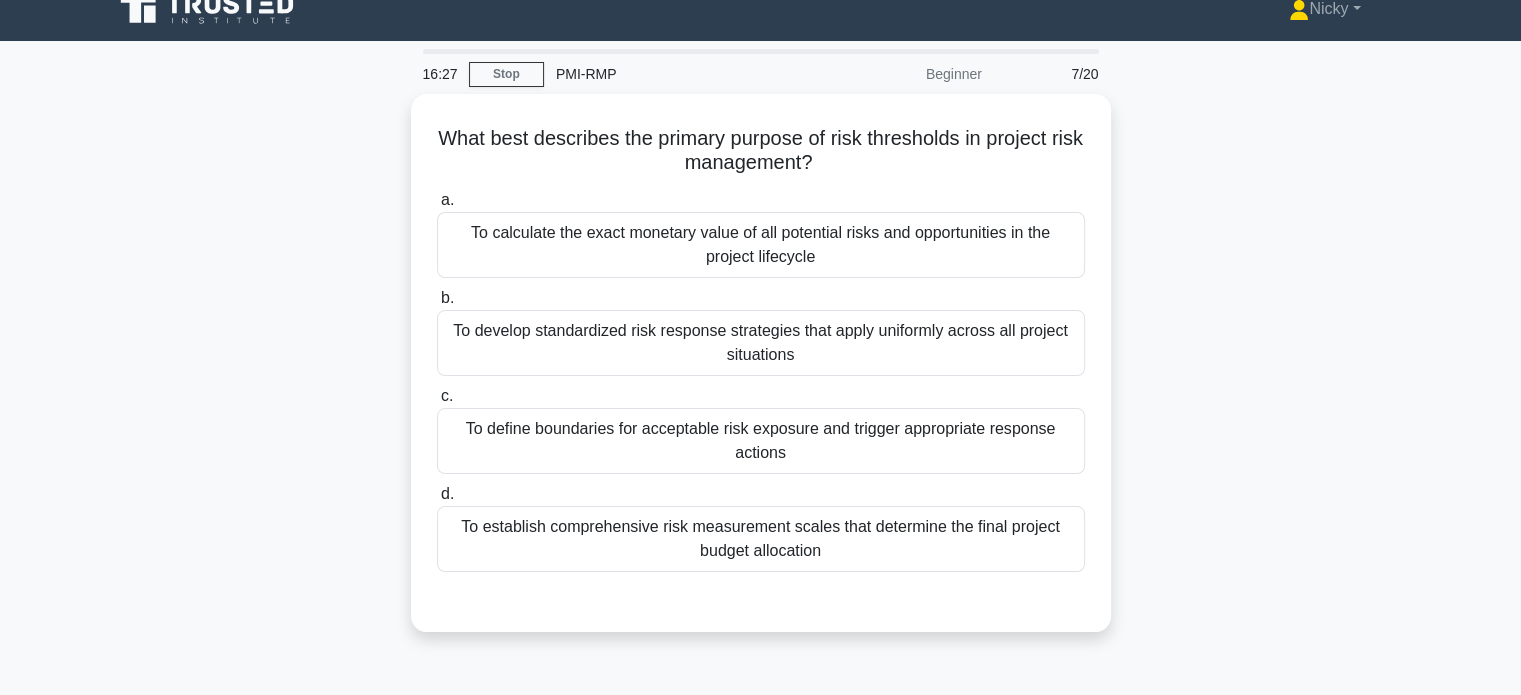 click on "To define boundaries for acceptable risk exposure and trigger appropriate response actions" at bounding box center (761, 441) 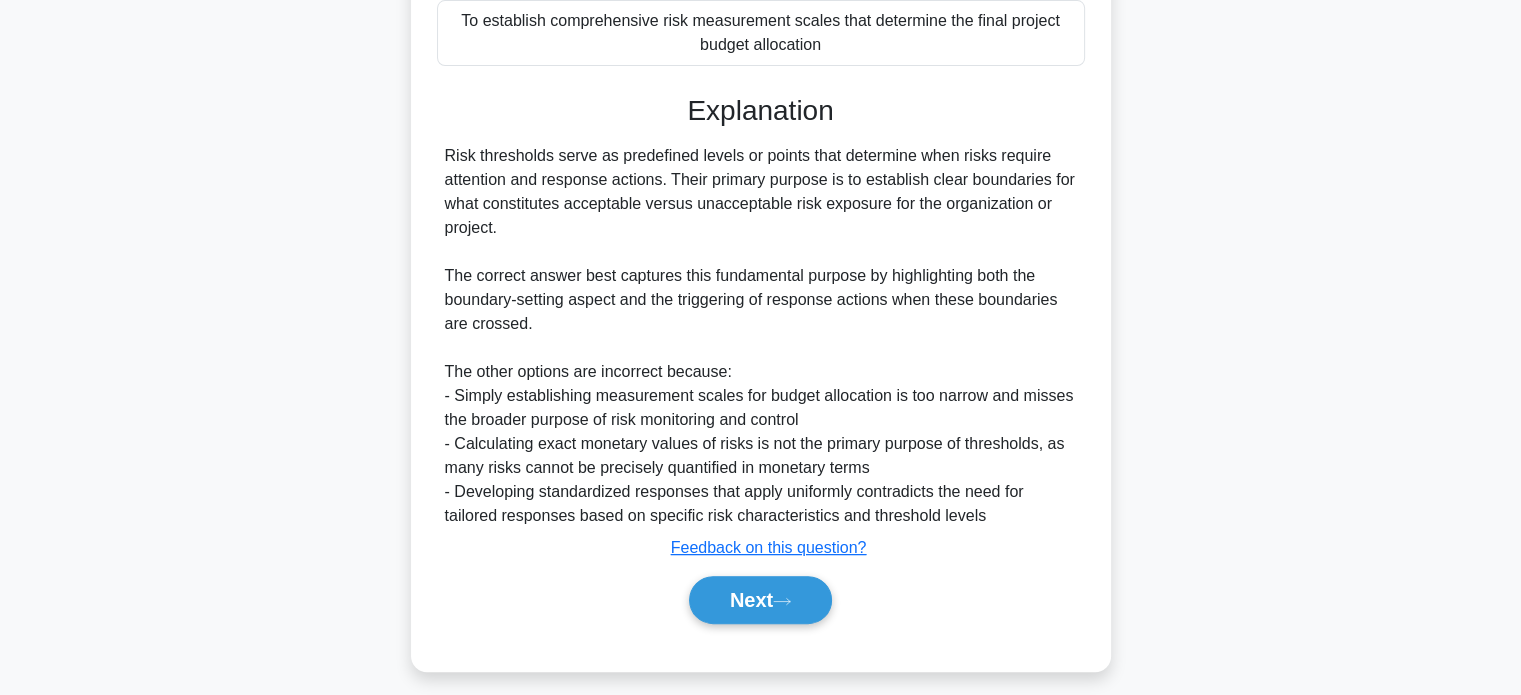 scroll, scrollTop: 536, scrollLeft: 0, axis: vertical 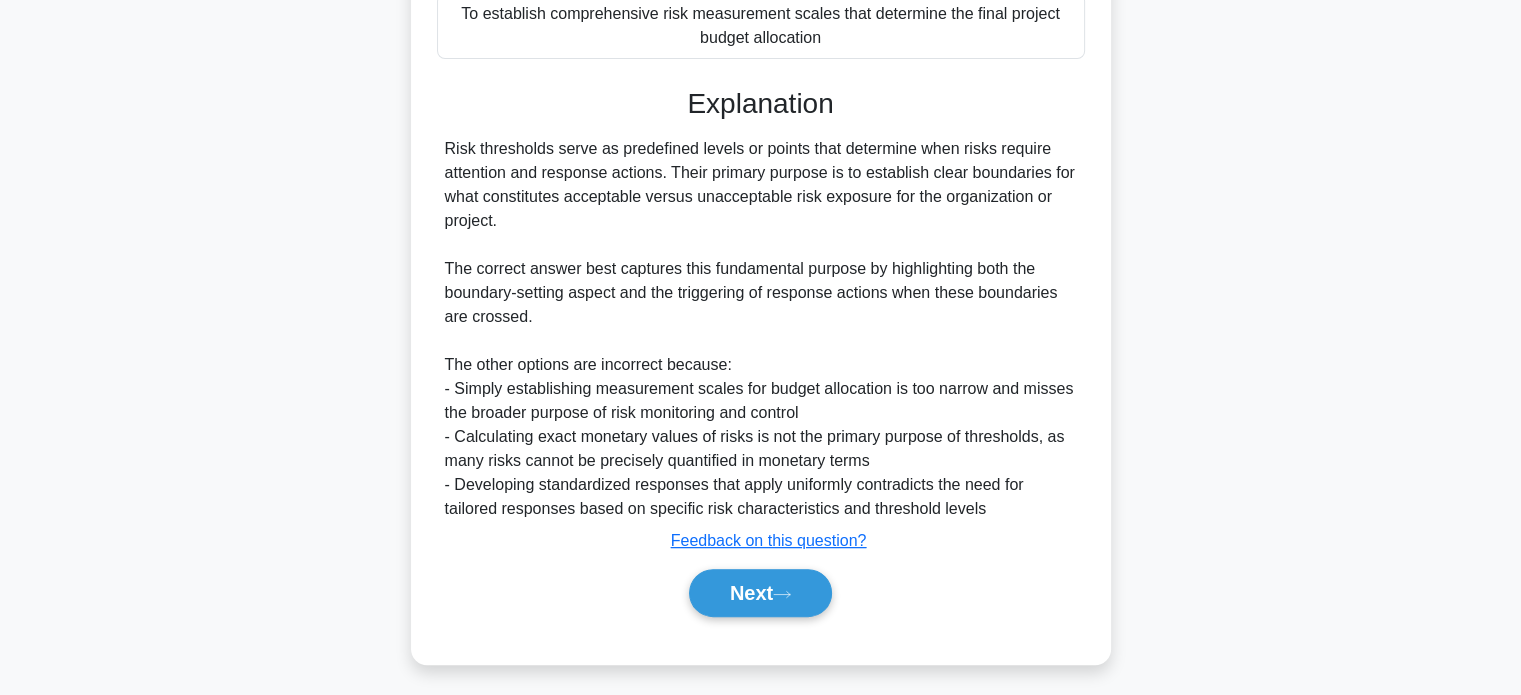 click on "Next" at bounding box center (760, 593) 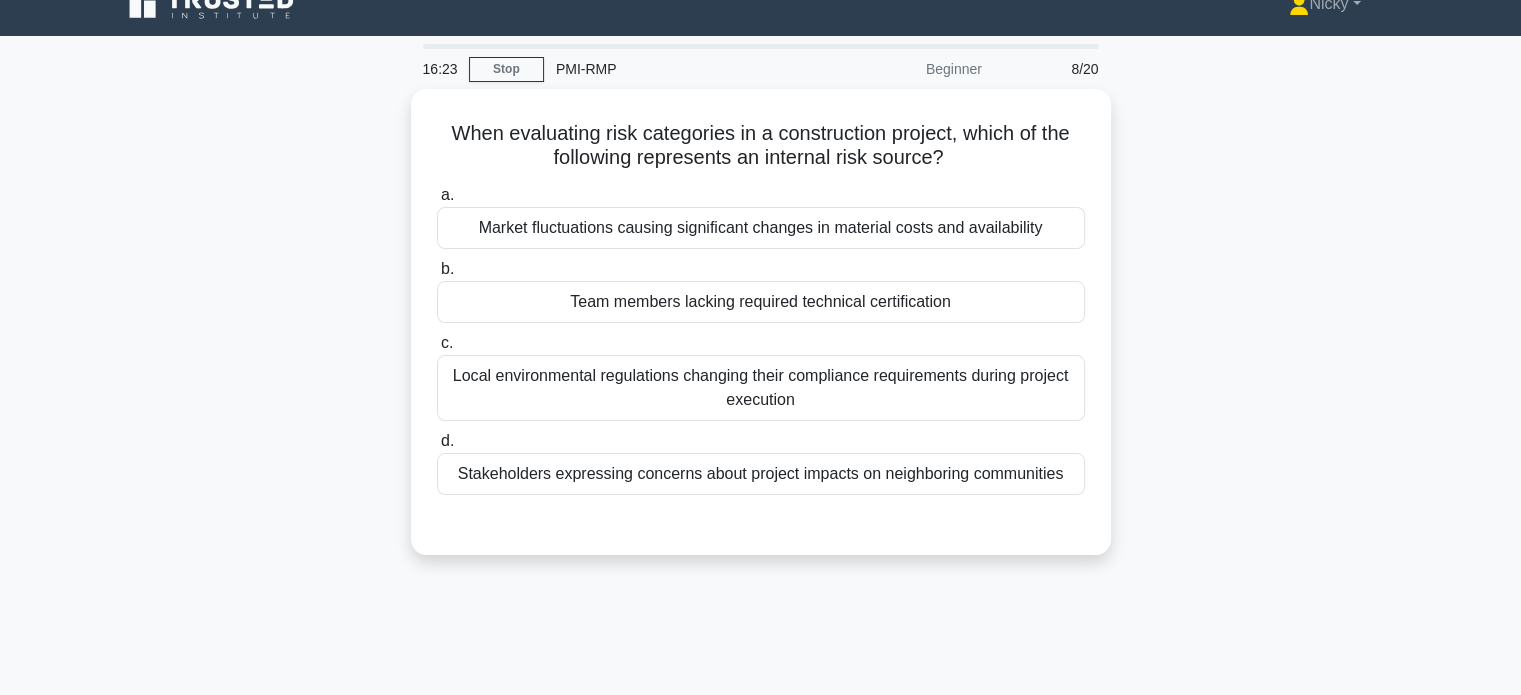 scroll, scrollTop: 18, scrollLeft: 0, axis: vertical 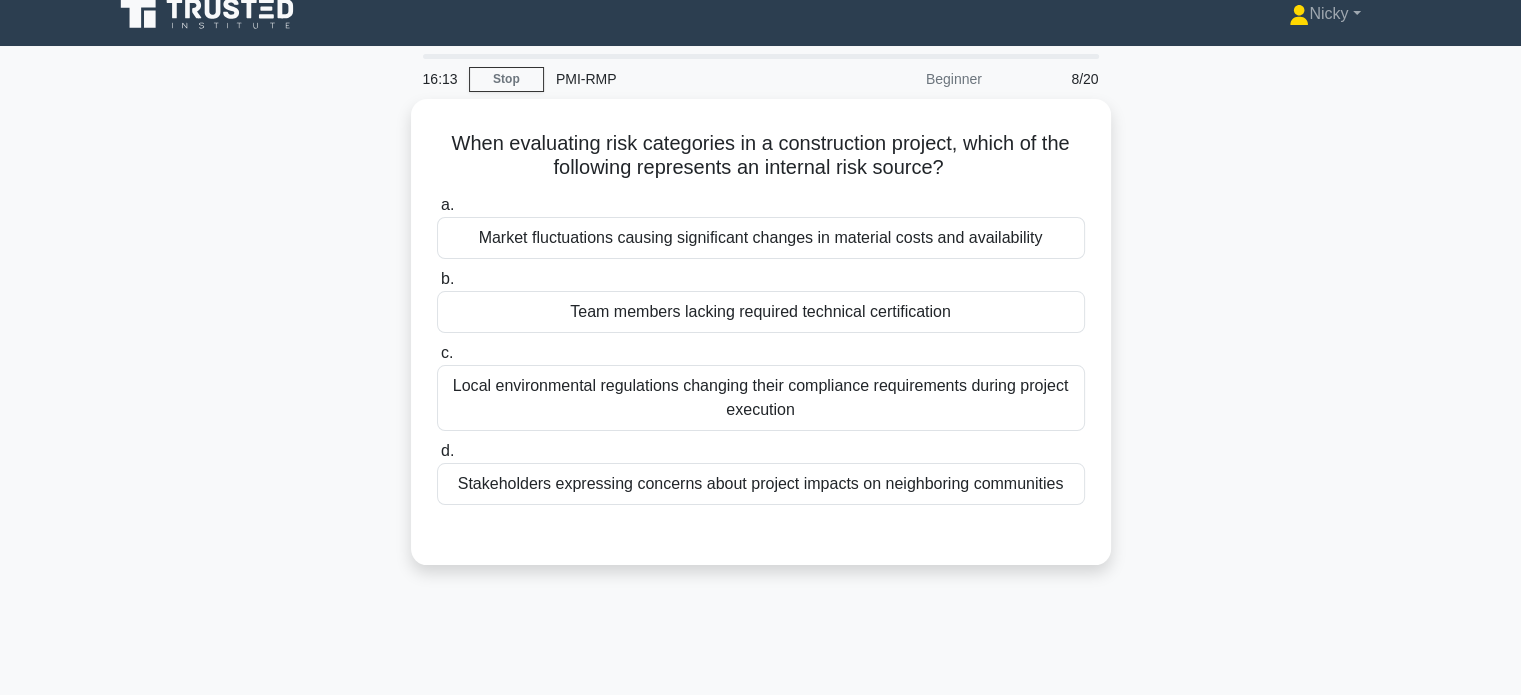 click on "Team members lacking required technical certification" at bounding box center (761, 312) 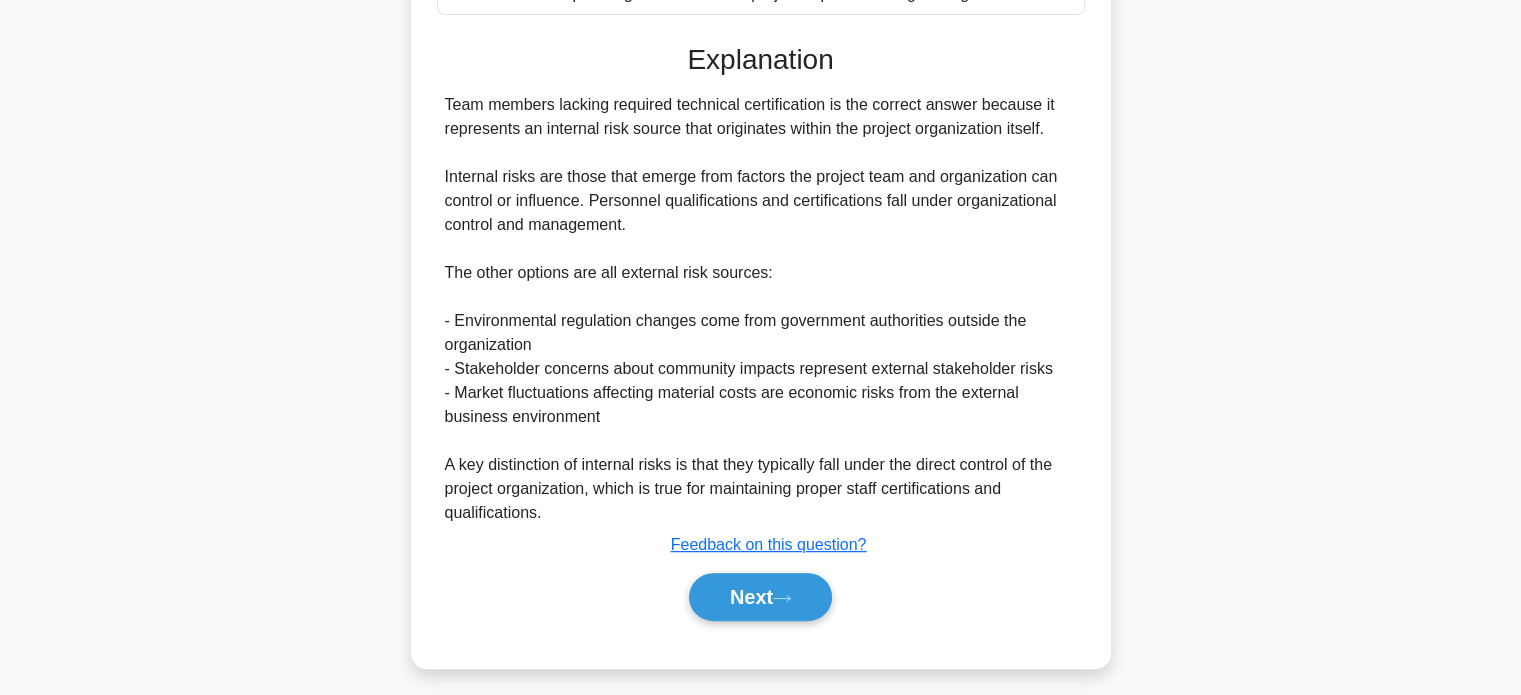 scroll, scrollTop: 512, scrollLeft: 0, axis: vertical 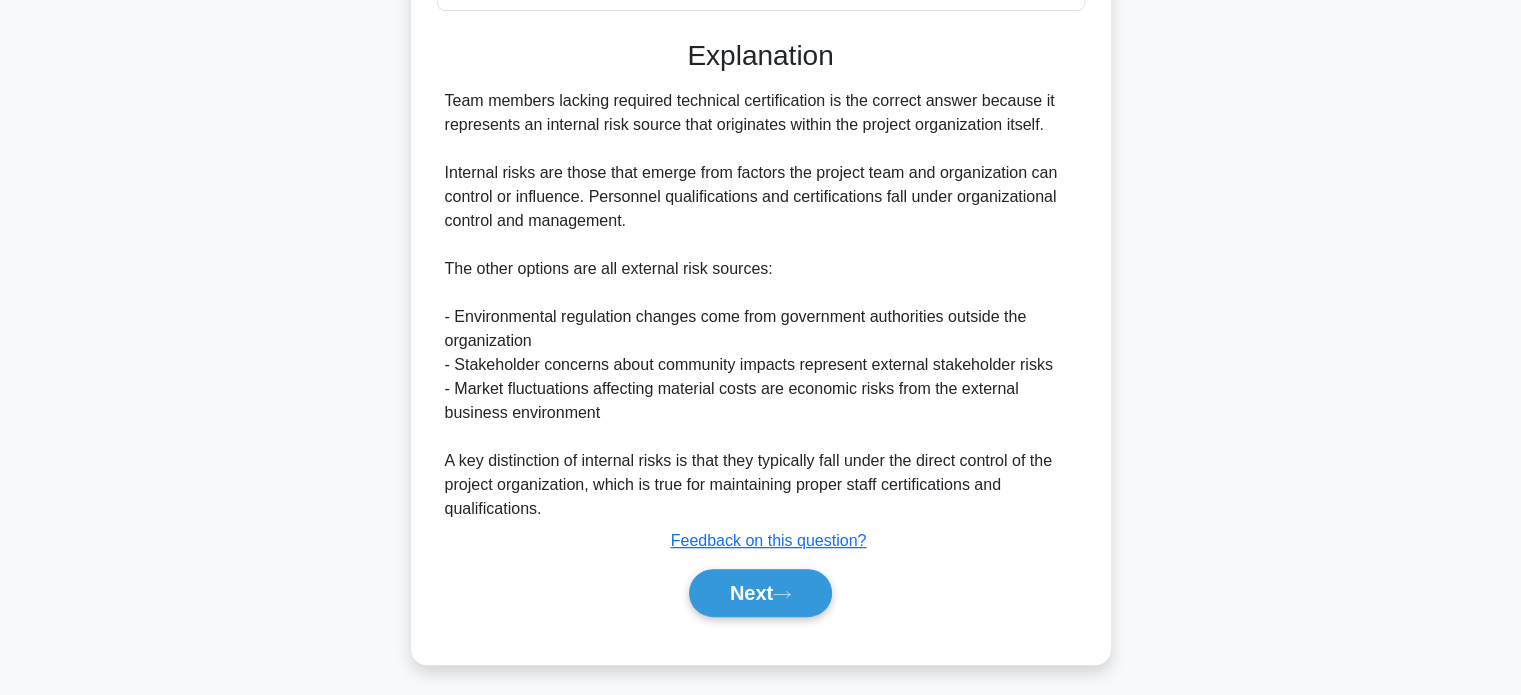 click on "Next" at bounding box center [760, 593] 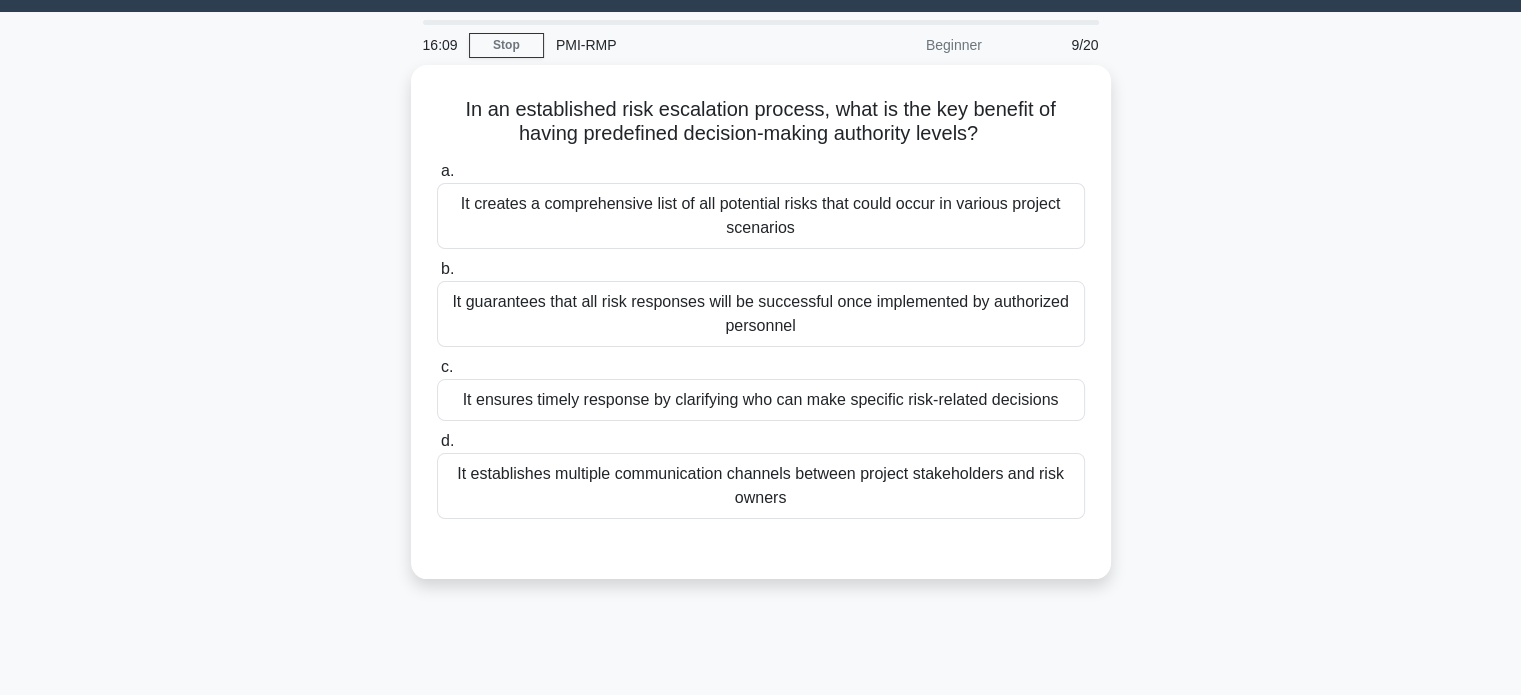 scroll, scrollTop: 16, scrollLeft: 0, axis: vertical 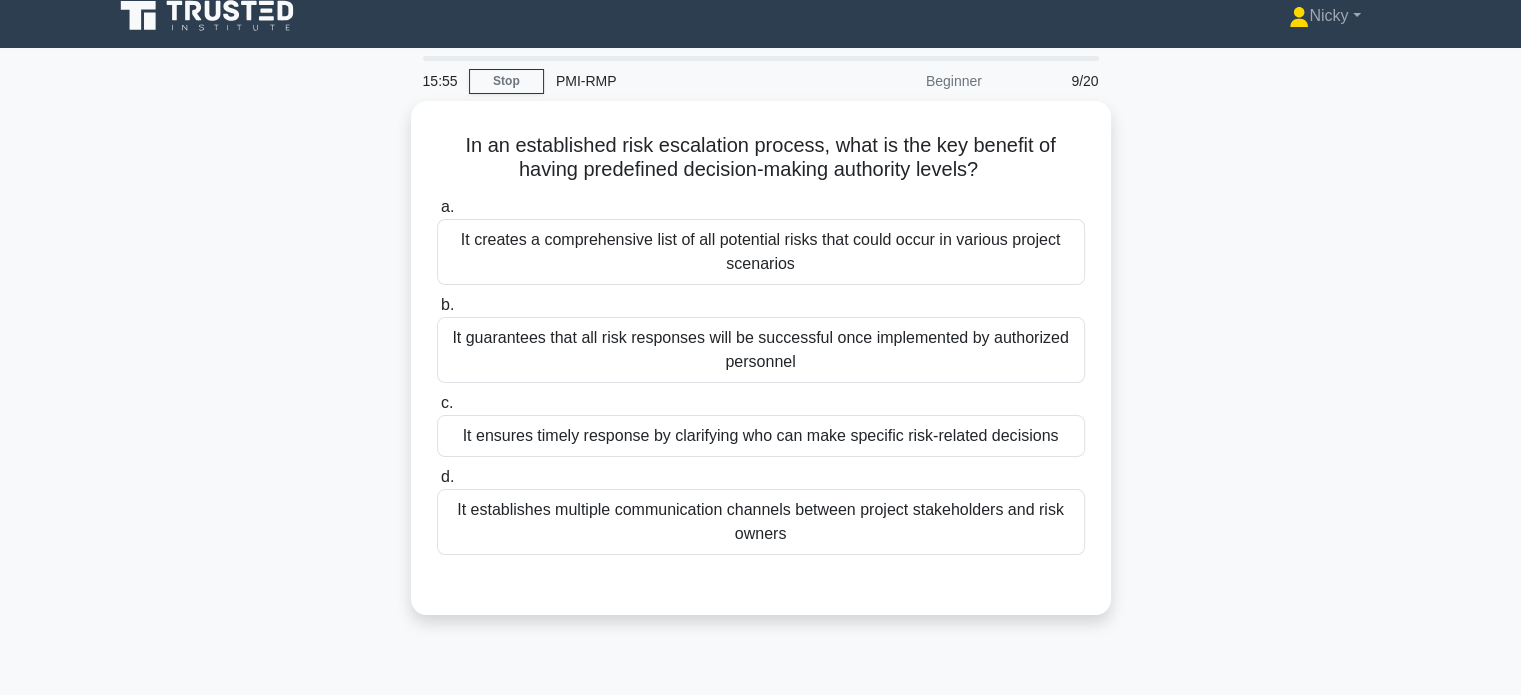 click on "It ensures timely response by clarifying who can make specific risk-related decisions" at bounding box center [761, 436] 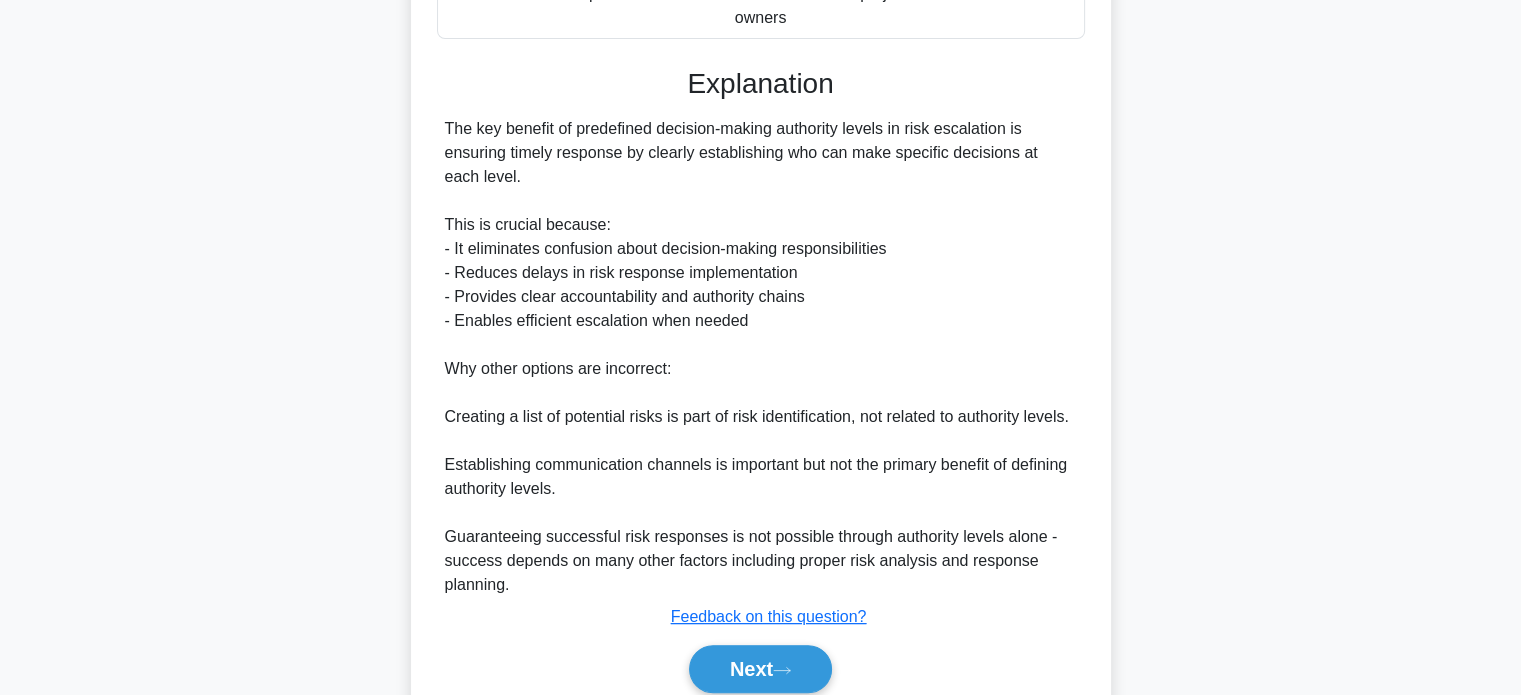 scroll, scrollTop: 608, scrollLeft: 0, axis: vertical 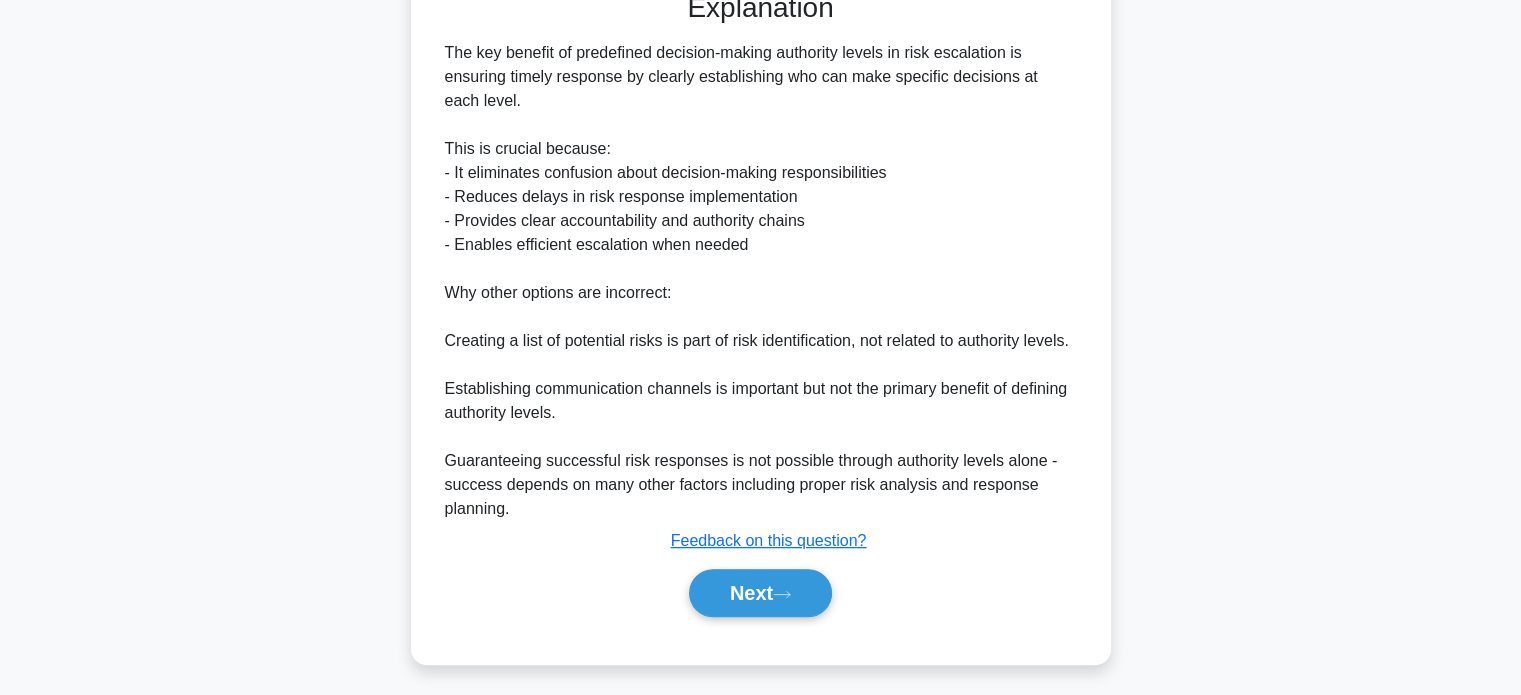 click on "Next" at bounding box center [760, 593] 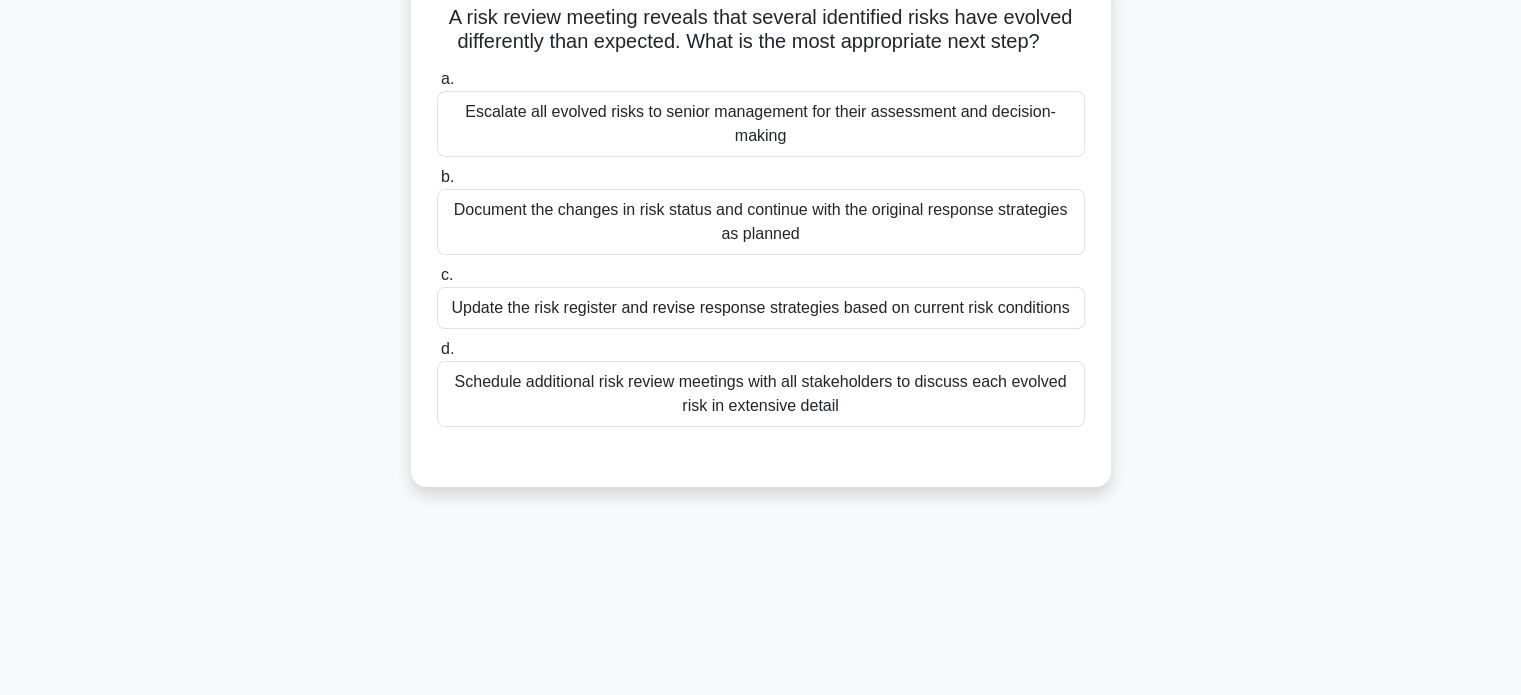 scroll, scrollTop: 136, scrollLeft: 0, axis: vertical 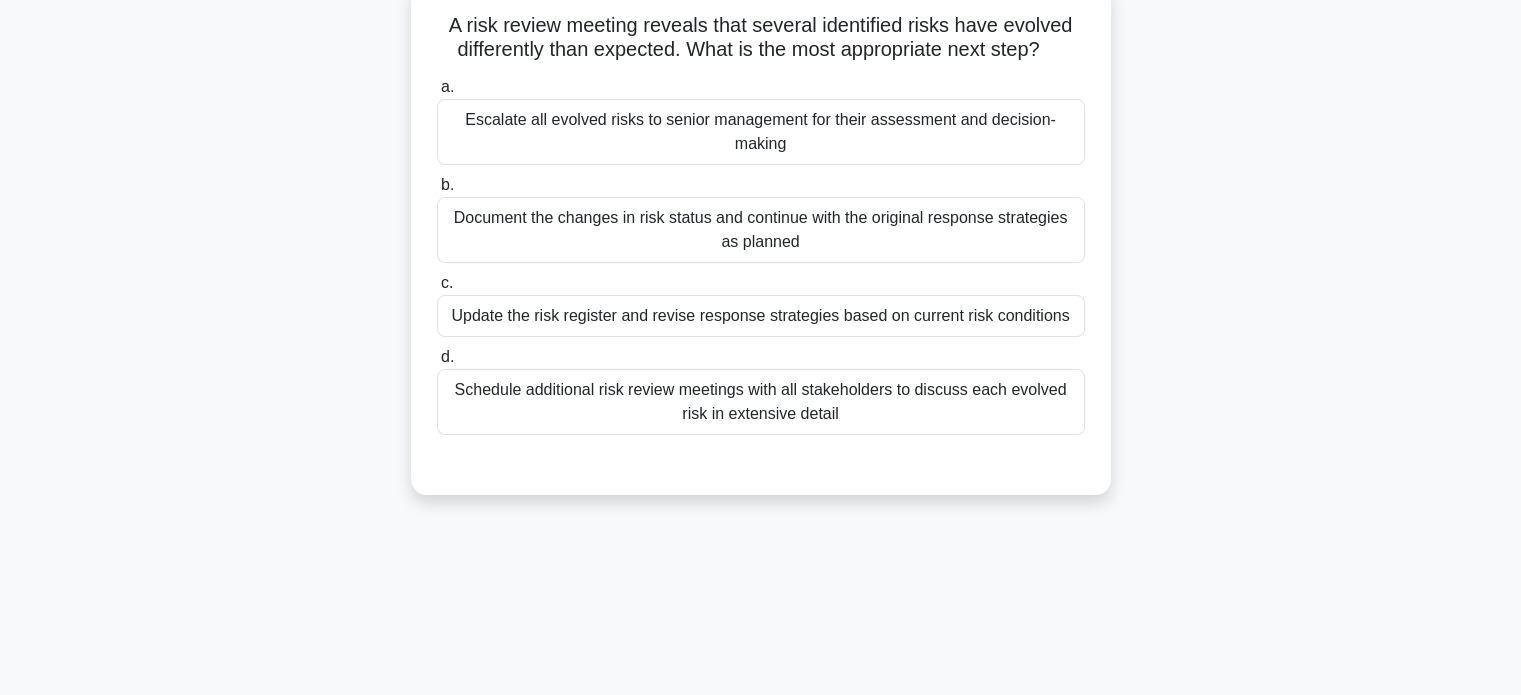 click on "Update the risk register and revise response strategies based on current risk conditions" at bounding box center [761, 316] 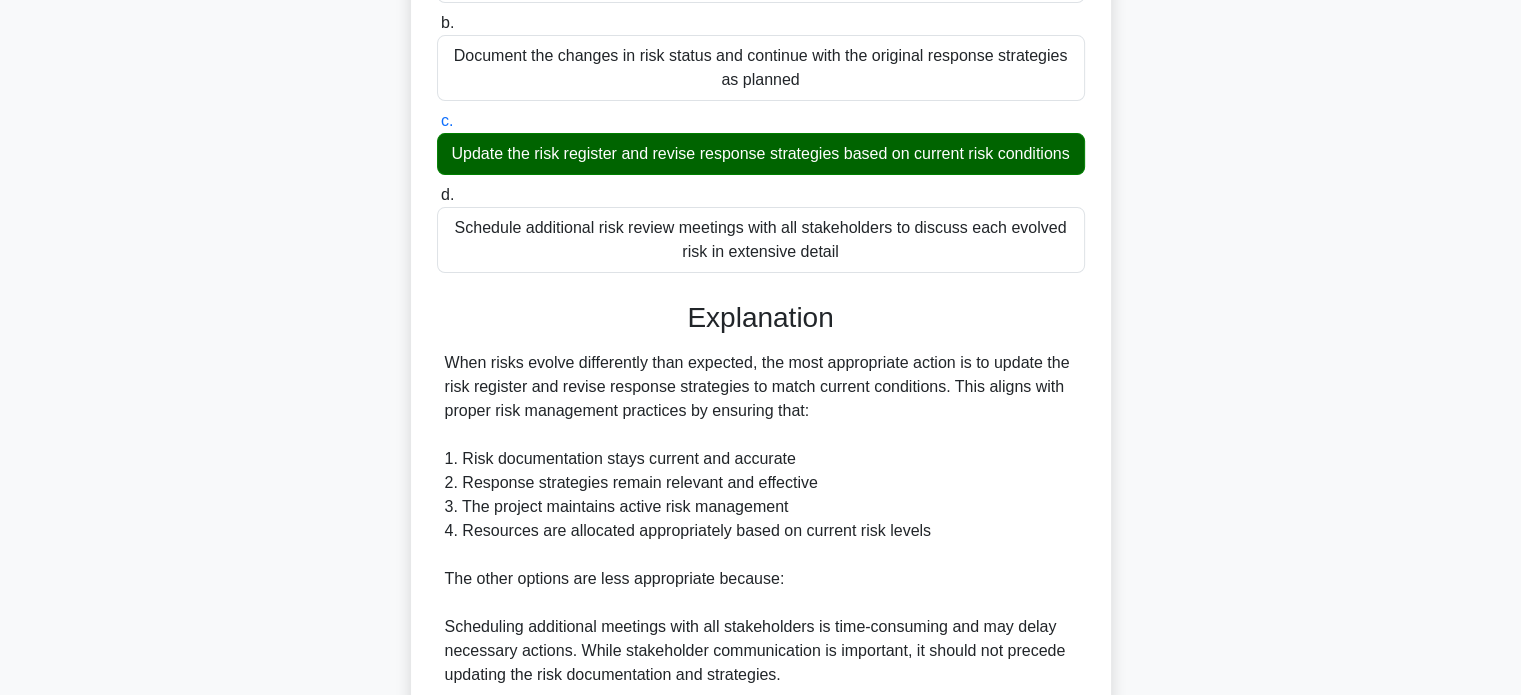 scroll, scrollTop: 632, scrollLeft: 0, axis: vertical 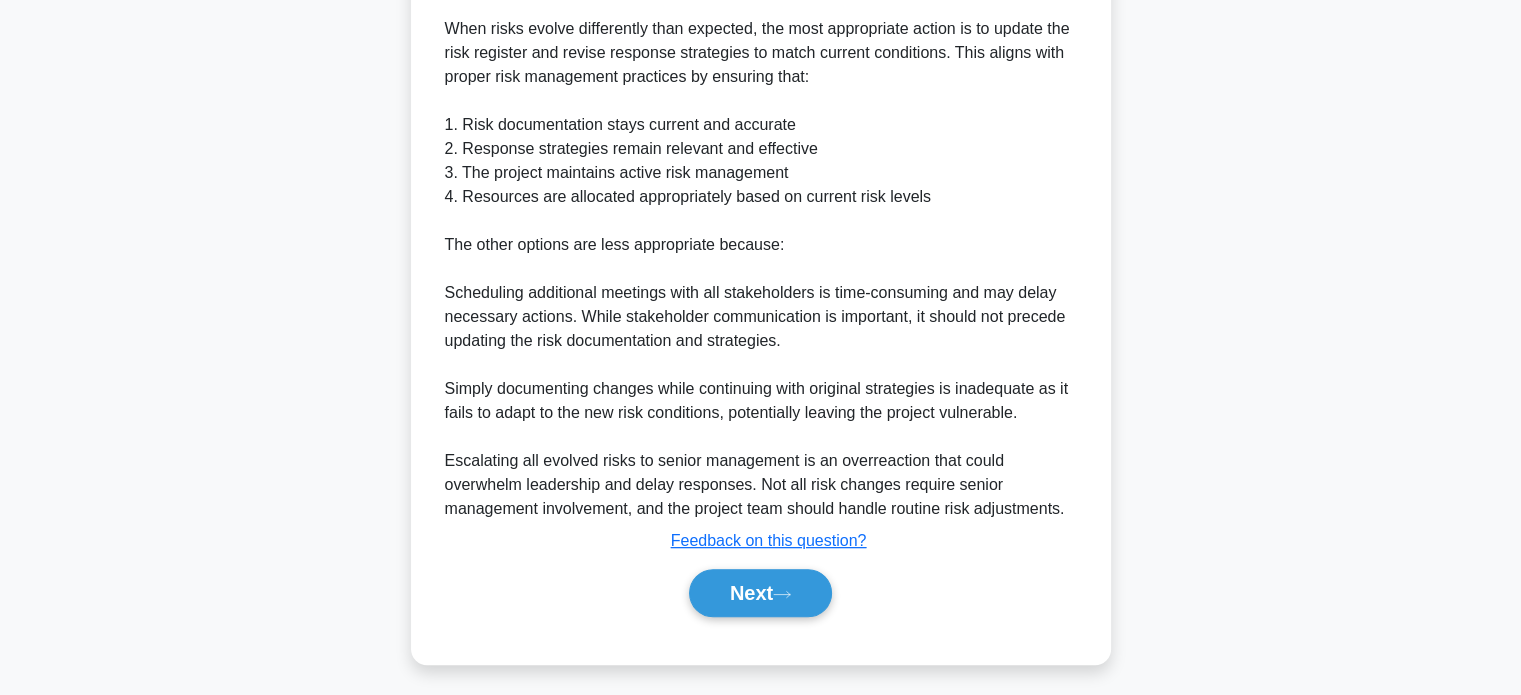 click on "Next" at bounding box center (760, 593) 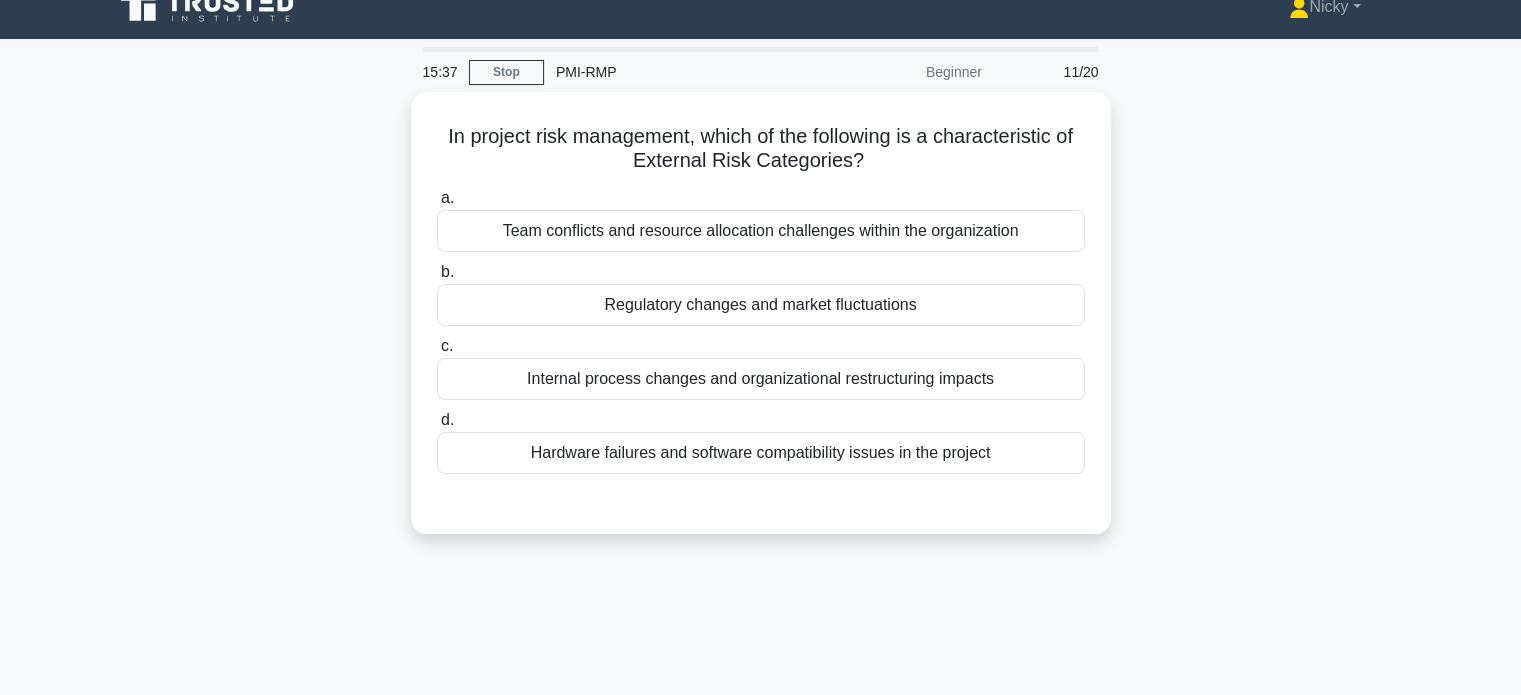scroll, scrollTop: 24, scrollLeft: 0, axis: vertical 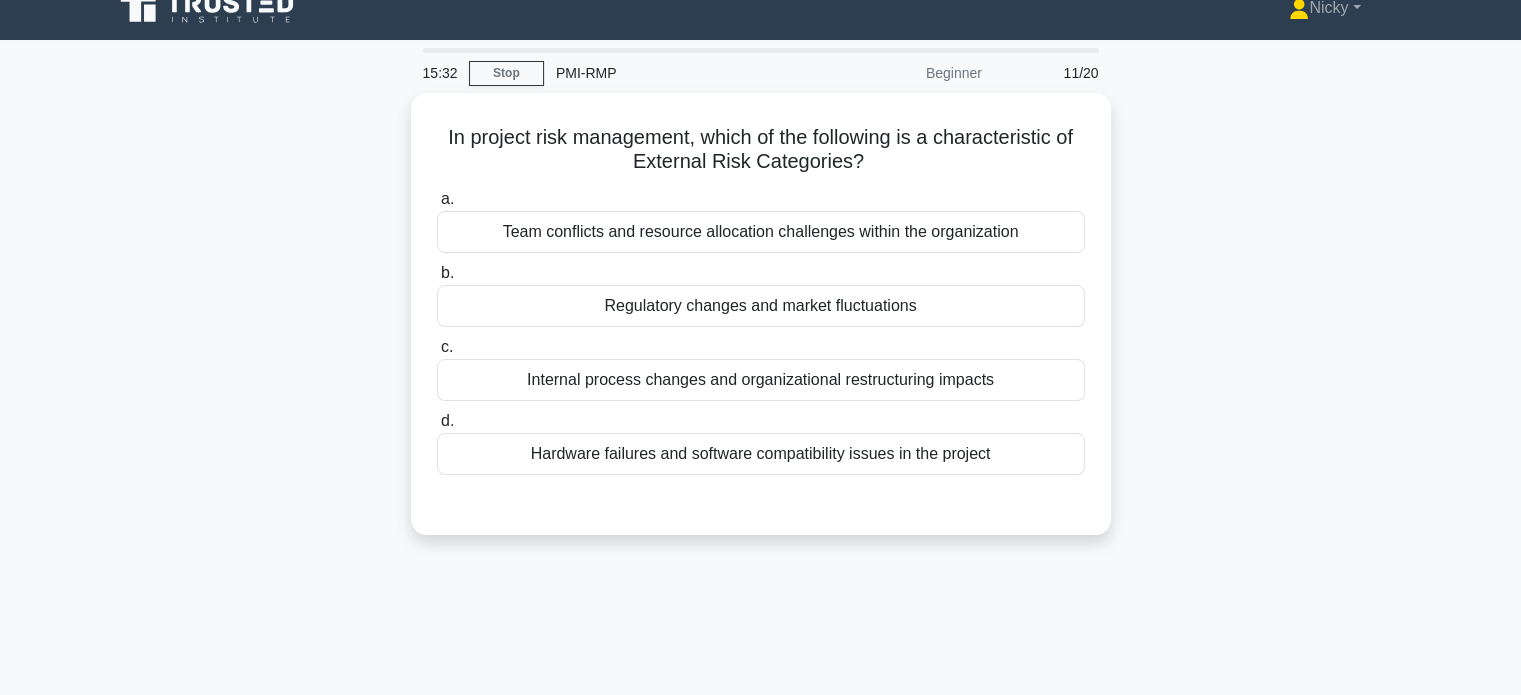 click on "Regulatory changes and market fluctuations" at bounding box center [761, 306] 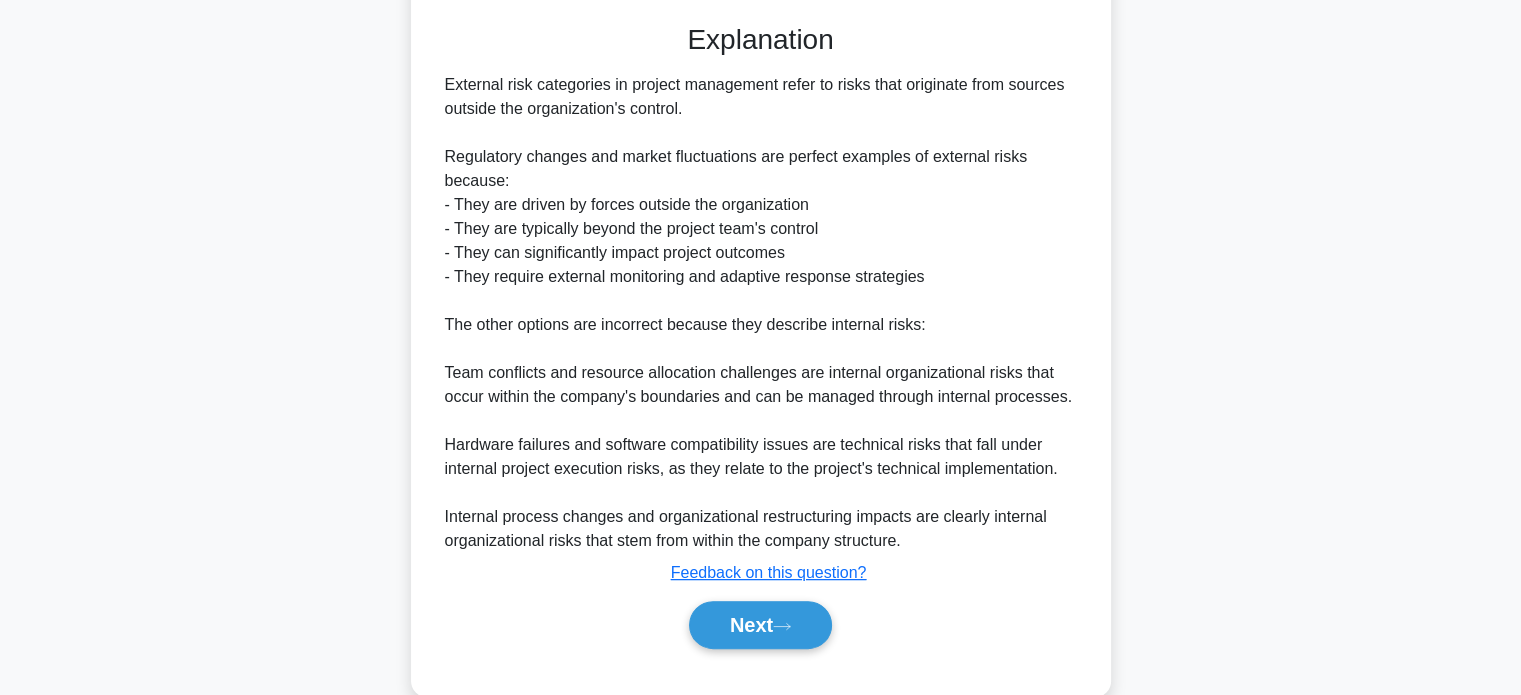 scroll, scrollTop: 536, scrollLeft: 0, axis: vertical 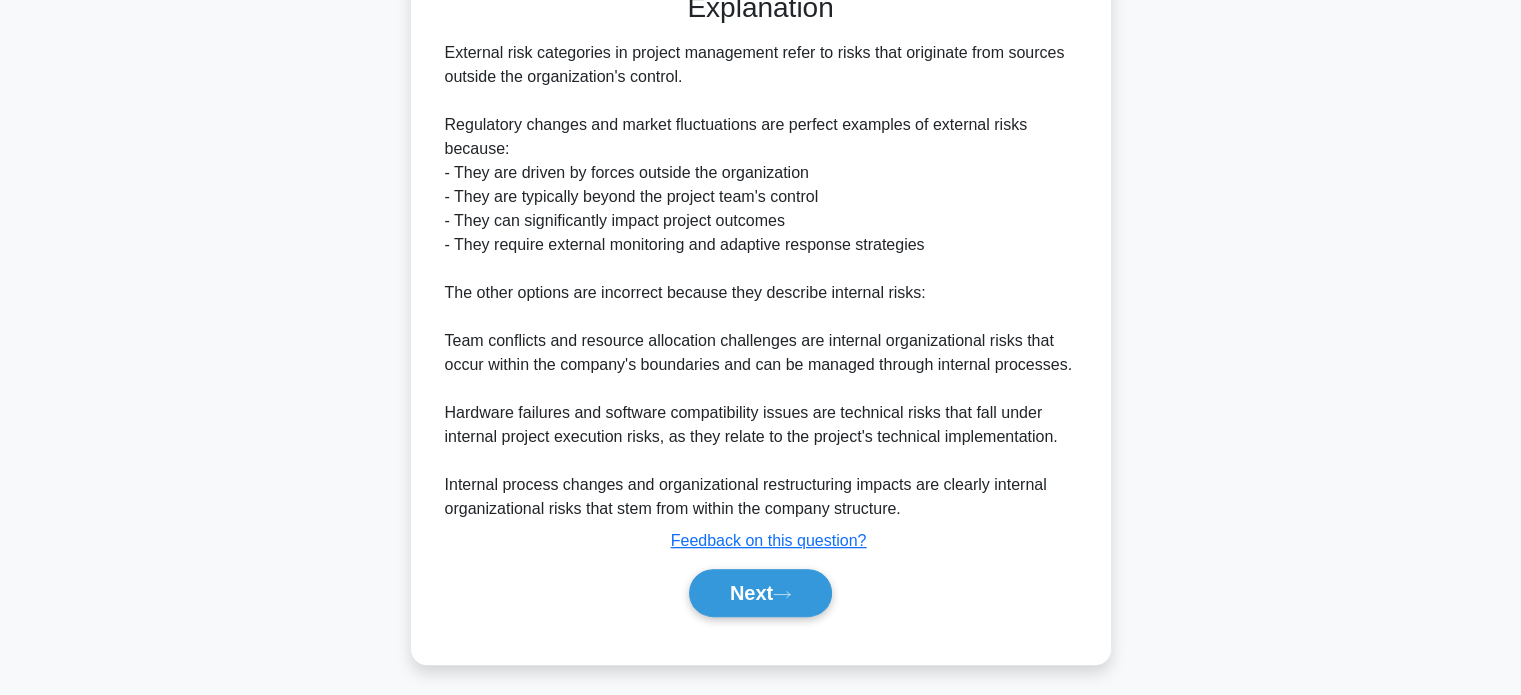 click on "Next" at bounding box center [760, 593] 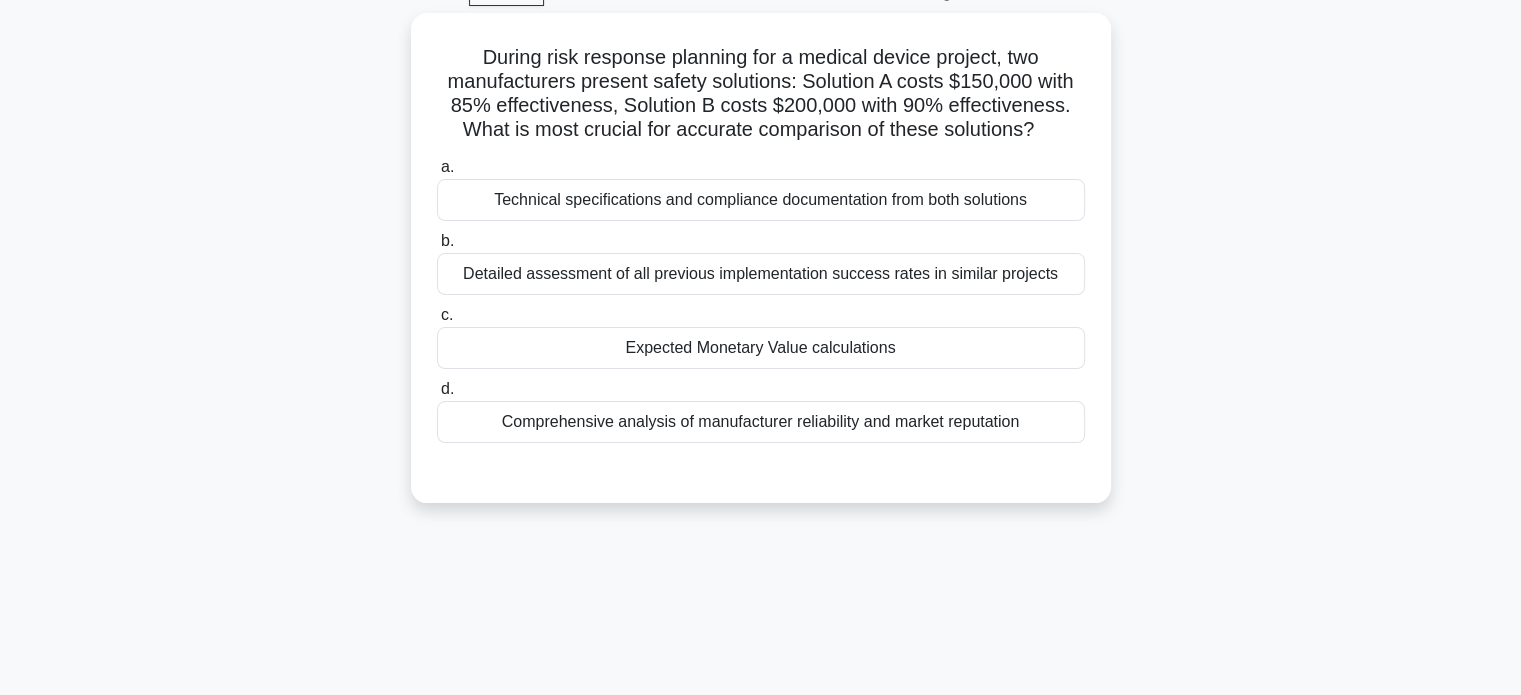 scroll, scrollTop: 96, scrollLeft: 0, axis: vertical 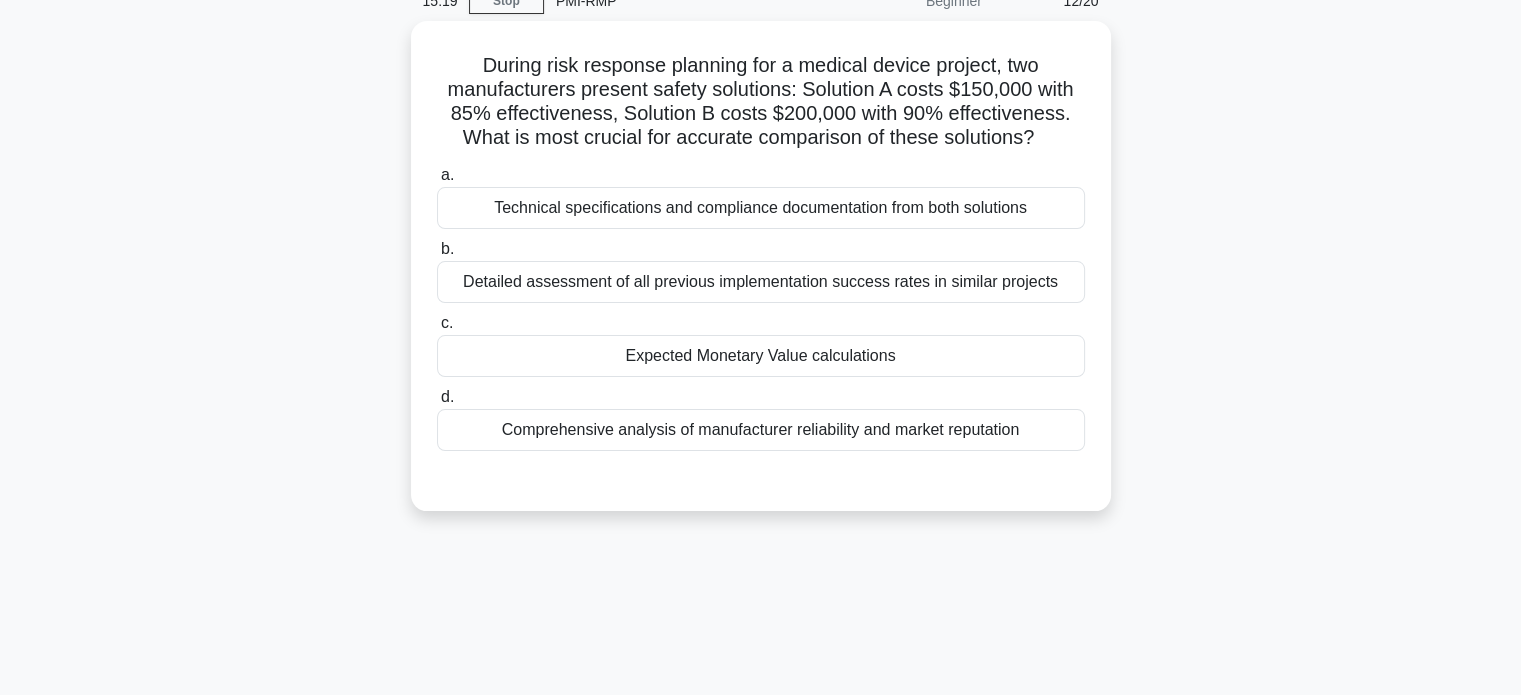 click on "Expected Monetary Value calculations" at bounding box center (761, 356) 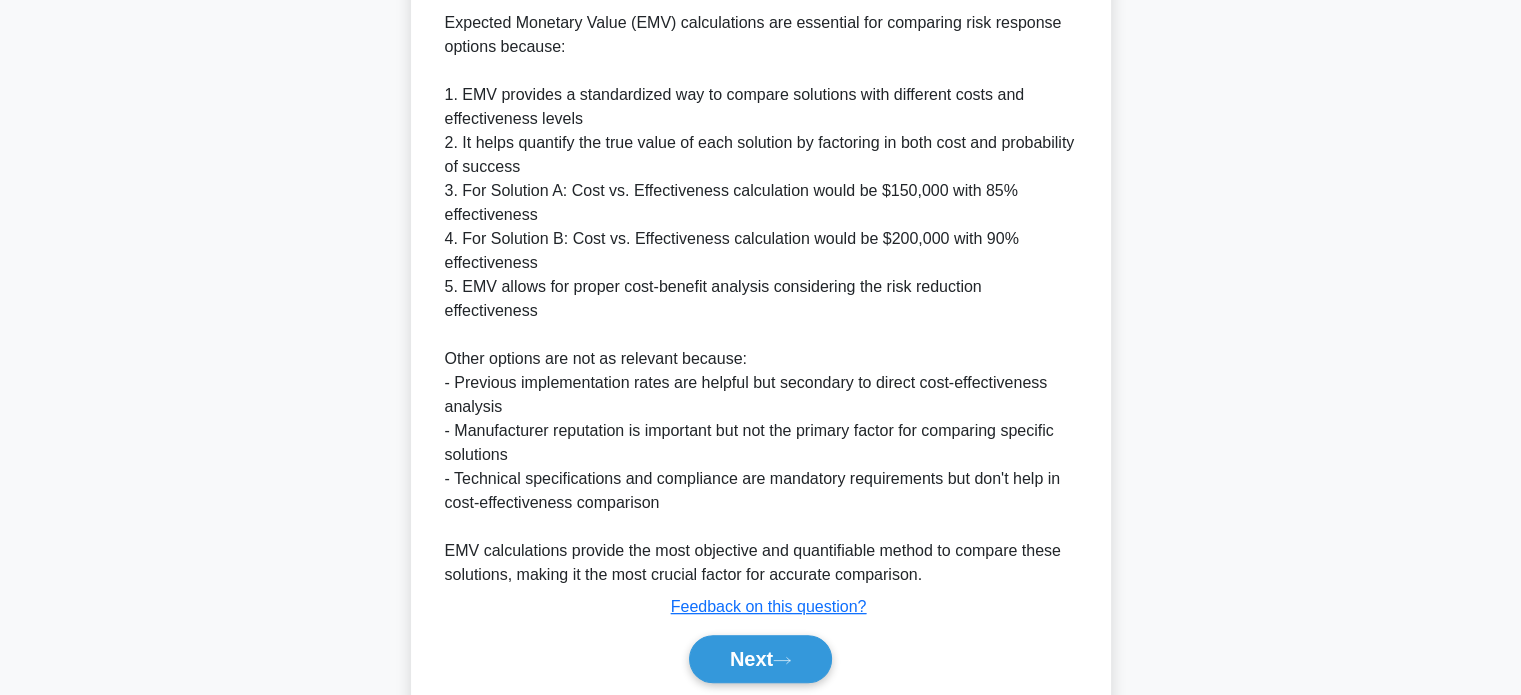 scroll, scrollTop: 656, scrollLeft: 0, axis: vertical 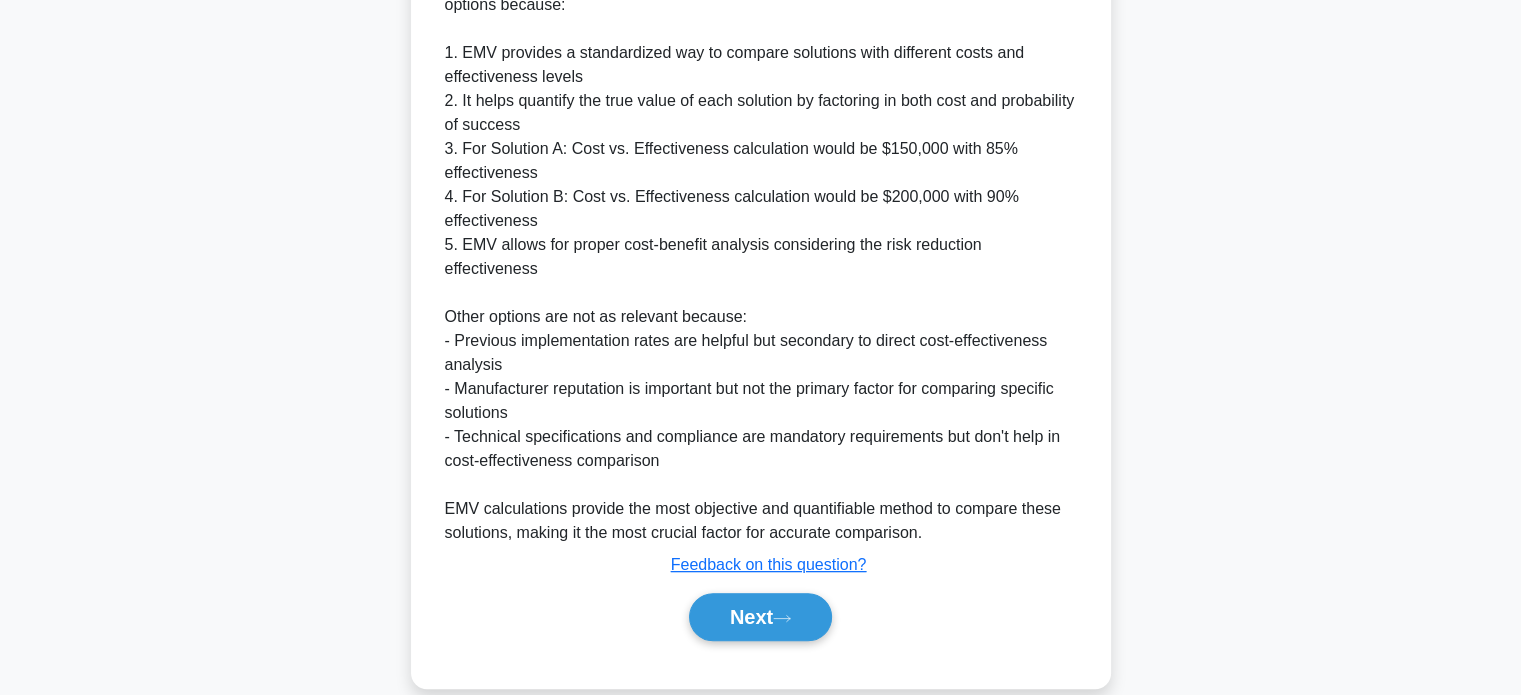click on "Next" at bounding box center (760, 617) 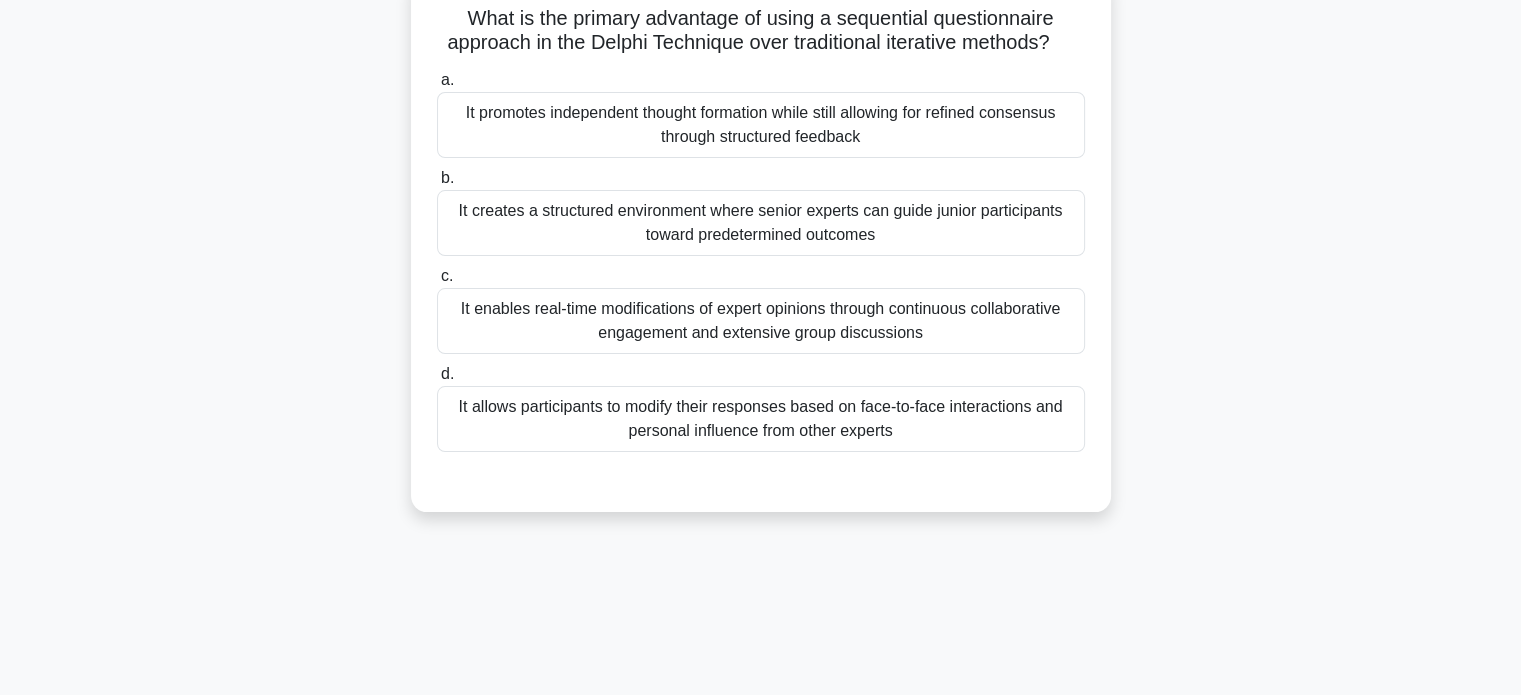 scroll, scrollTop: 68, scrollLeft: 0, axis: vertical 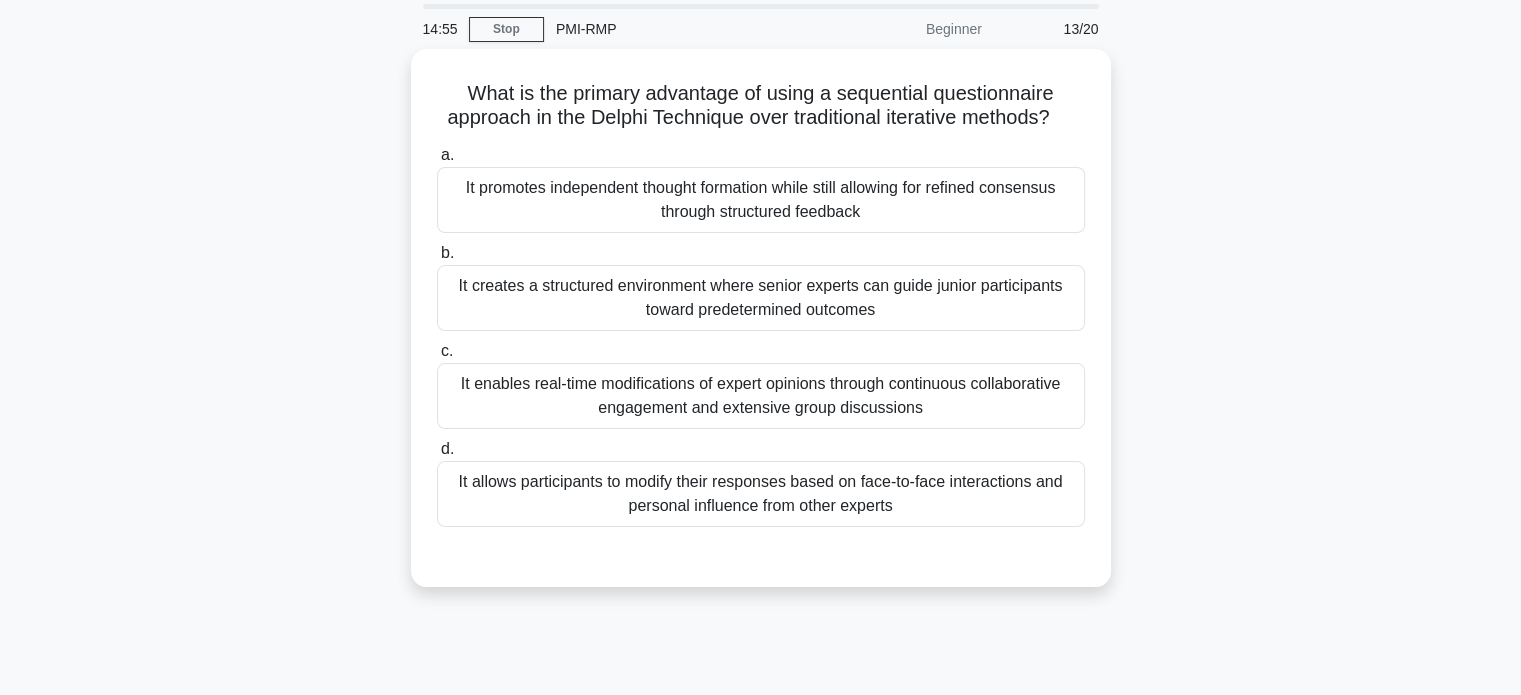 click on "It allows participants to modify their responses based on face-to-face interactions and personal influence from other experts" at bounding box center [761, 494] 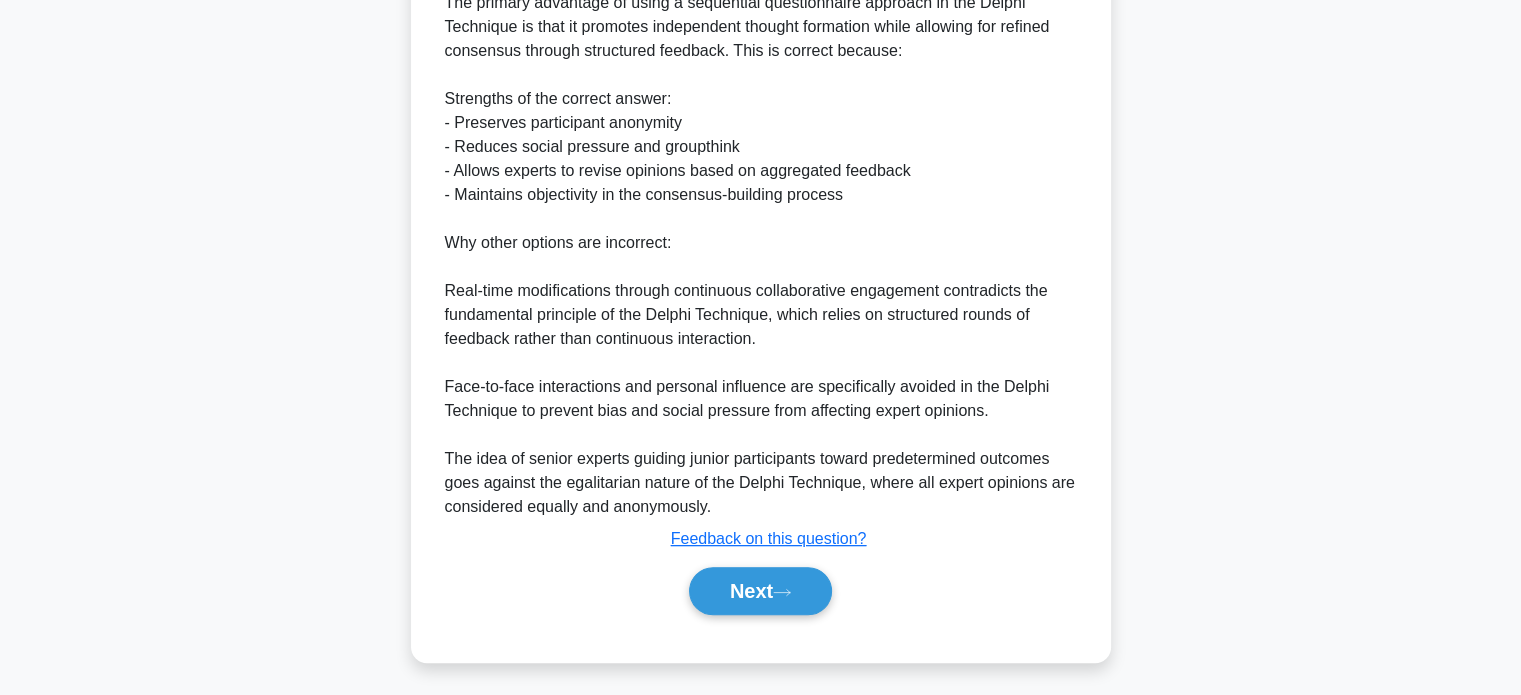 scroll, scrollTop: 706, scrollLeft: 0, axis: vertical 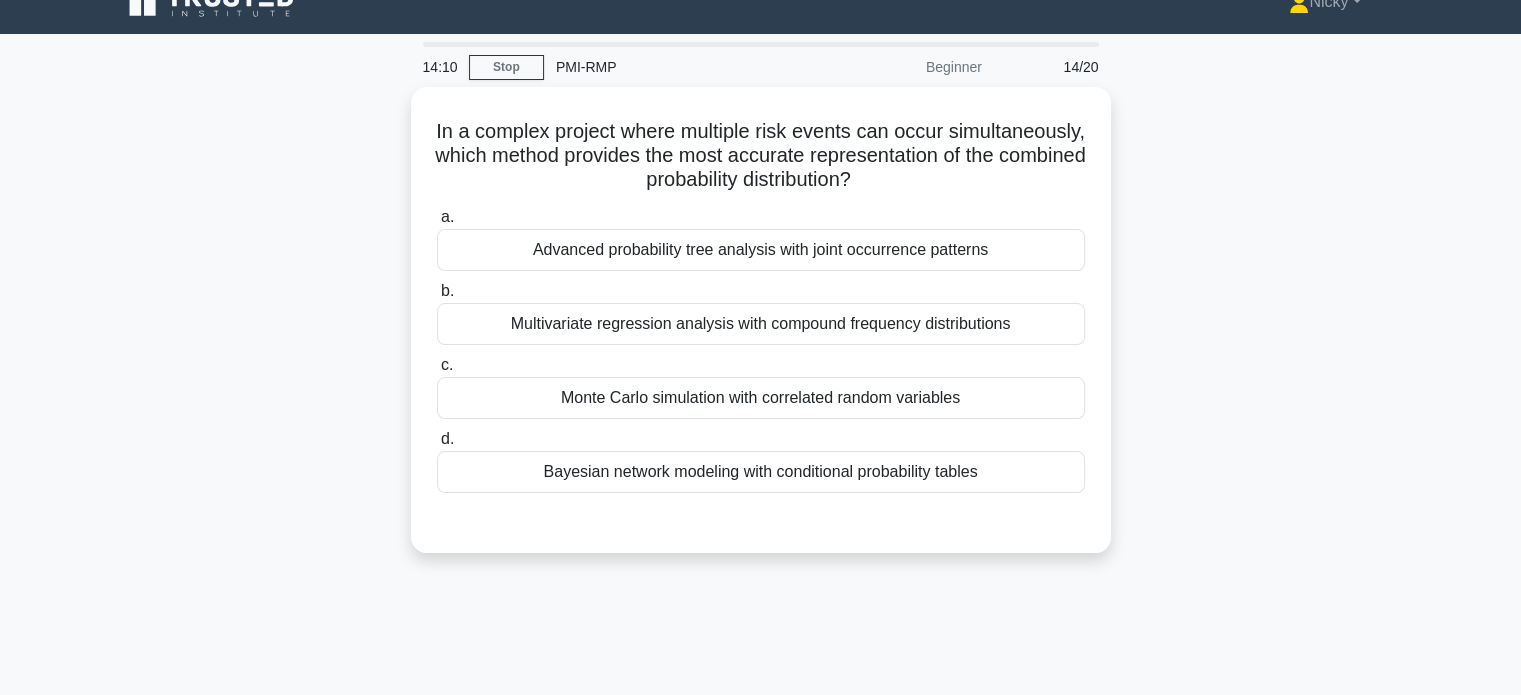 click on "Advanced probability tree analysis with joint occurrence patterns" at bounding box center (761, 250) 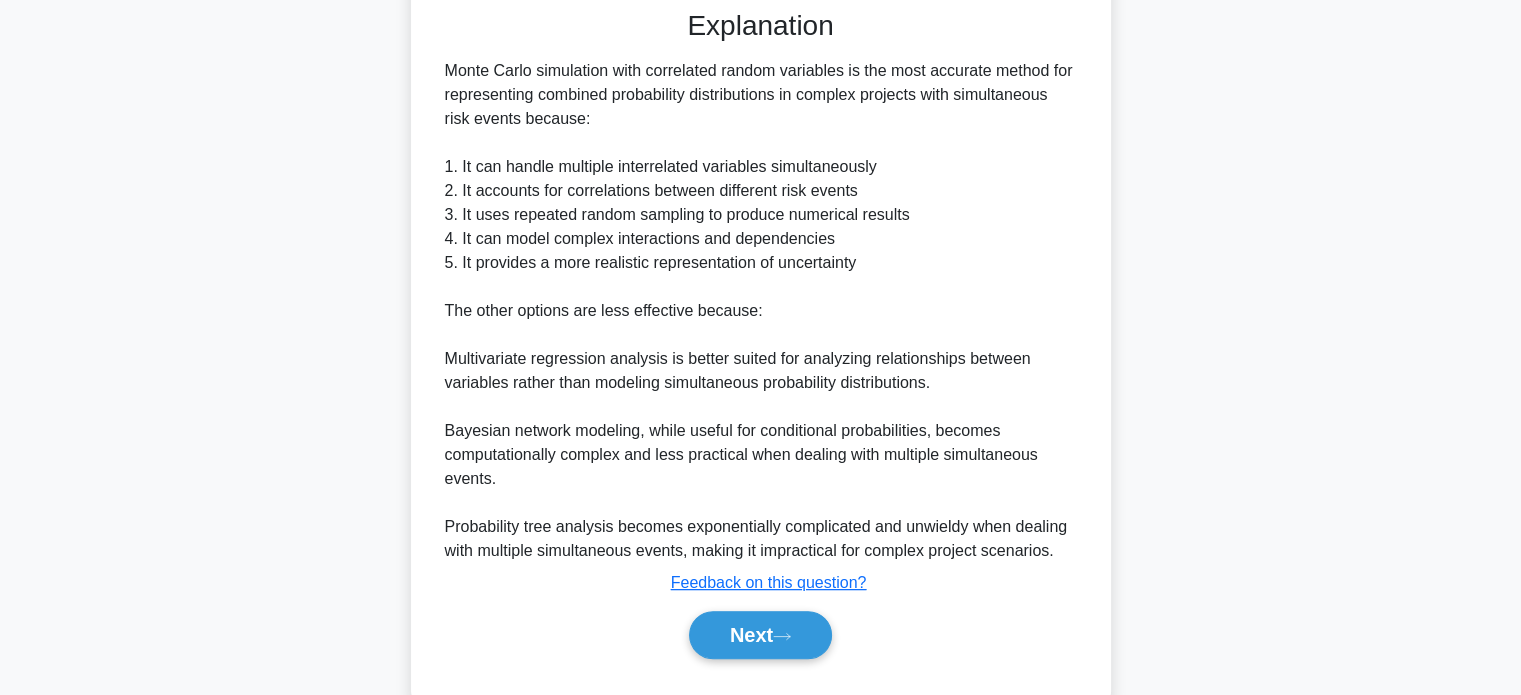 scroll, scrollTop: 546, scrollLeft: 0, axis: vertical 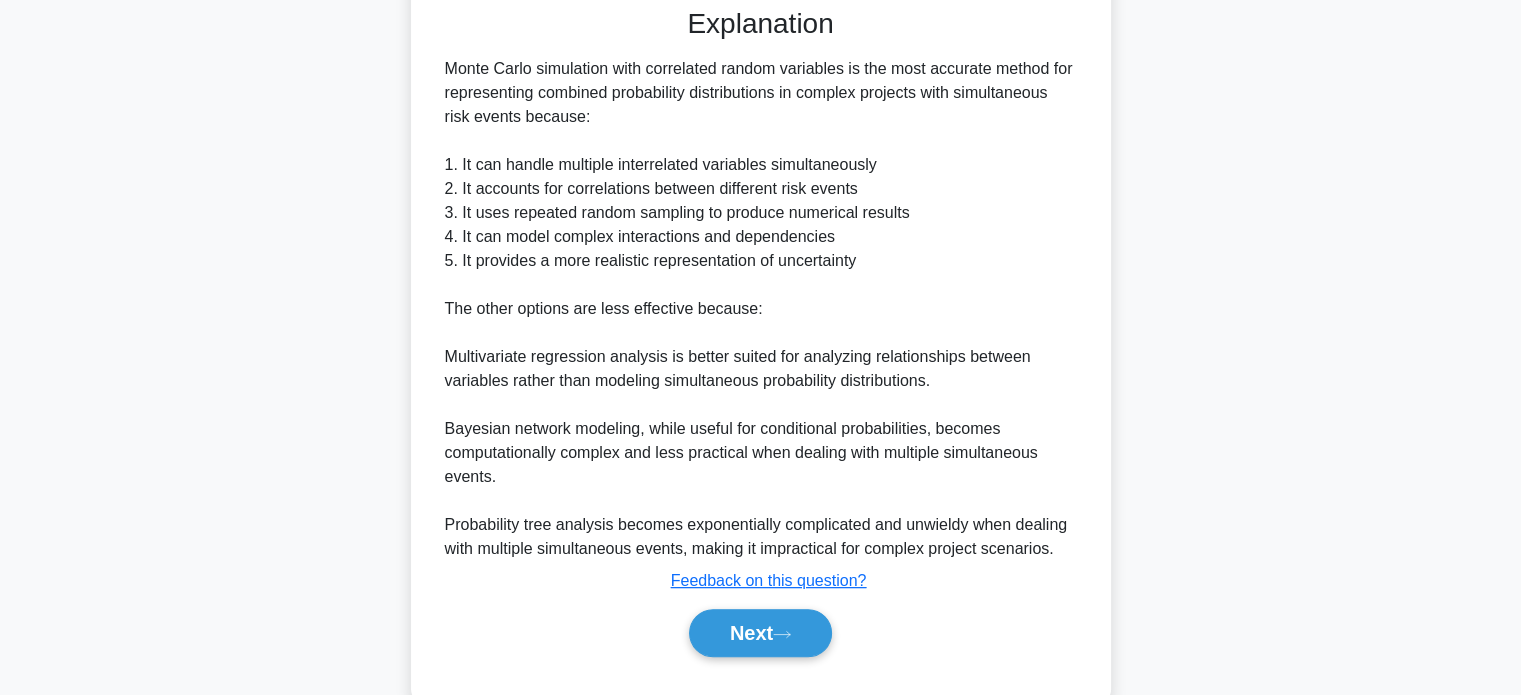 click on "Next" at bounding box center [760, 633] 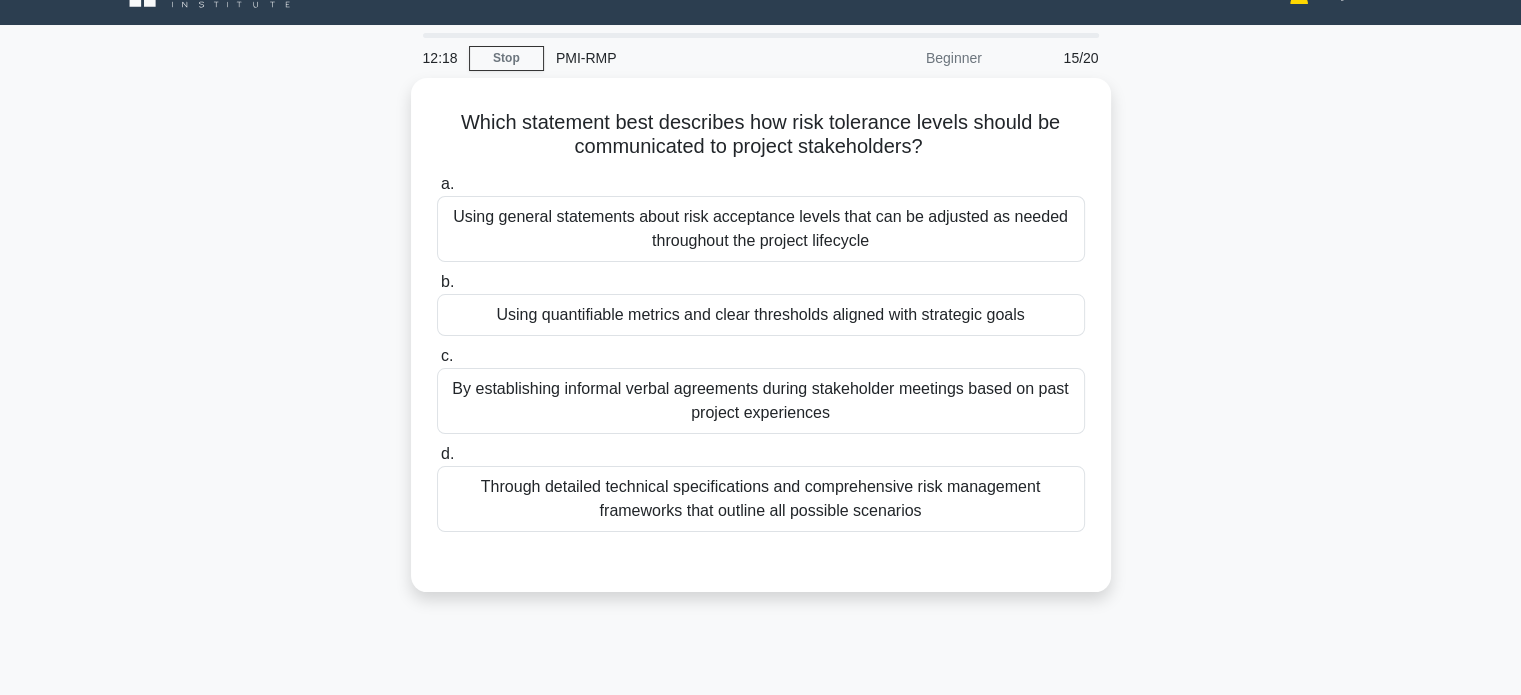 scroll, scrollTop: 45, scrollLeft: 0, axis: vertical 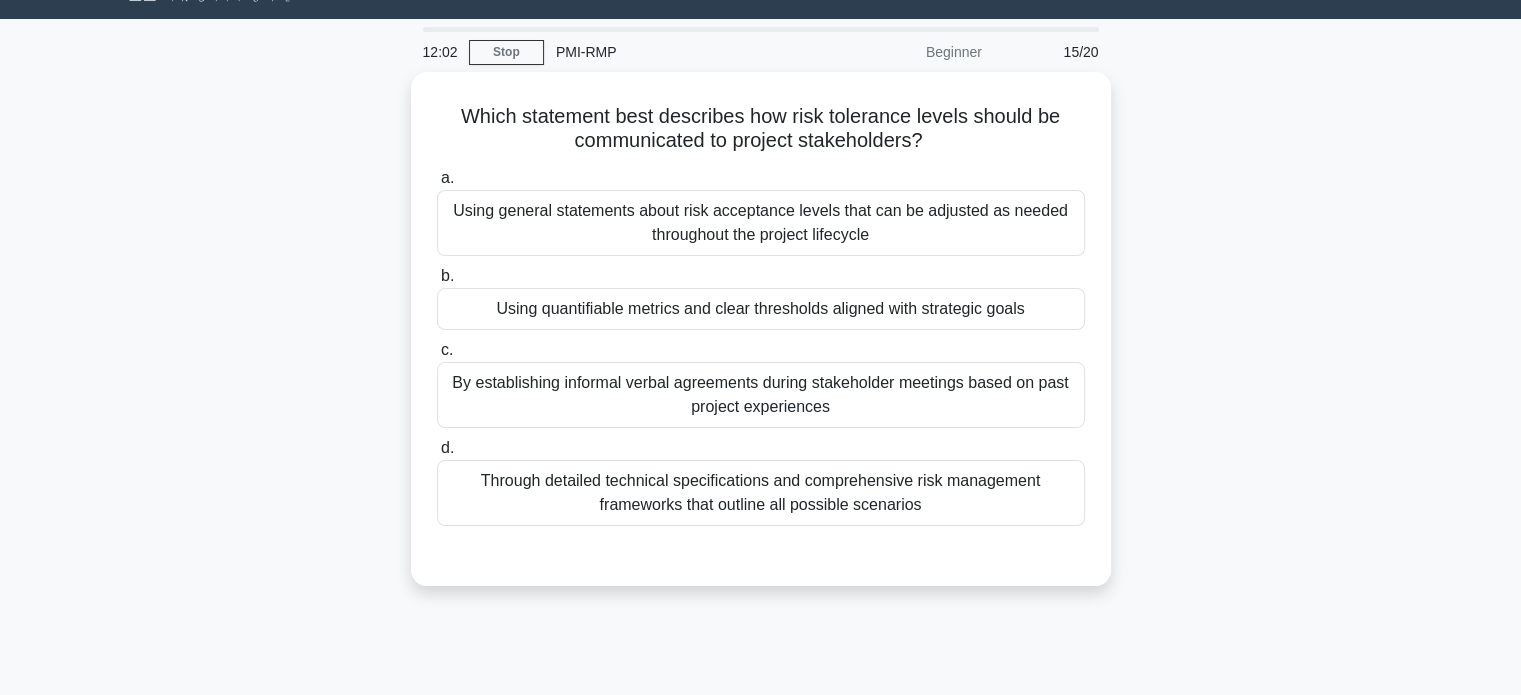 click on "Using quantifiable metrics and clear thresholds aligned with strategic goals" at bounding box center [761, 309] 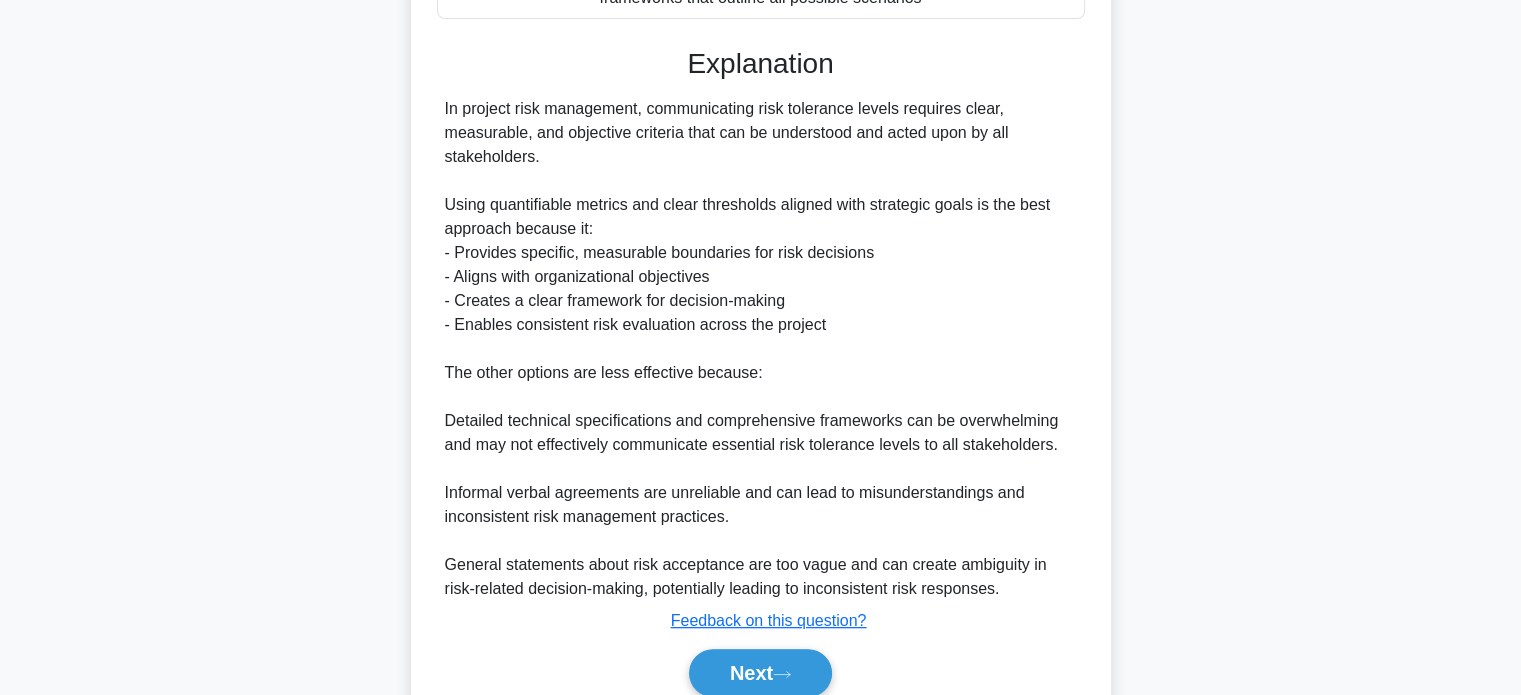 scroll, scrollTop: 632, scrollLeft: 0, axis: vertical 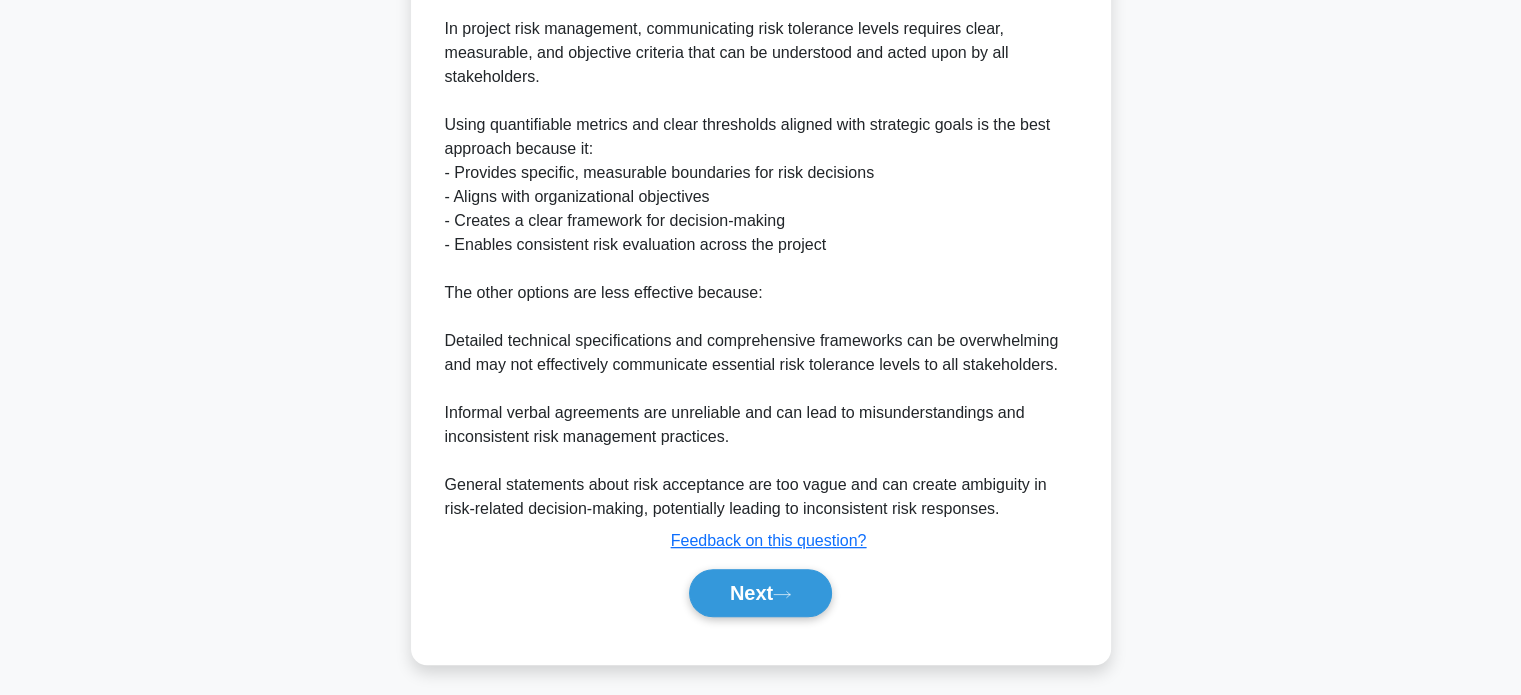 click on "Next" at bounding box center (760, 593) 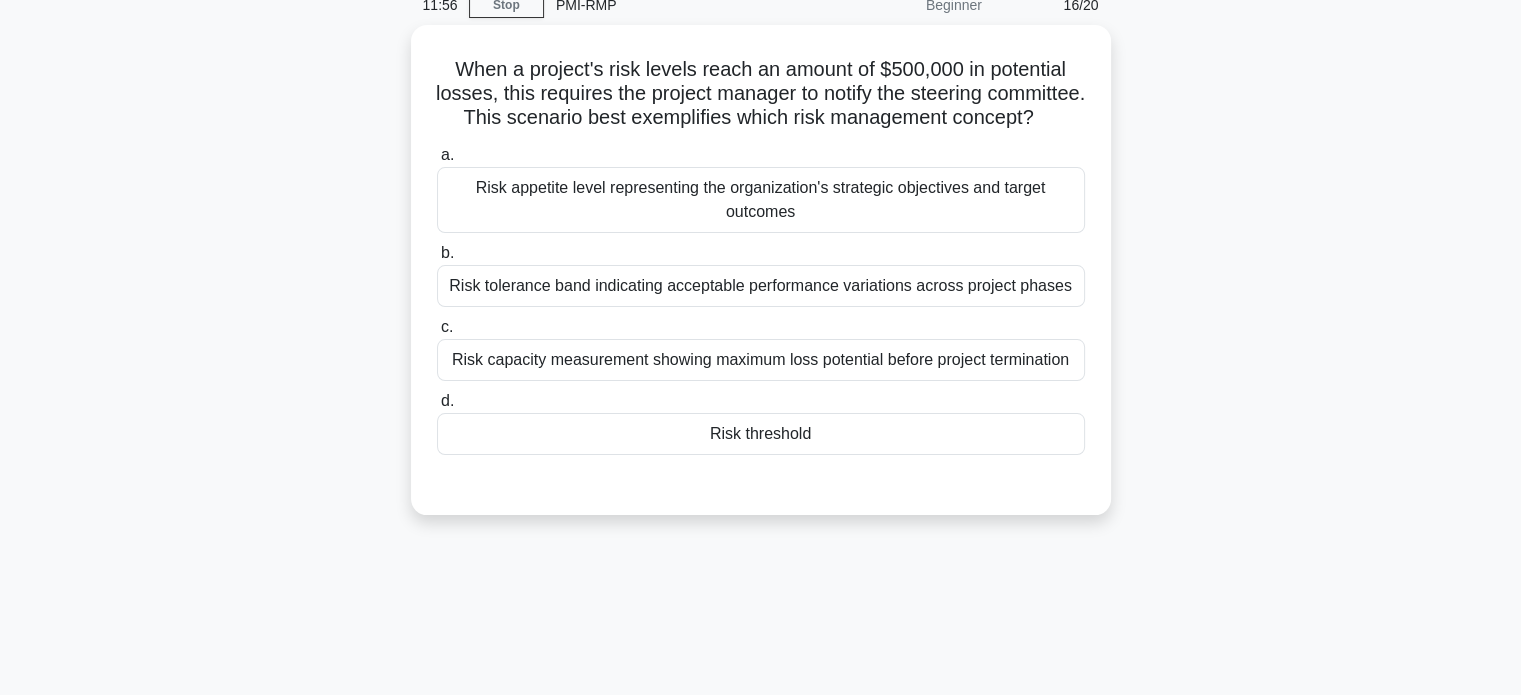 scroll, scrollTop: 87, scrollLeft: 0, axis: vertical 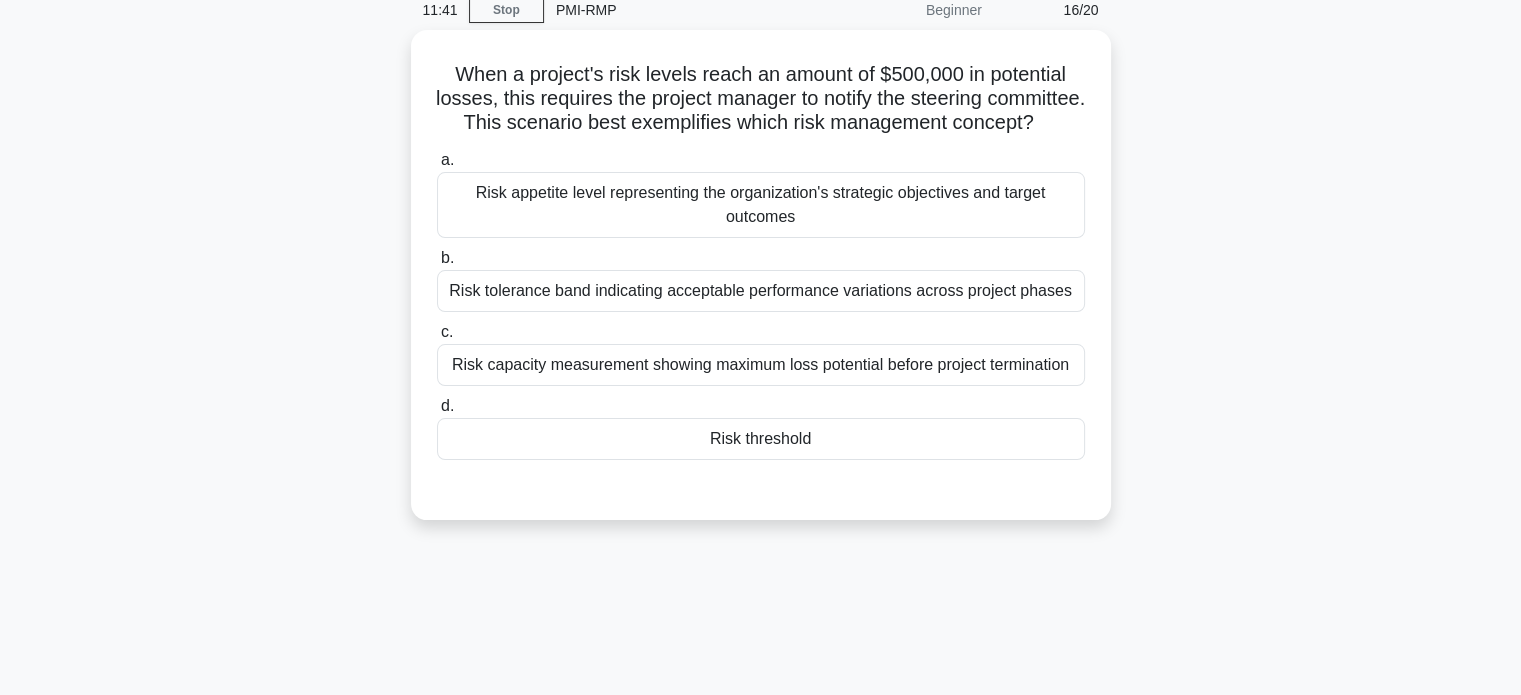 click on "Risk threshold" at bounding box center [761, 439] 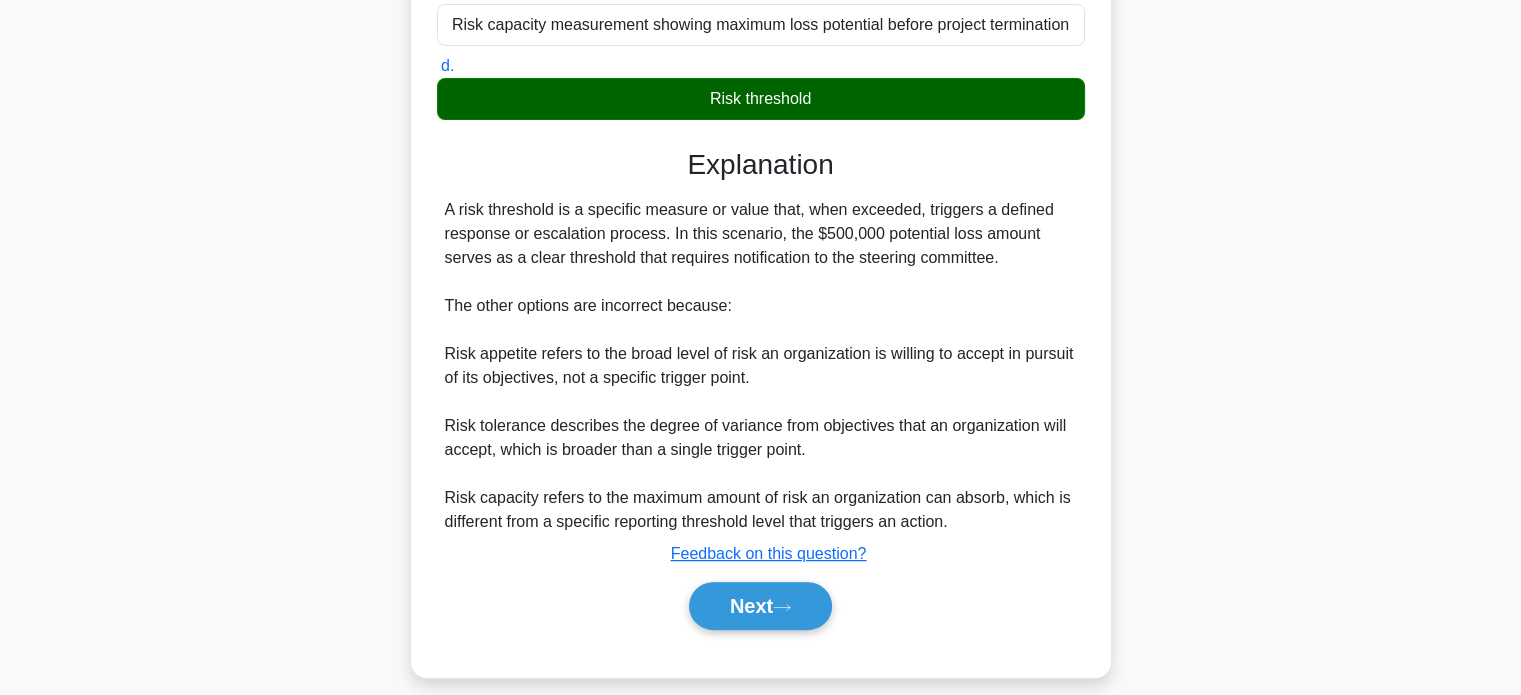 scroll, scrollTop: 464, scrollLeft: 0, axis: vertical 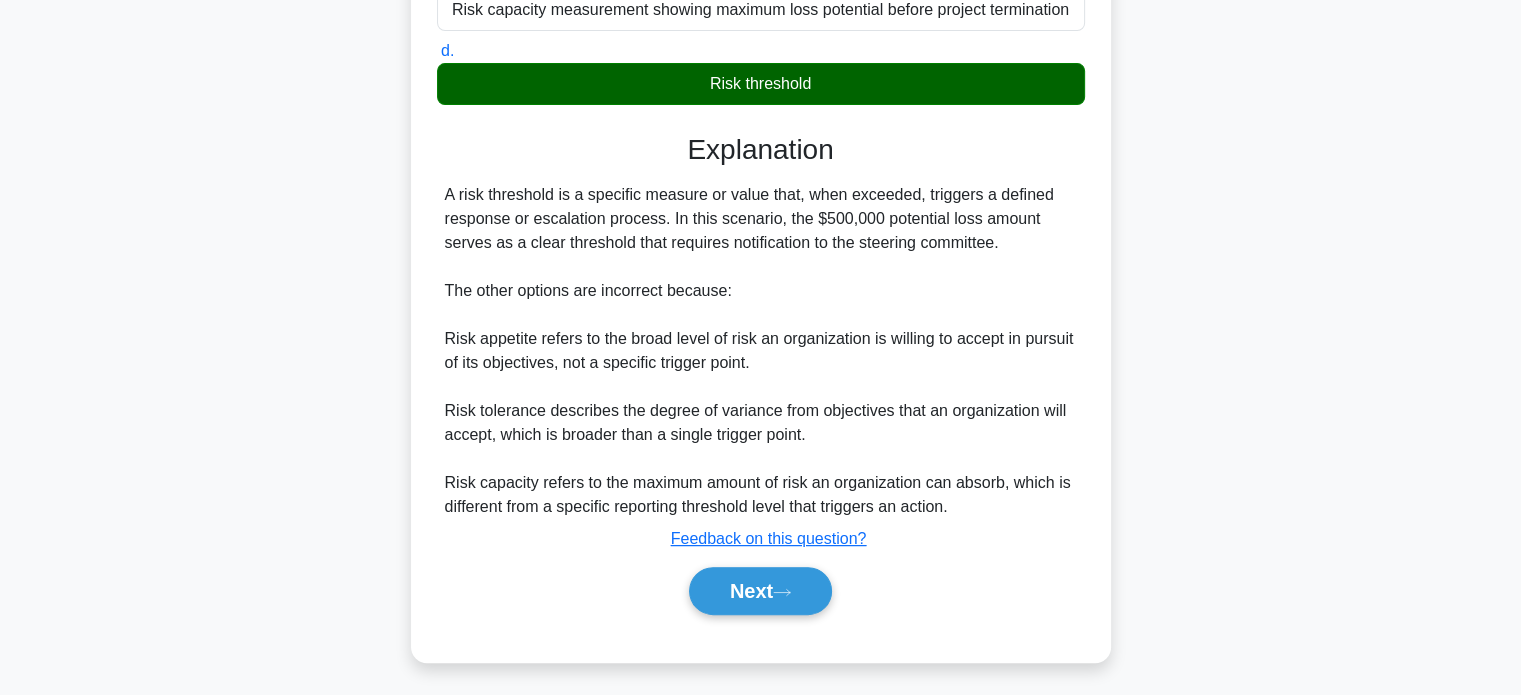 click on "Next" at bounding box center [760, 591] 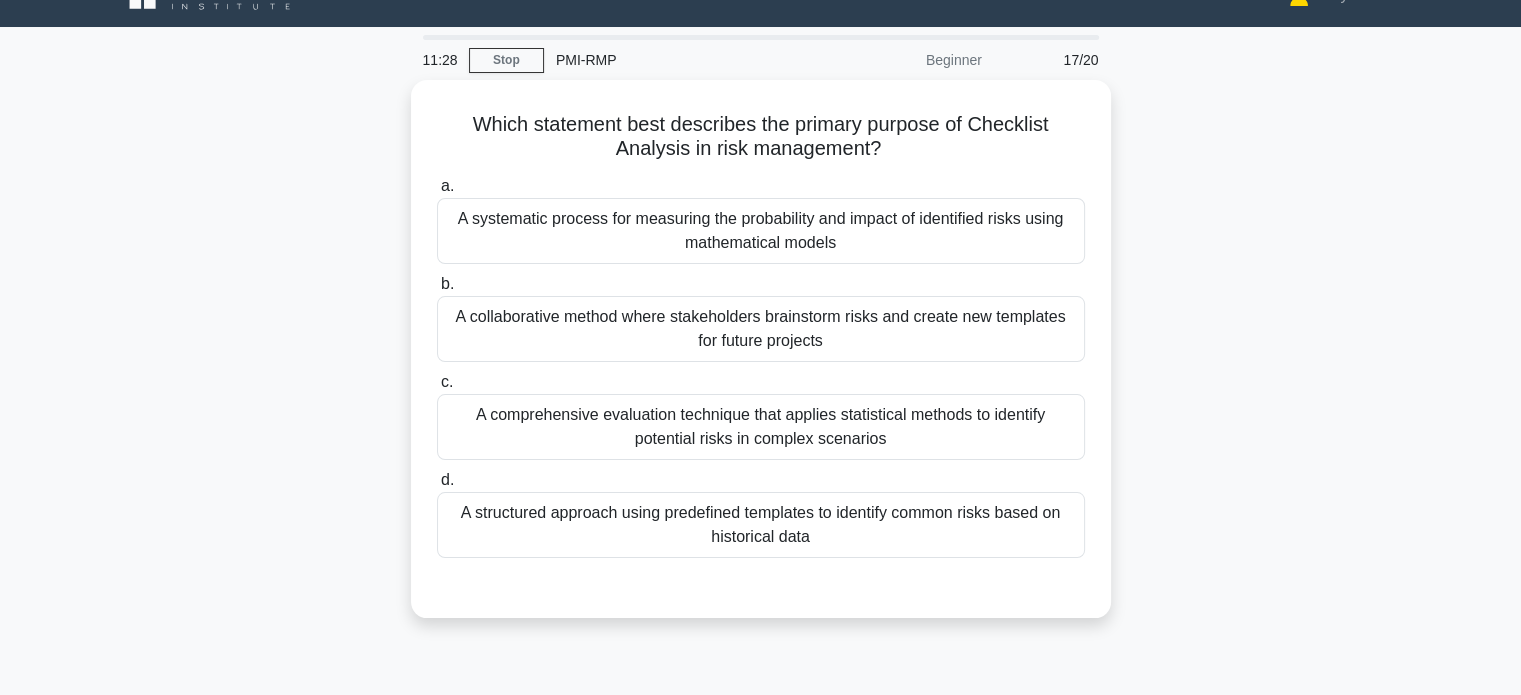 scroll, scrollTop: 35, scrollLeft: 0, axis: vertical 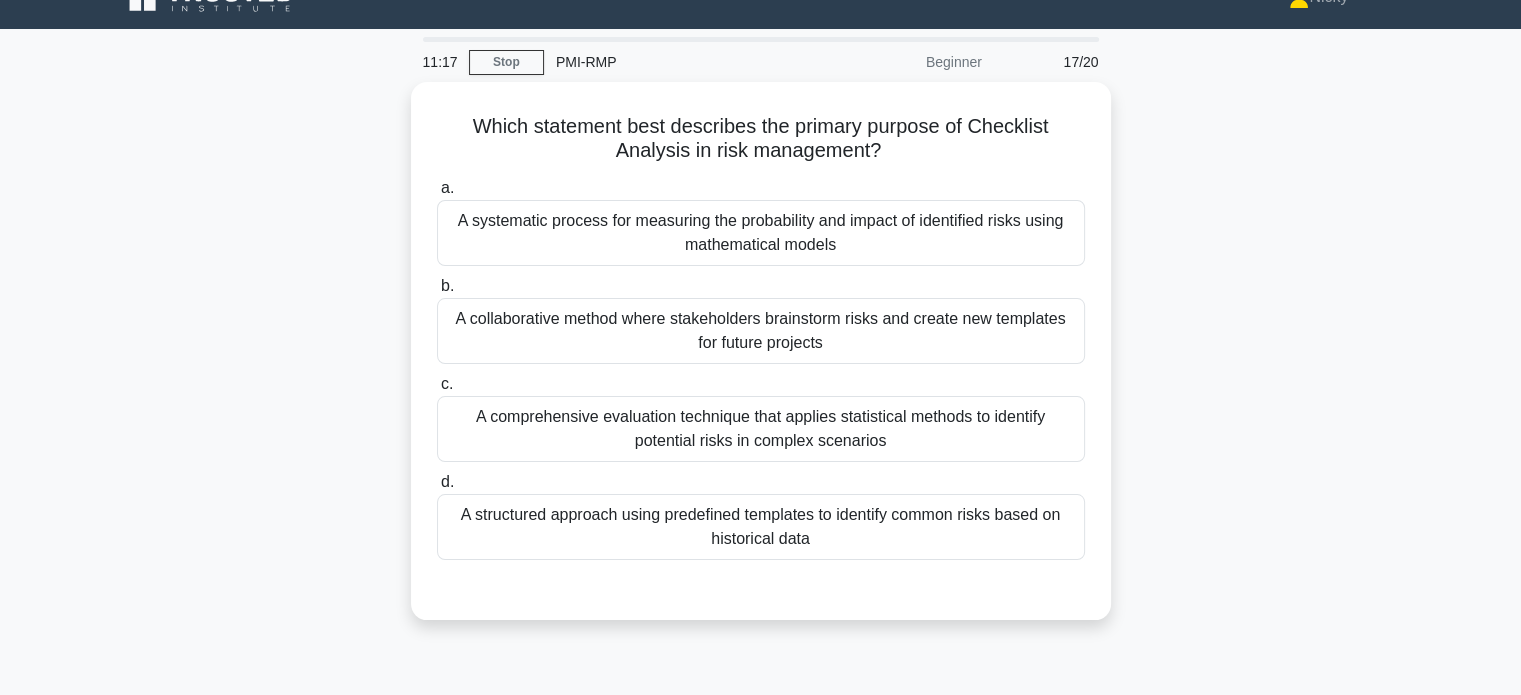 click on "A structured approach using predefined templates to identify common risks based on historical data" at bounding box center (761, 527) 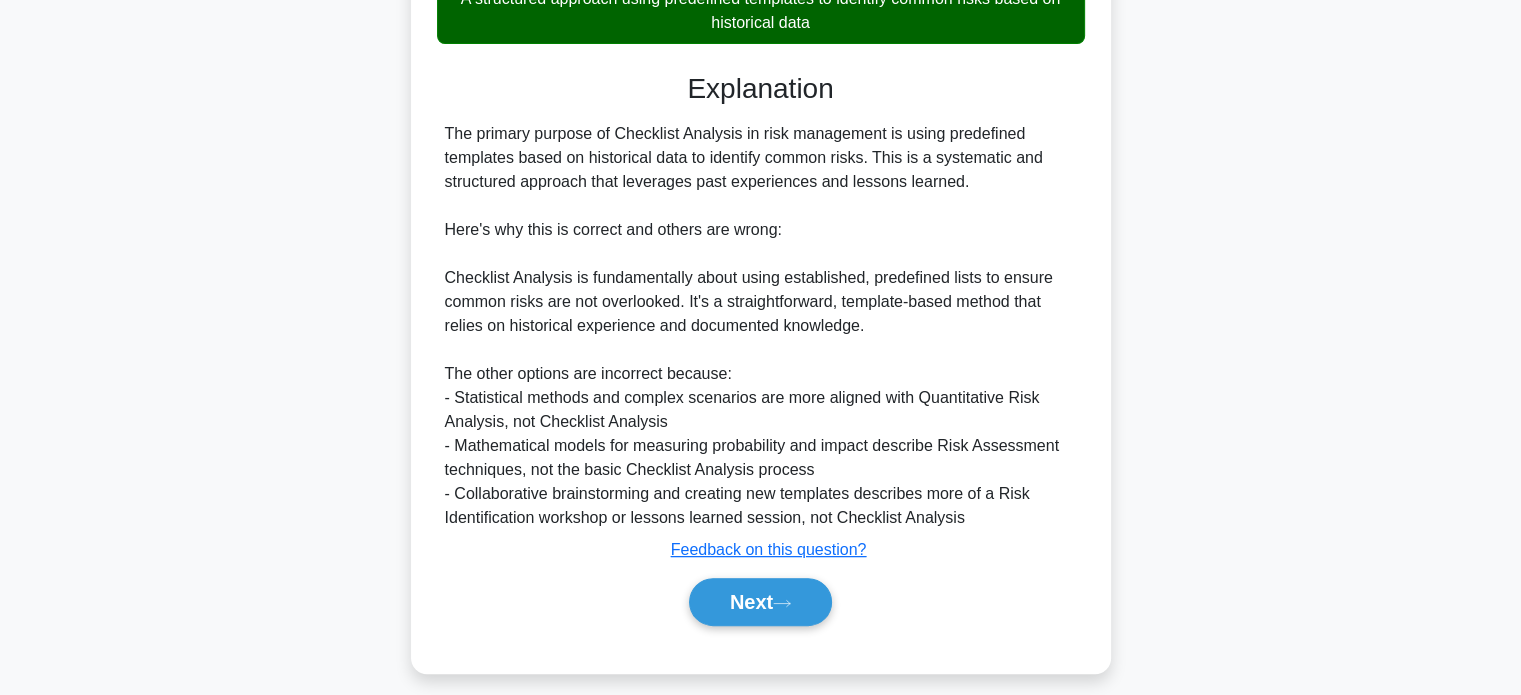 scroll, scrollTop: 554, scrollLeft: 0, axis: vertical 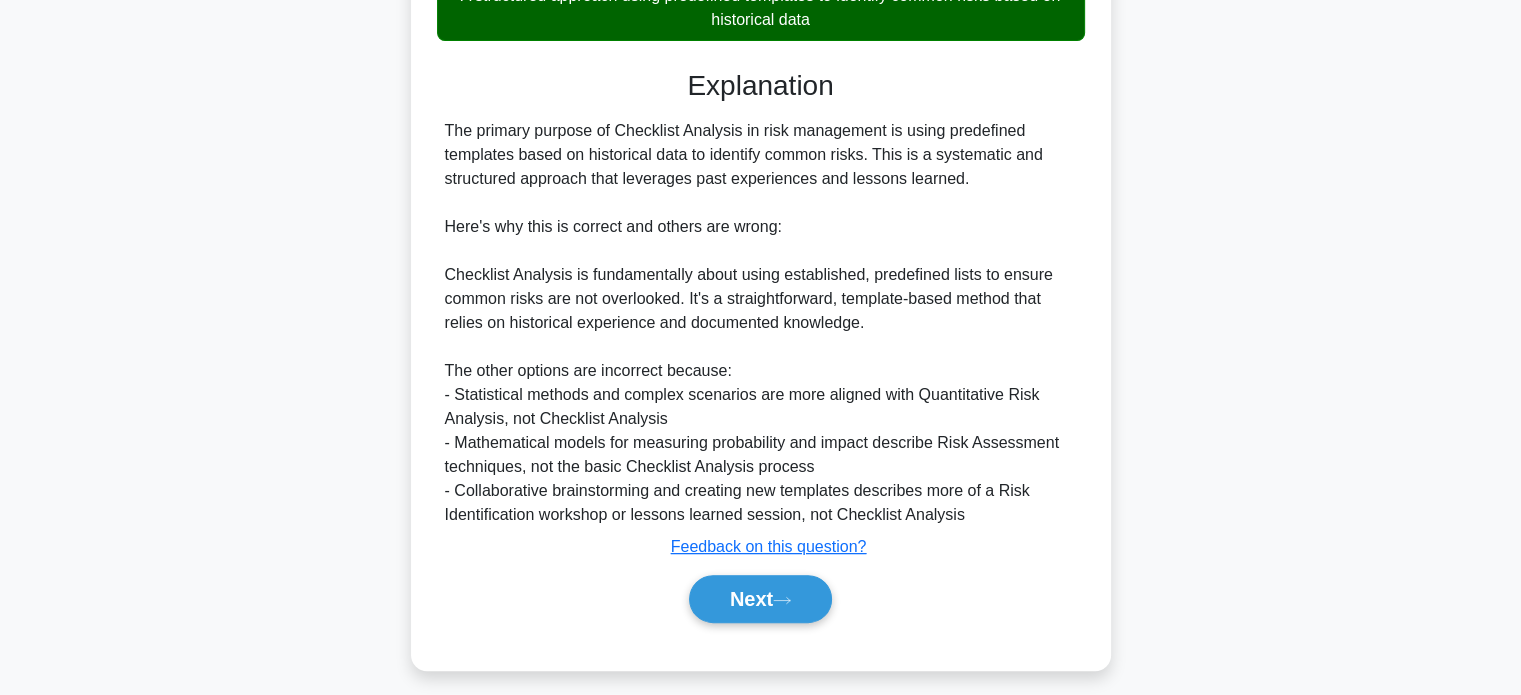 click on "Next" at bounding box center [760, 599] 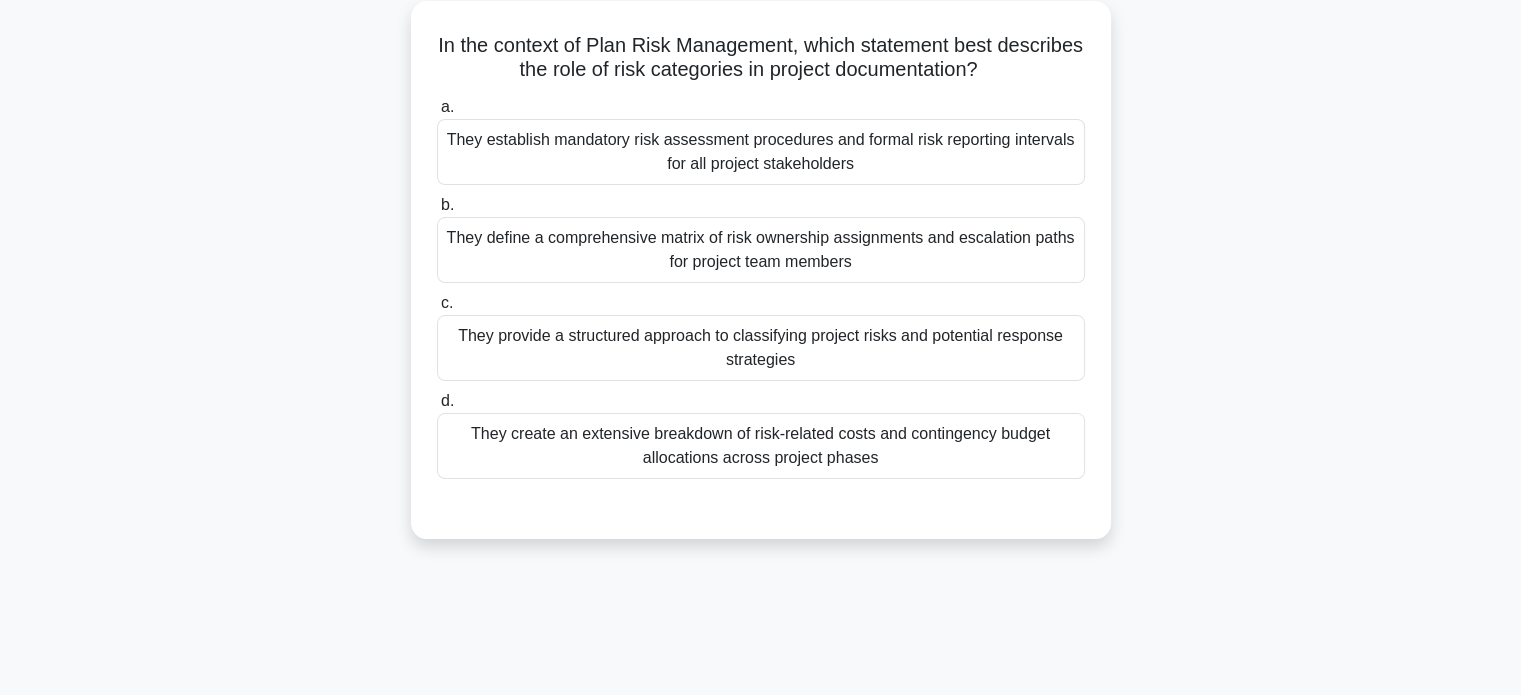 scroll, scrollTop: 56, scrollLeft: 0, axis: vertical 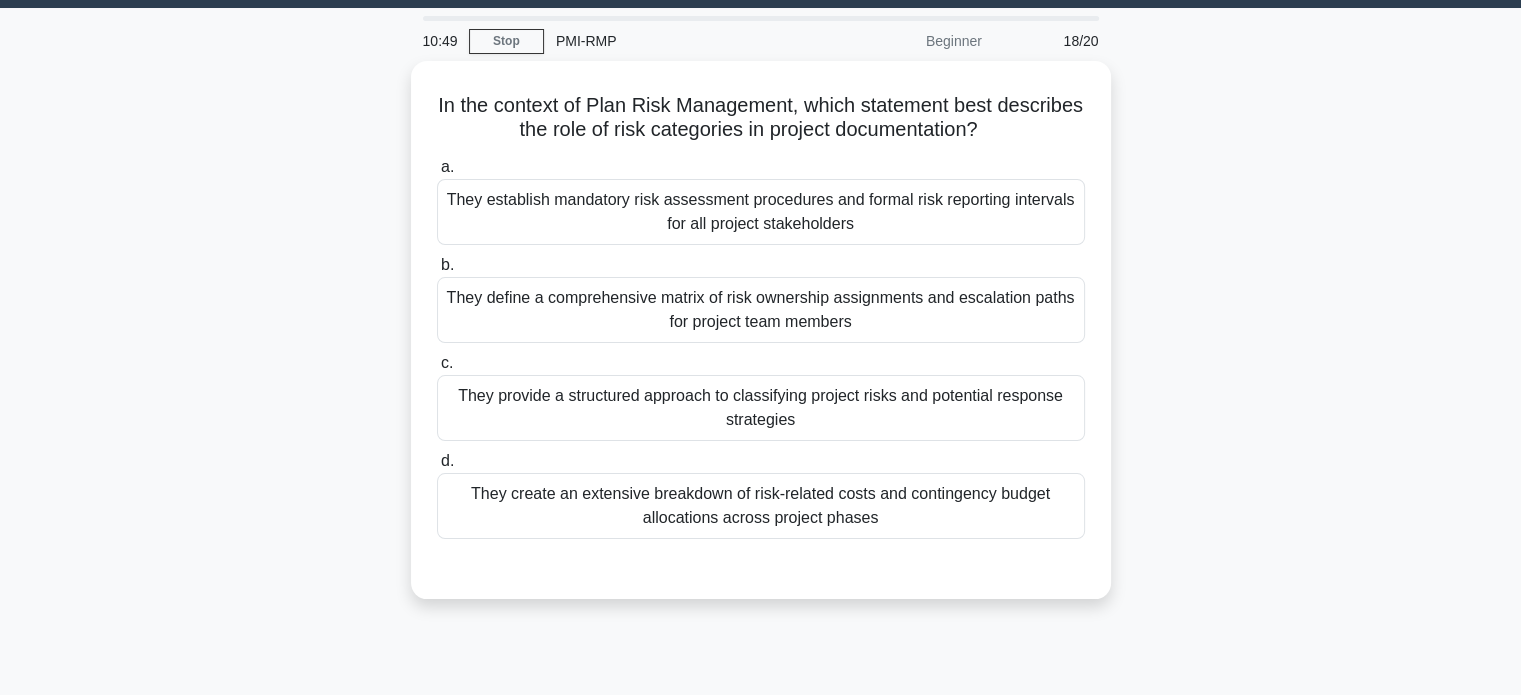 click on "They provide a structured approach to classifying project risks and potential response strategies" at bounding box center (761, 408) 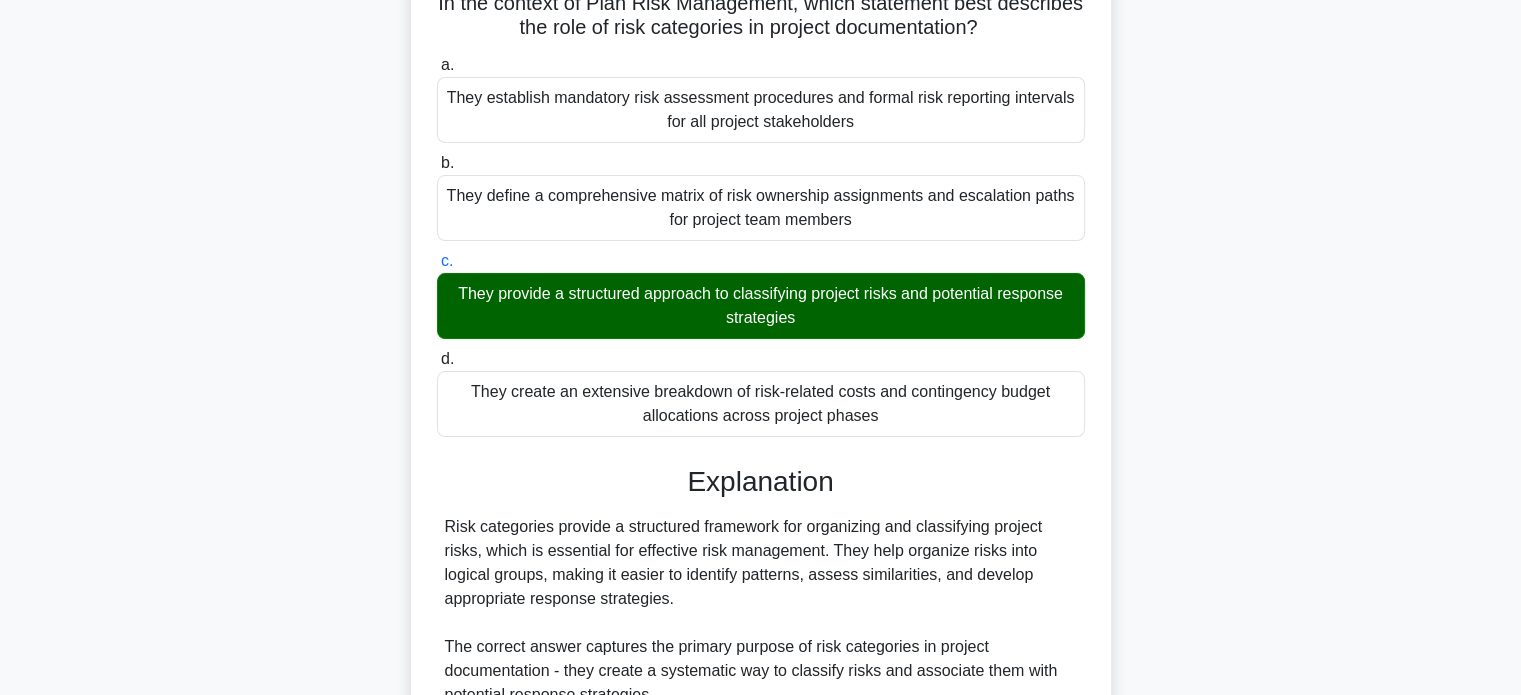 scroll, scrollTop: 536, scrollLeft: 0, axis: vertical 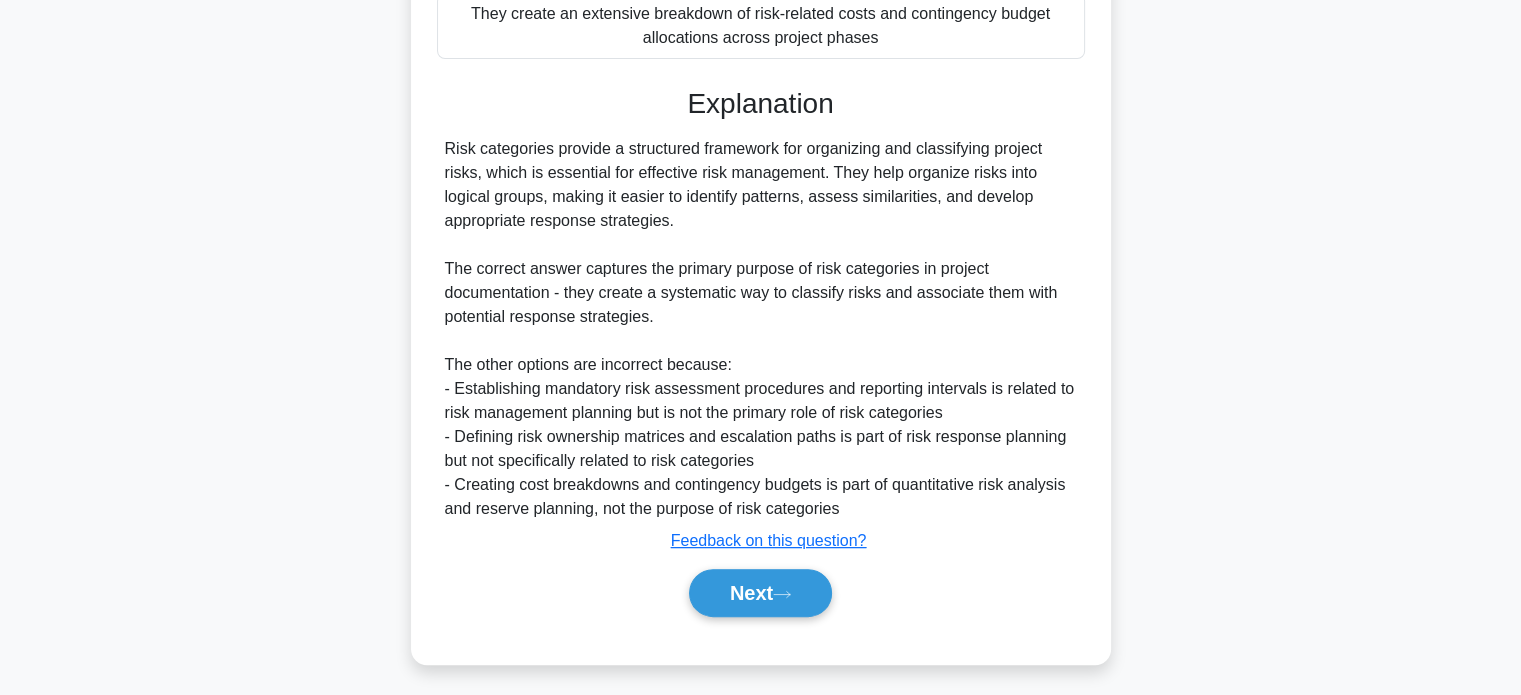 click on "Next" at bounding box center [760, 593] 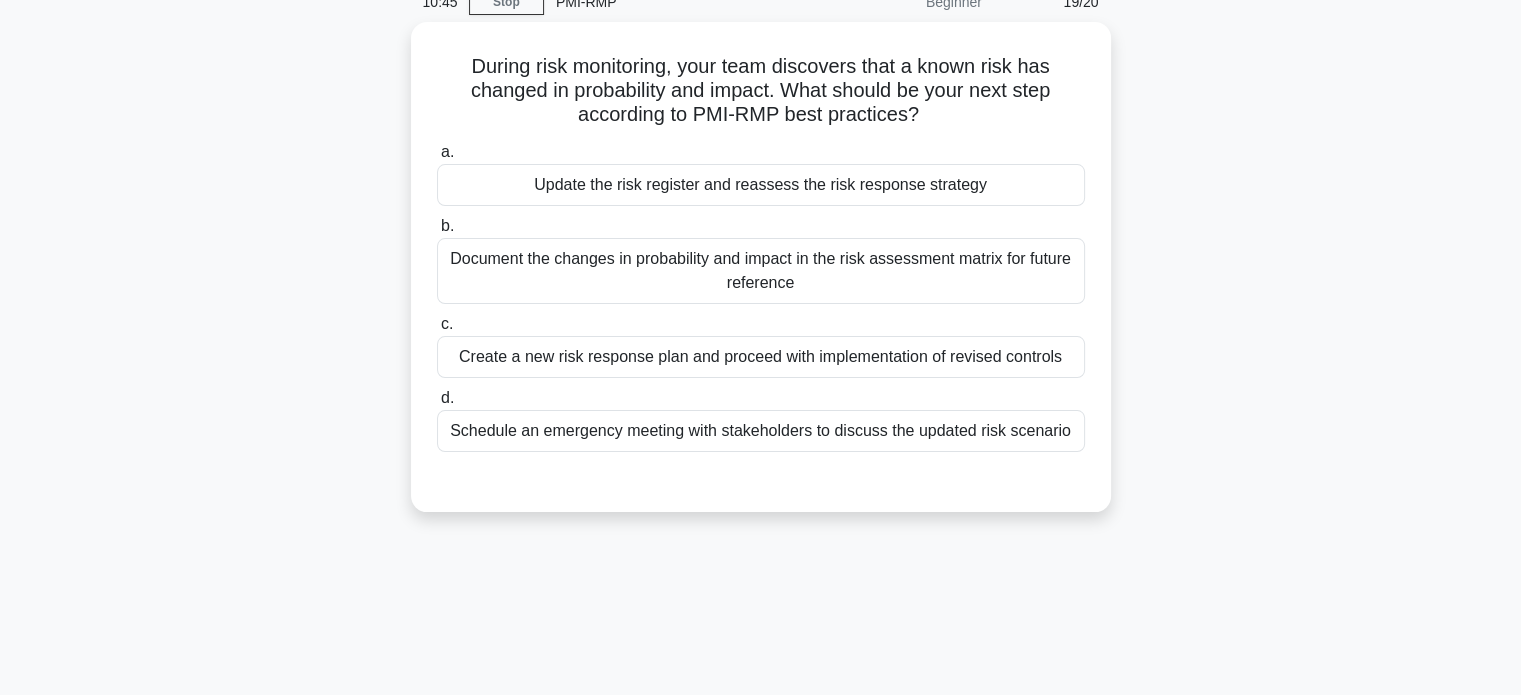 scroll, scrollTop: 94, scrollLeft: 0, axis: vertical 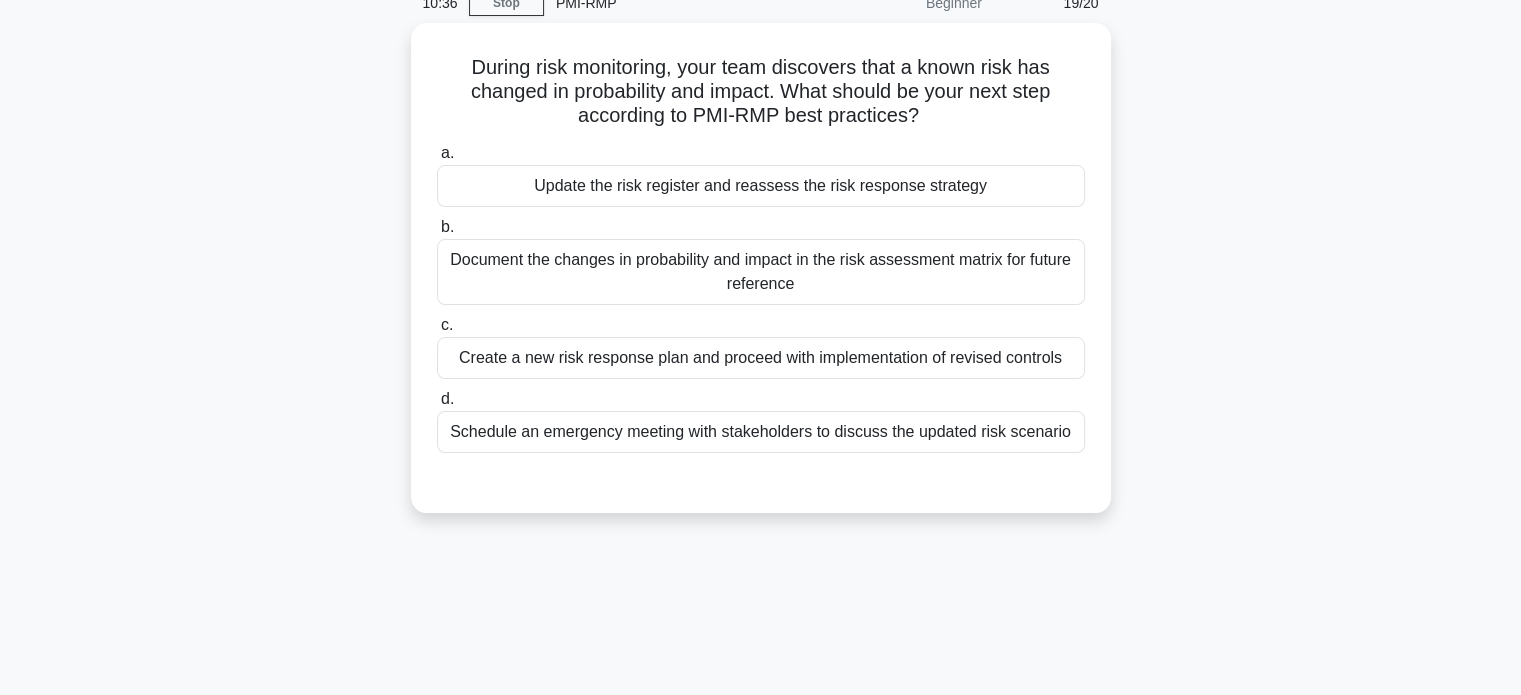 click on "Update the risk register and reassess the risk response strategy" at bounding box center (761, 186) 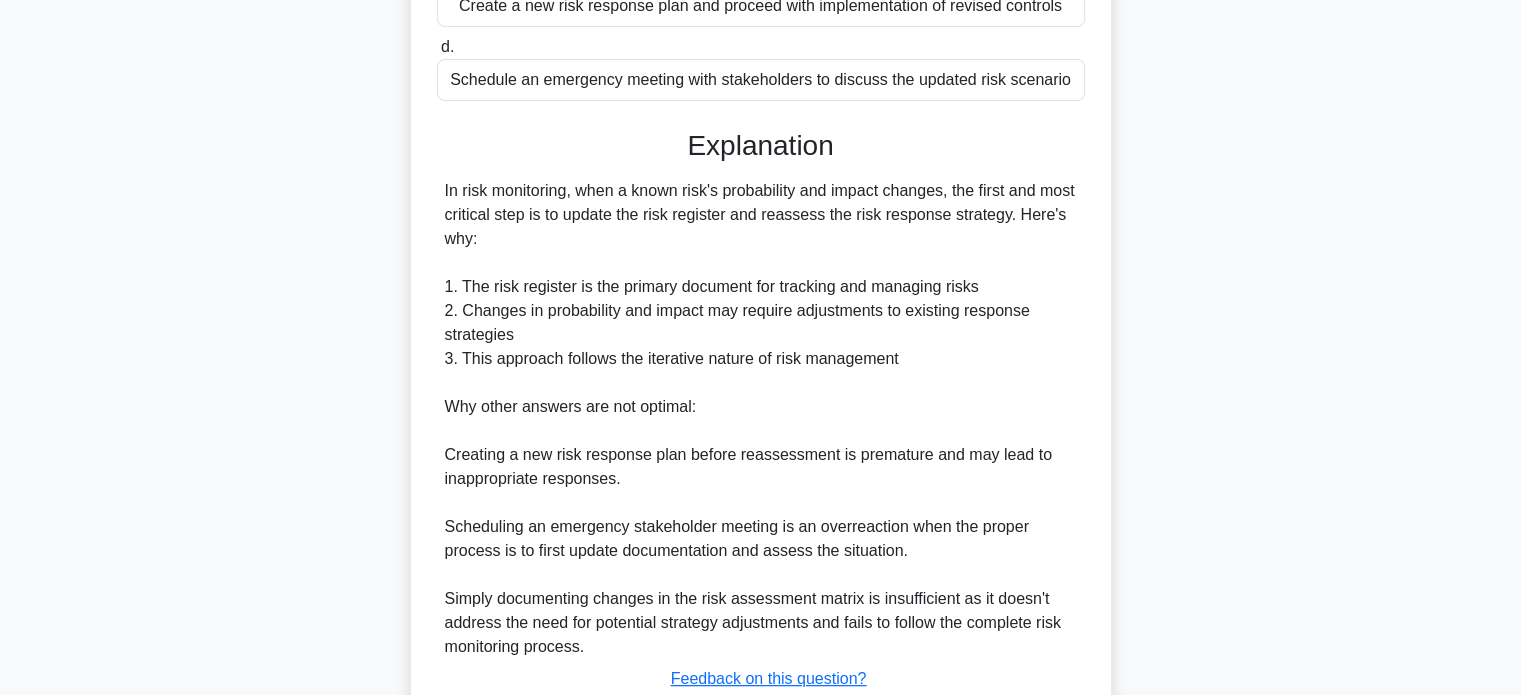 scroll, scrollTop: 584, scrollLeft: 0, axis: vertical 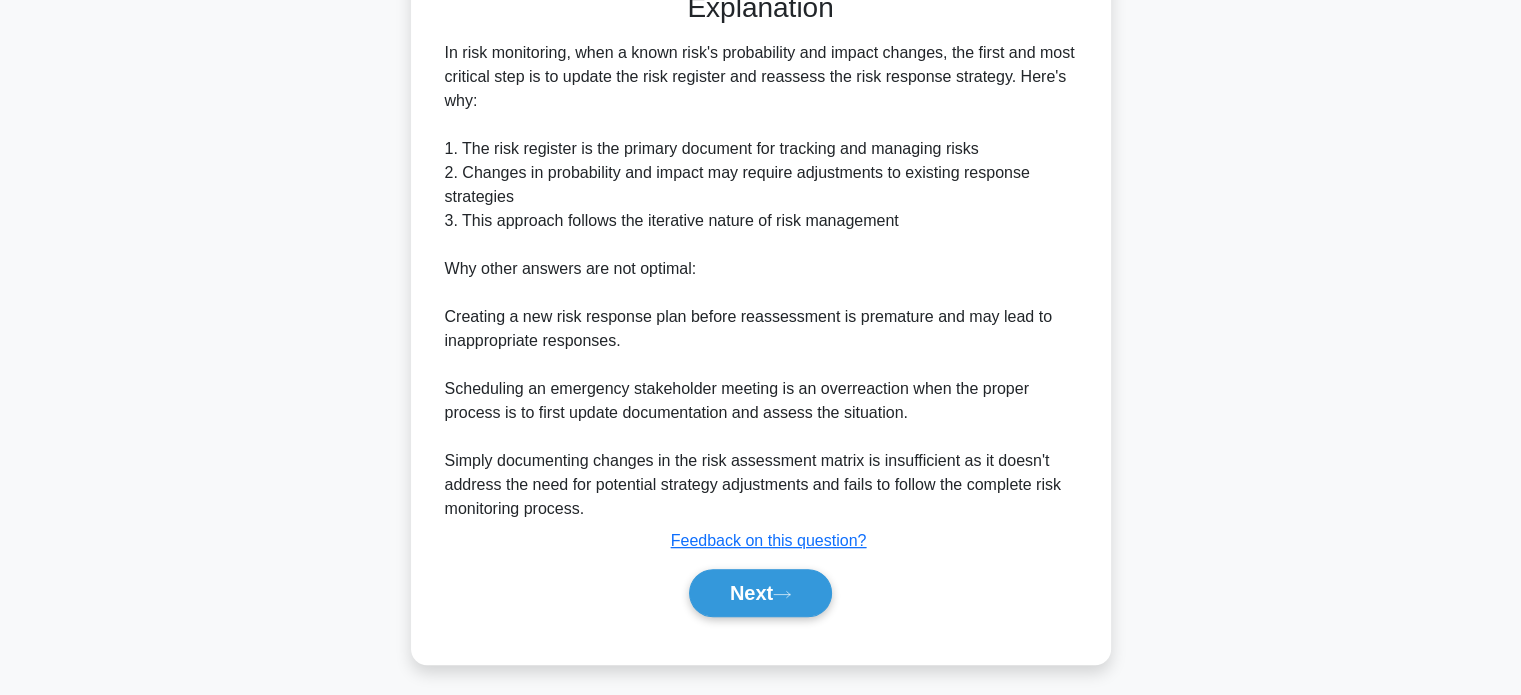 click on "Next" at bounding box center [760, 593] 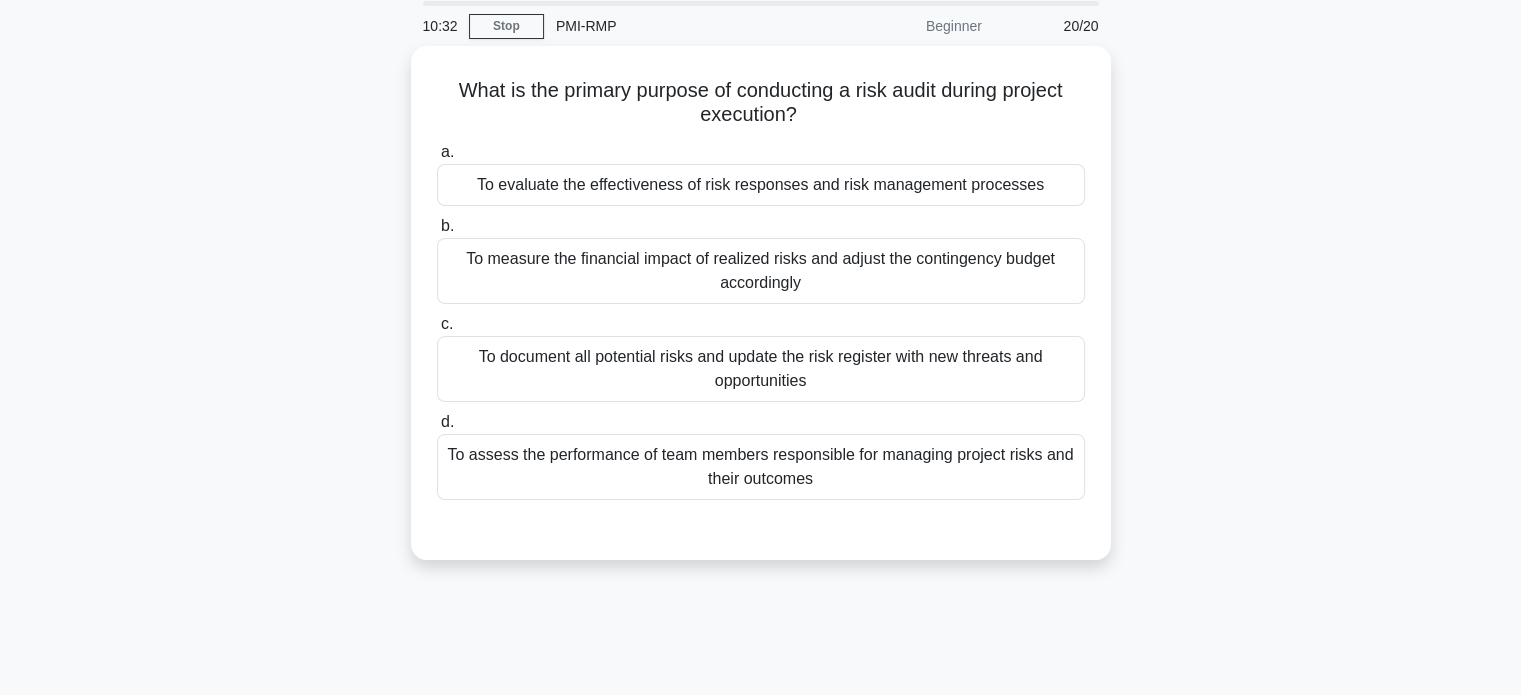 scroll, scrollTop: 49, scrollLeft: 0, axis: vertical 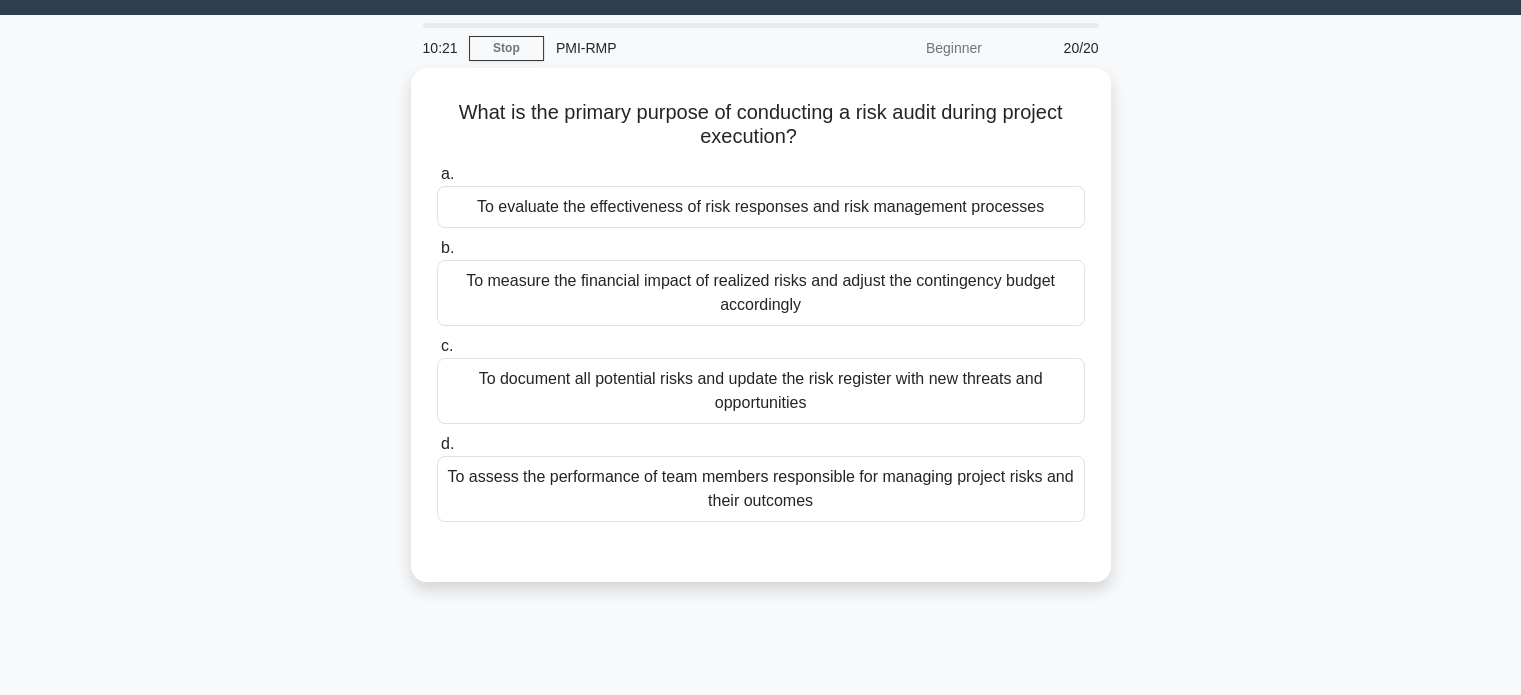 click on "To evaluate the effectiveness of risk responses and risk management processes" at bounding box center (761, 207) 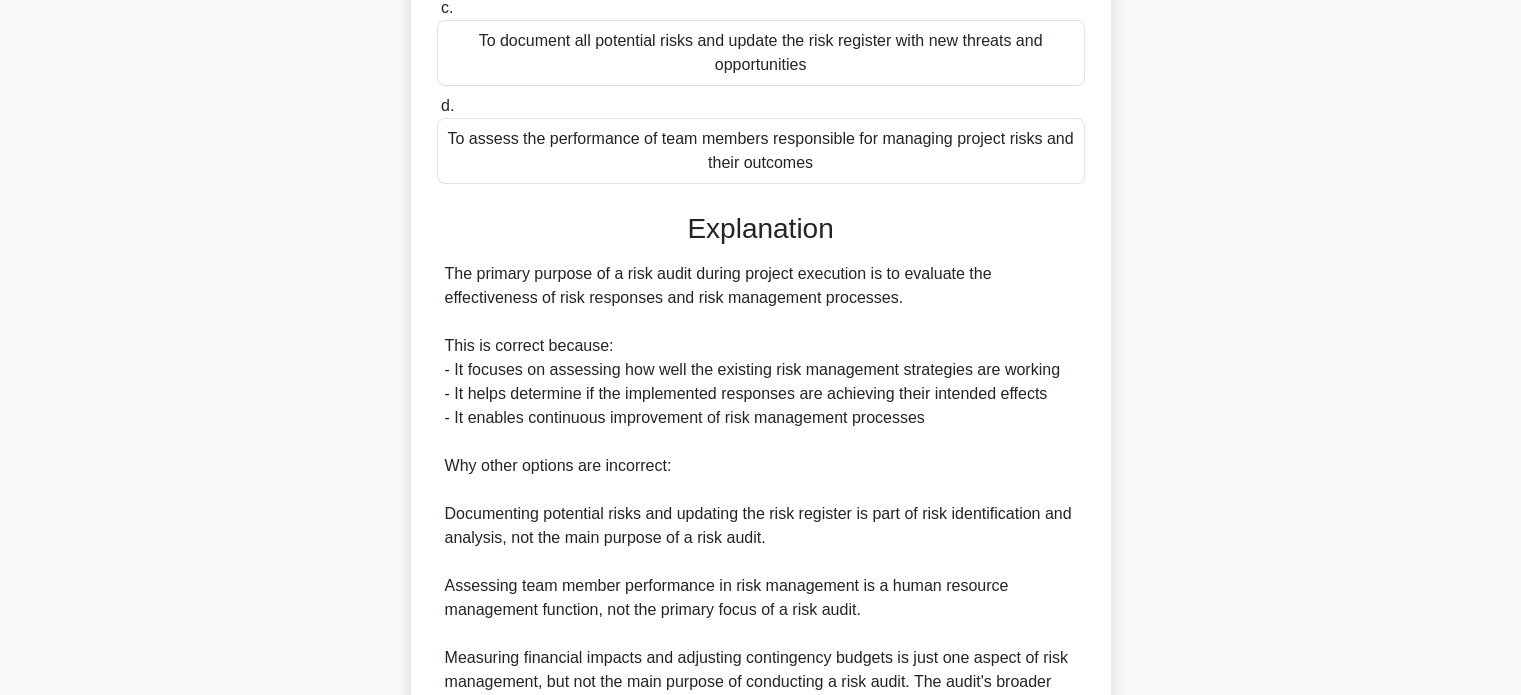 scroll, scrollTop: 584, scrollLeft: 0, axis: vertical 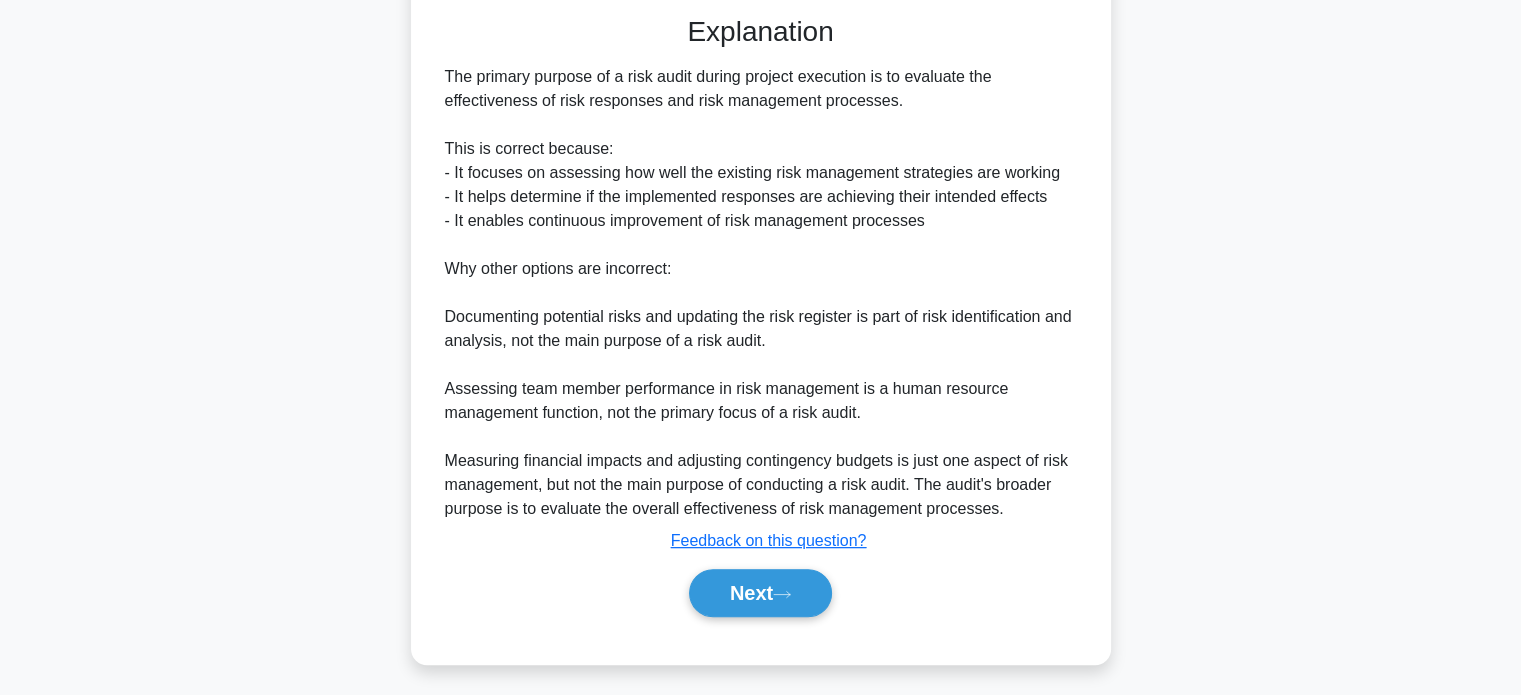 click on "Next" at bounding box center (760, 593) 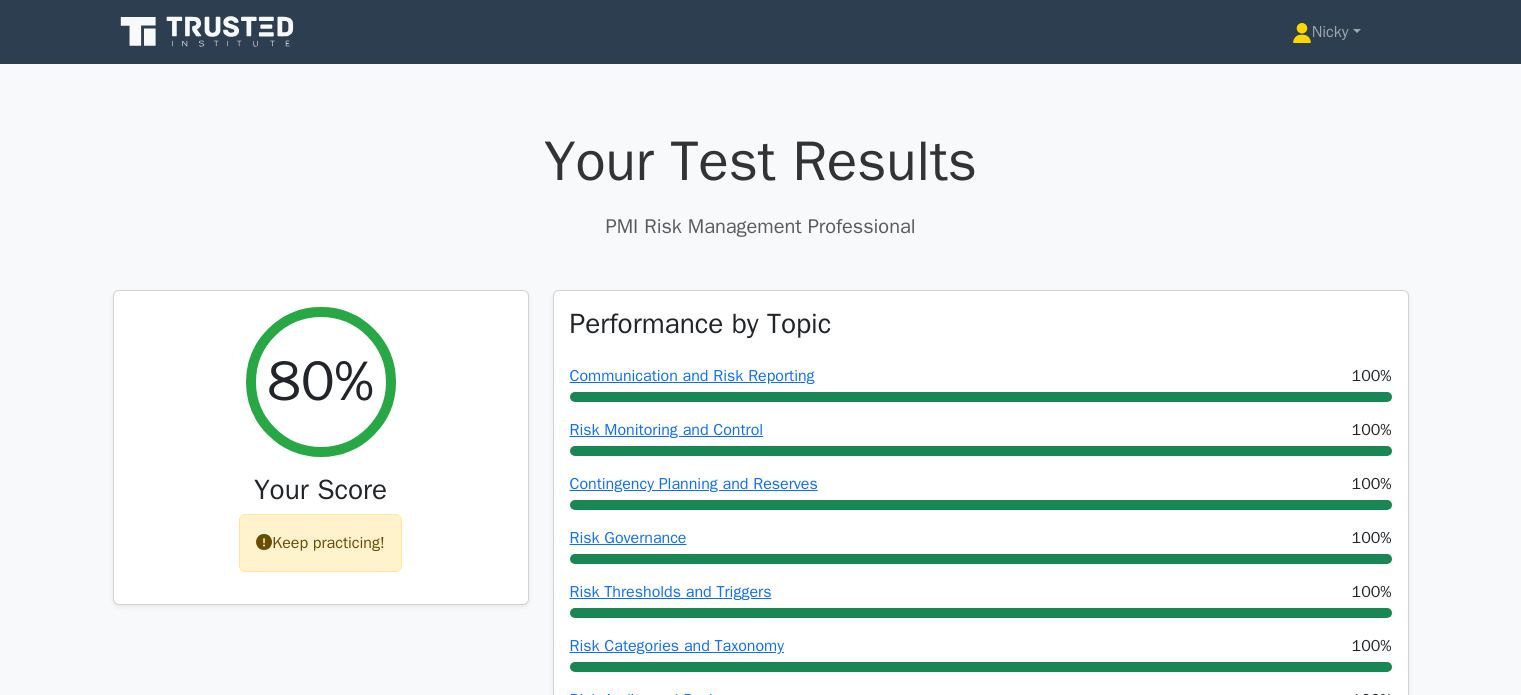scroll, scrollTop: 0, scrollLeft: 0, axis: both 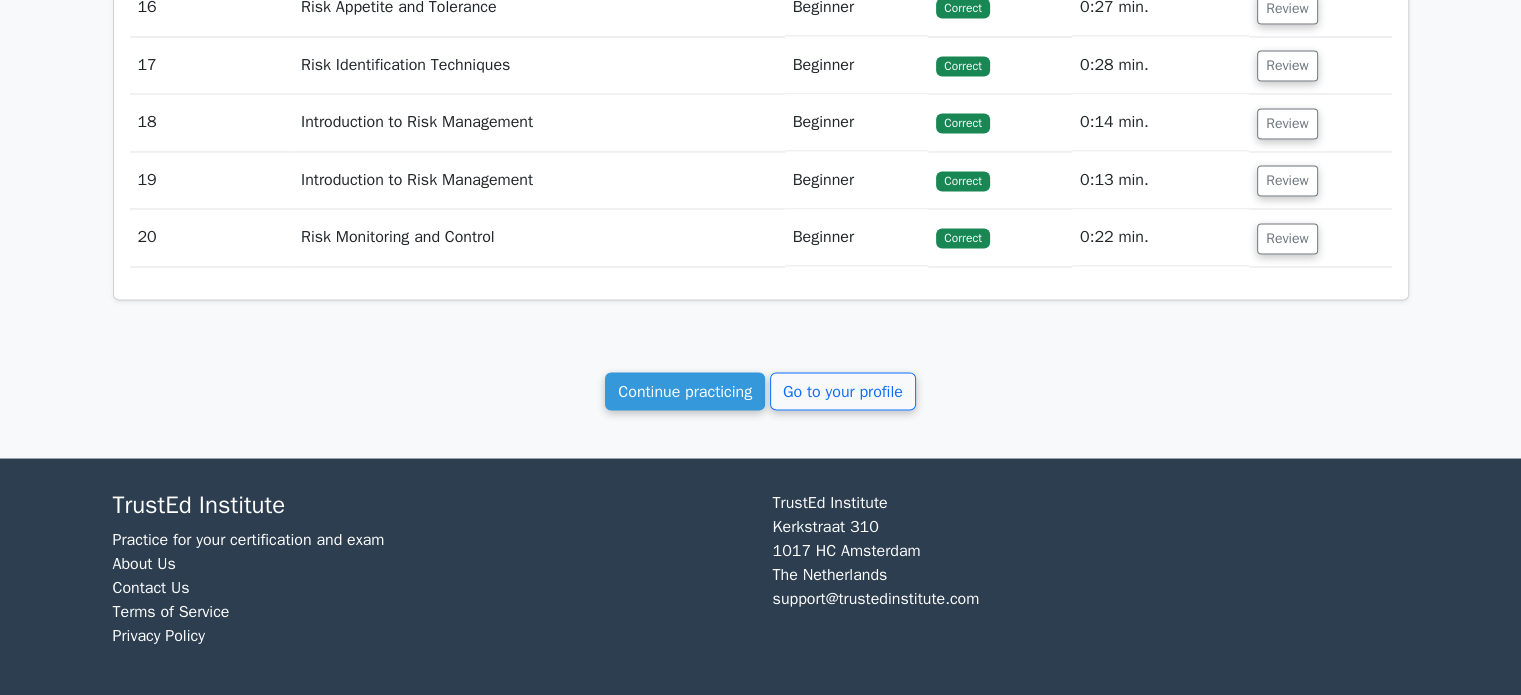 click on "Continue practicing" at bounding box center (685, 391) 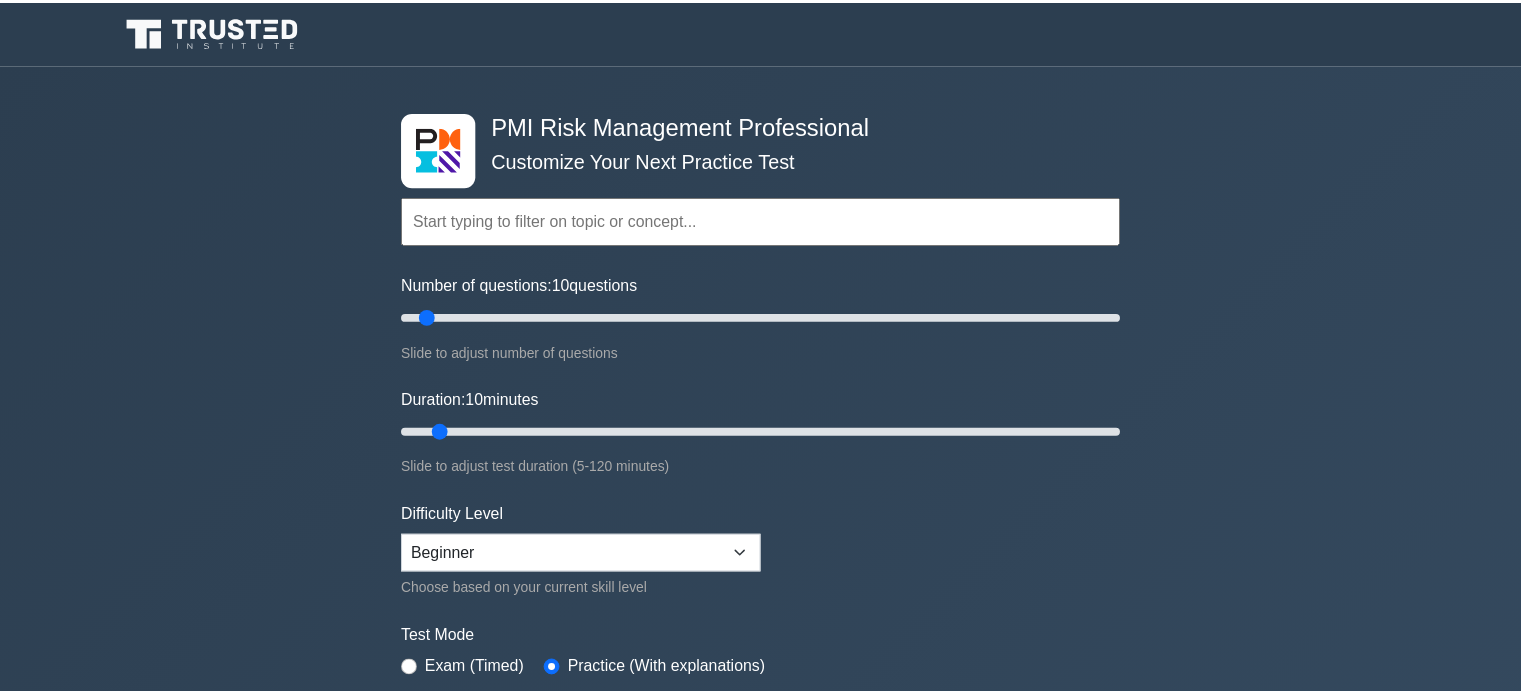 scroll, scrollTop: 0, scrollLeft: 0, axis: both 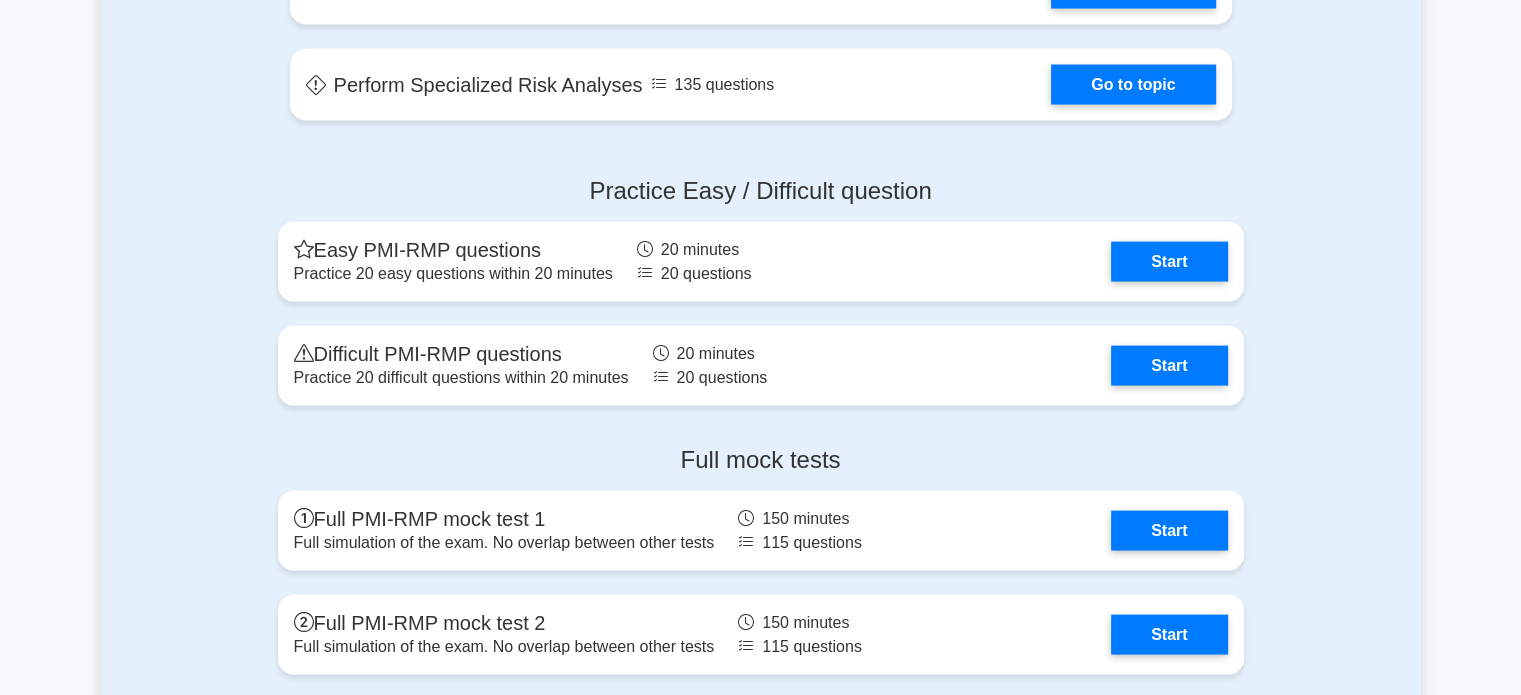 click on "Start" at bounding box center [1169, 366] 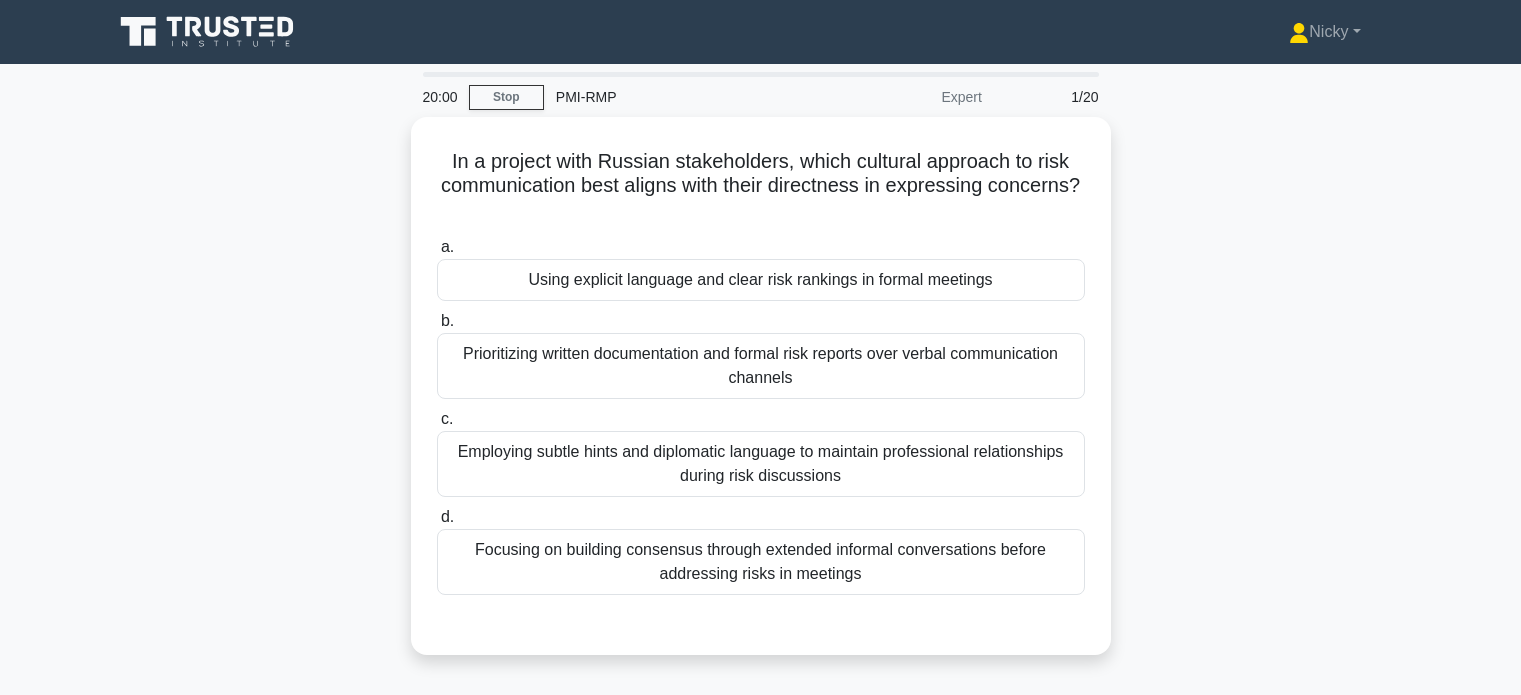 scroll, scrollTop: 0, scrollLeft: 0, axis: both 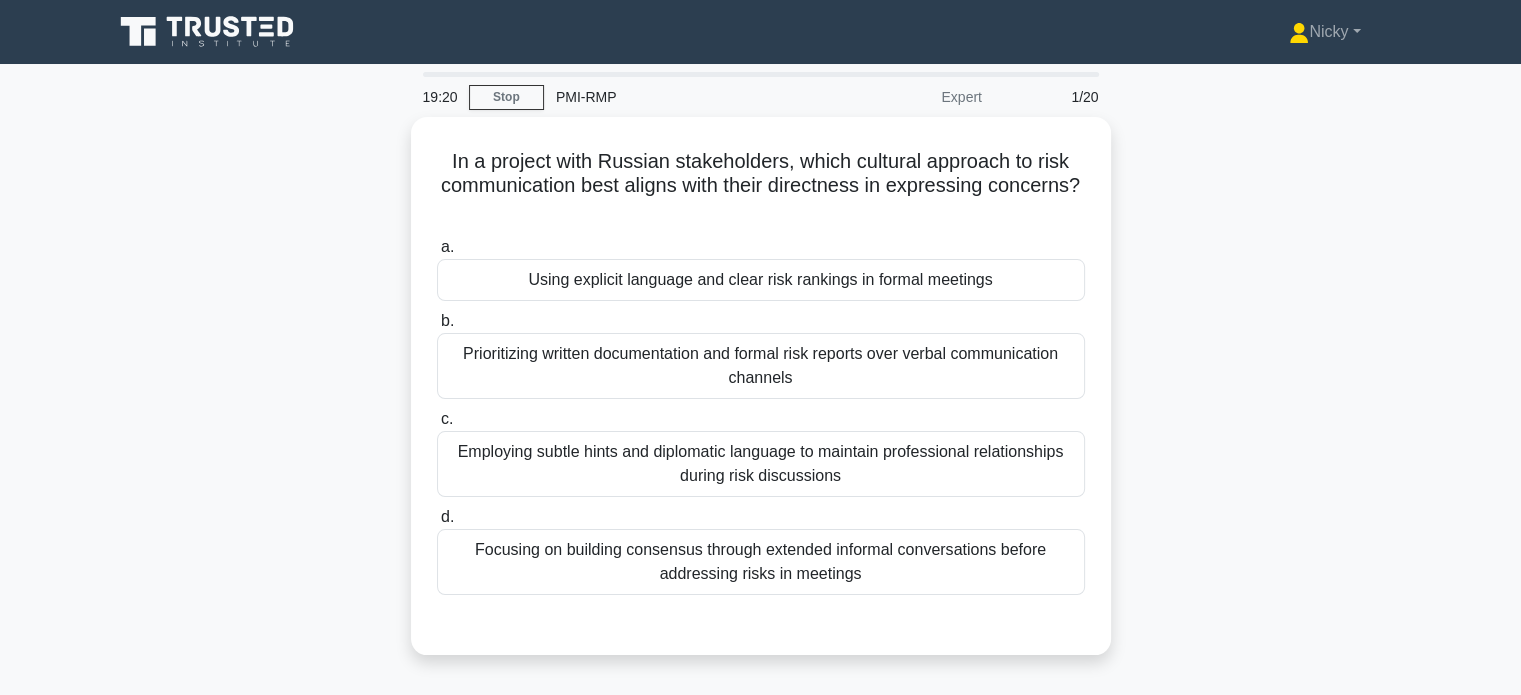 click on "Prioritizing written documentation and formal risk reports over verbal communication channels" at bounding box center [761, 366] 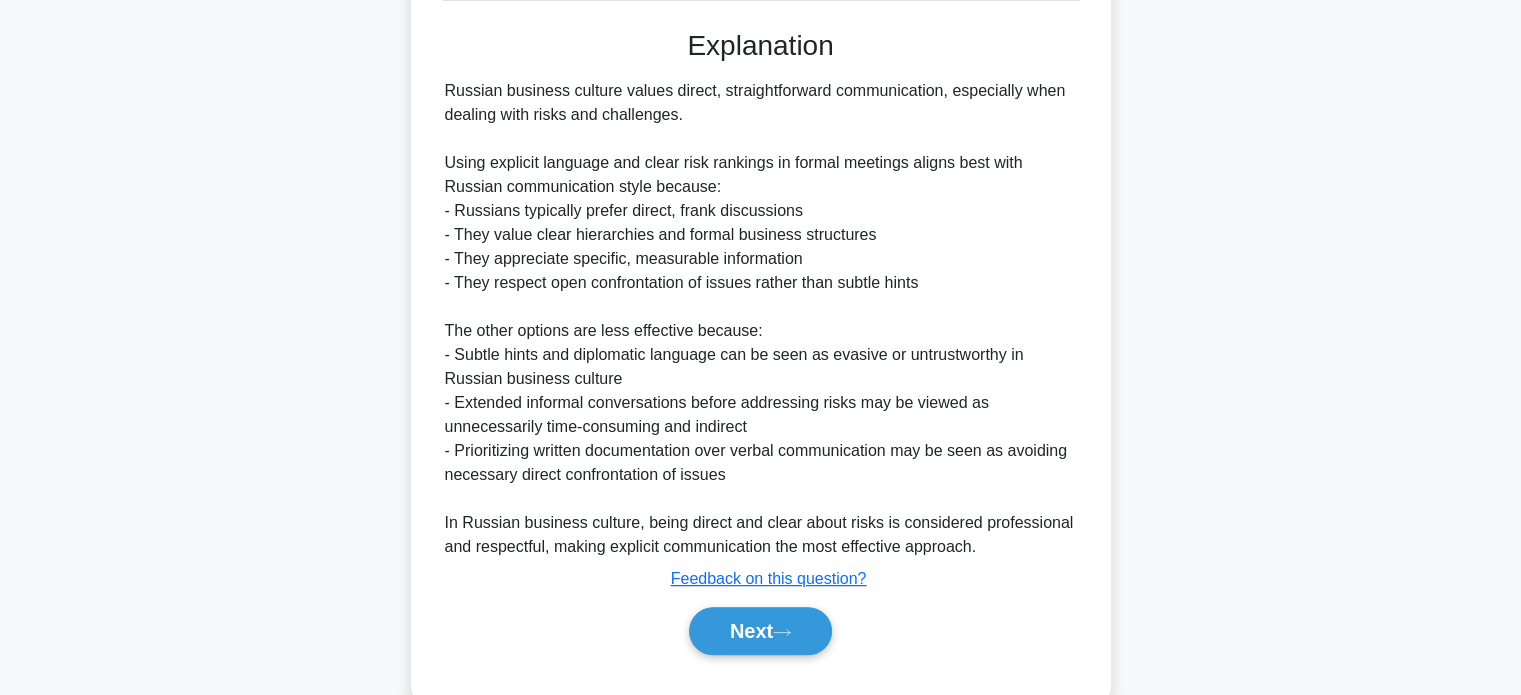 scroll, scrollTop: 614, scrollLeft: 0, axis: vertical 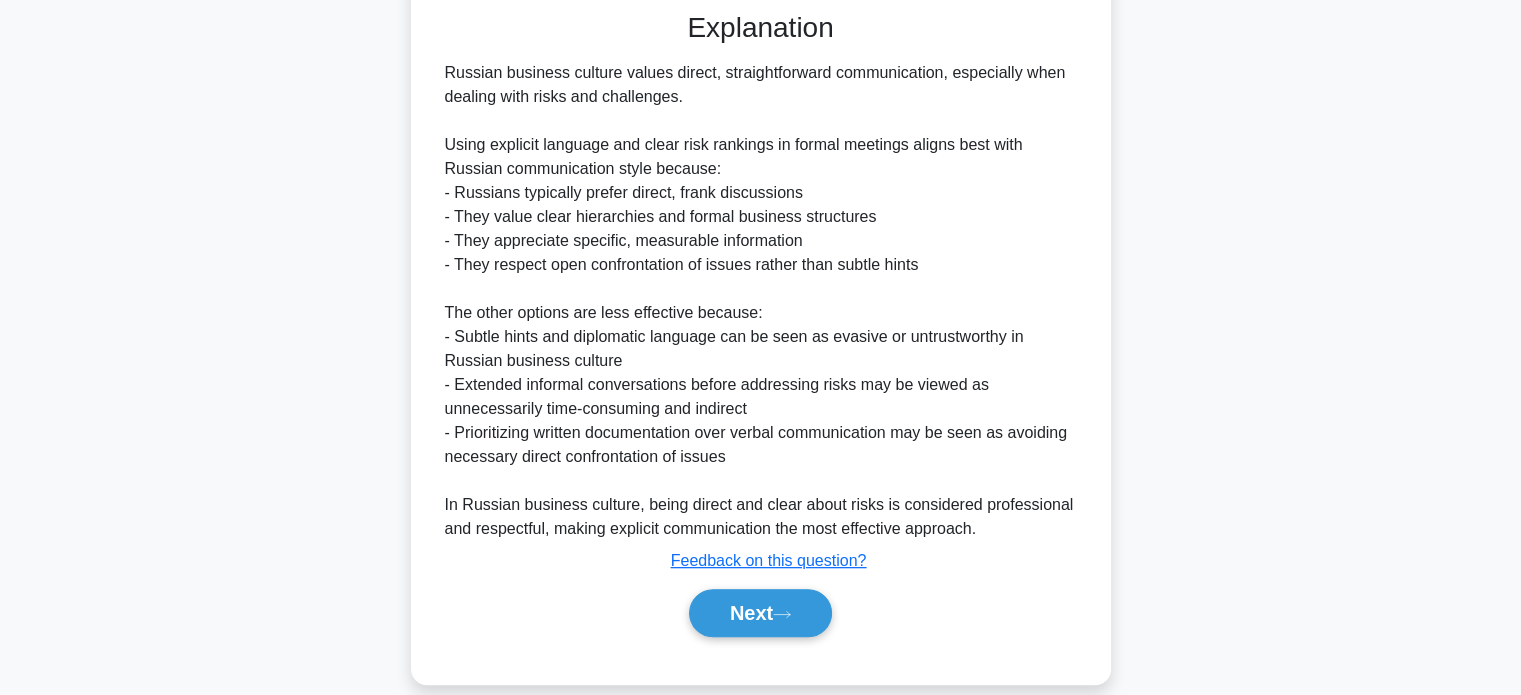 click on "Next" at bounding box center (760, 613) 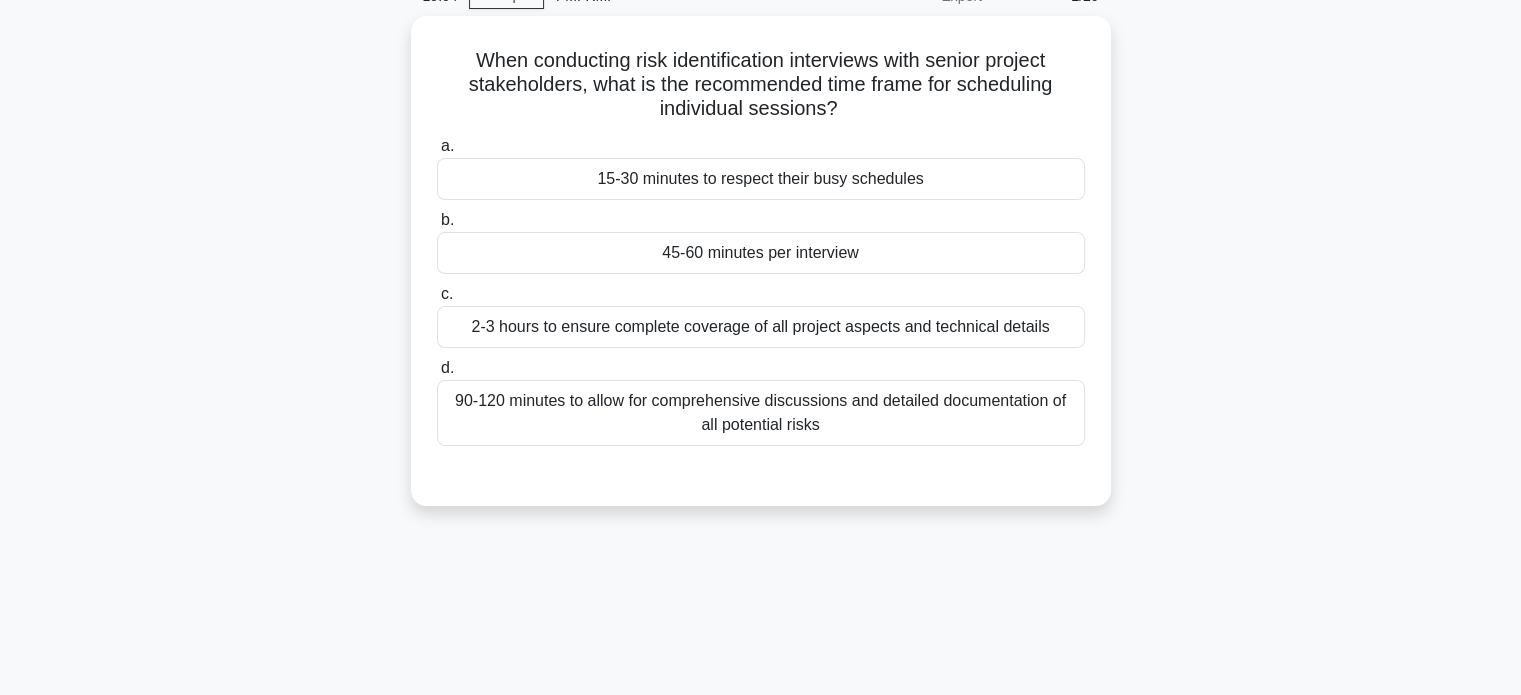 scroll, scrollTop: 93, scrollLeft: 0, axis: vertical 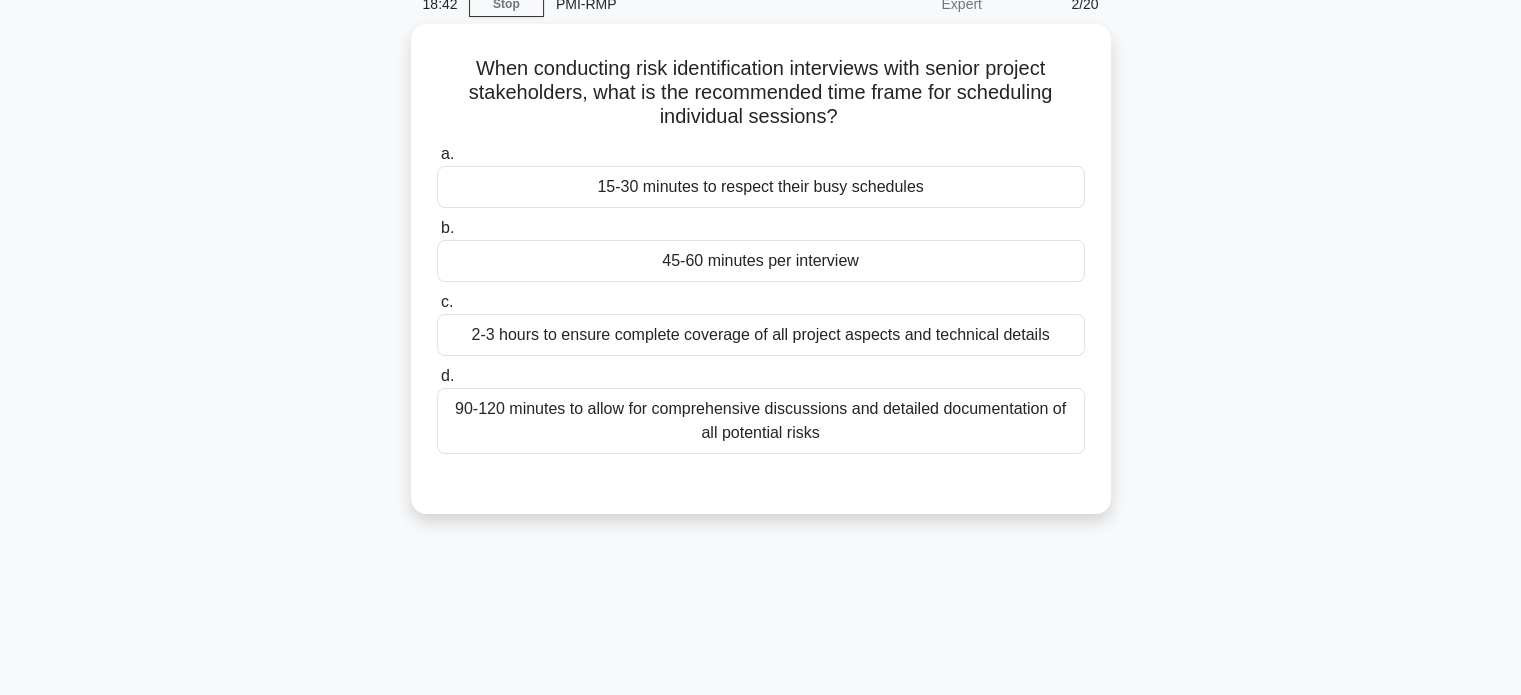 click on "90-120 minutes to allow for comprehensive discussions and detailed documentation of all potential risks" at bounding box center (761, 421) 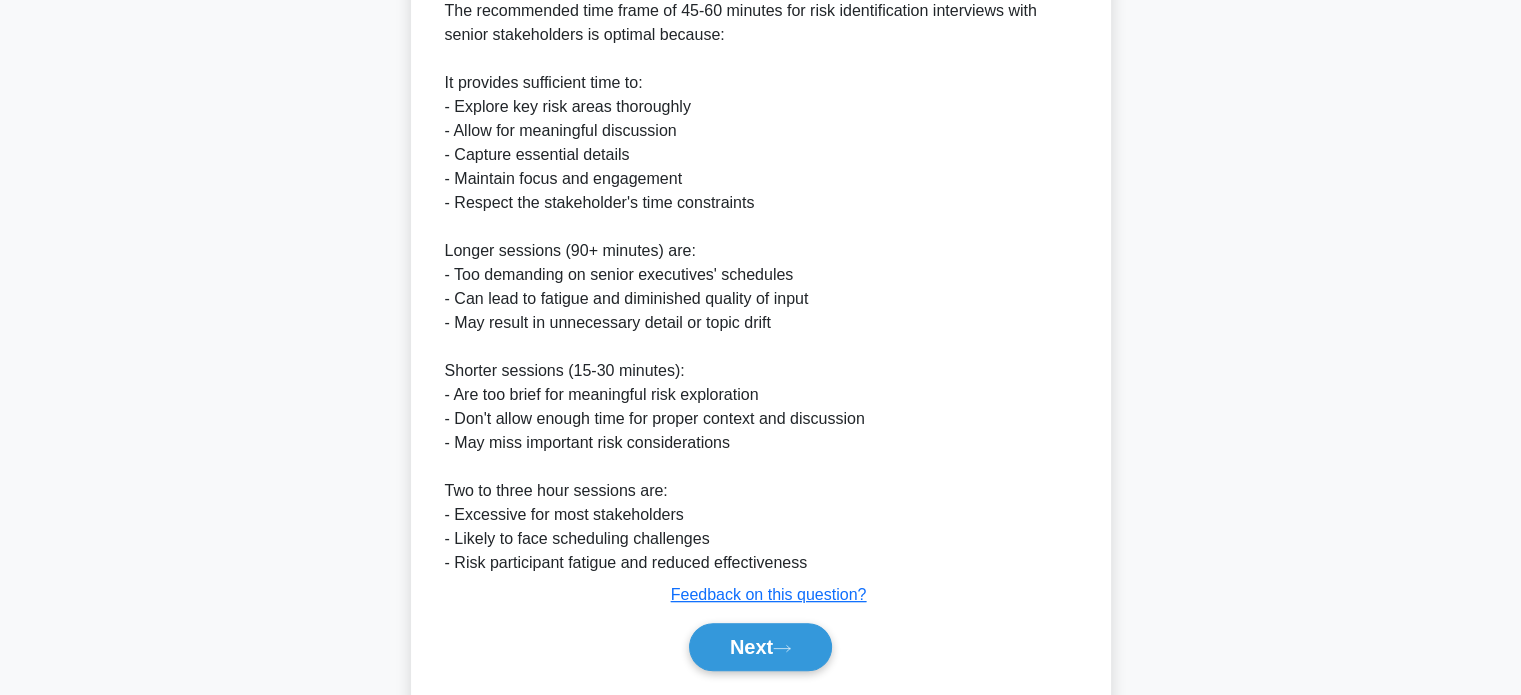 scroll, scrollTop: 630, scrollLeft: 0, axis: vertical 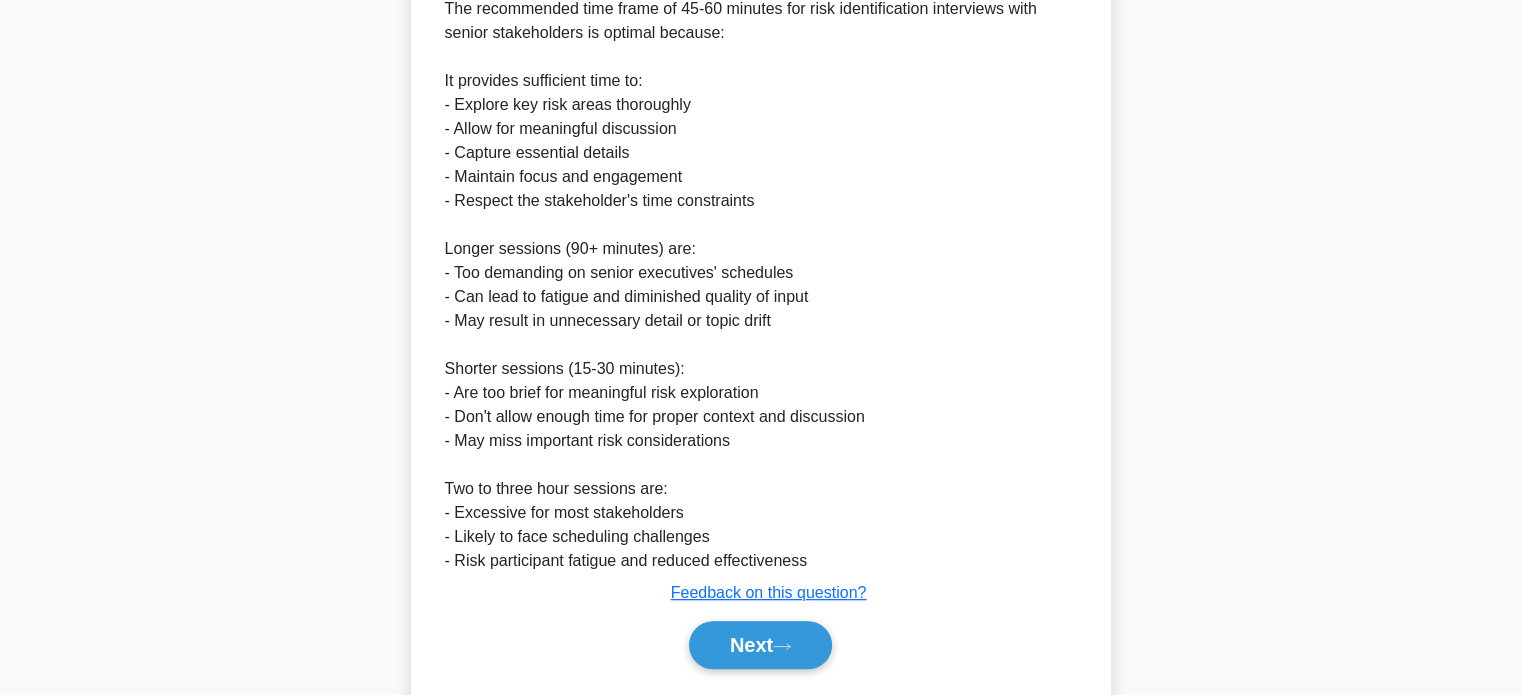 click on "Next" at bounding box center [760, 645] 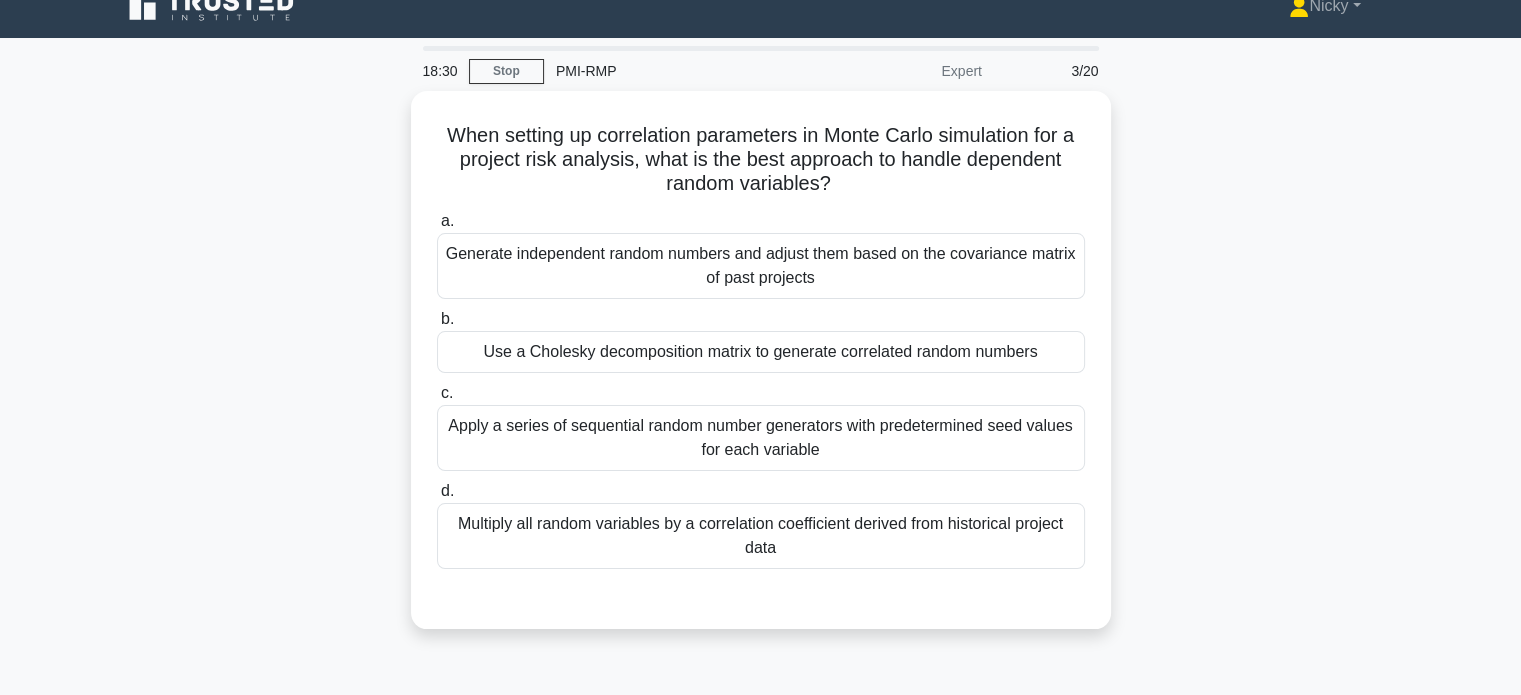 scroll, scrollTop: 21, scrollLeft: 0, axis: vertical 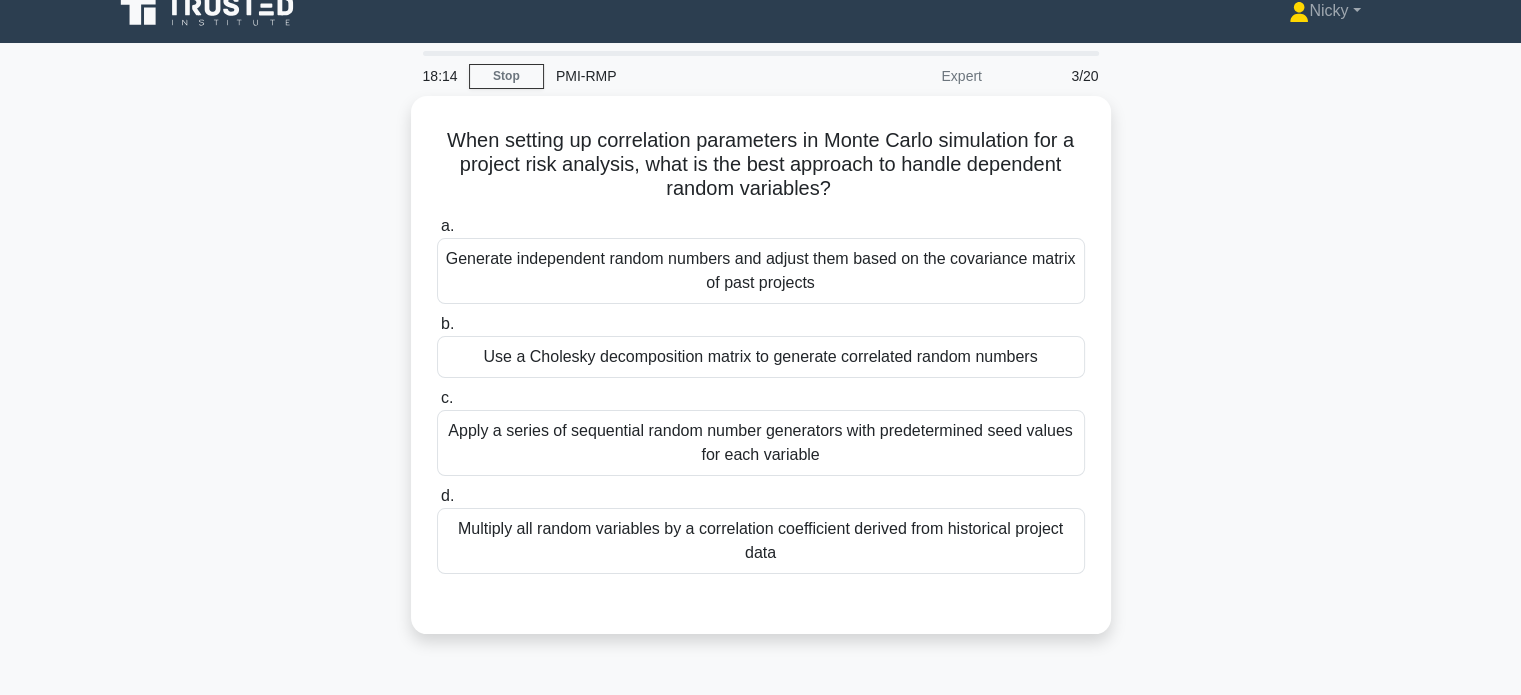 click on "Multiply all random variables by a correlation coefficient derived from historical project data" at bounding box center (761, 541) 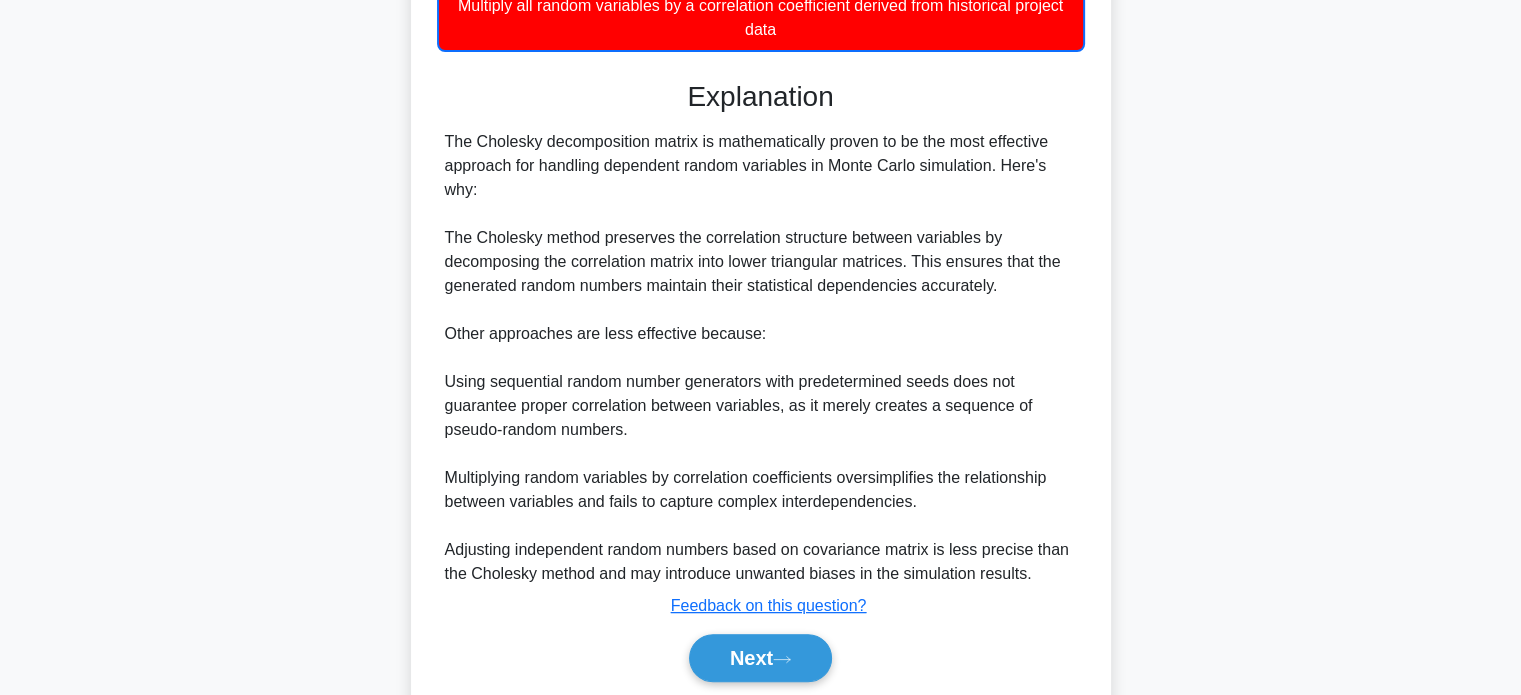 scroll, scrollTop: 610, scrollLeft: 0, axis: vertical 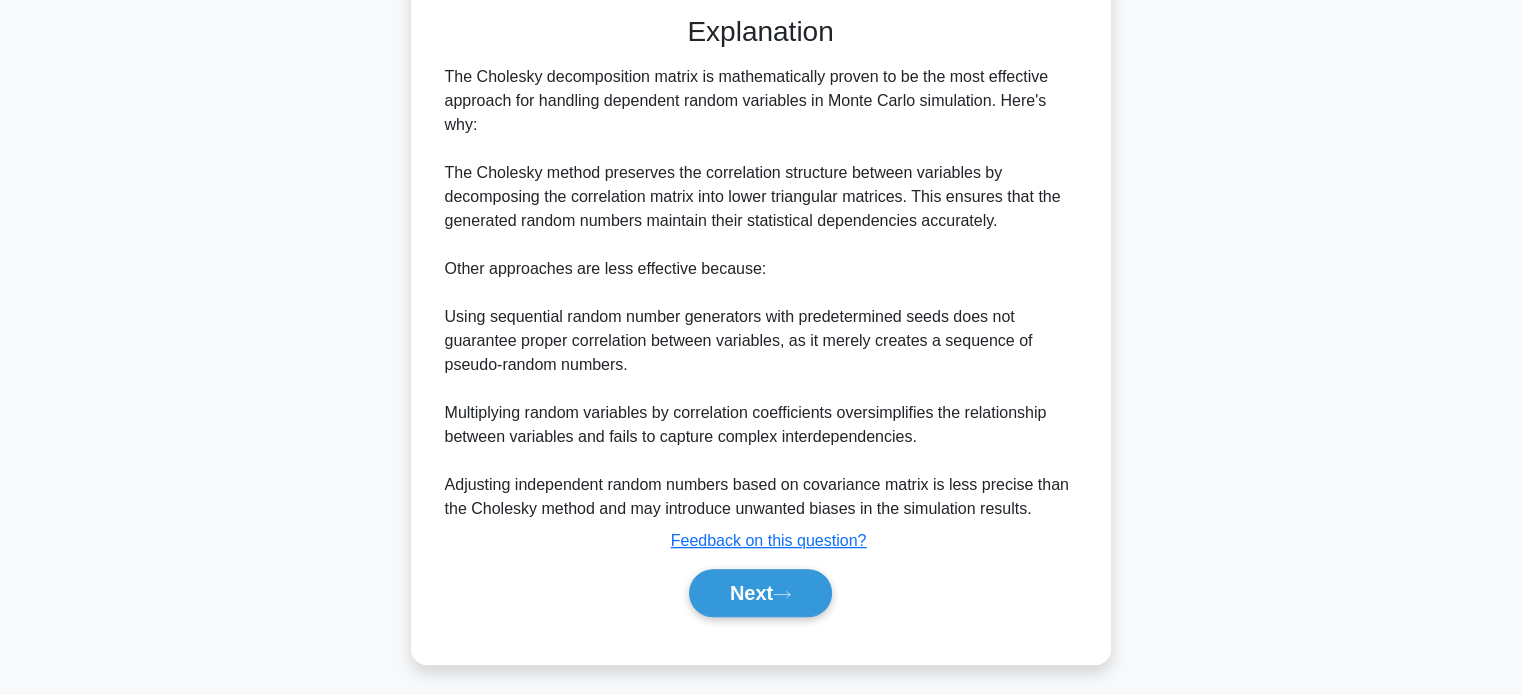 click on "Next" at bounding box center (760, 593) 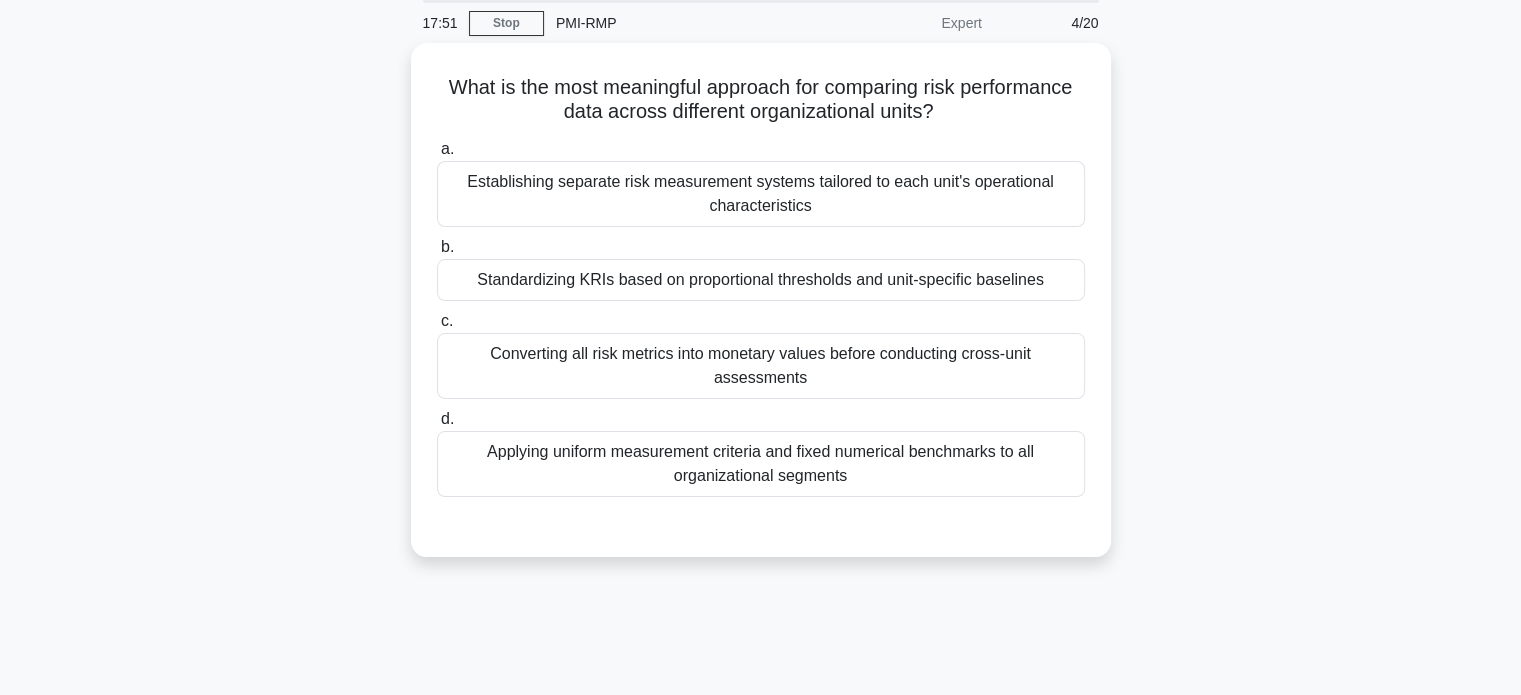 scroll, scrollTop: 48, scrollLeft: 0, axis: vertical 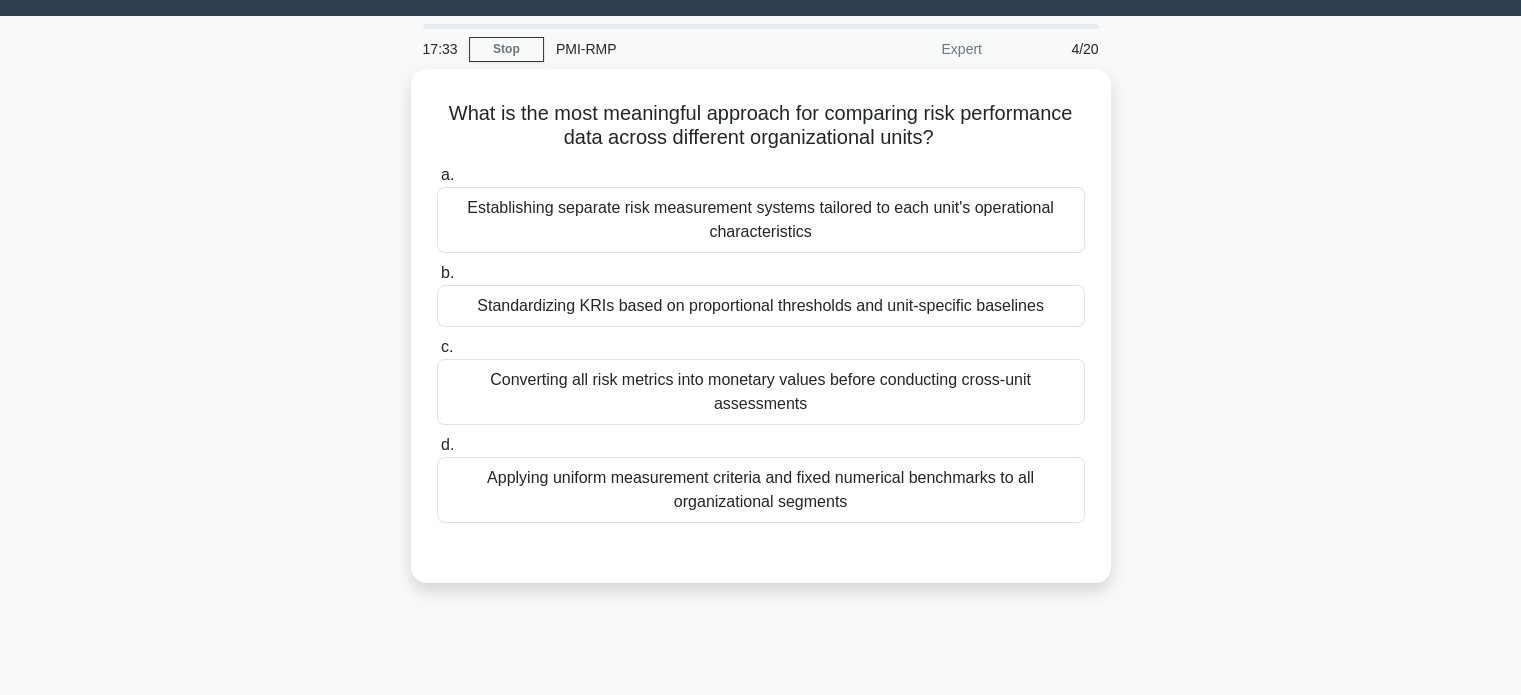 click on "Applying uniform measurement criteria and fixed numerical benchmarks to all organizational segments" at bounding box center [761, 490] 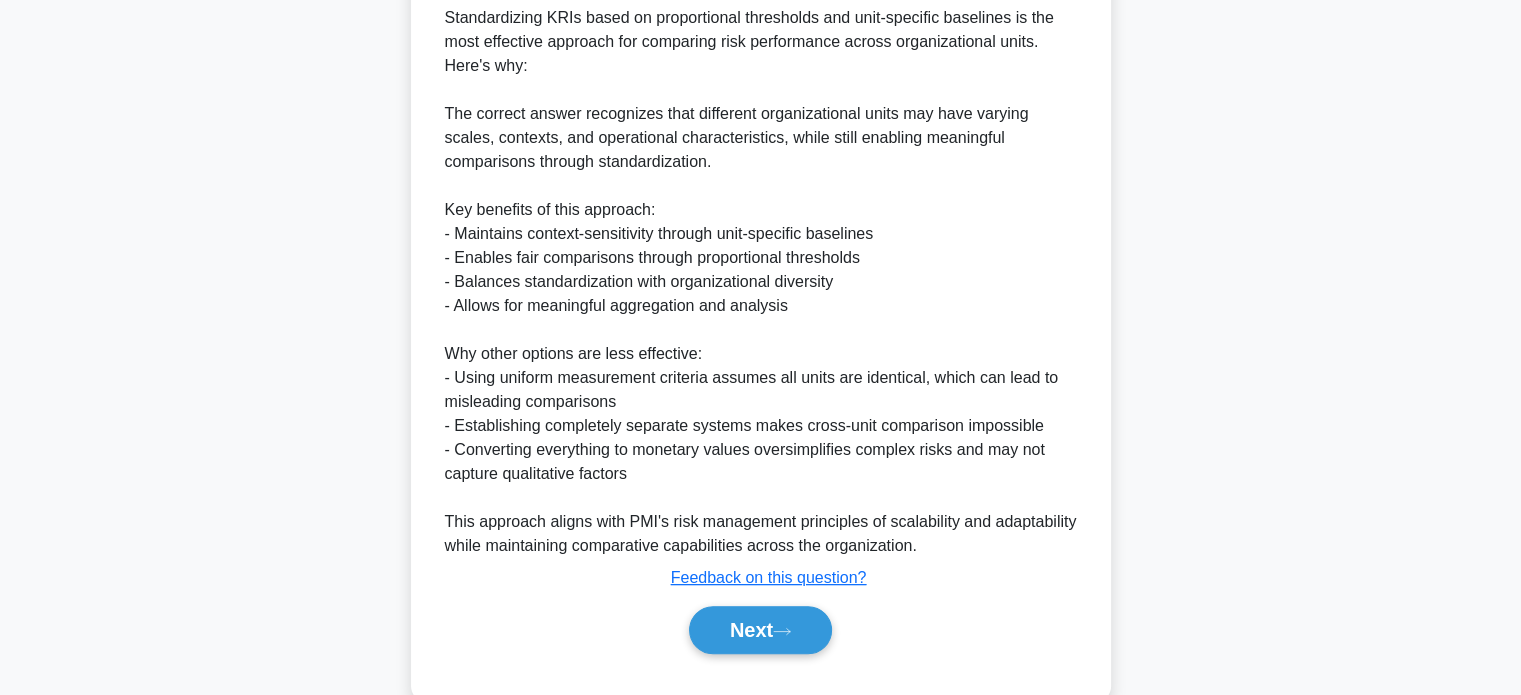 scroll, scrollTop: 682, scrollLeft: 0, axis: vertical 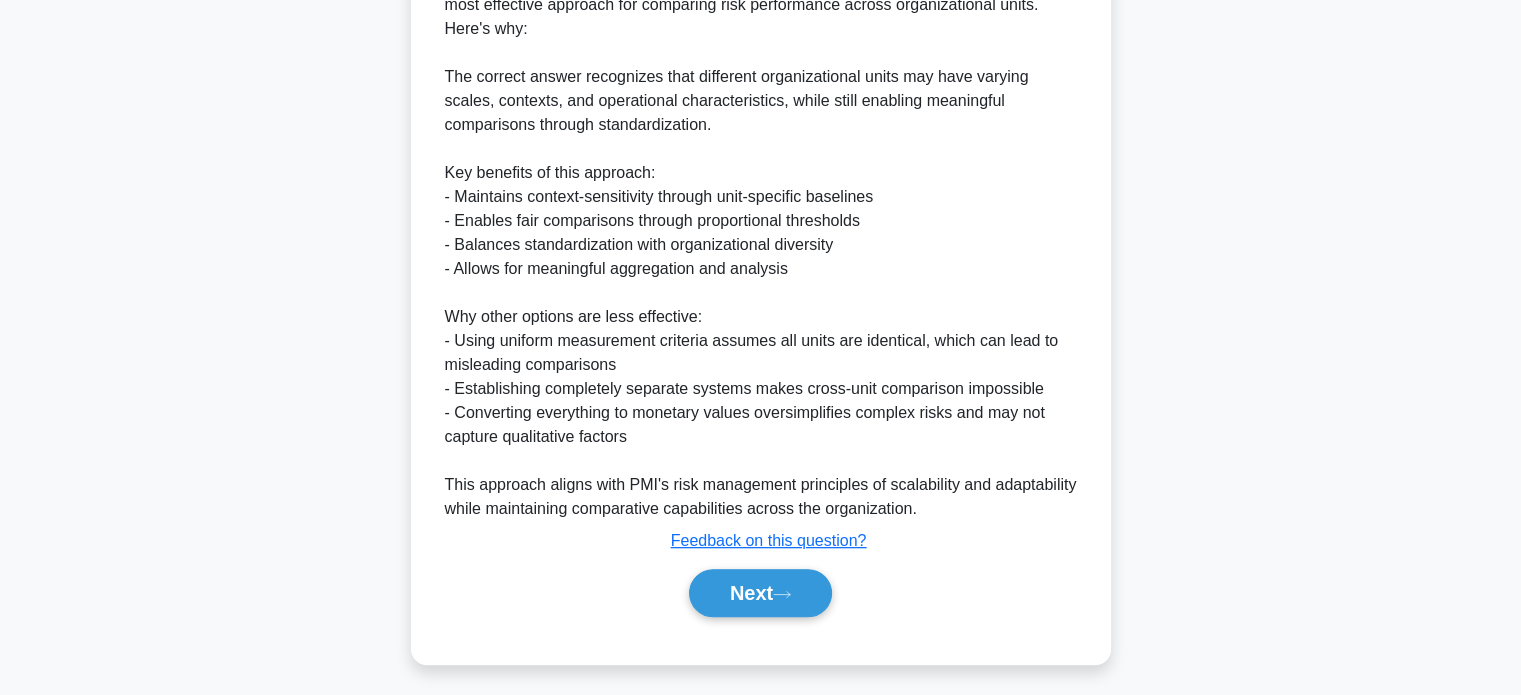 click on "Next" at bounding box center [760, 593] 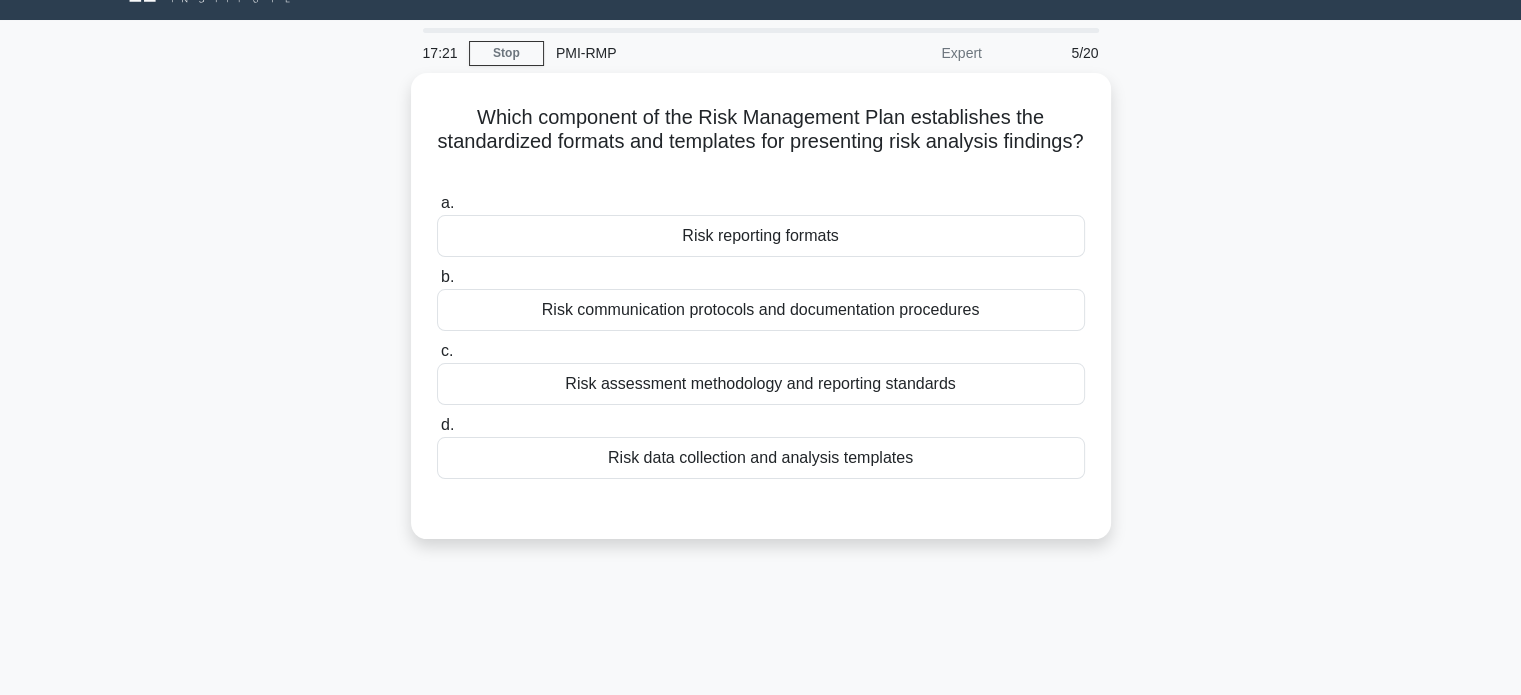 scroll, scrollTop: 38, scrollLeft: 0, axis: vertical 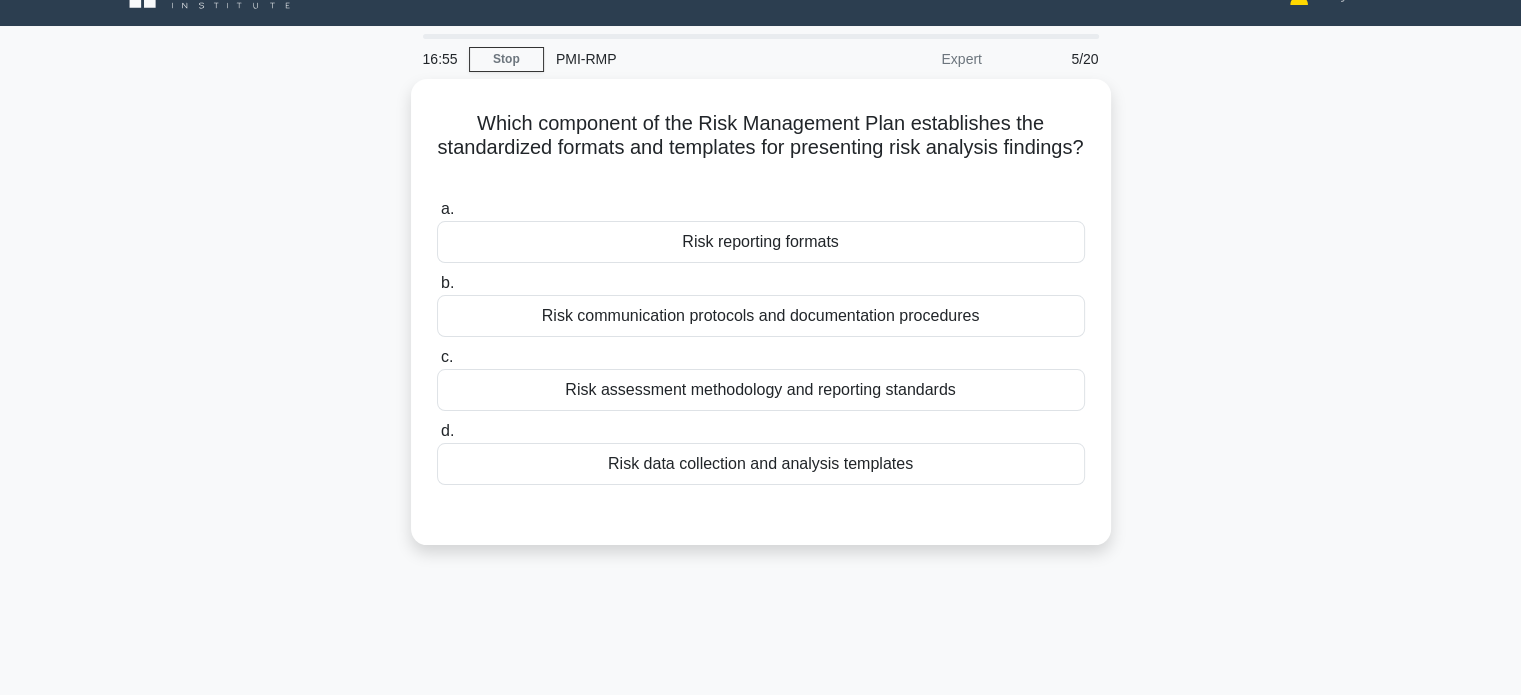 click on "Risk assessment methodology and reporting standards" at bounding box center [761, 390] 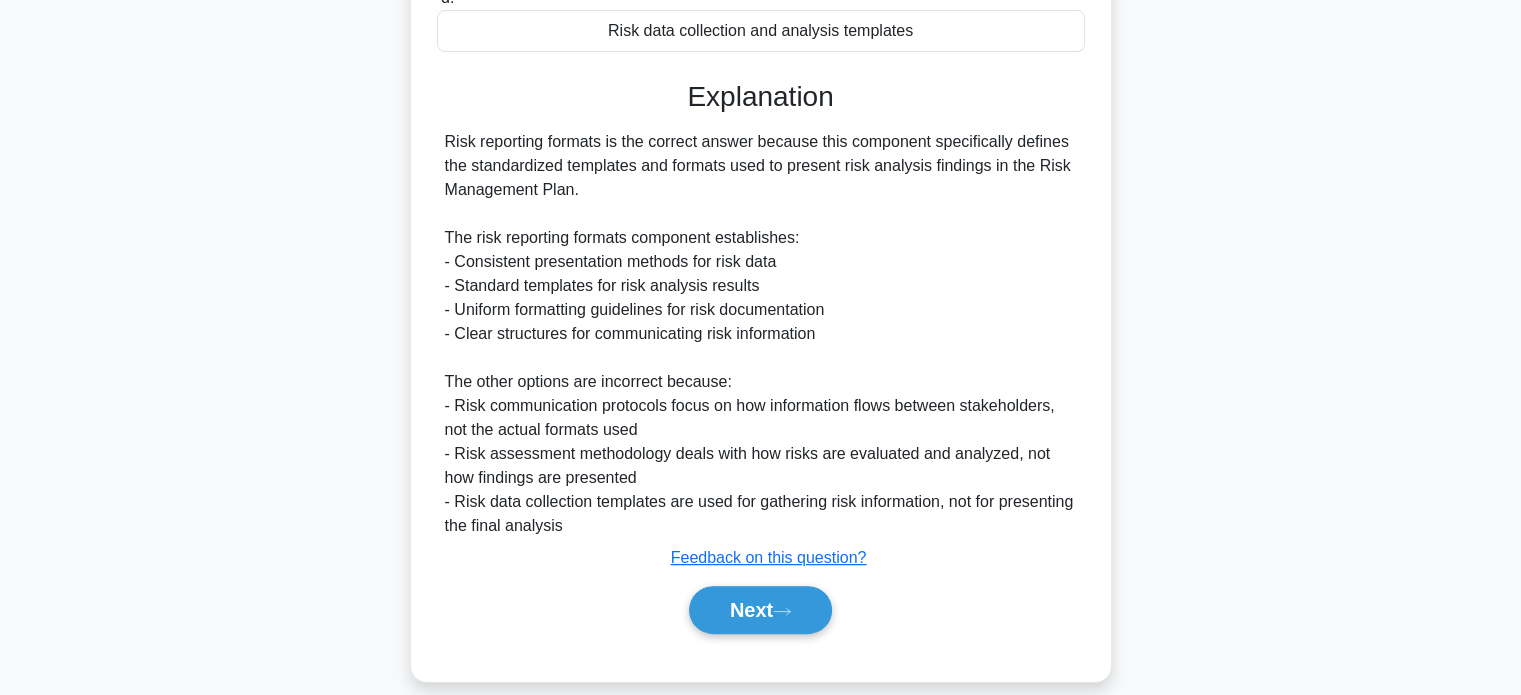 click on "Next" at bounding box center (760, 610) 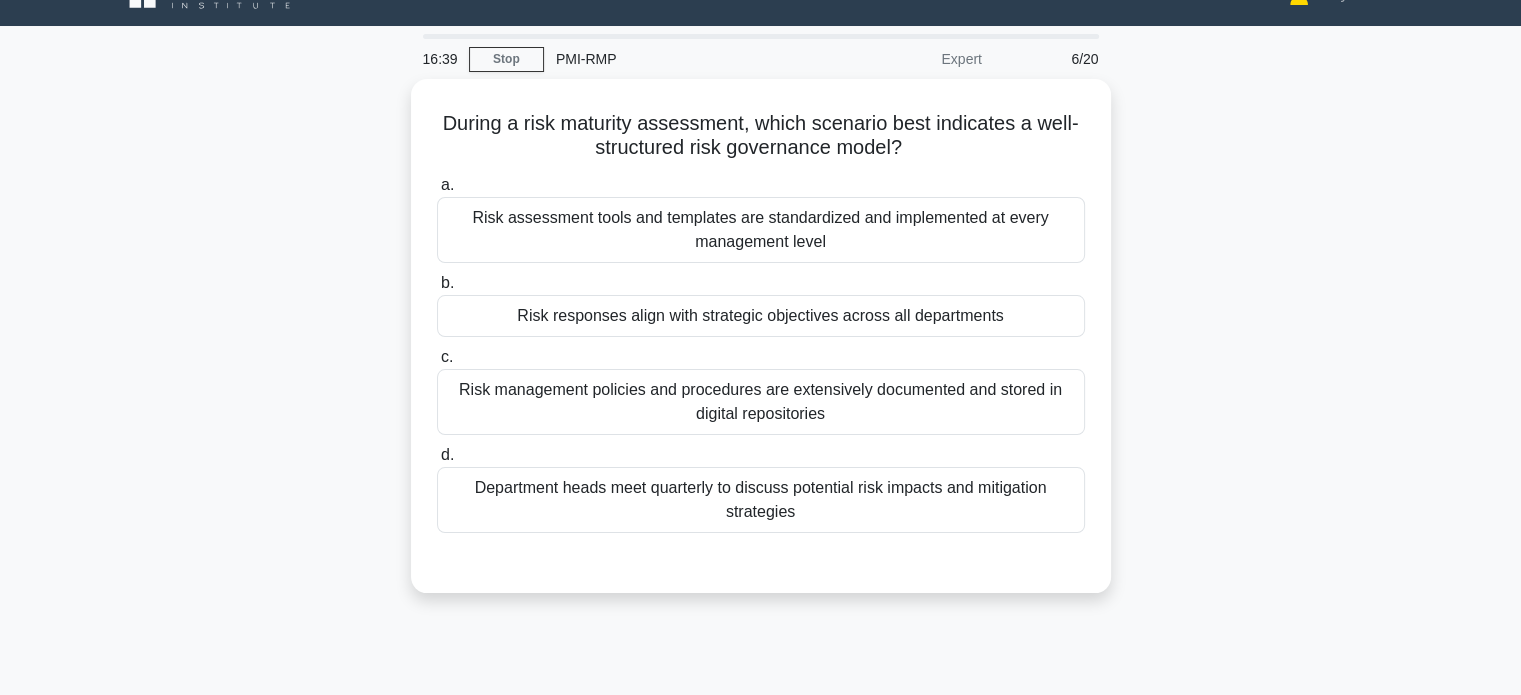 scroll, scrollTop: 0, scrollLeft: 0, axis: both 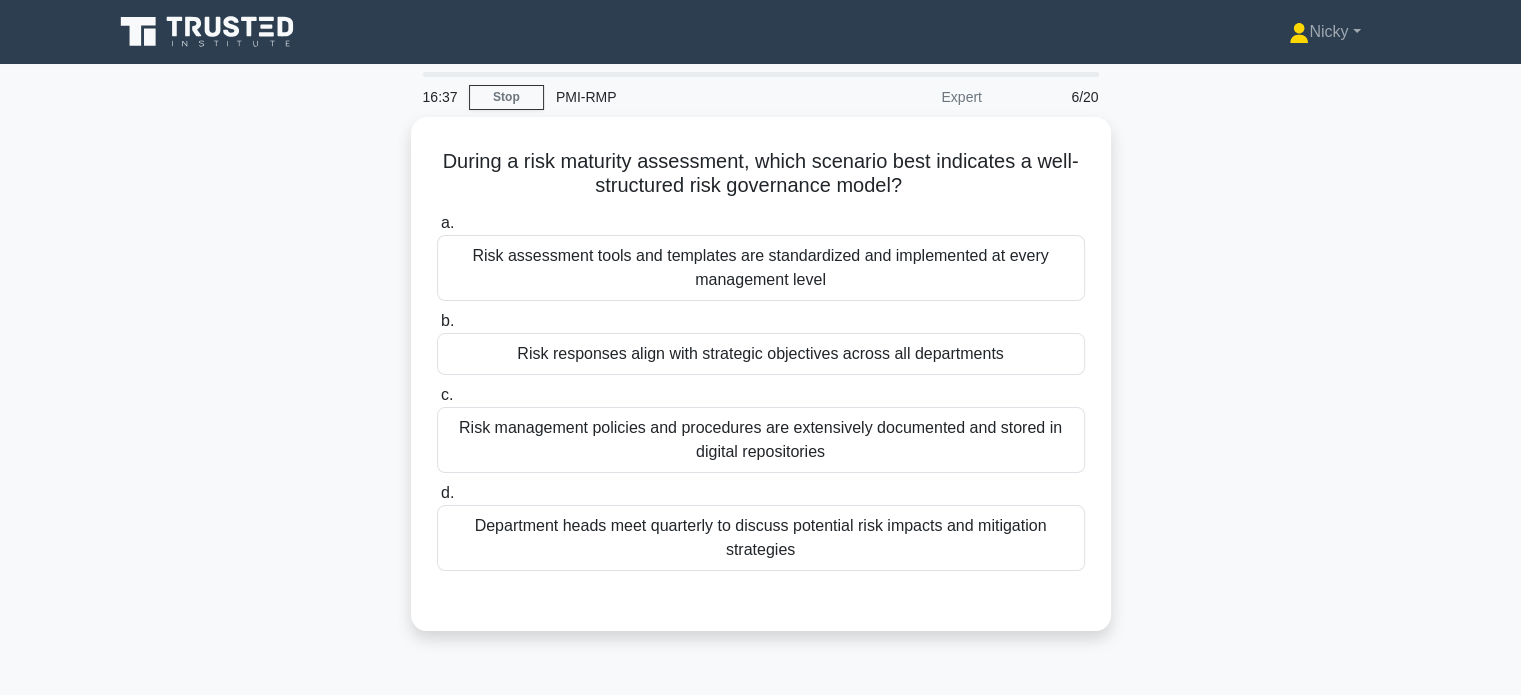 click on "During a risk maturity assessment, which scenario best indicates a well-structured risk governance model?
.spinner_0XTQ{transform-origin:center;animation:spinner_y6GP .75s linear infinite}@keyframes spinner_y6GP{100%{transform:rotate(360deg)}}
a.
Risk assessment tools and templates are standardized and implemented at every management level
b. c. d." at bounding box center (761, 374) 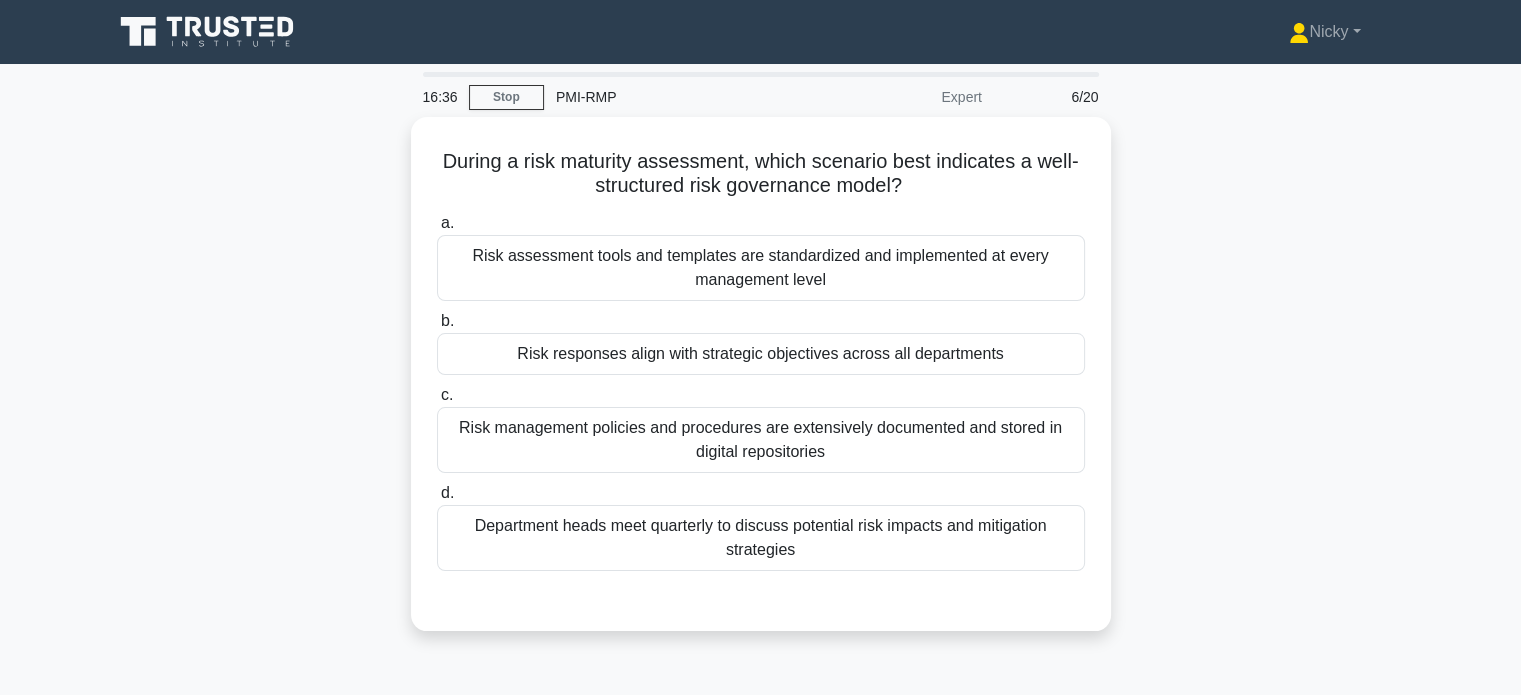 click on "Stop" at bounding box center [506, 97] 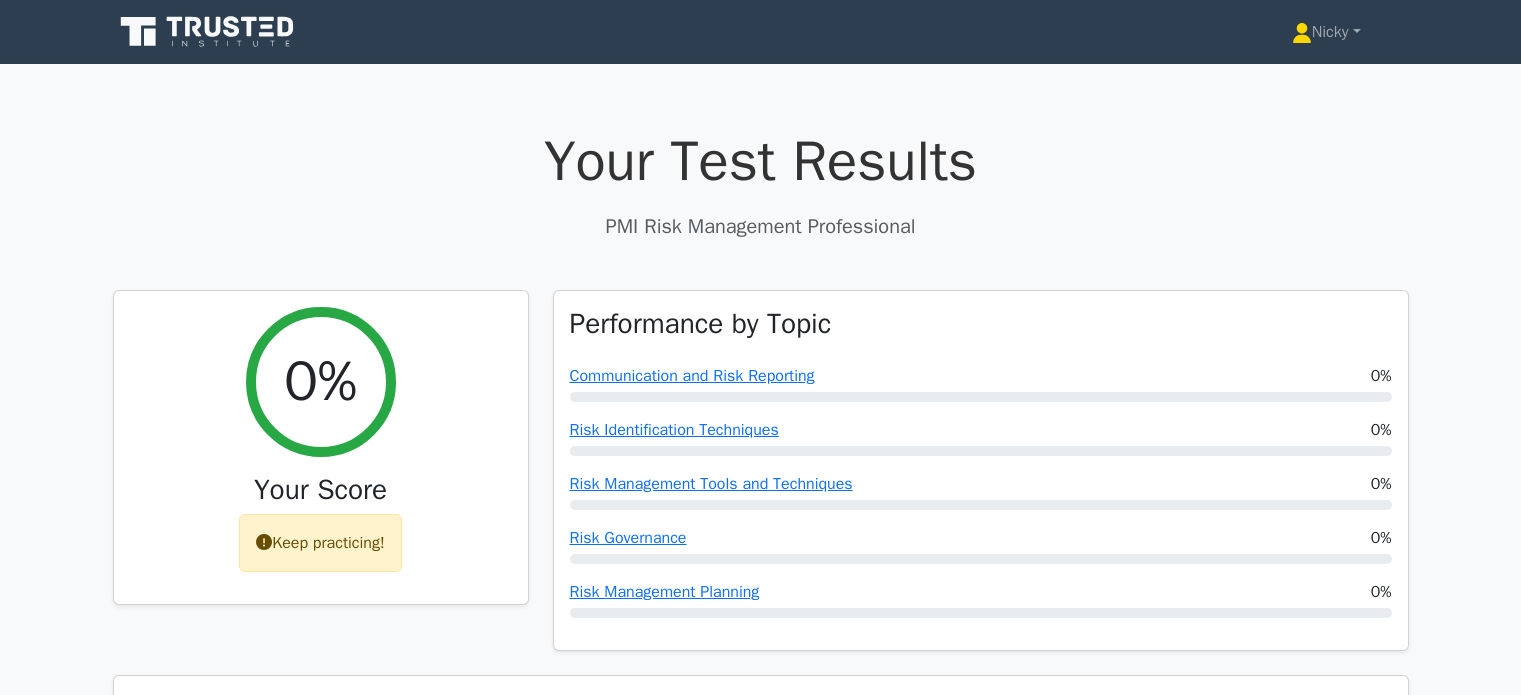 scroll, scrollTop: 0, scrollLeft: 0, axis: both 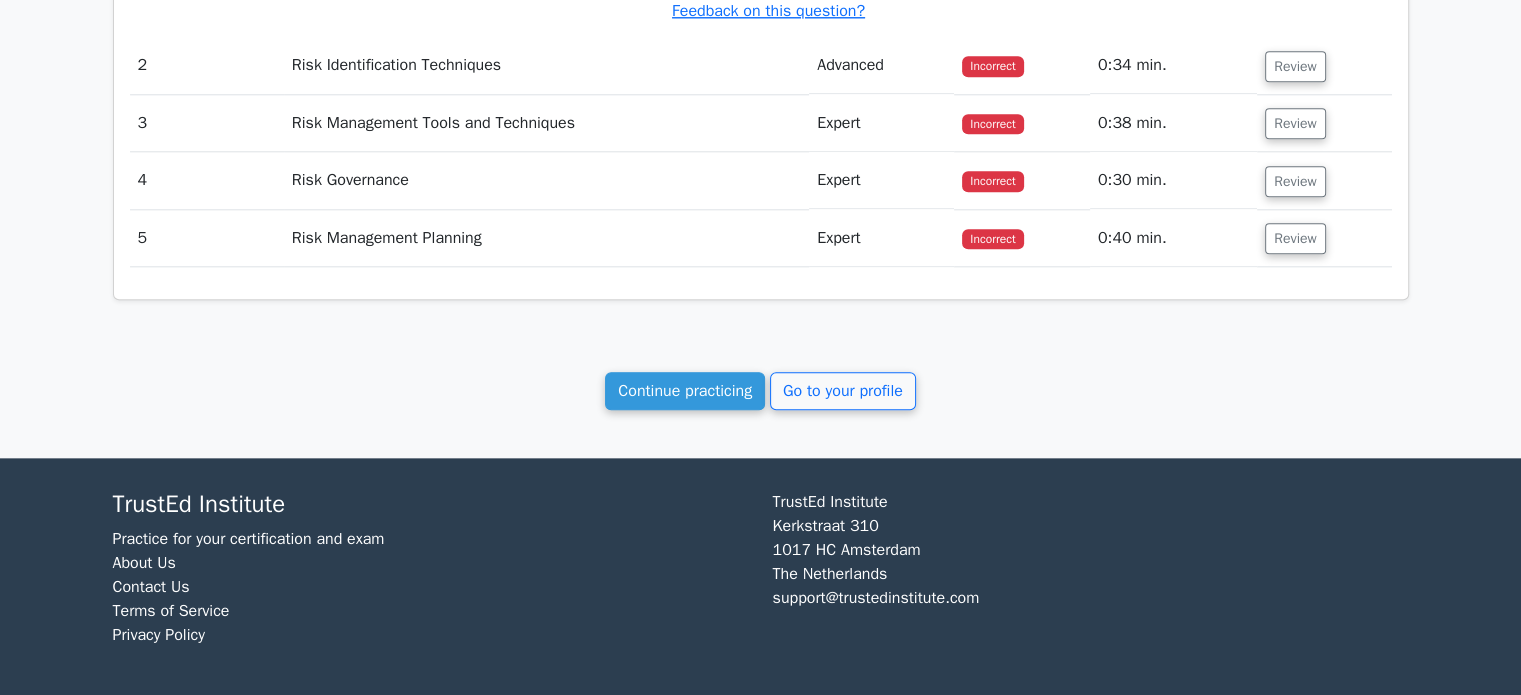 click on "Continue practicing" at bounding box center (685, 391) 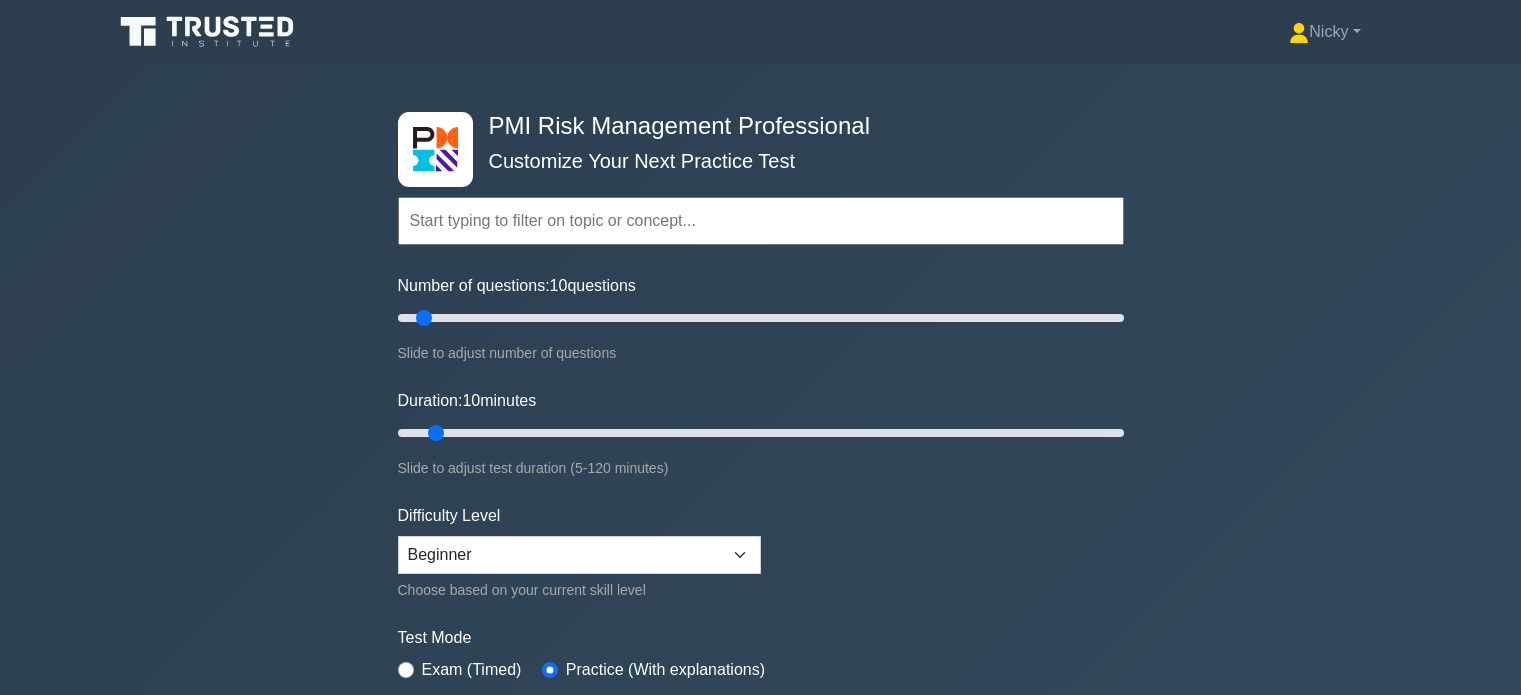 scroll, scrollTop: 0, scrollLeft: 0, axis: both 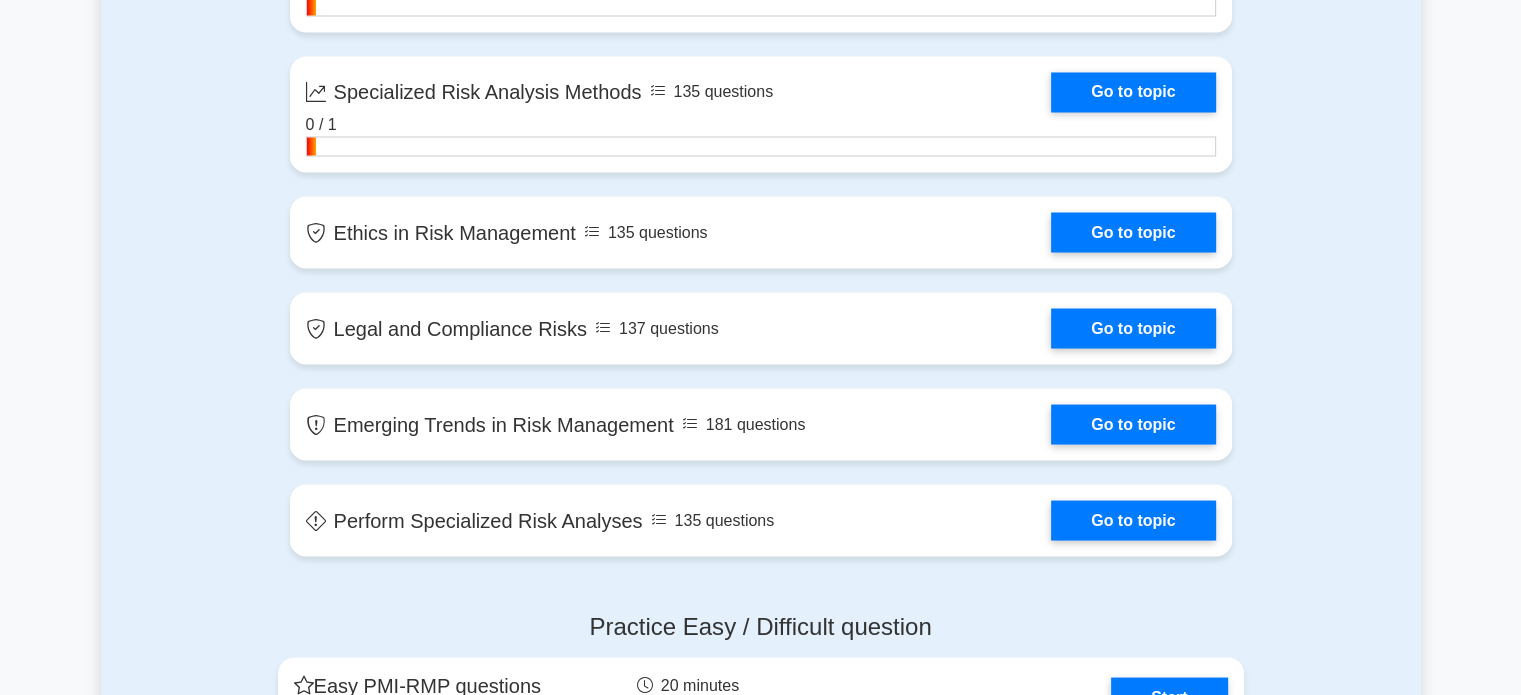 click on "Go to topic" at bounding box center (1133, 232) 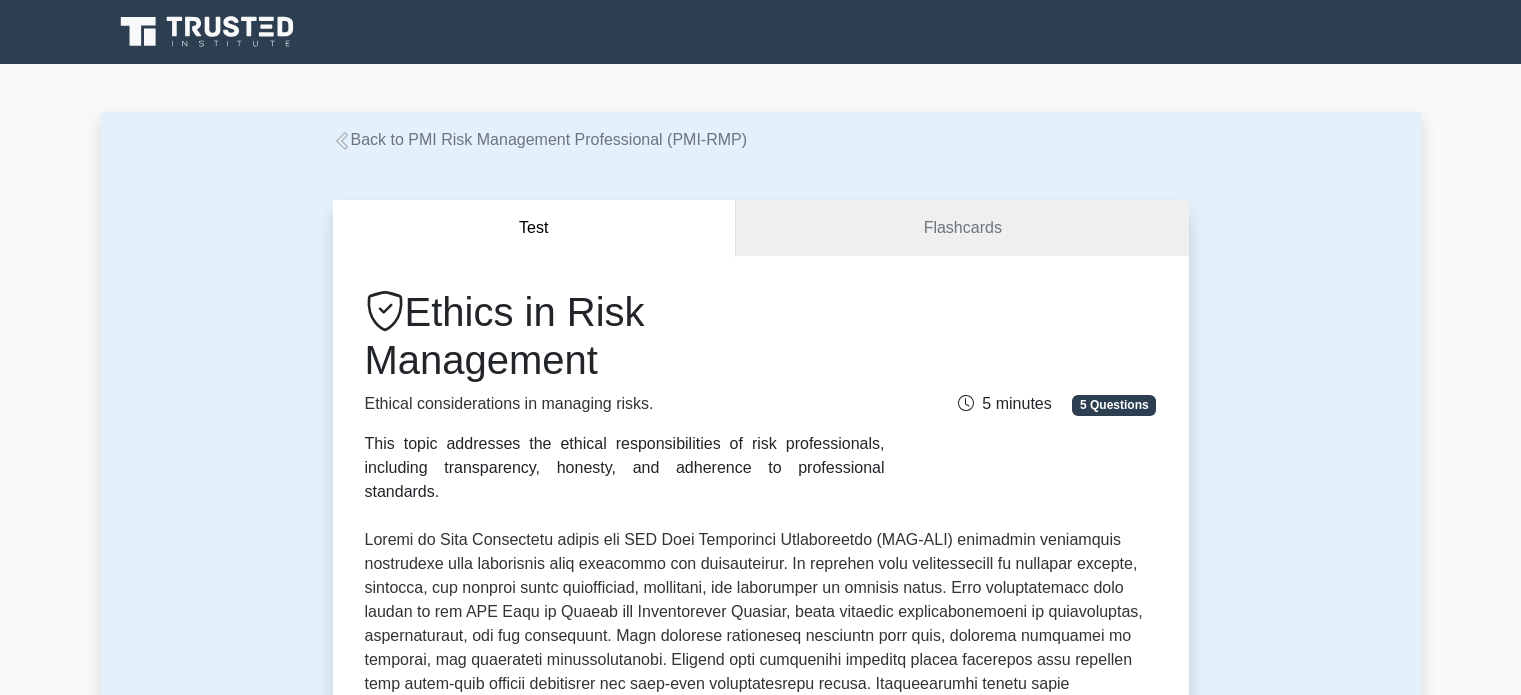 scroll, scrollTop: 0, scrollLeft: 0, axis: both 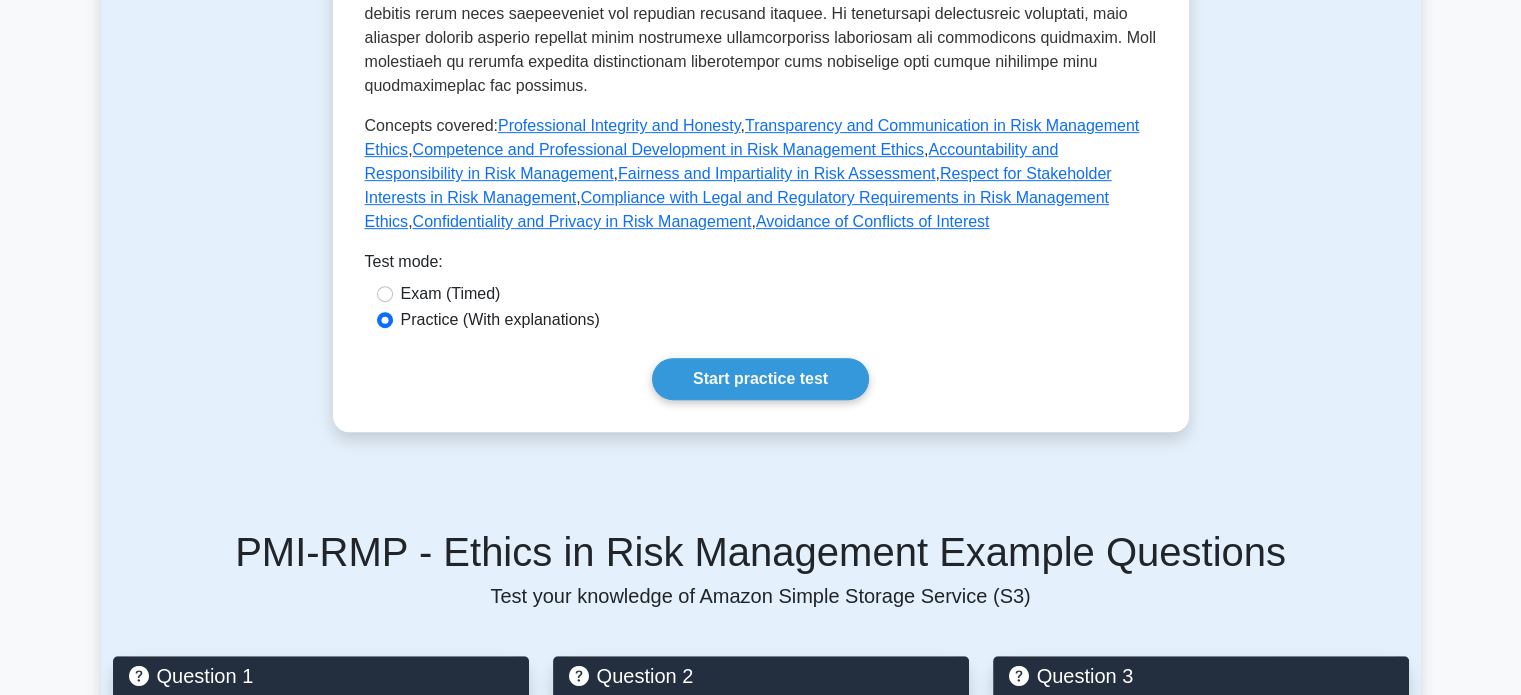 click on "Start practice test" at bounding box center (760, 379) 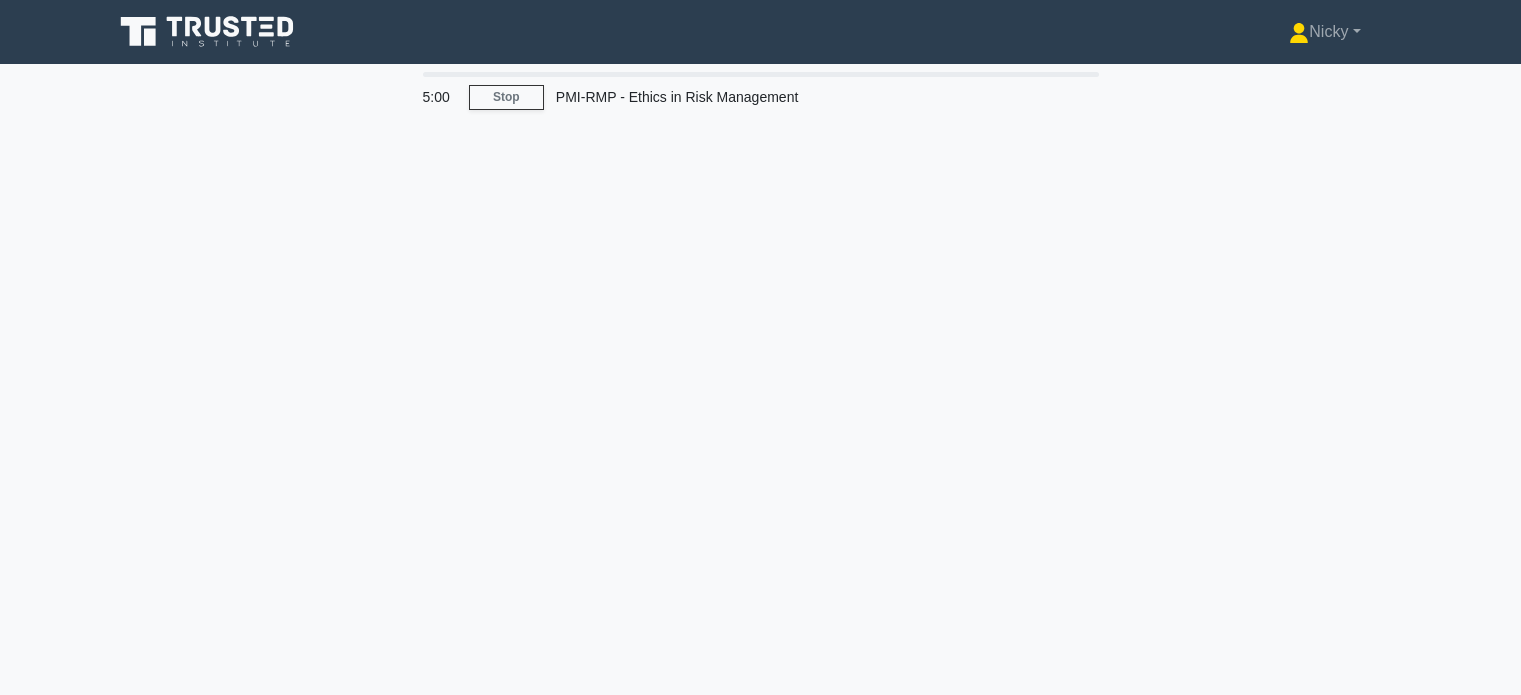 scroll, scrollTop: 0, scrollLeft: 0, axis: both 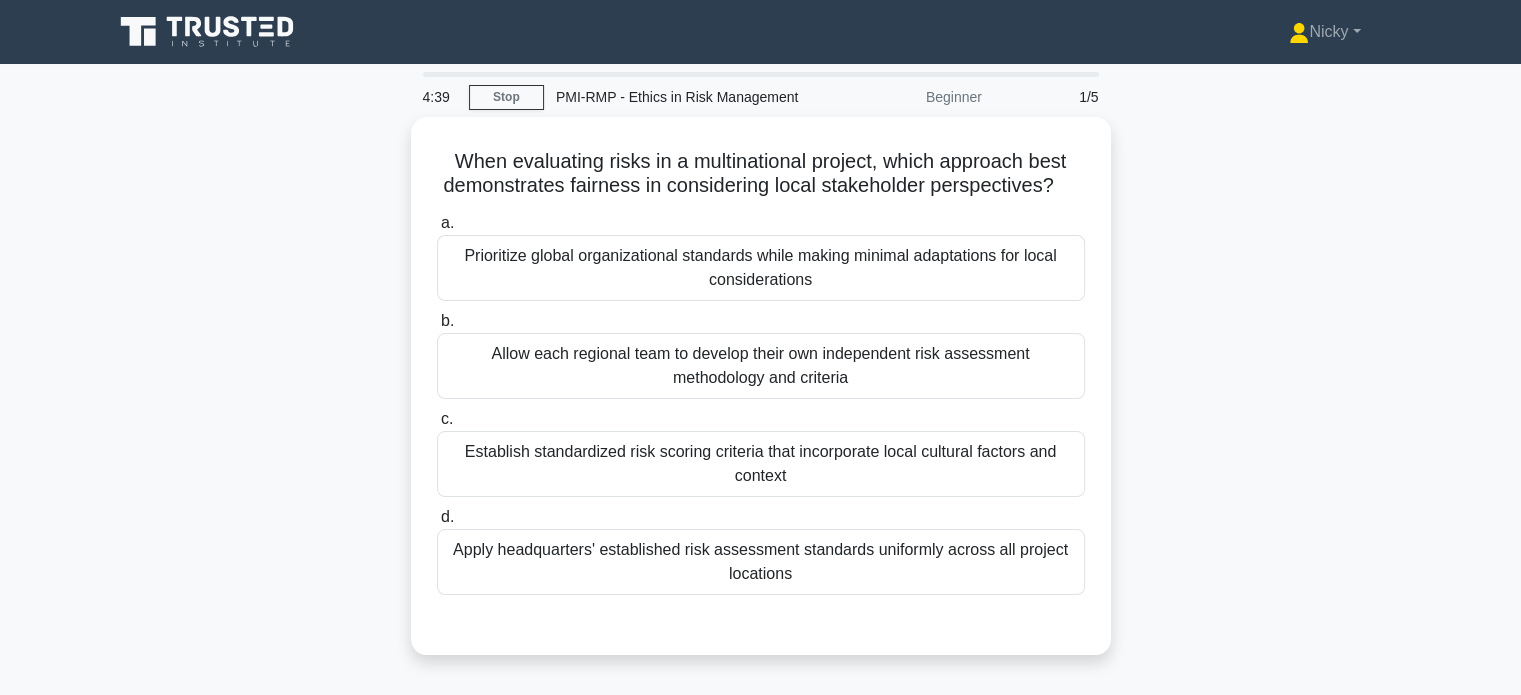 click on "Establish standardized risk scoring criteria that incorporate local cultural factors and context" at bounding box center [761, 464] 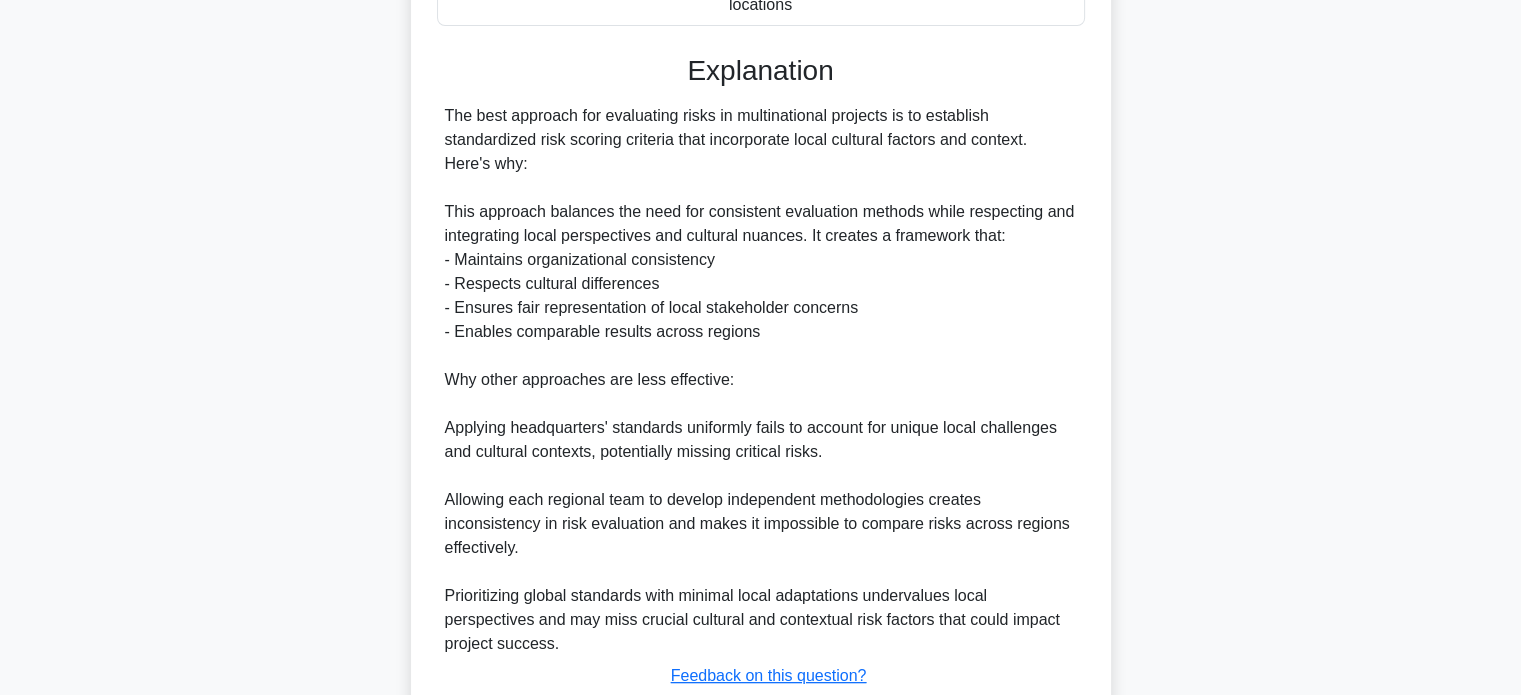 scroll, scrollTop: 704, scrollLeft: 0, axis: vertical 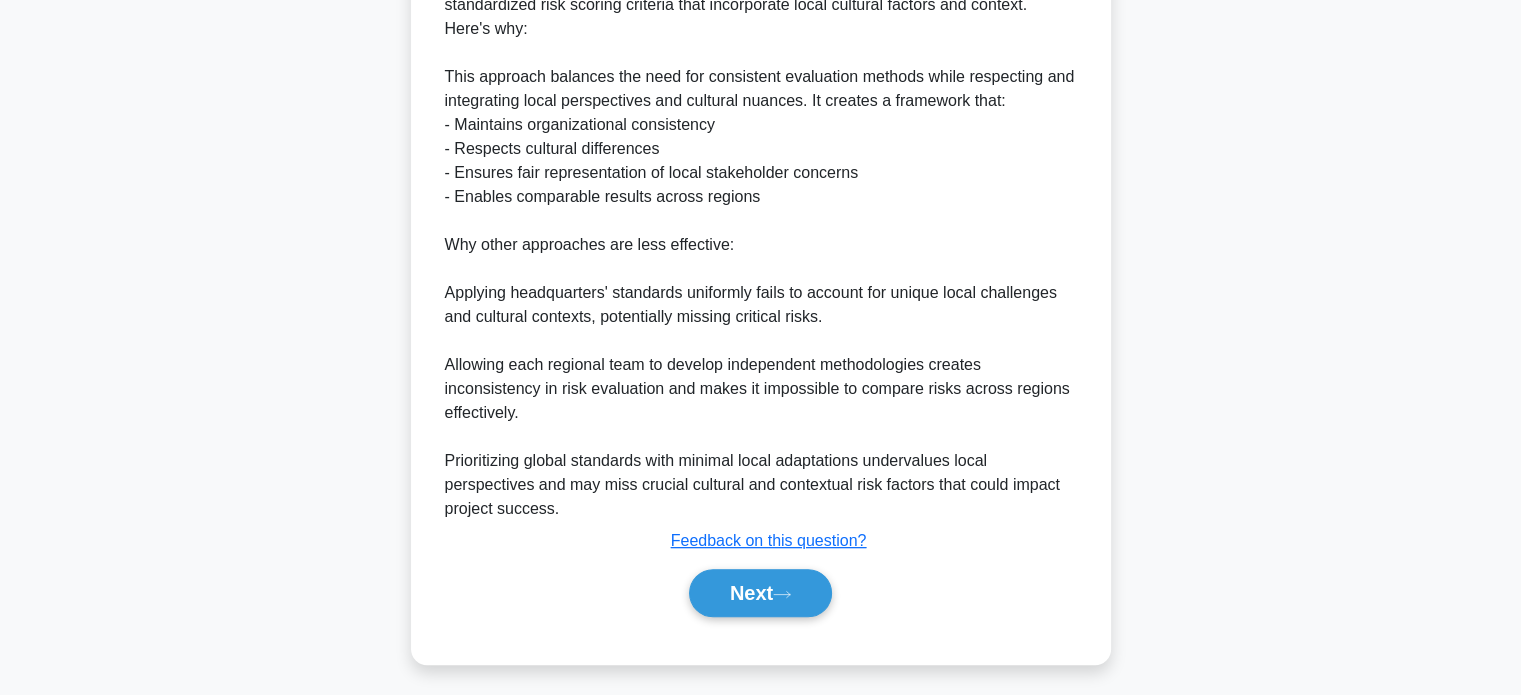 click 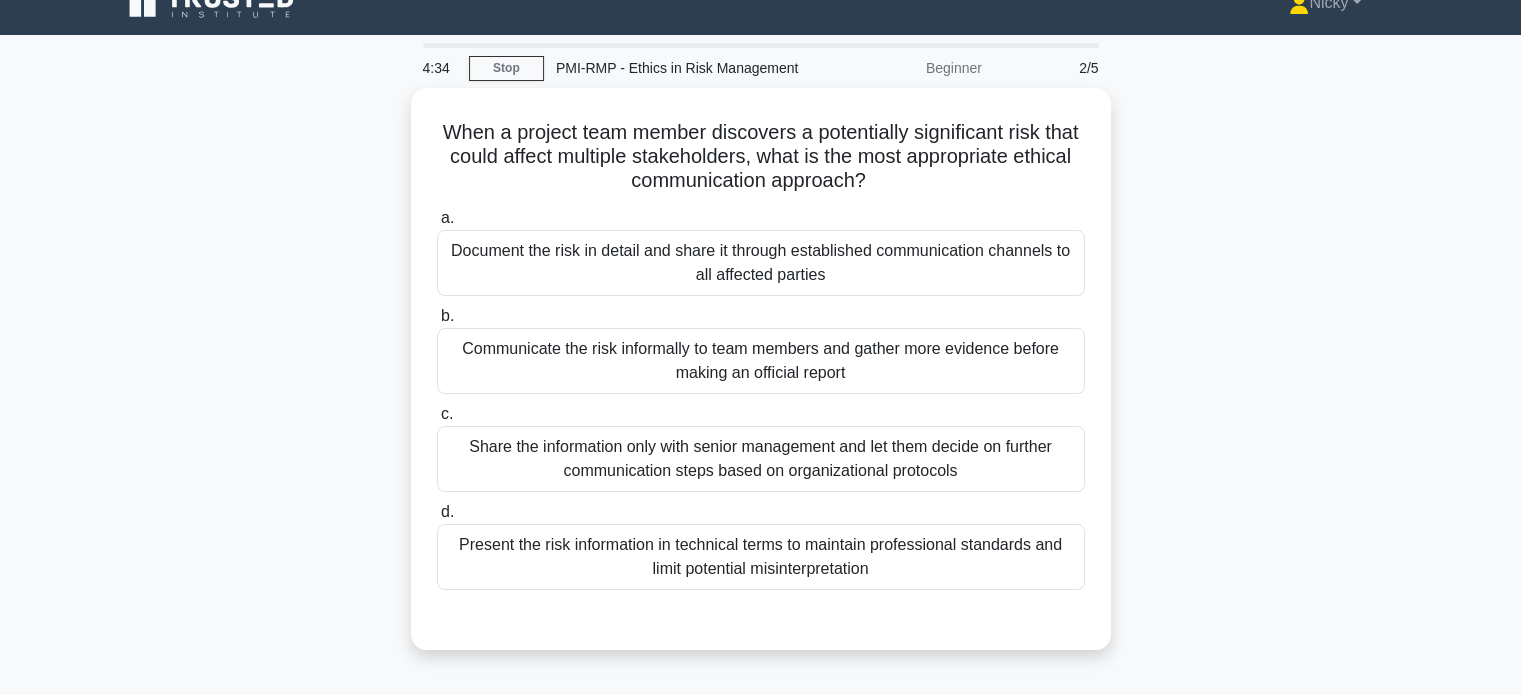 scroll, scrollTop: 36, scrollLeft: 0, axis: vertical 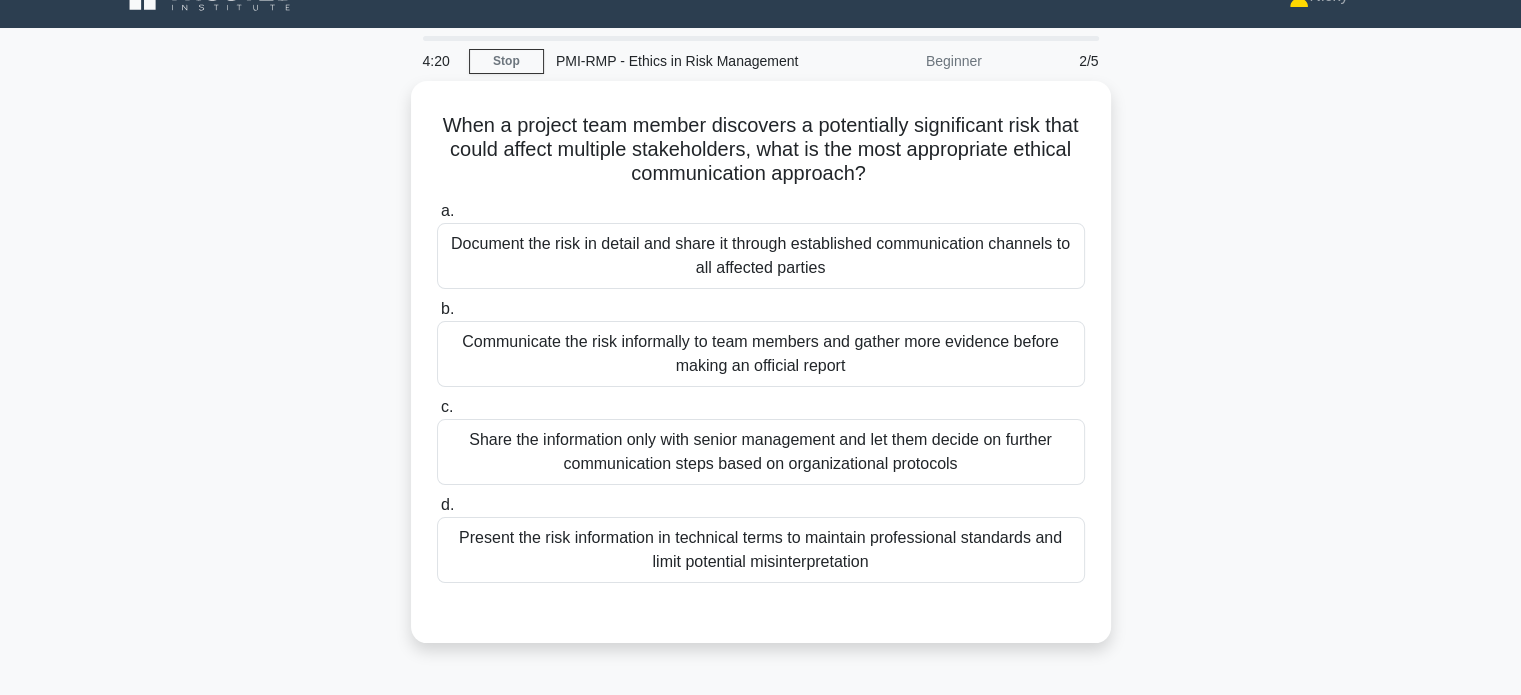 click on "Document the risk in detail and share it through established communication channels to all affected parties" at bounding box center [761, 256] 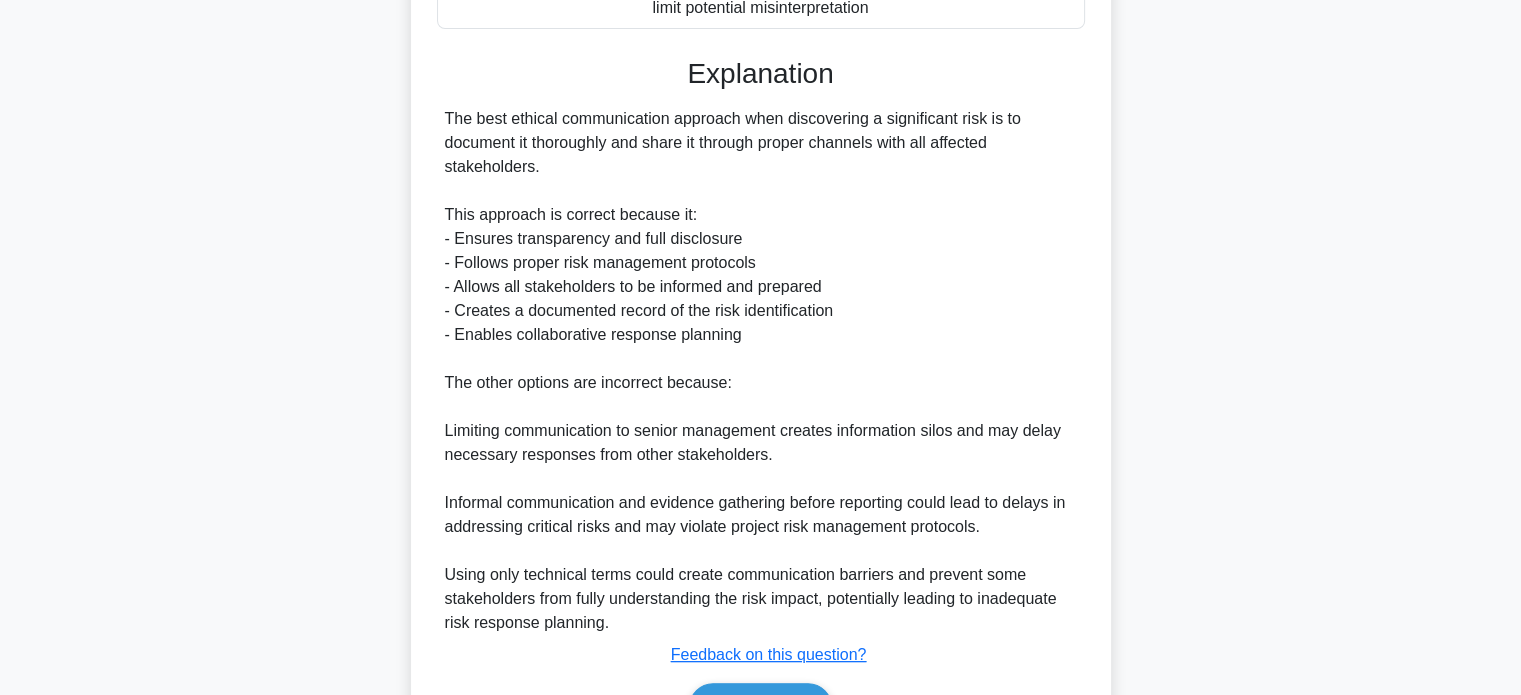 scroll, scrollTop: 704, scrollLeft: 0, axis: vertical 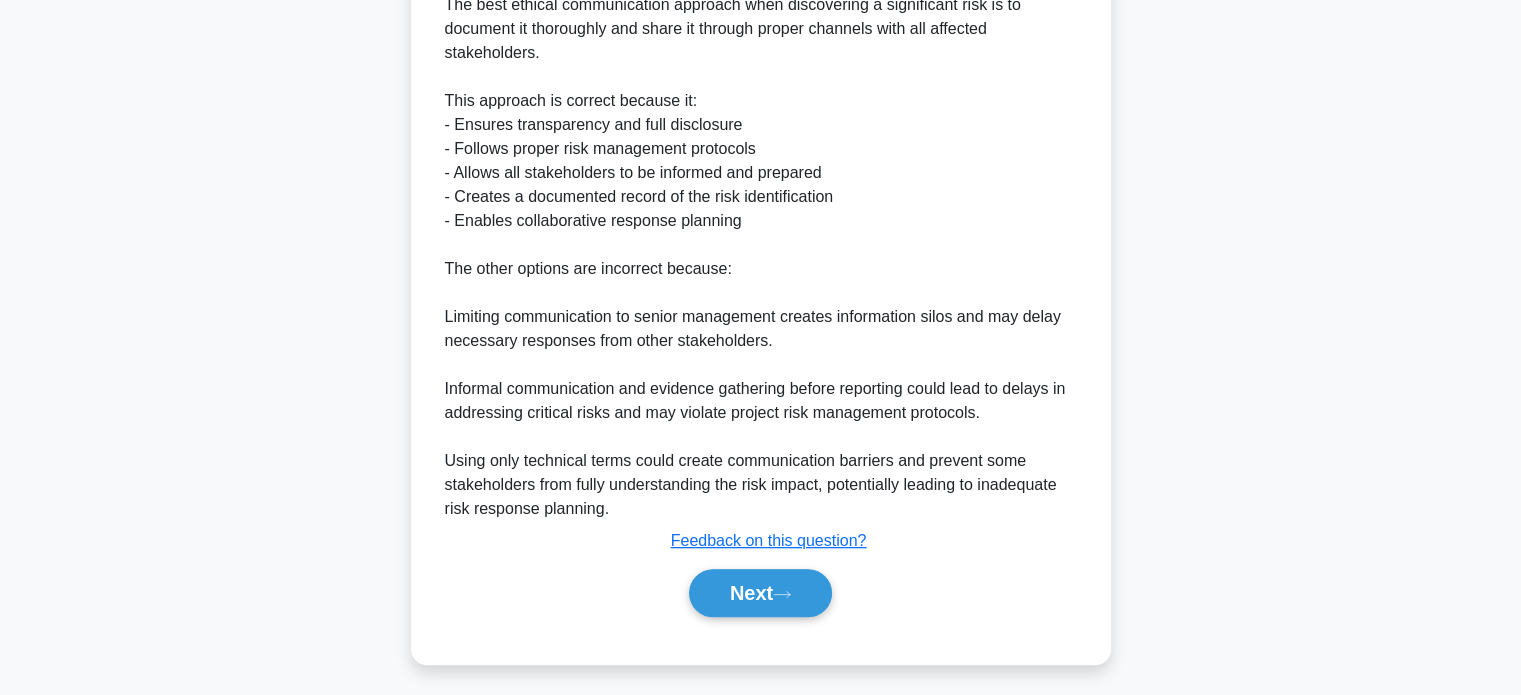 click on "Next" at bounding box center [760, 593] 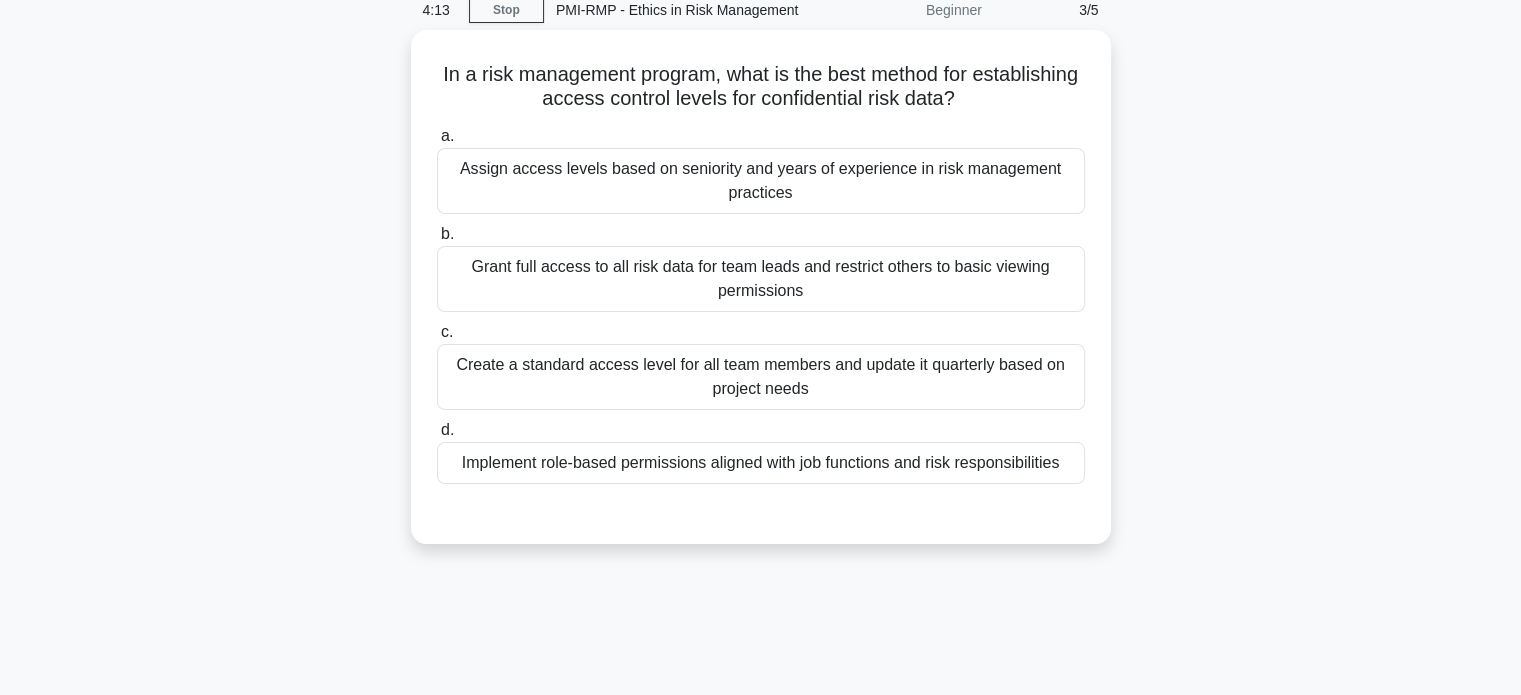 scroll, scrollTop: 86, scrollLeft: 0, axis: vertical 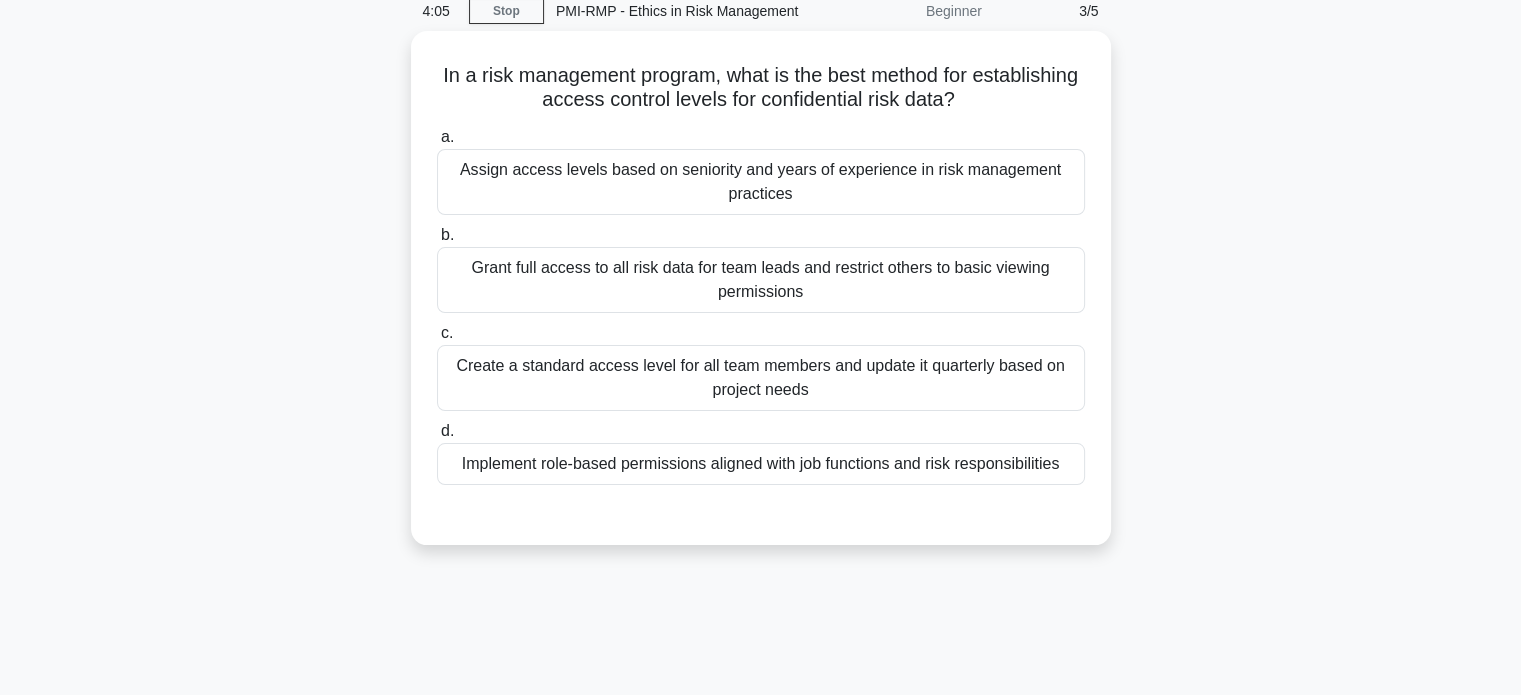 click on "Implement role-based permissions aligned with job functions and risk responsibilities" at bounding box center (761, 464) 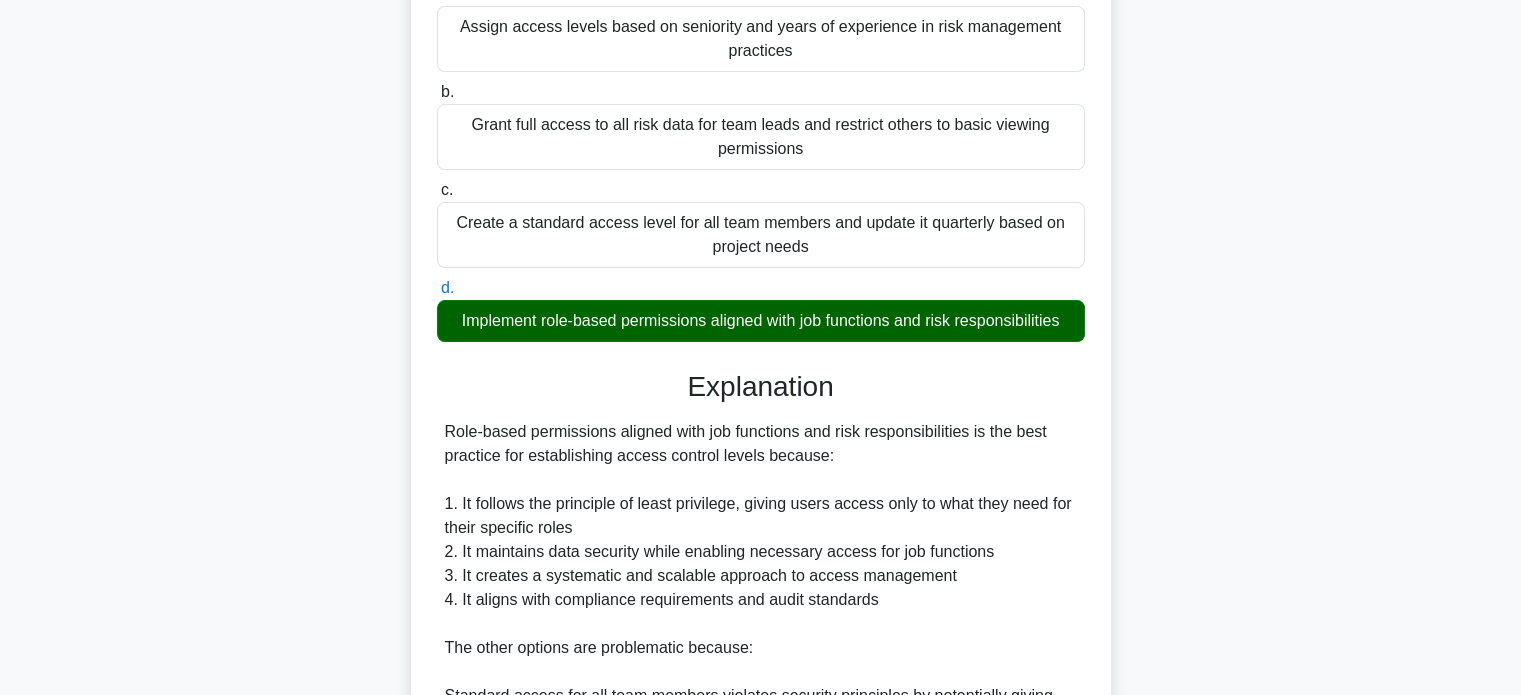 scroll, scrollTop: 584, scrollLeft: 0, axis: vertical 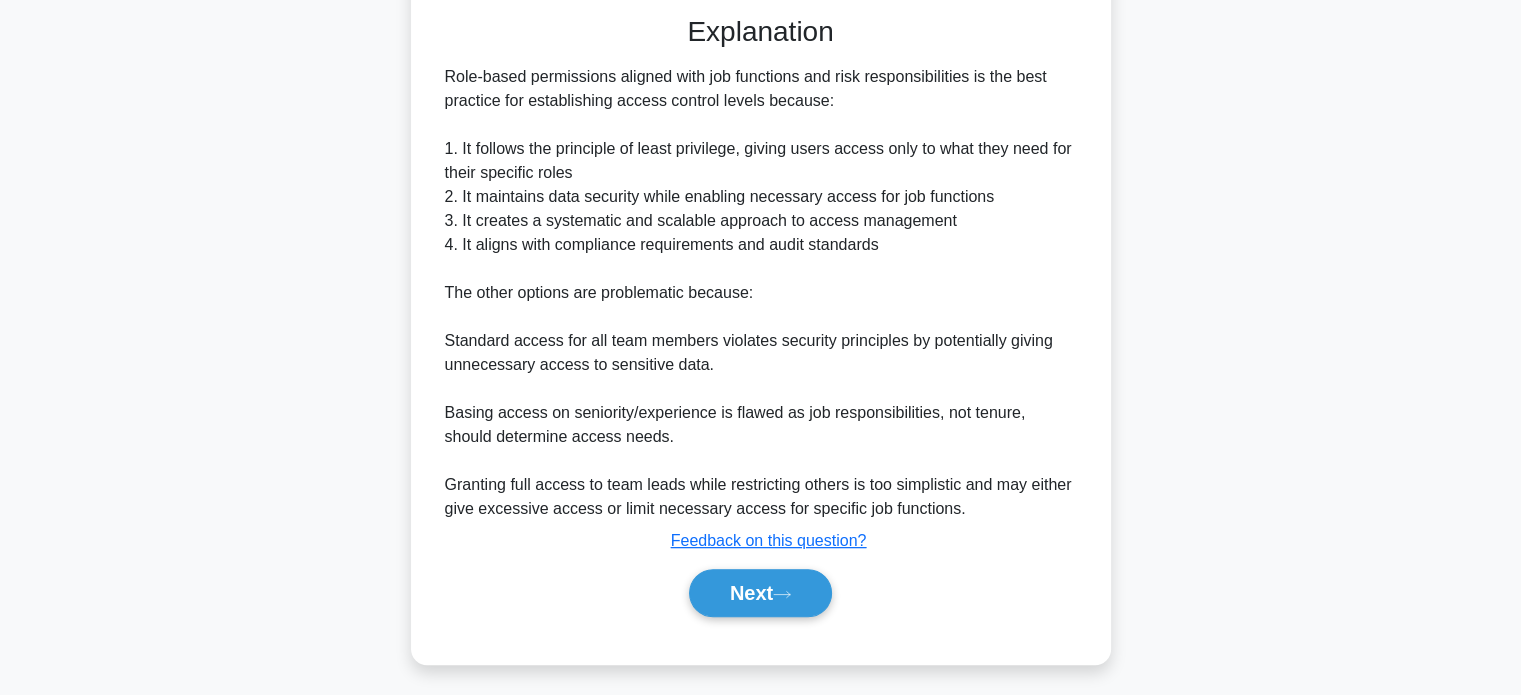 click on "Next" at bounding box center (760, 593) 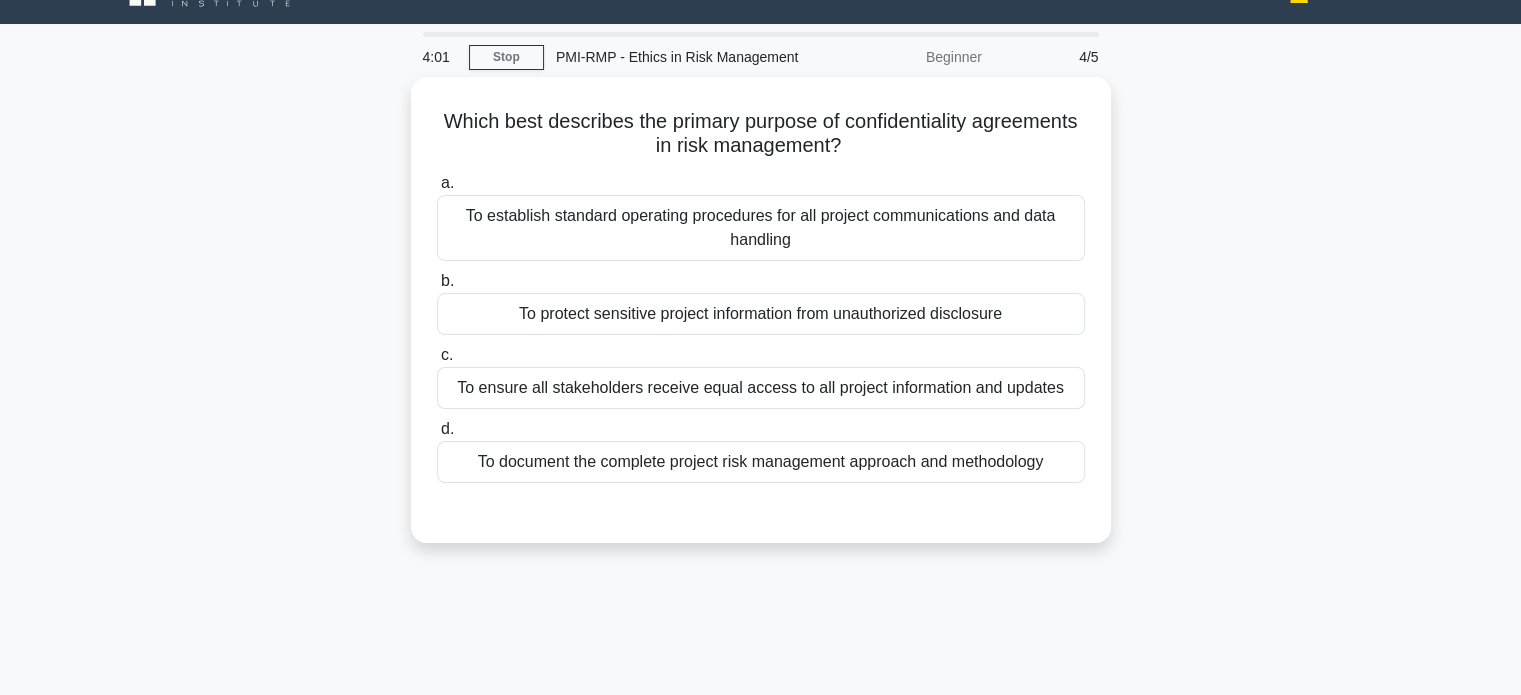 scroll, scrollTop: 34, scrollLeft: 0, axis: vertical 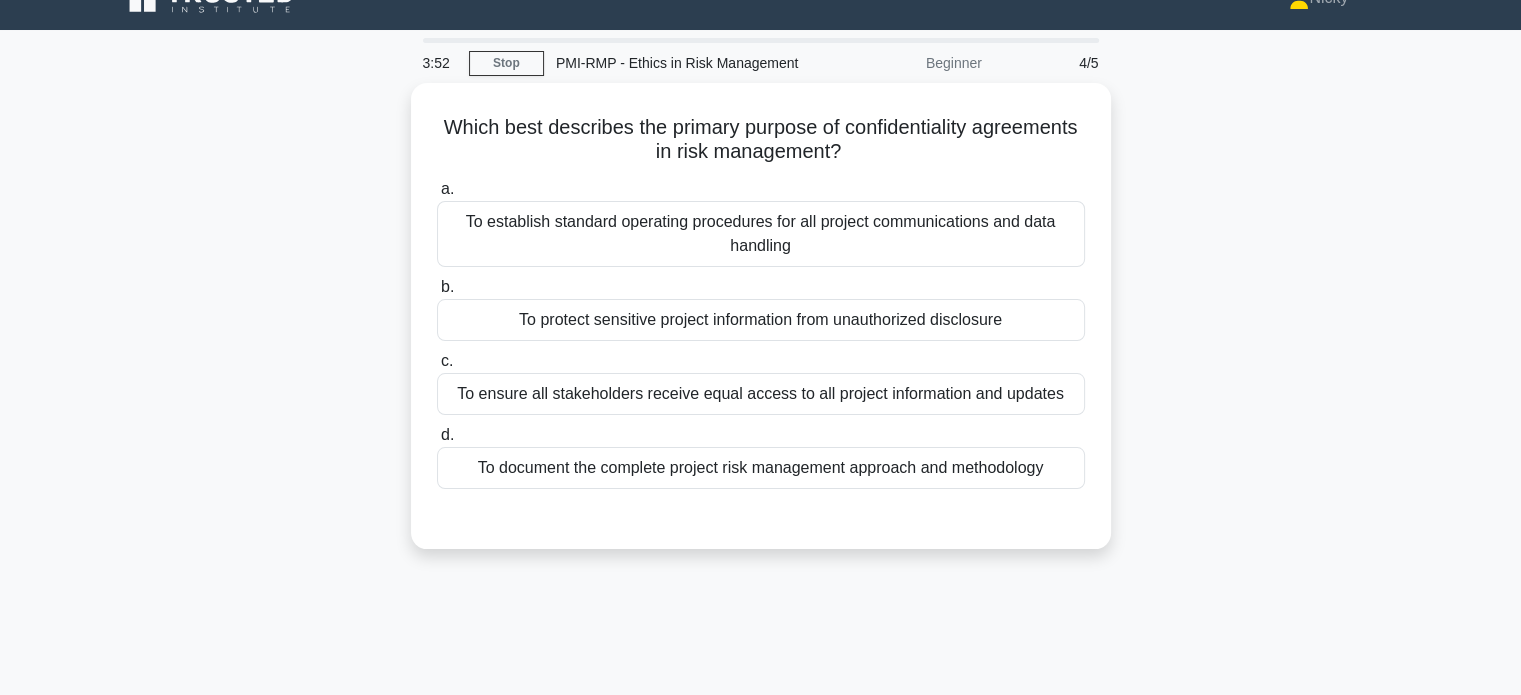 click on "To protect sensitive project information from unauthorized disclosure" at bounding box center (761, 320) 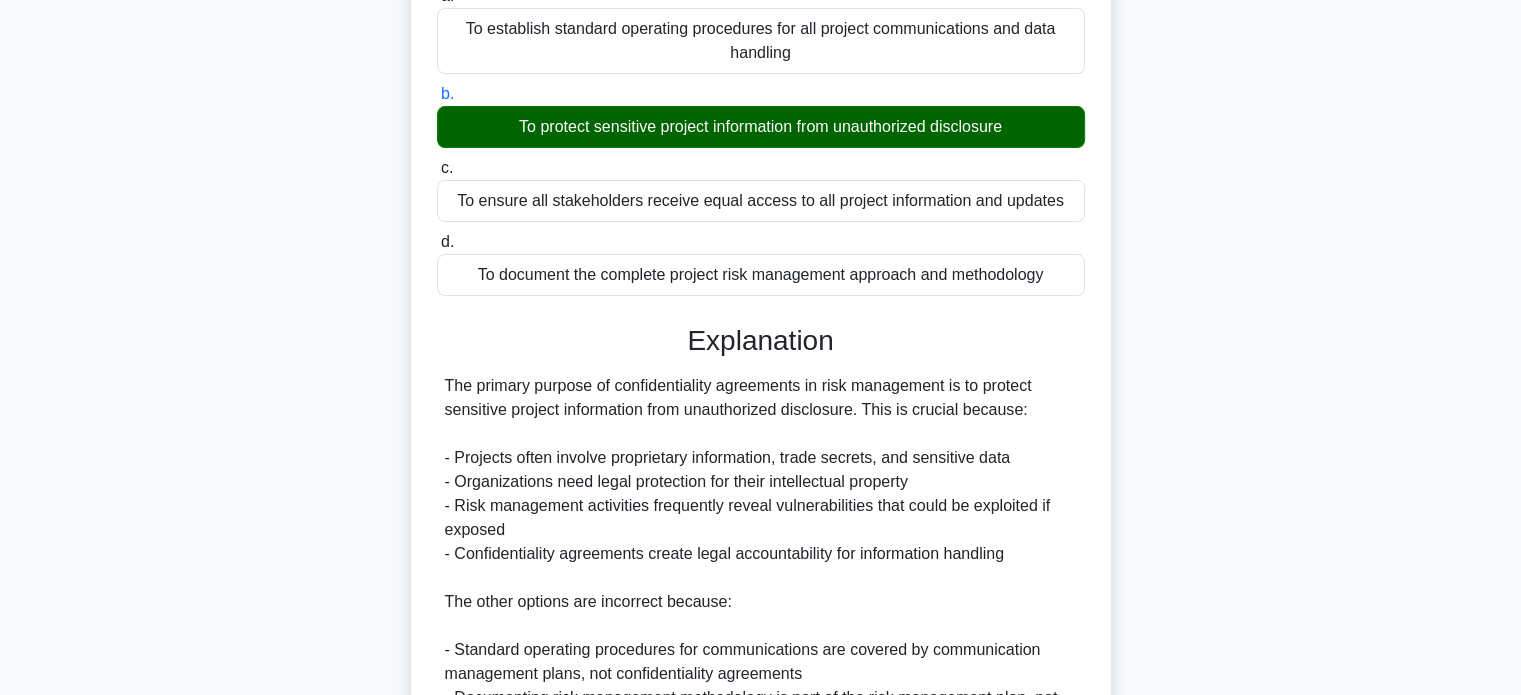 scroll, scrollTop: 488, scrollLeft: 0, axis: vertical 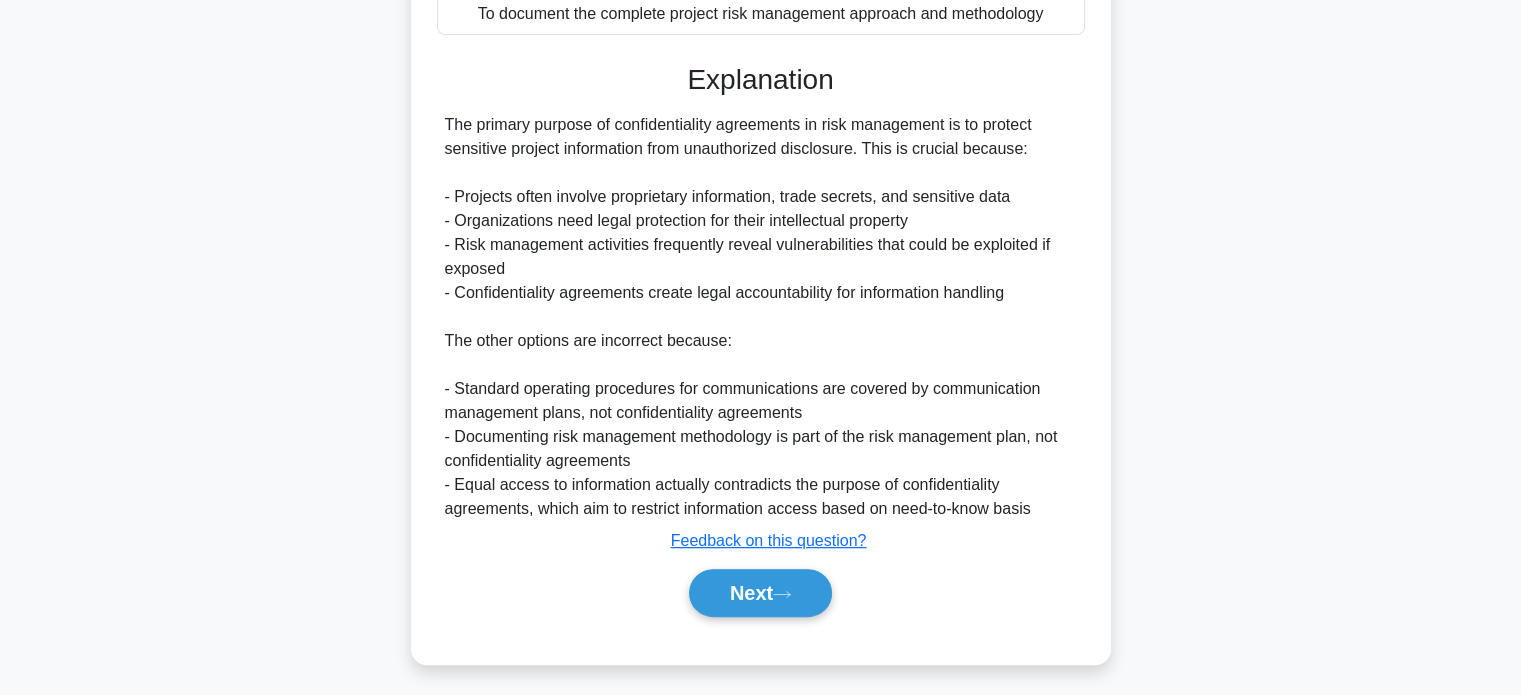 click on "Next" at bounding box center [760, 593] 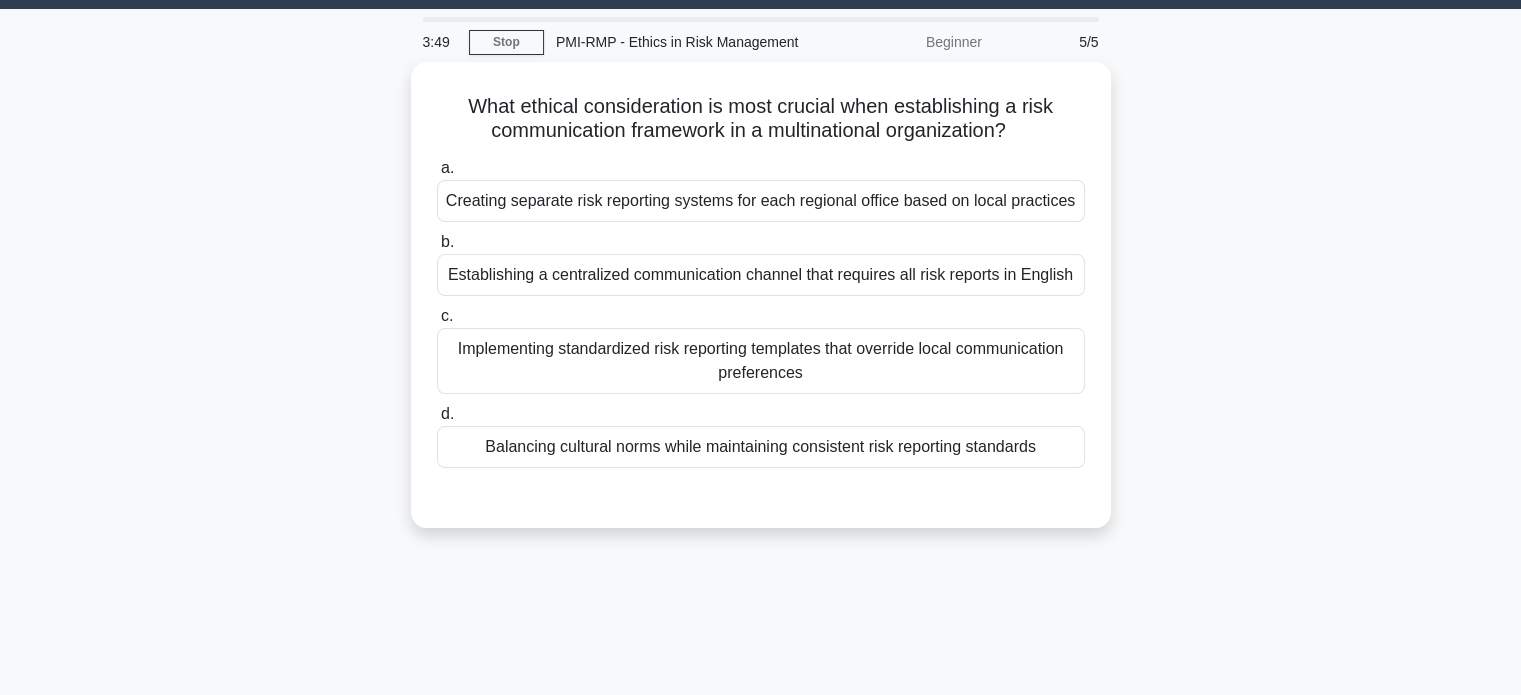 scroll, scrollTop: 0, scrollLeft: 0, axis: both 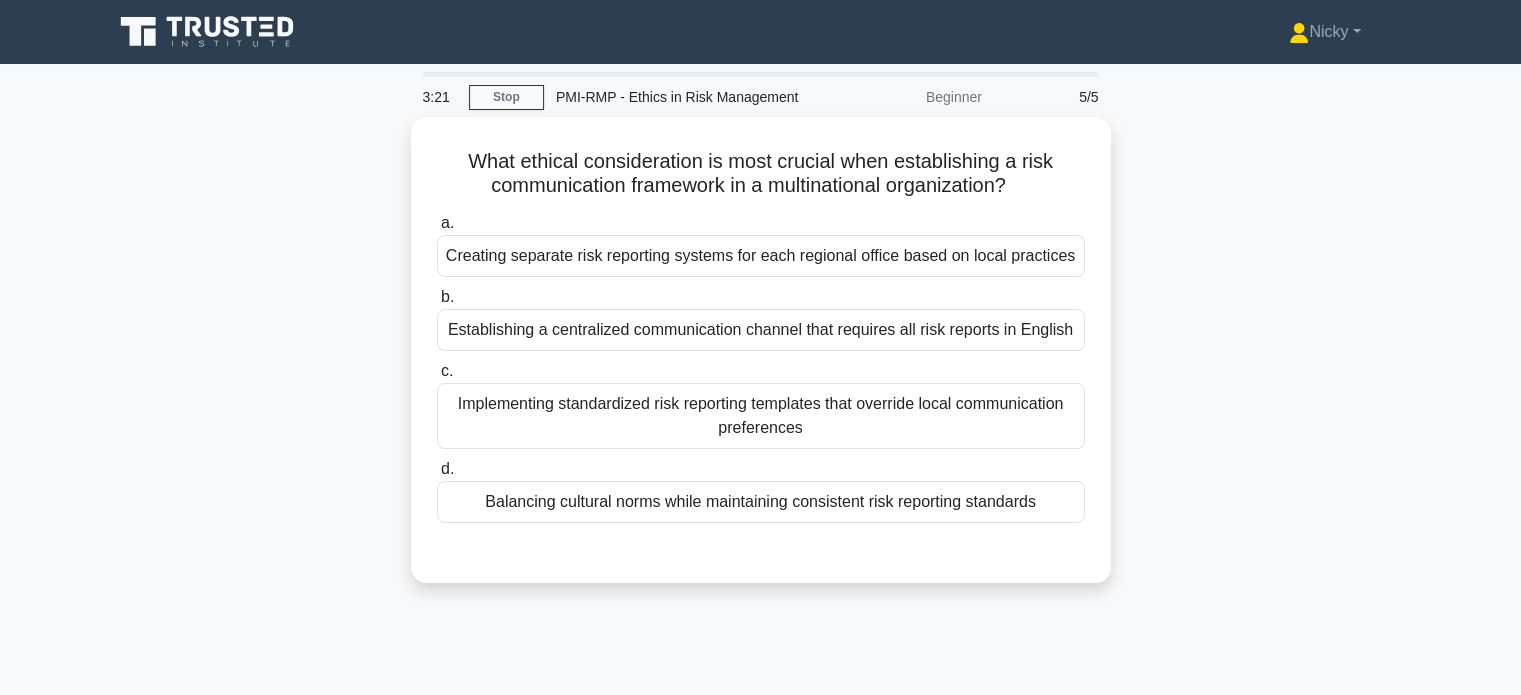 click on "Balancing cultural norms while maintaining consistent risk reporting standards" at bounding box center (761, 502) 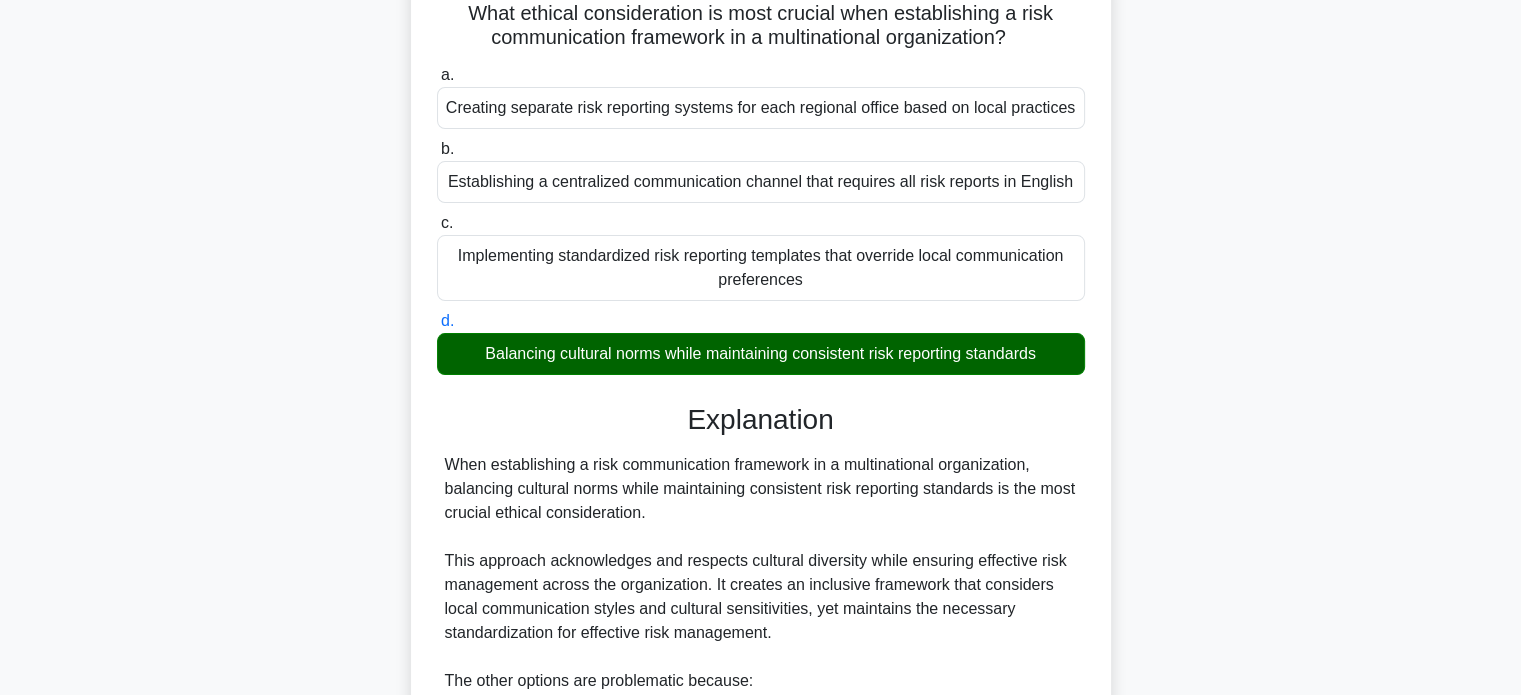 scroll, scrollTop: 536, scrollLeft: 0, axis: vertical 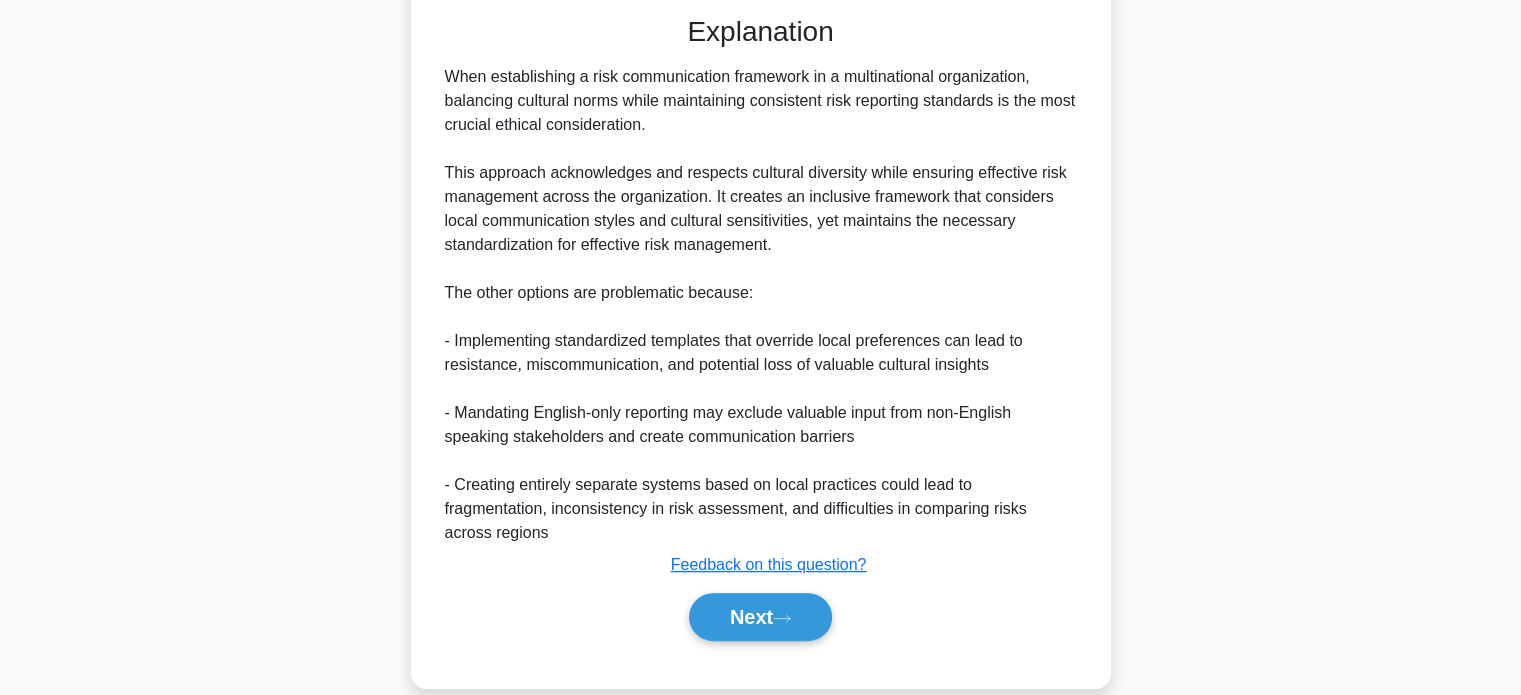 click on "Next" at bounding box center [760, 617] 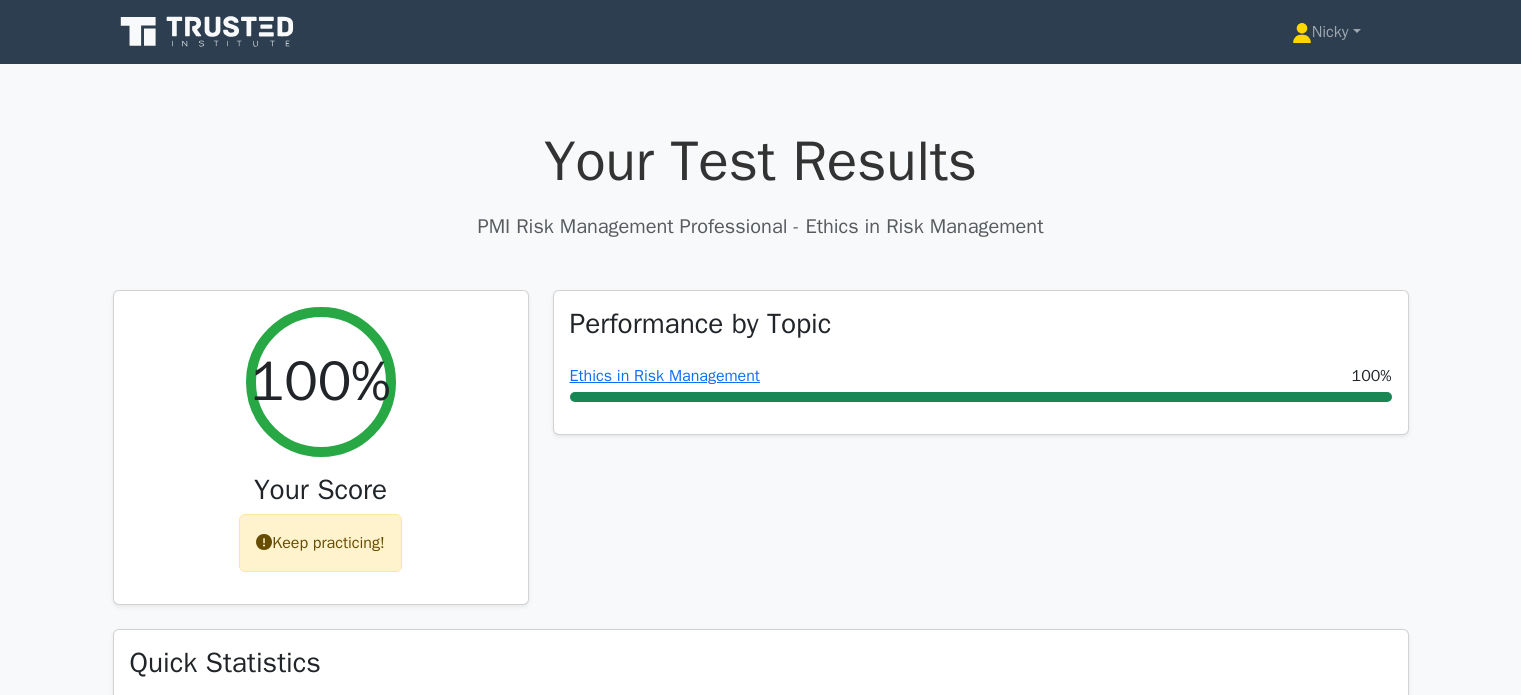 scroll, scrollTop: 0, scrollLeft: 0, axis: both 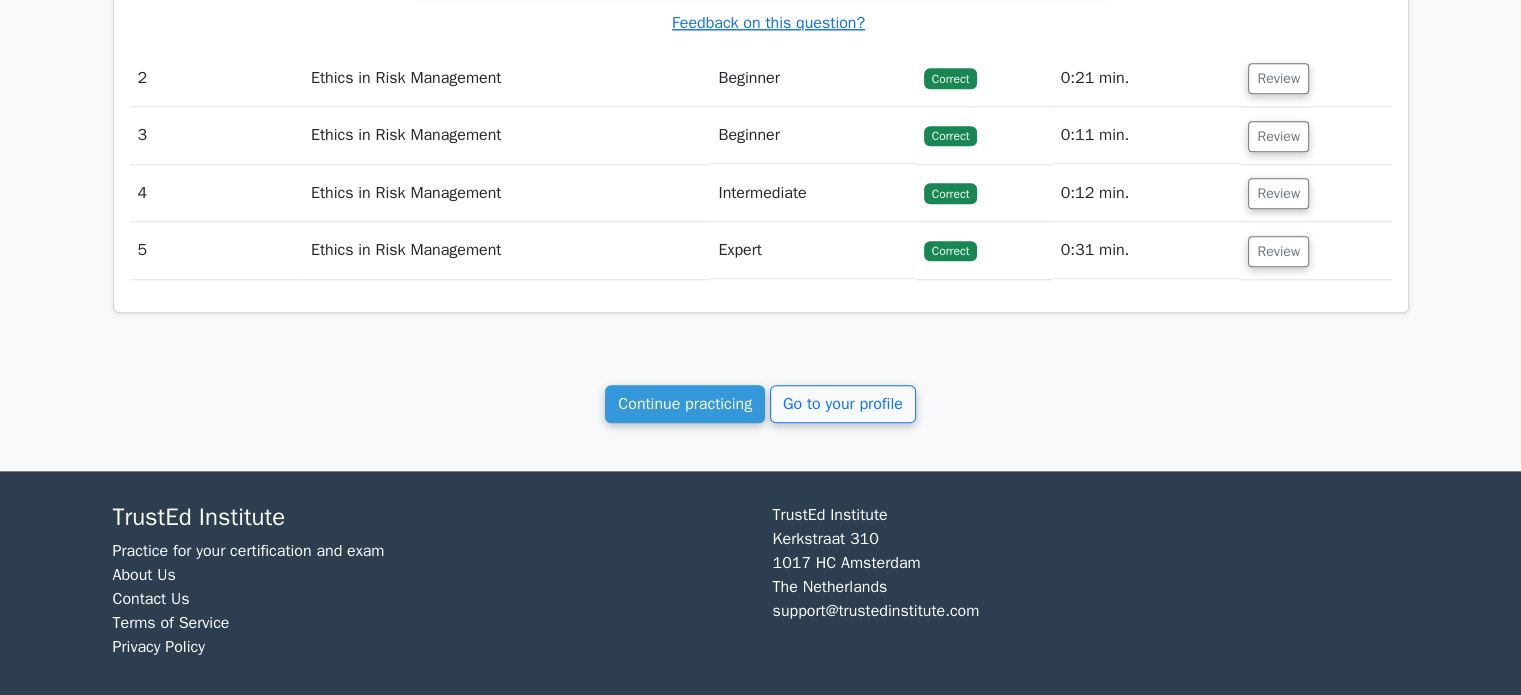 click on "Continue practicing" at bounding box center [685, 404] 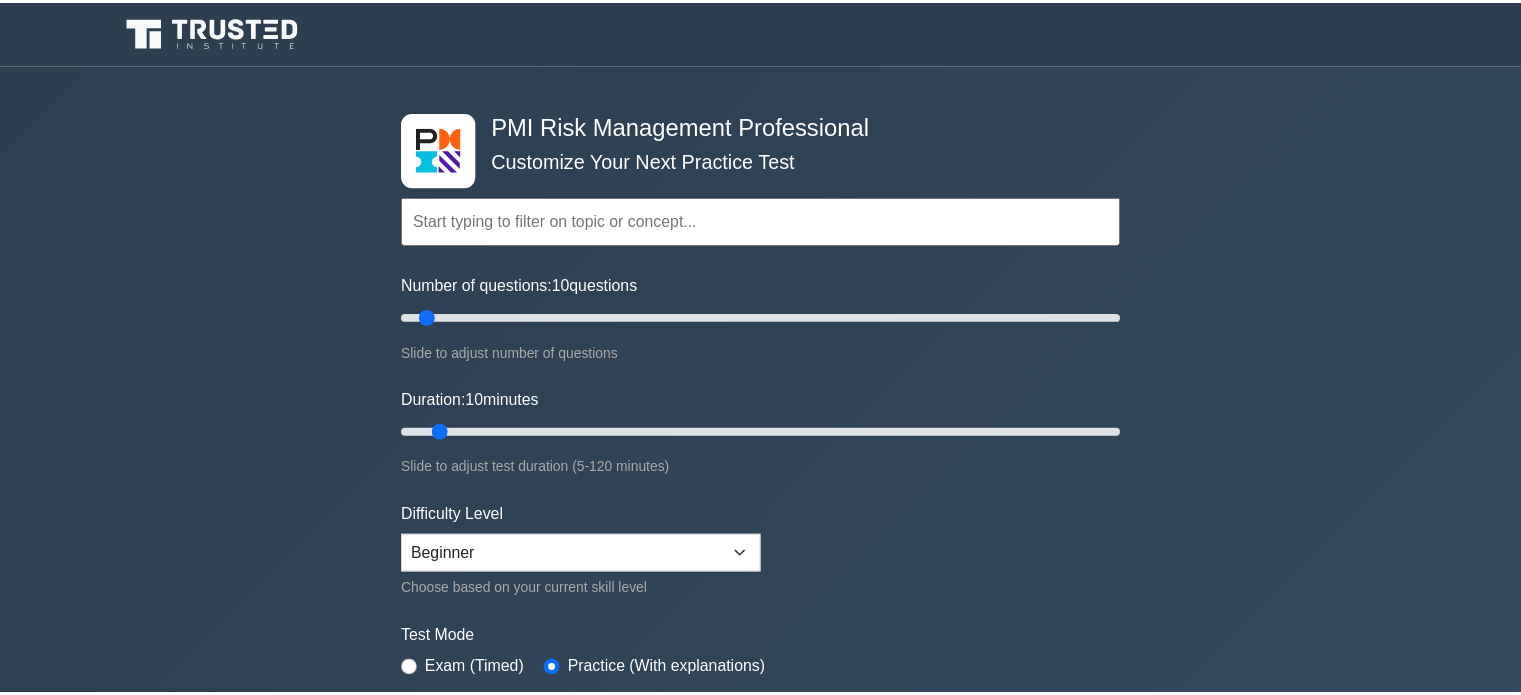 scroll, scrollTop: 0, scrollLeft: 0, axis: both 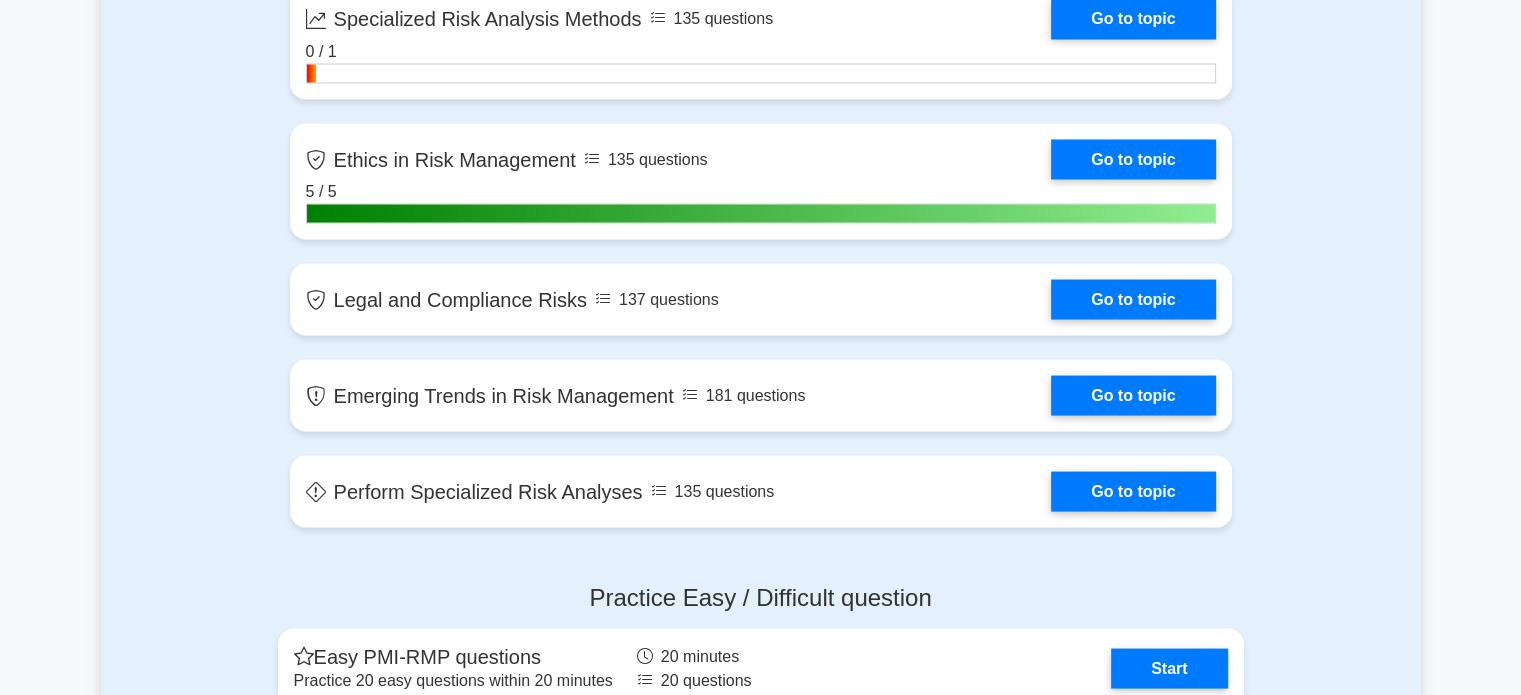 click on "Go to topic" at bounding box center (1133, 299) 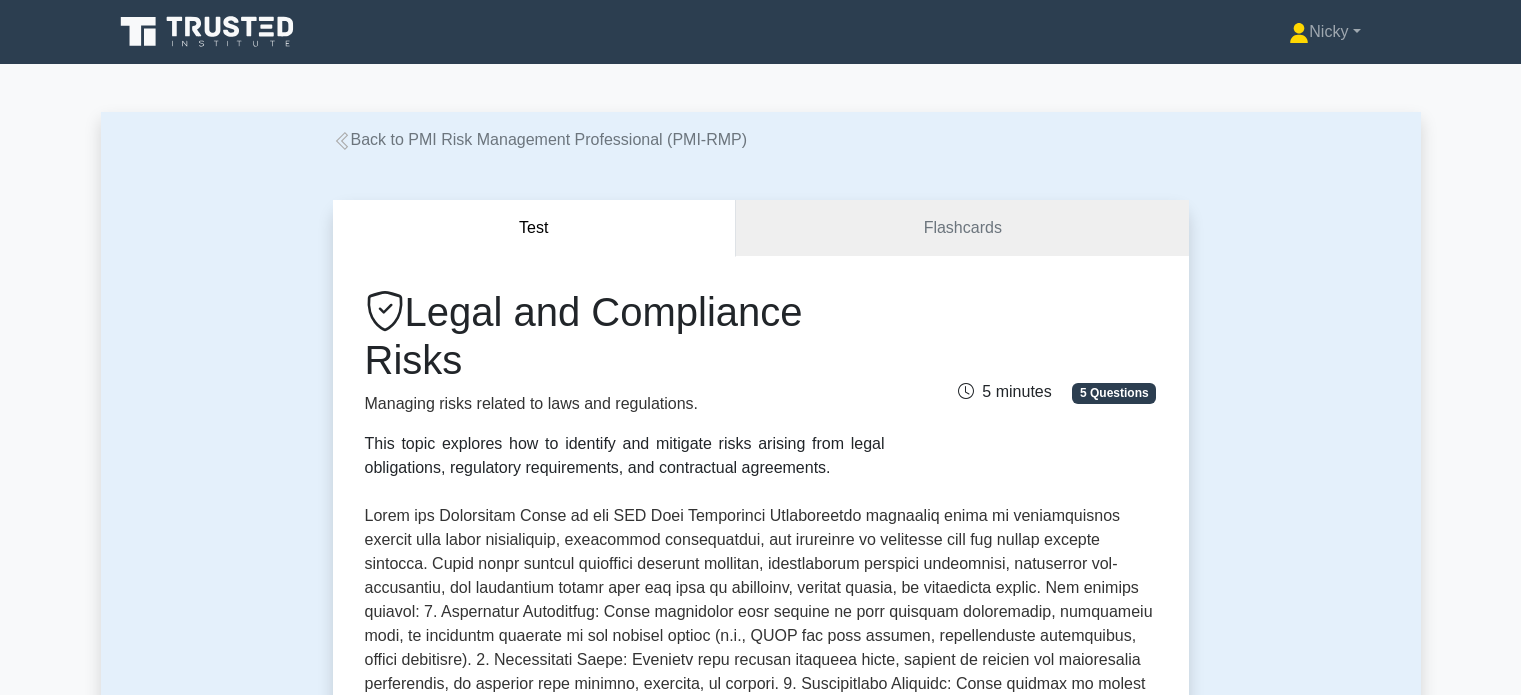 scroll, scrollTop: 0, scrollLeft: 0, axis: both 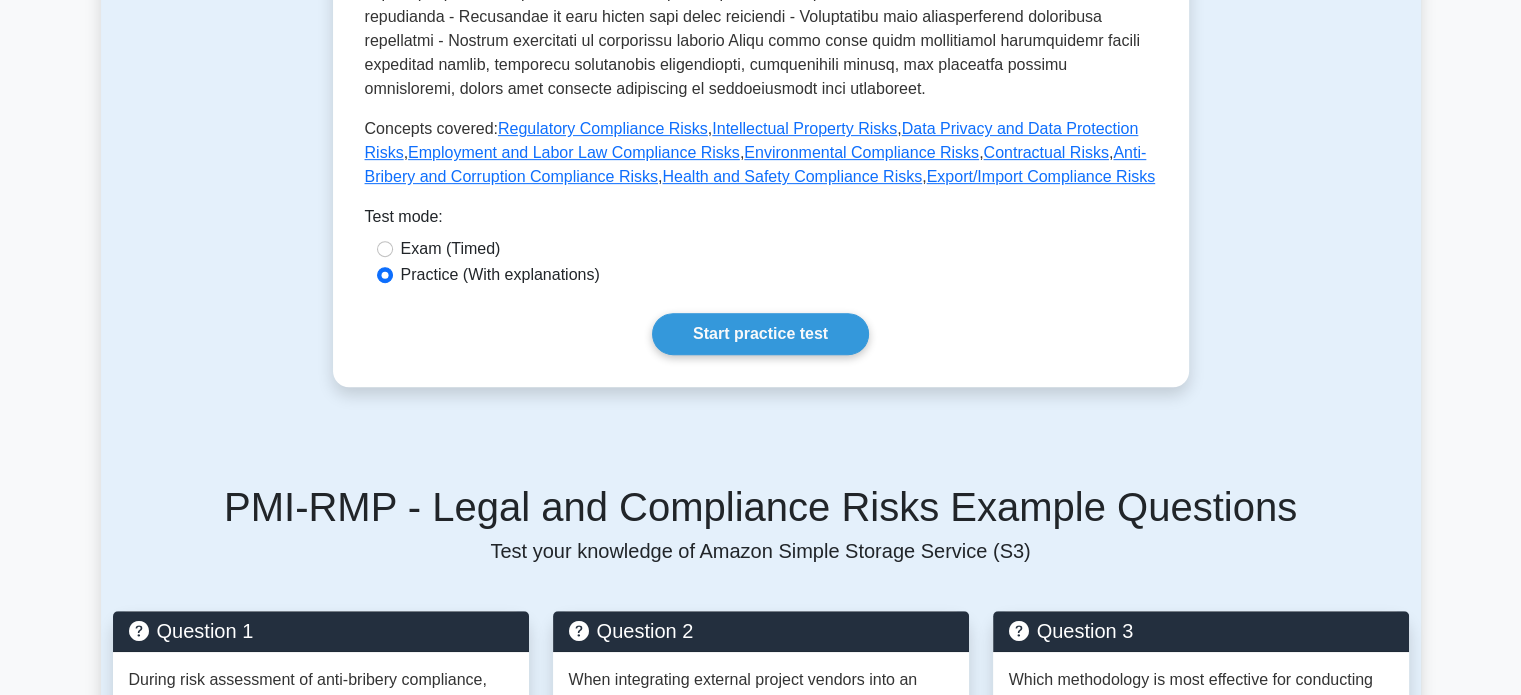 click on "Start practice test" at bounding box center [760, 334] 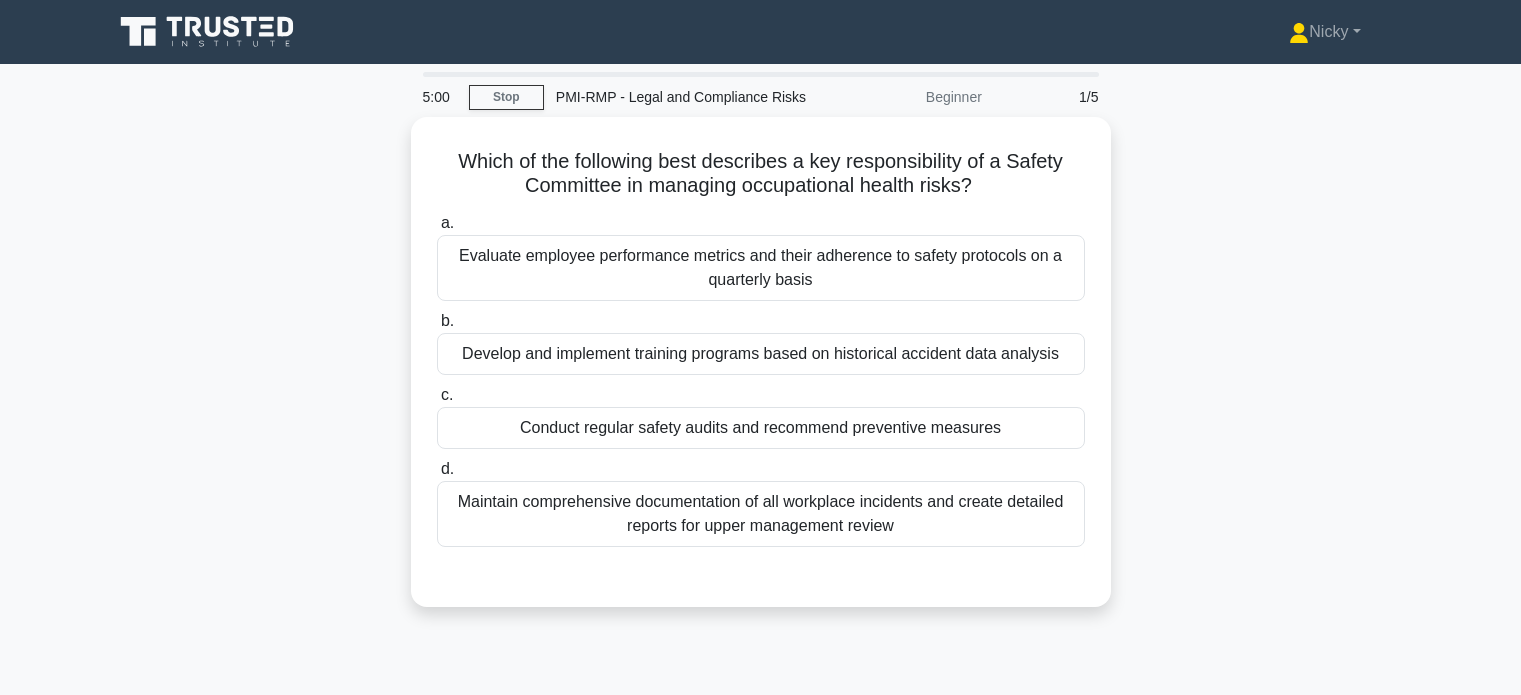 scroll, scrollTop: 0, scrollLeft: 0, axis: both 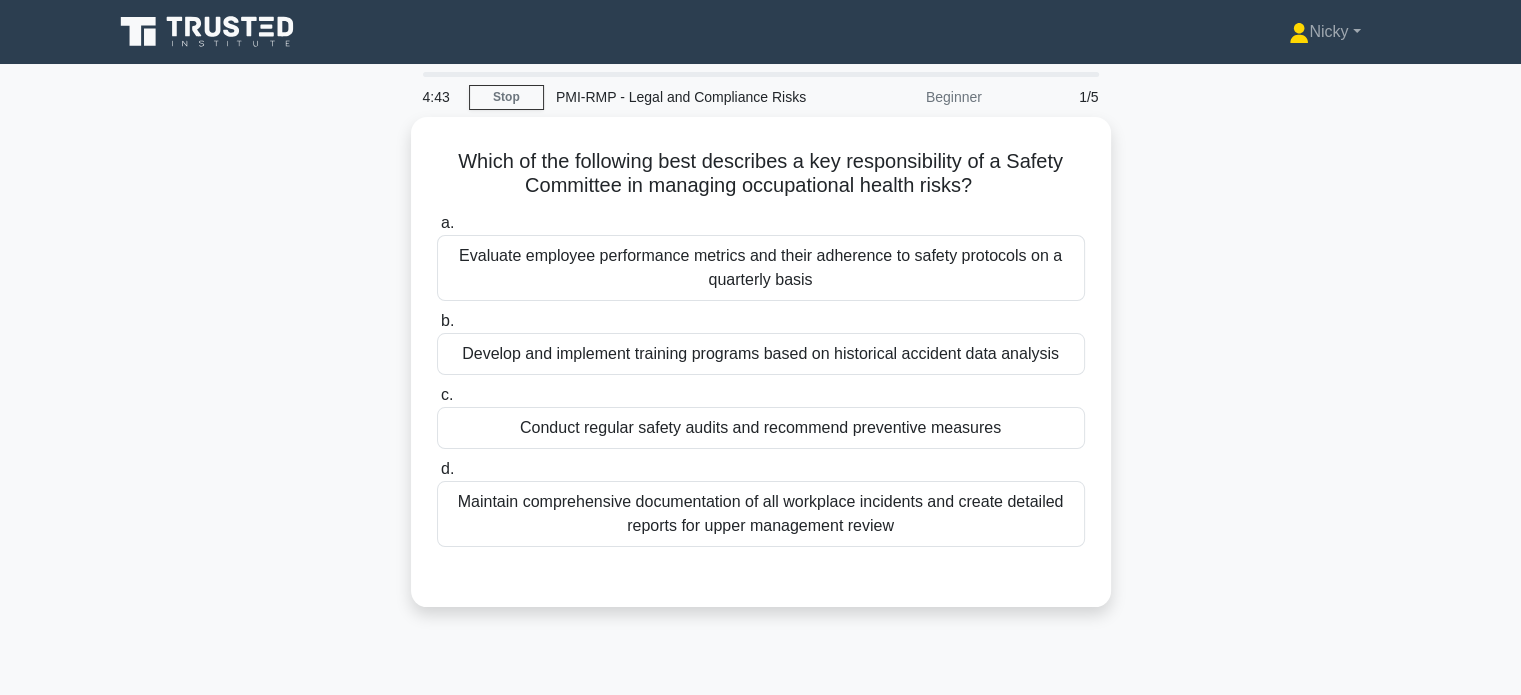 click on "Conduct regular safety audits and recommend preventive measures" at bounding box center [761, 428] 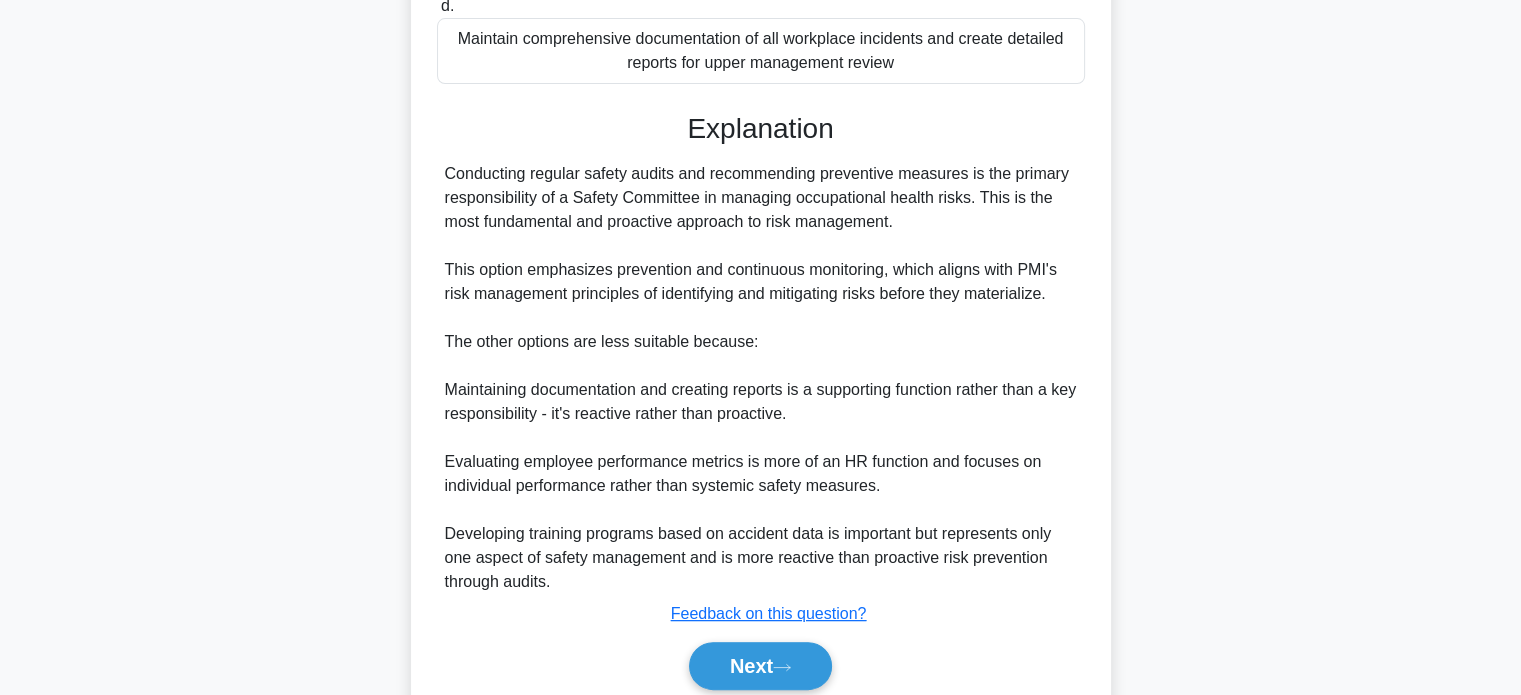 scroll, scrollTop: 536, scrollLeft: 0, axis: vertical 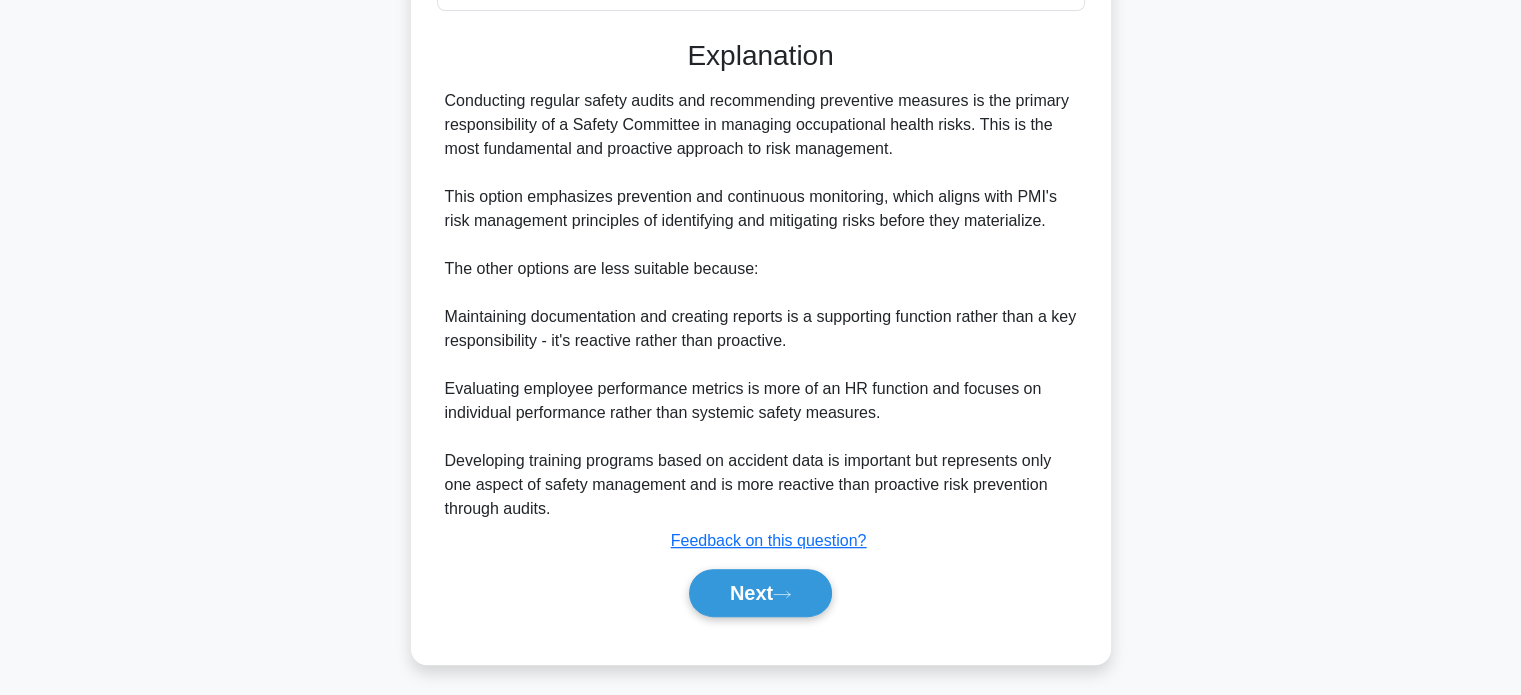 click on "Next" at bounding box center (760, 593) 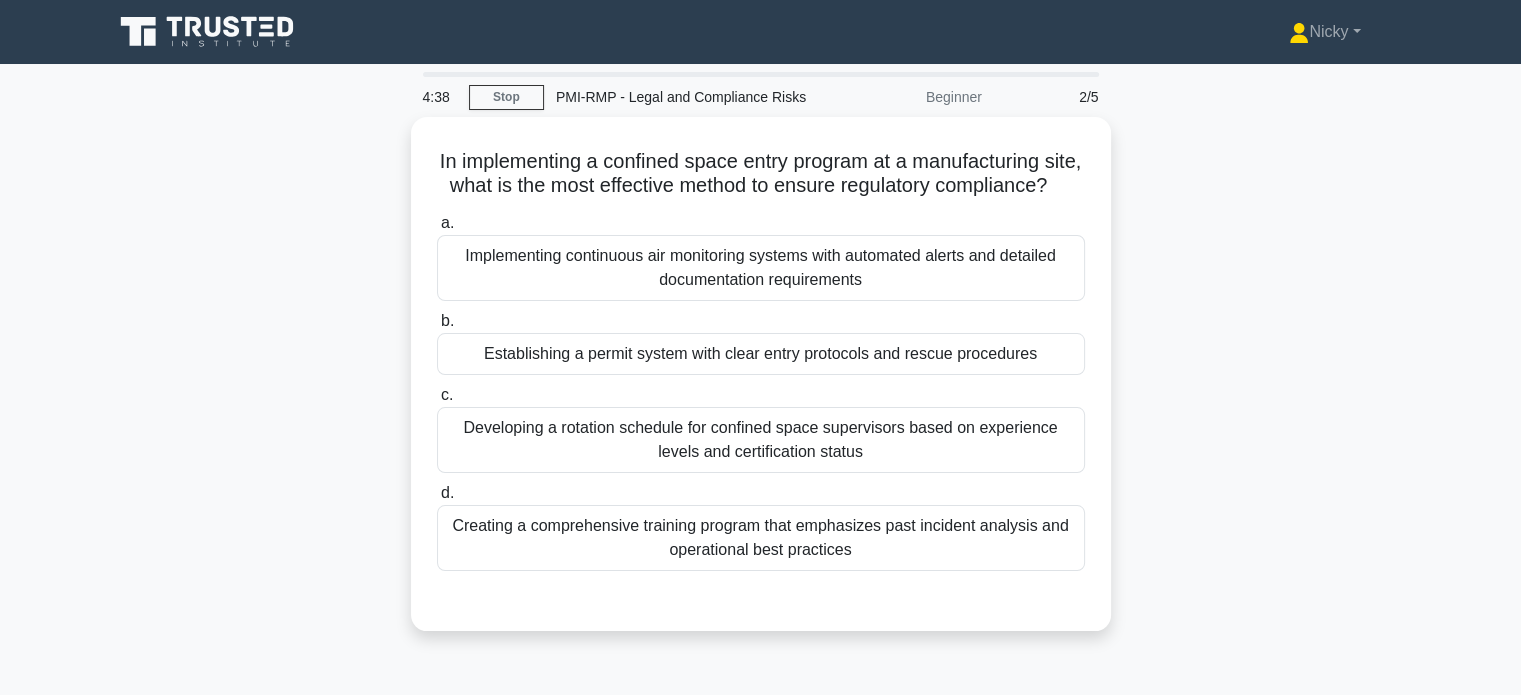 scroll, scrollTop: 35, scrollLeft: 0, axis: vertical 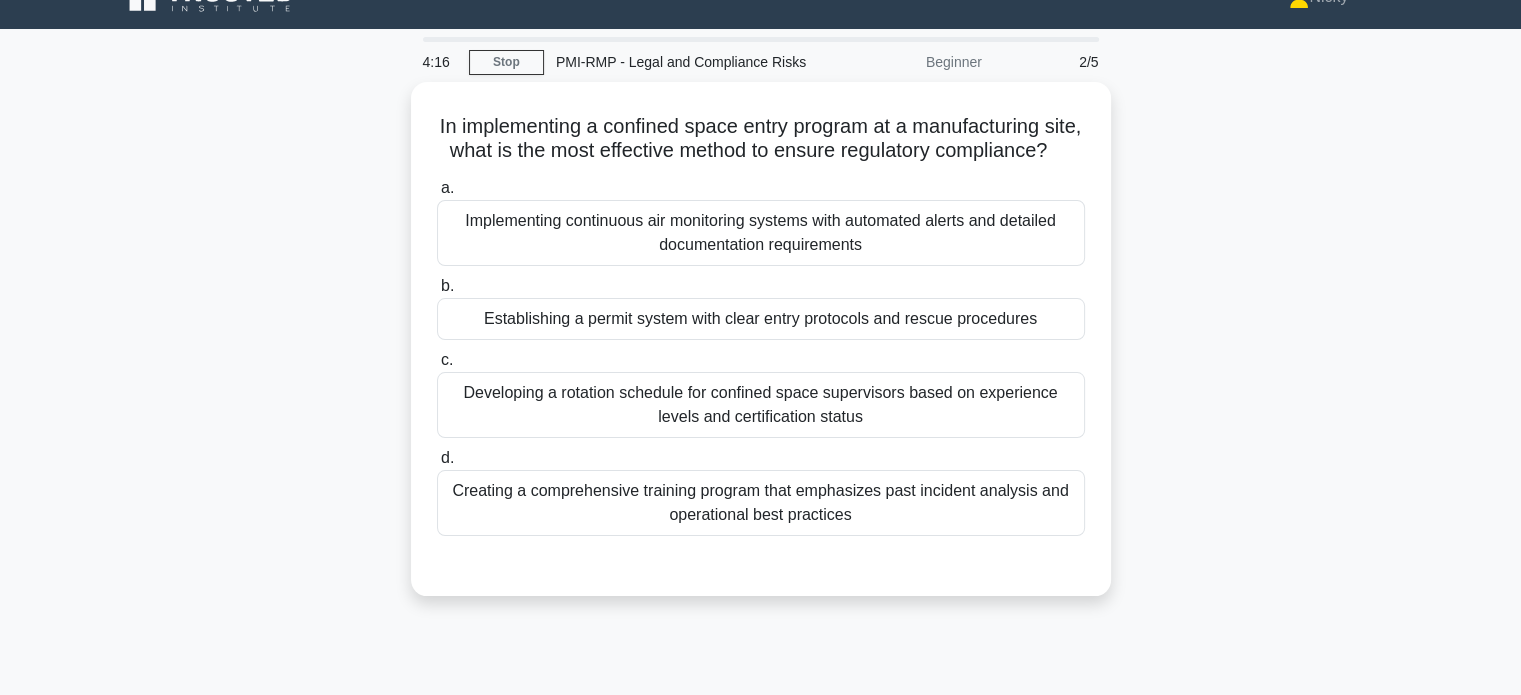 click on "Creating a comprehensive training program that emphasizes past incident analysis and operational best practices" at bounding box center (761, 503) 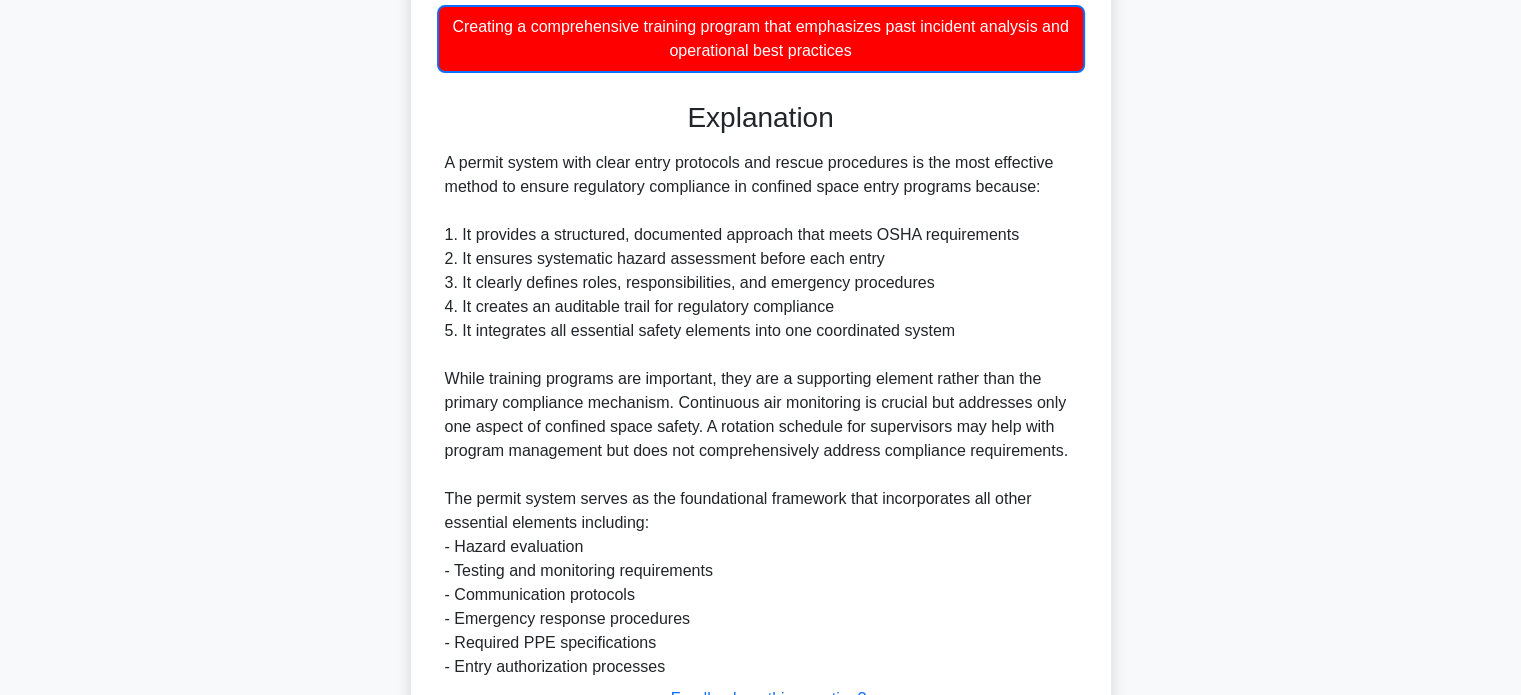 scroll, scrollTop: 682, scrollLeft: 0, axis: vertical 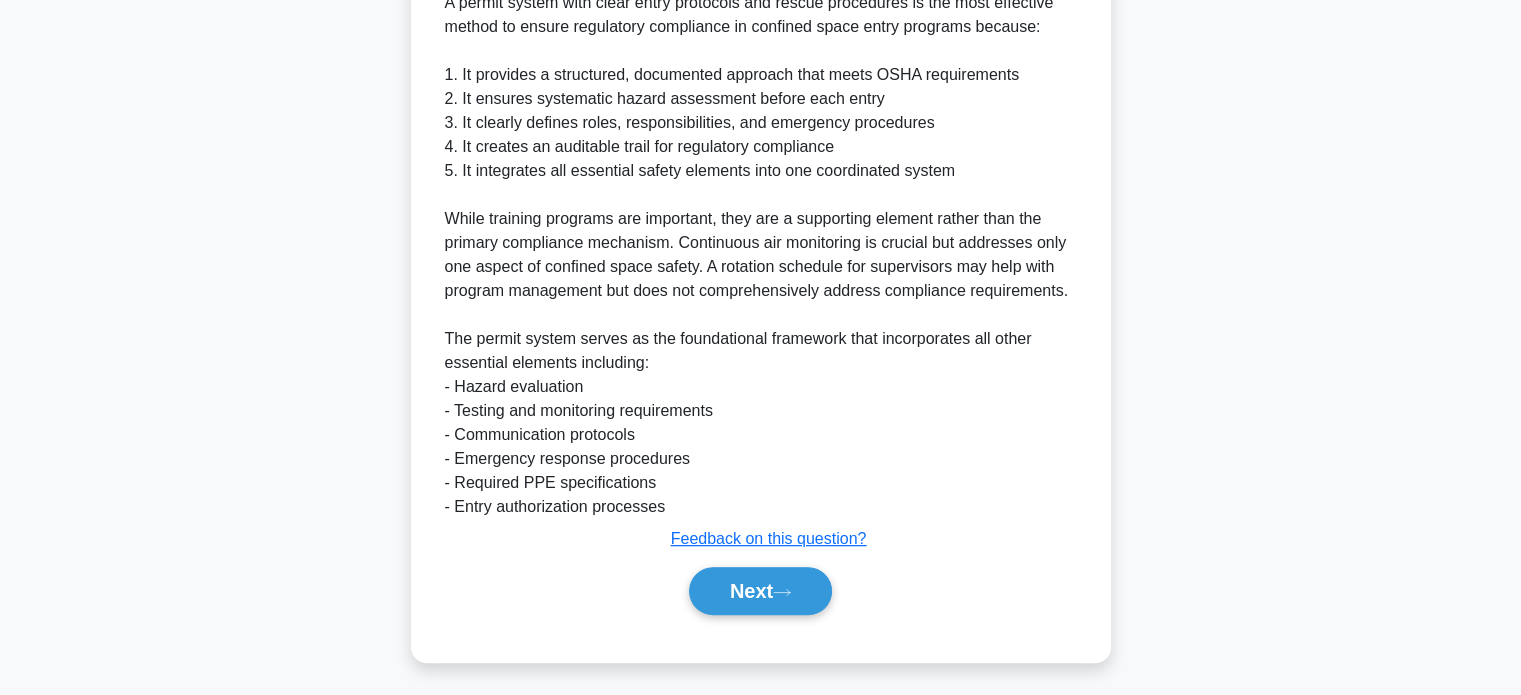 click 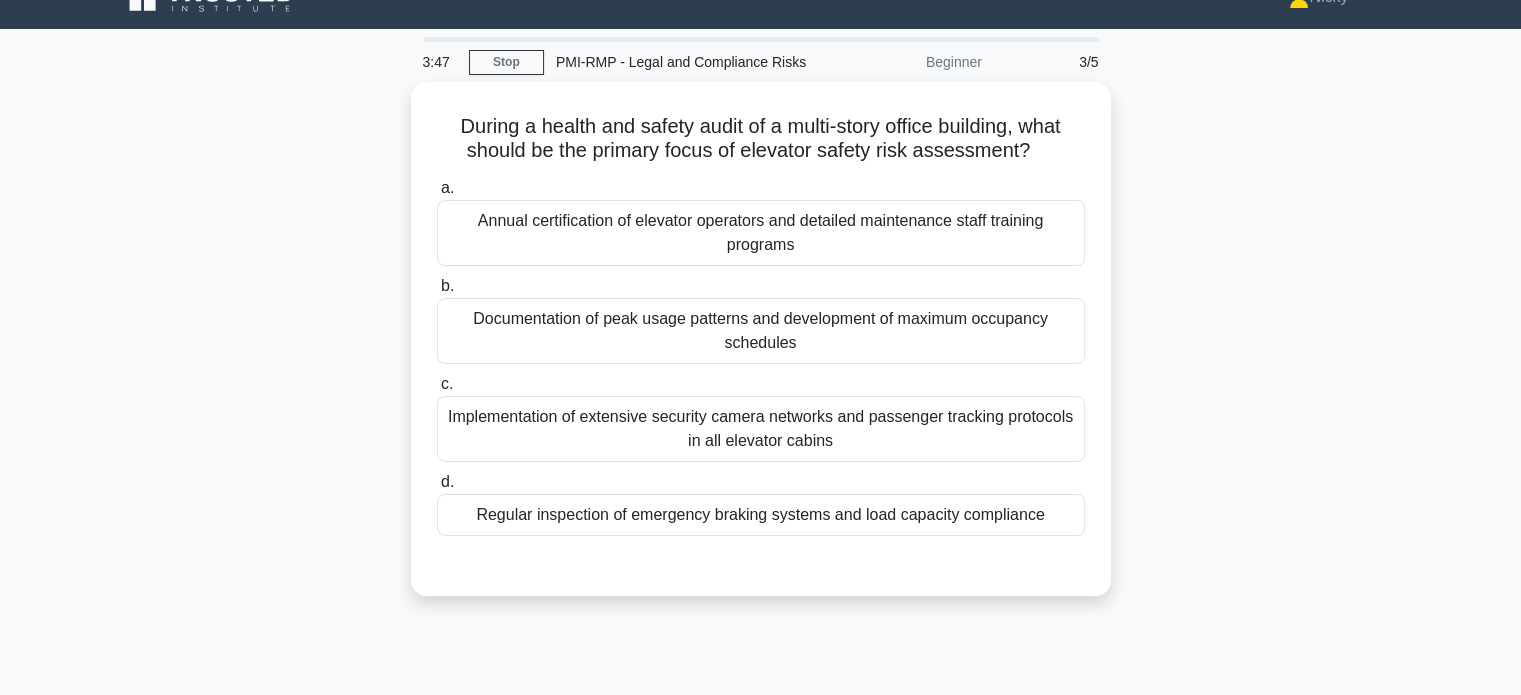 scroll, scrollTop: 31, scrollLeft: 0, axis: vertical 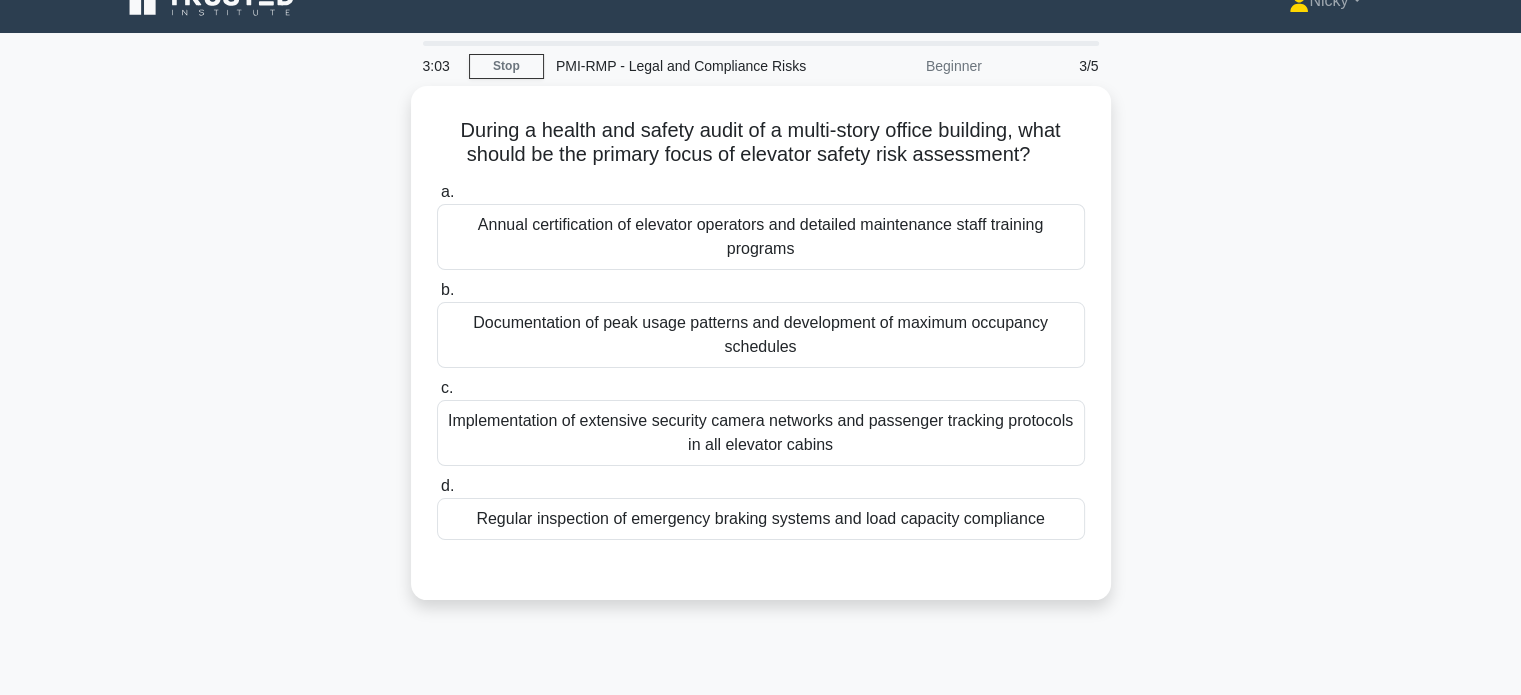 click on "Regular inspection of emergency braking systems and load capacity compliance" at bounding box center (761, 519) 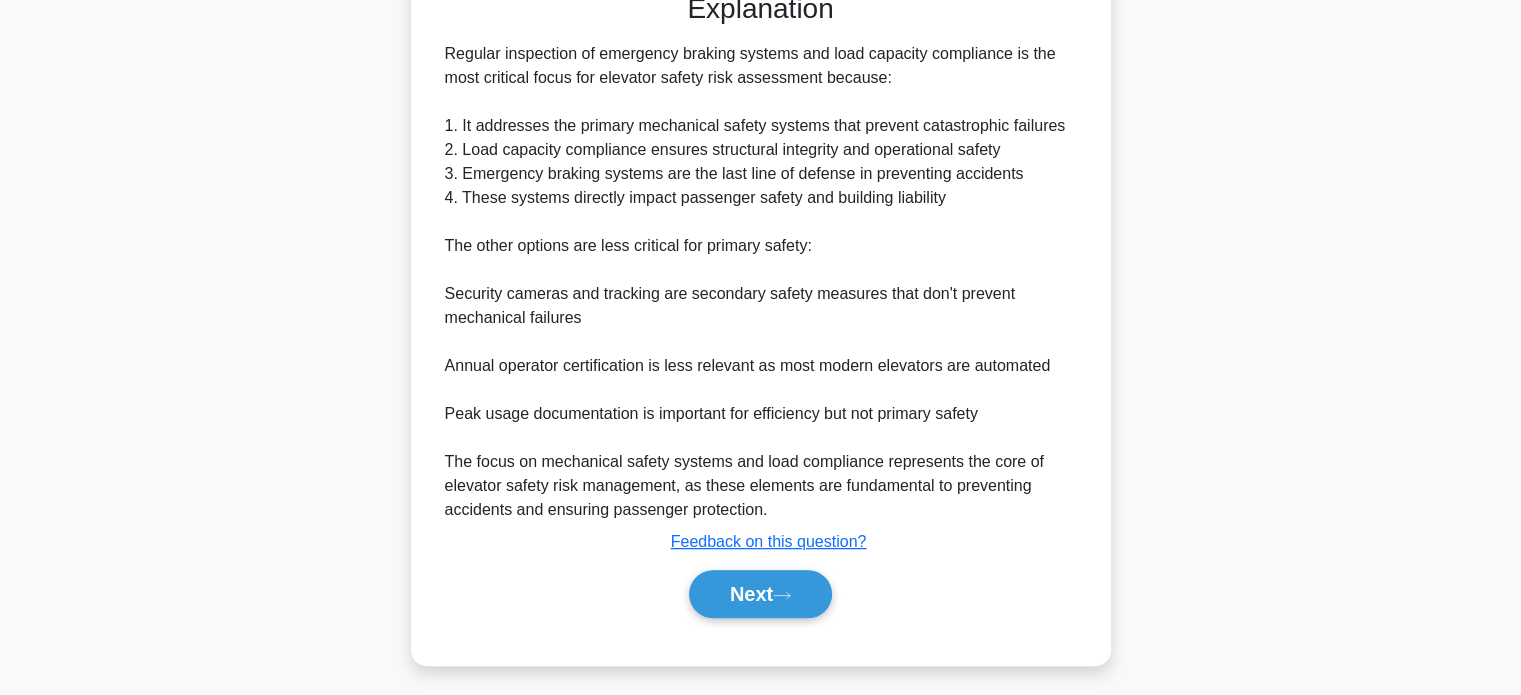 scroll, scrollTop: 608, scrollLeft: 0, axis: vertical 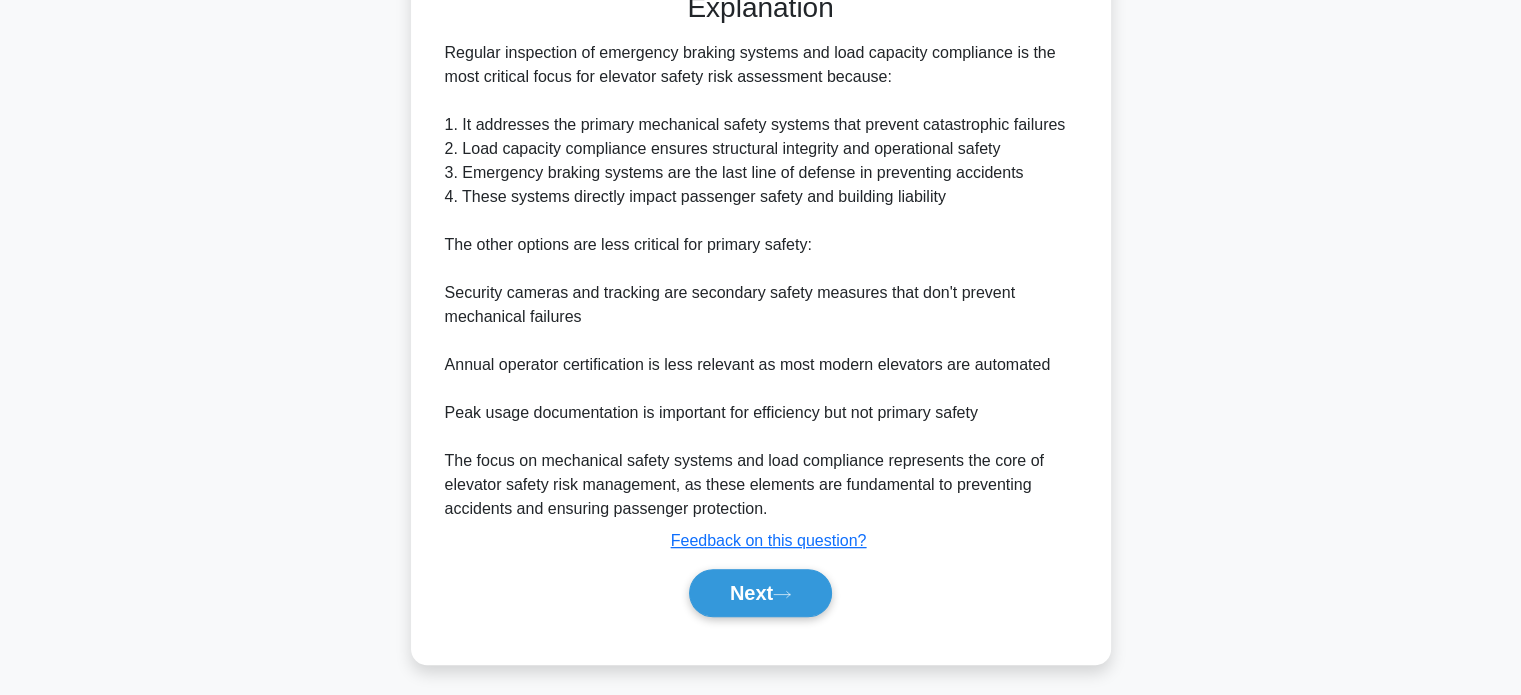 click on "Next" at bounding box center [760, 593] 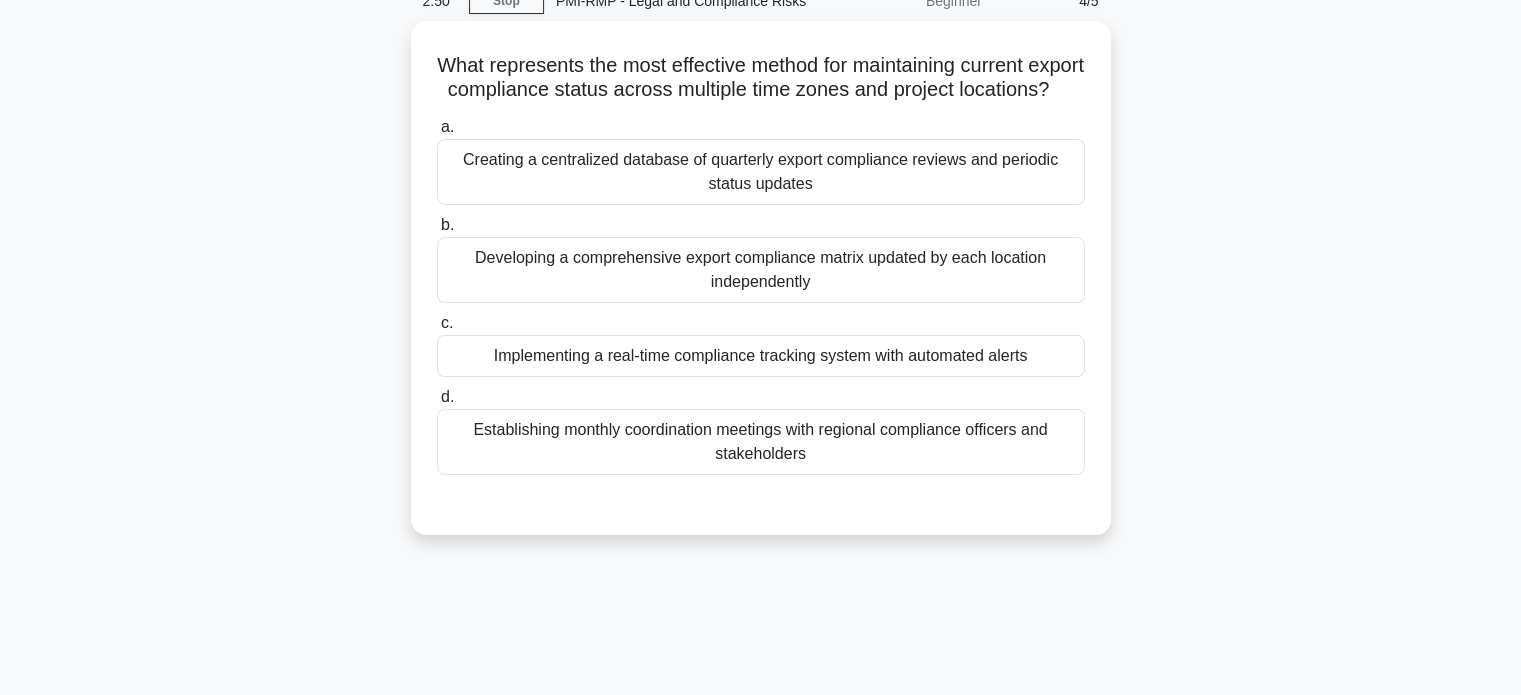scroll, scrollTop: 87, scrollLeft: 0, axis: vertical 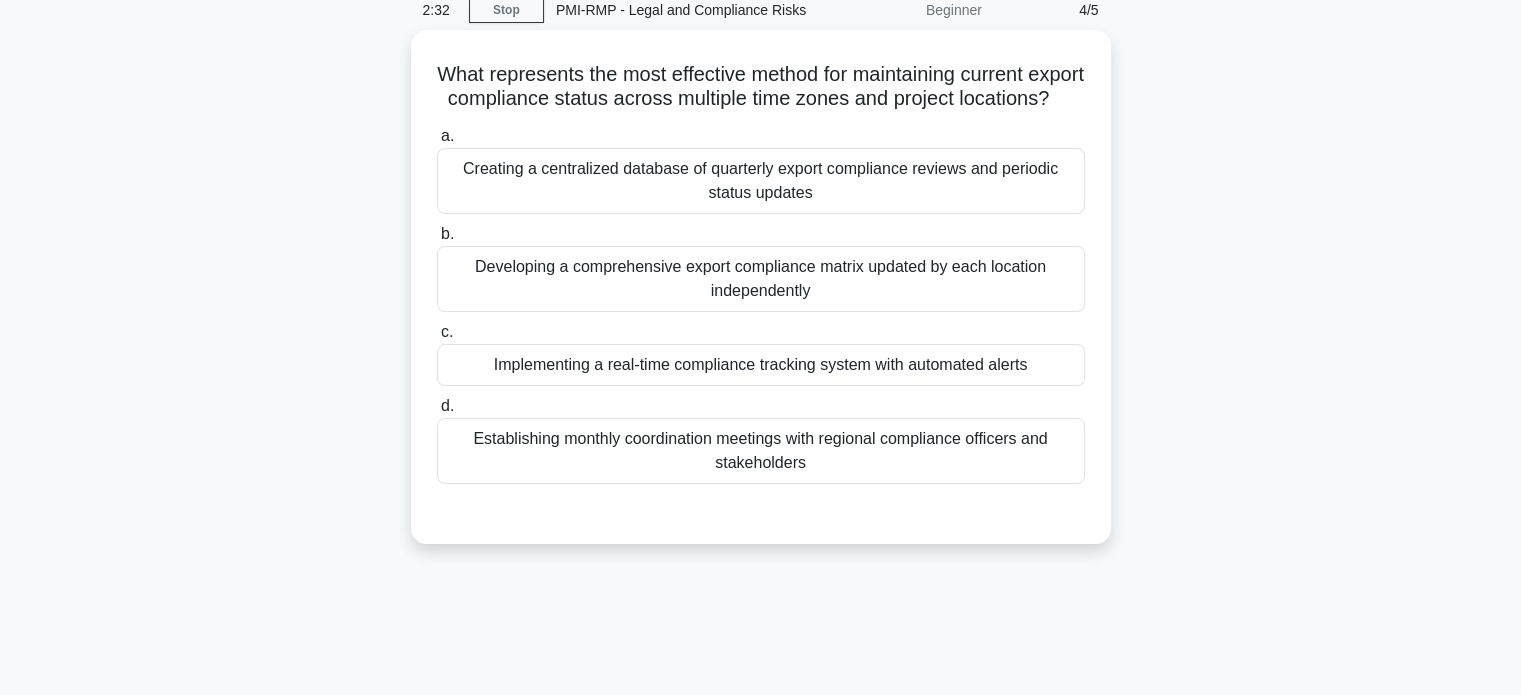 click on "Implementing a real-time compliance tracking system with automated alerts" at bounding box center (761, 365) 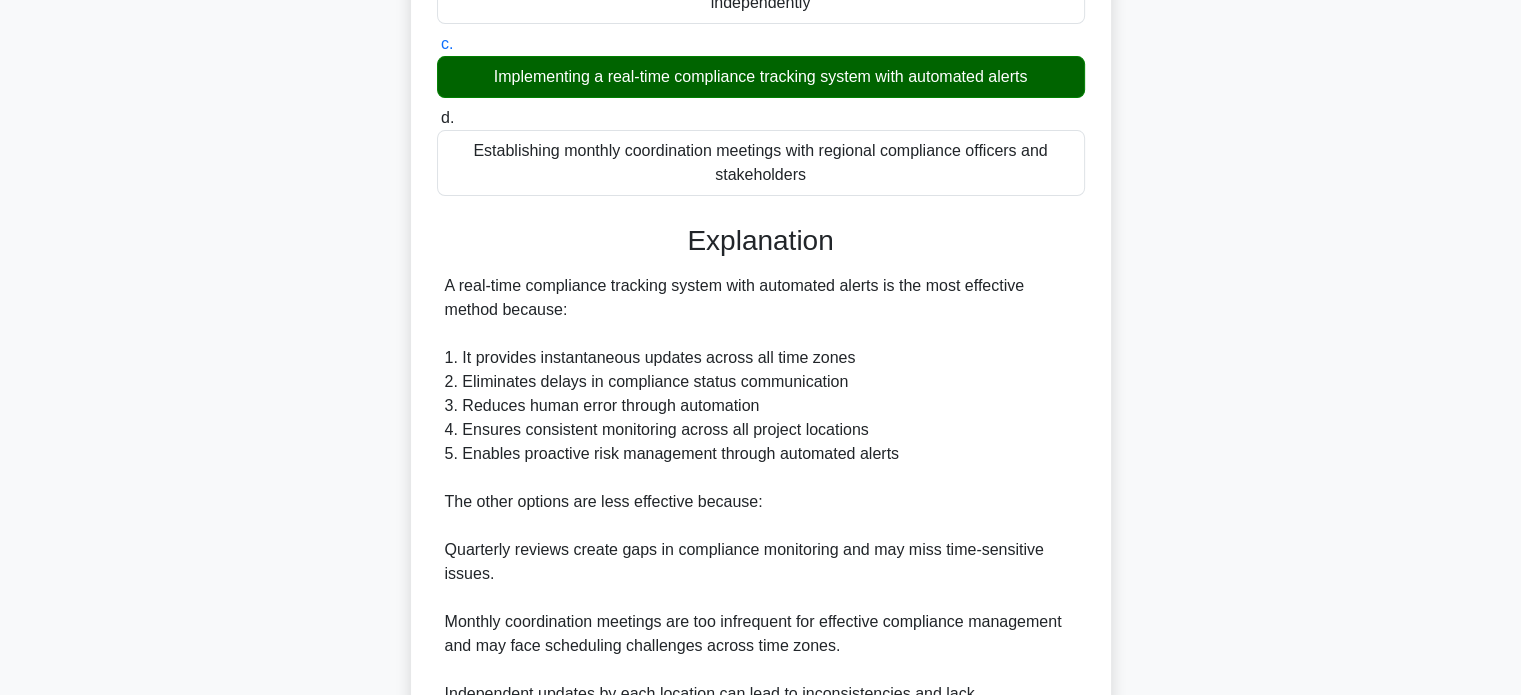 scroll, scrollTop: 608, scrollLeft: 0, axis: vertical 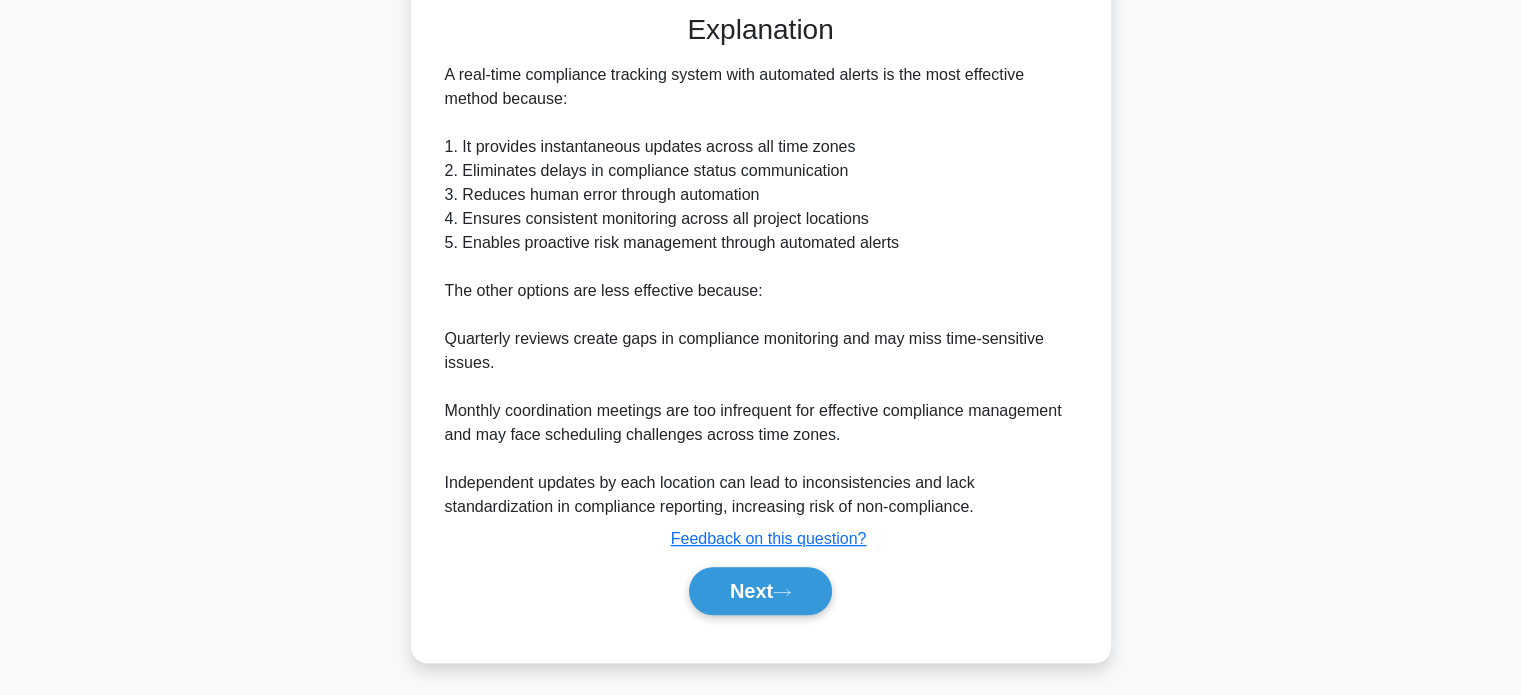 click on "Next" at bounding box center [760, 591] 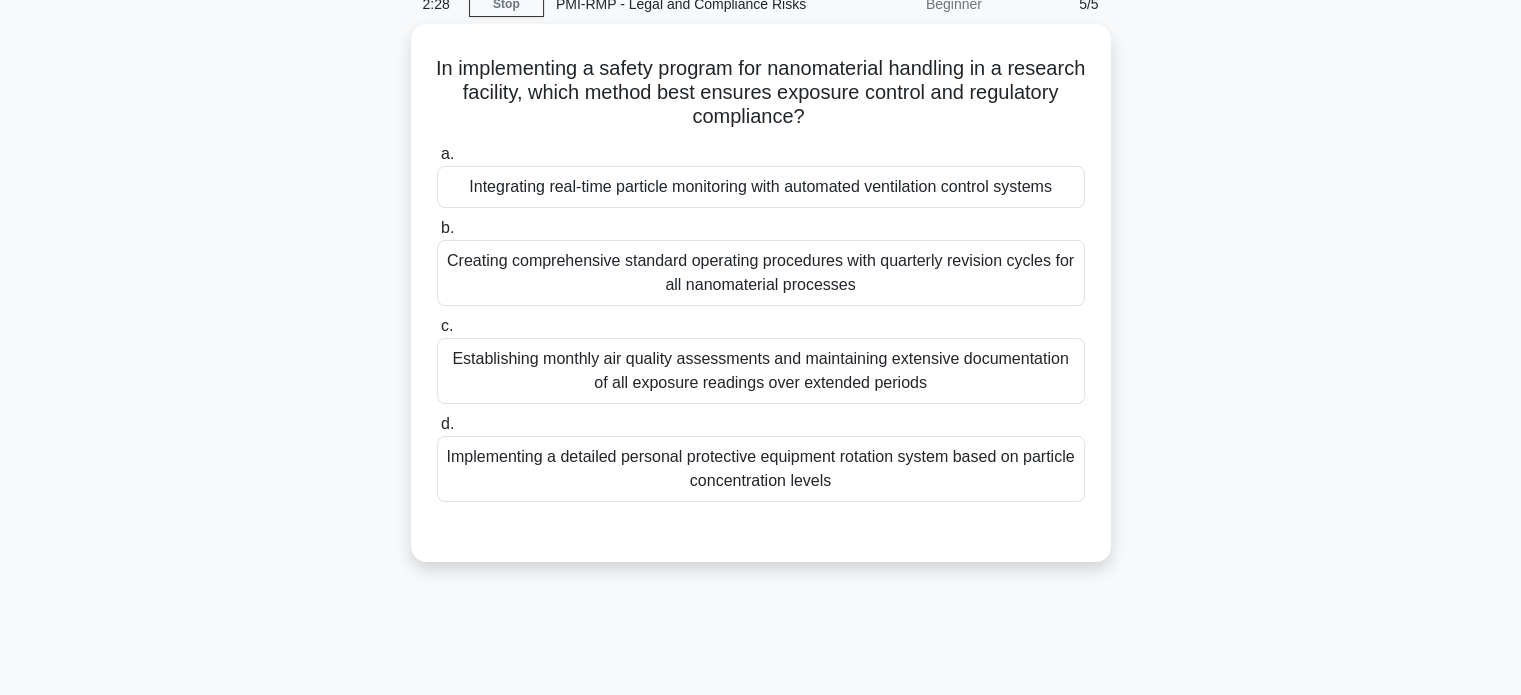 scroll, scrollTop: 92, scrollLeft: 0, axis: vertical 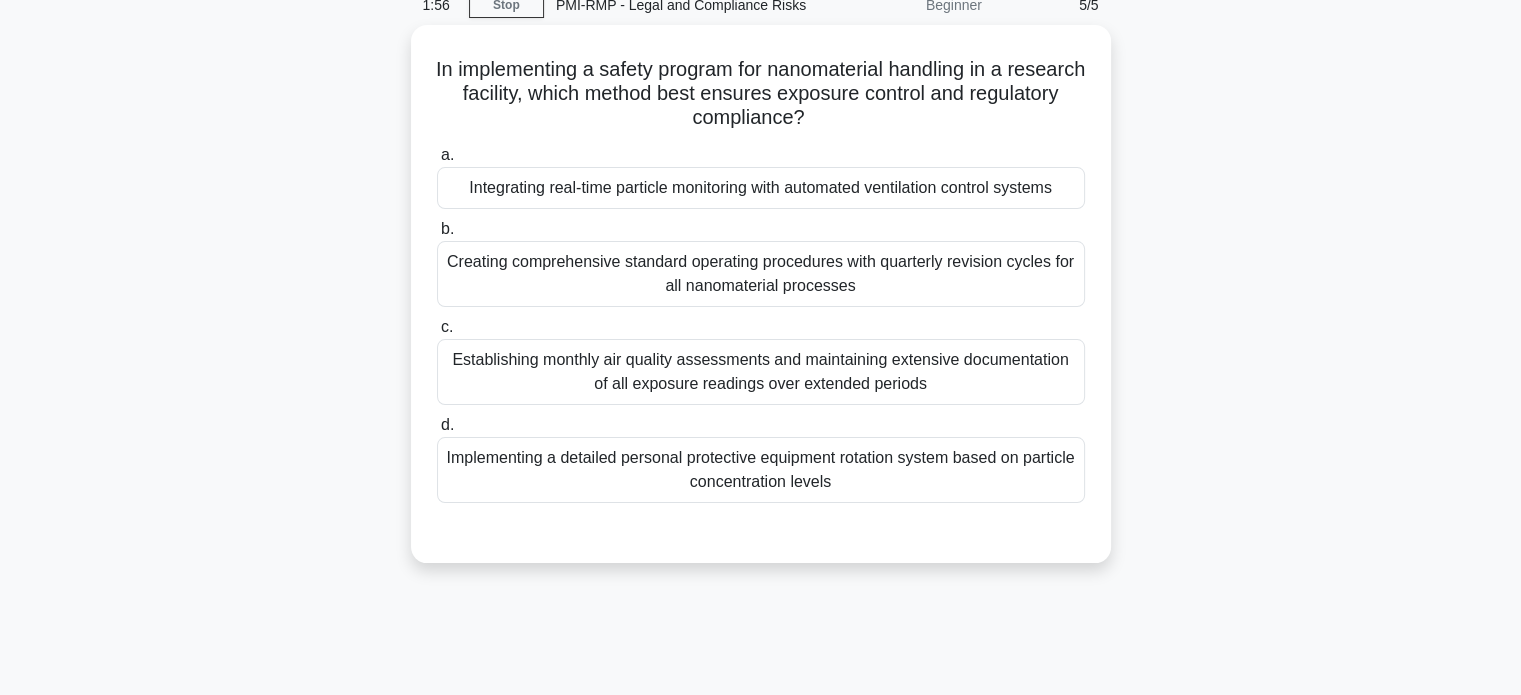 click on "Integrating real-time particle monitoring with automated ventilation control systems" at bounding box center (761, 188) 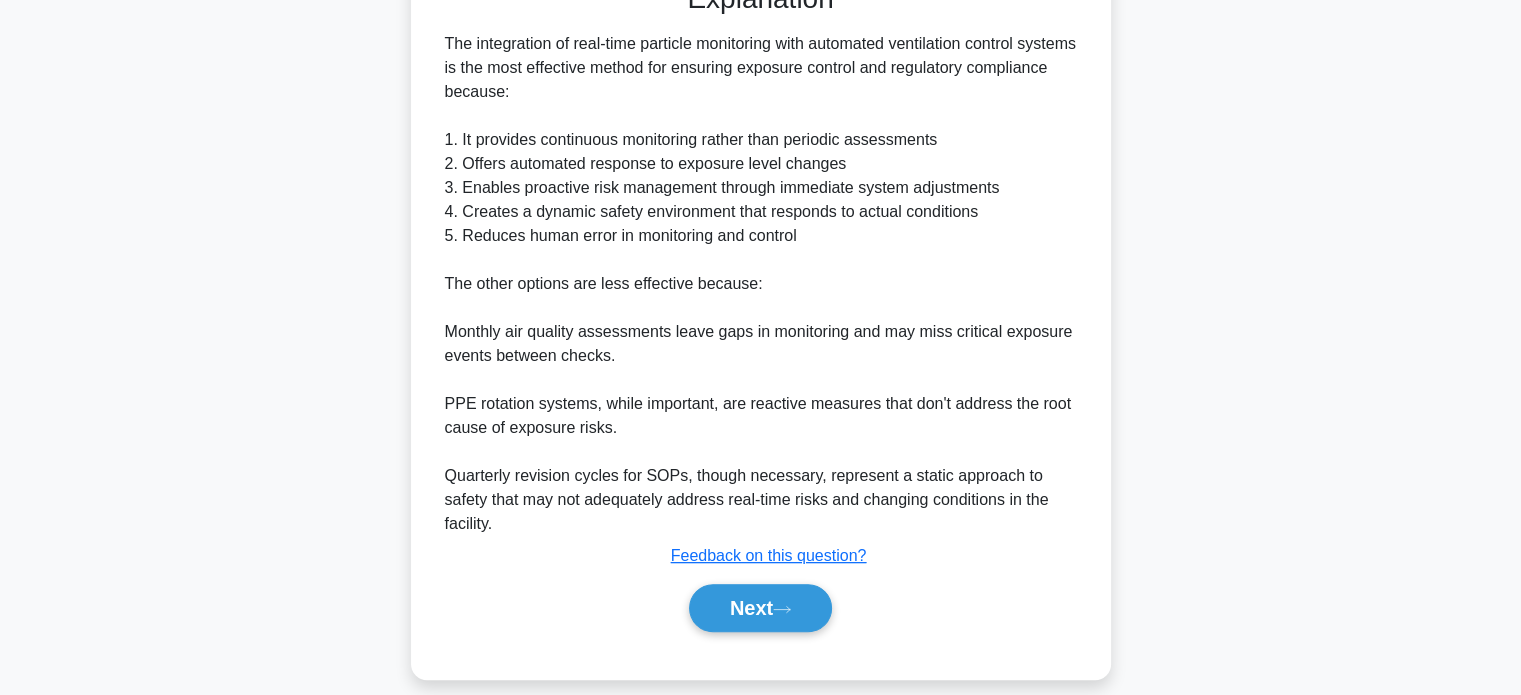 scroll, scrollTop: 642, scrollLeft: 0, axis: vertical 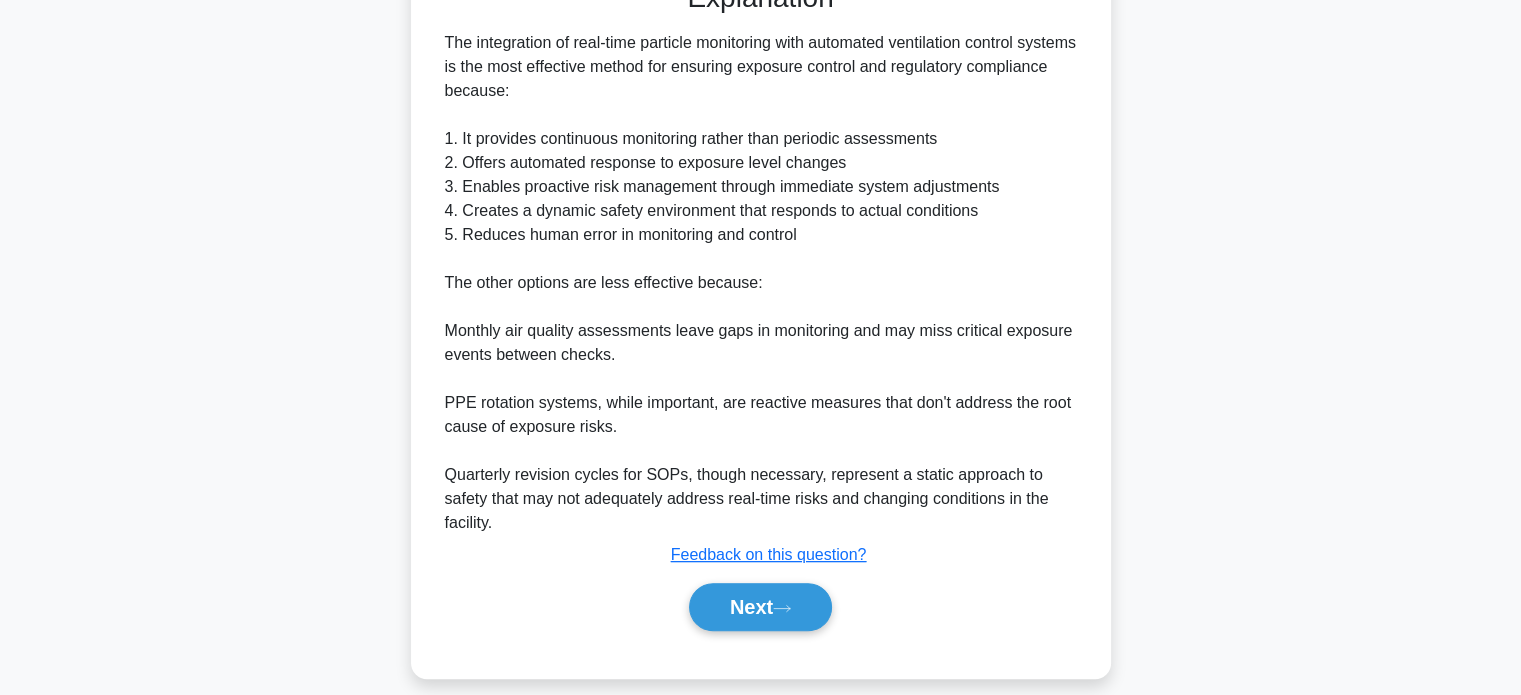 click on "Next" at bounding box center (760, 607) 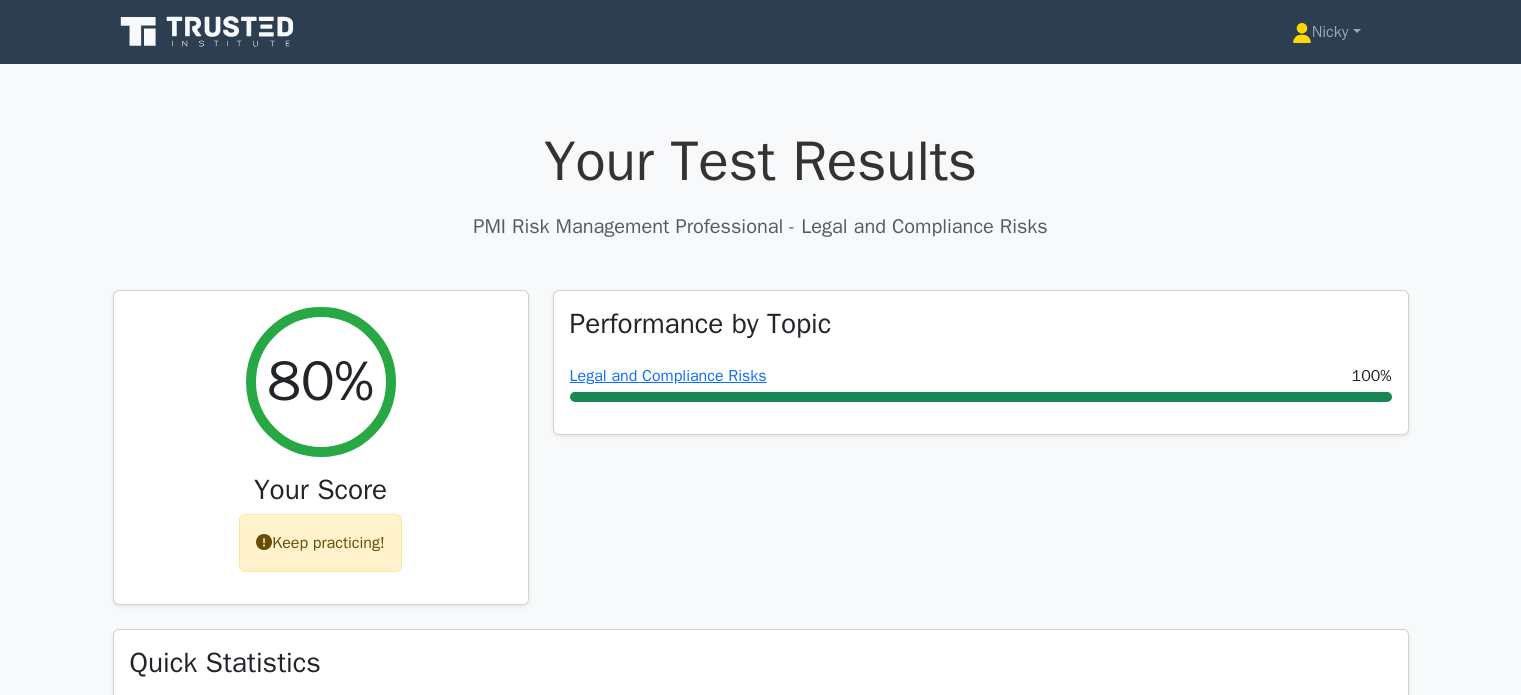 scroll, scrollTop: 0, scrollLeft: 0, axis: both 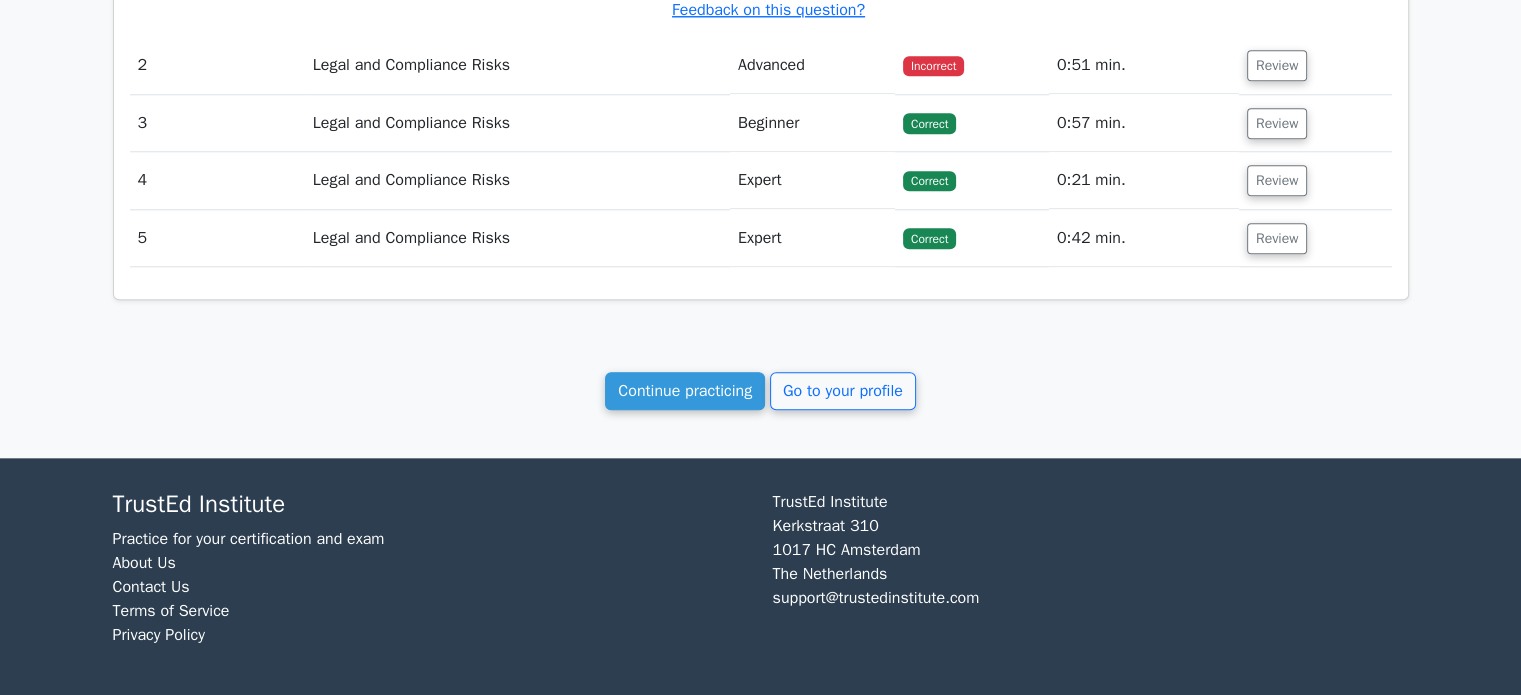 click on "Continue practicing" at bounding box center (685, 391) 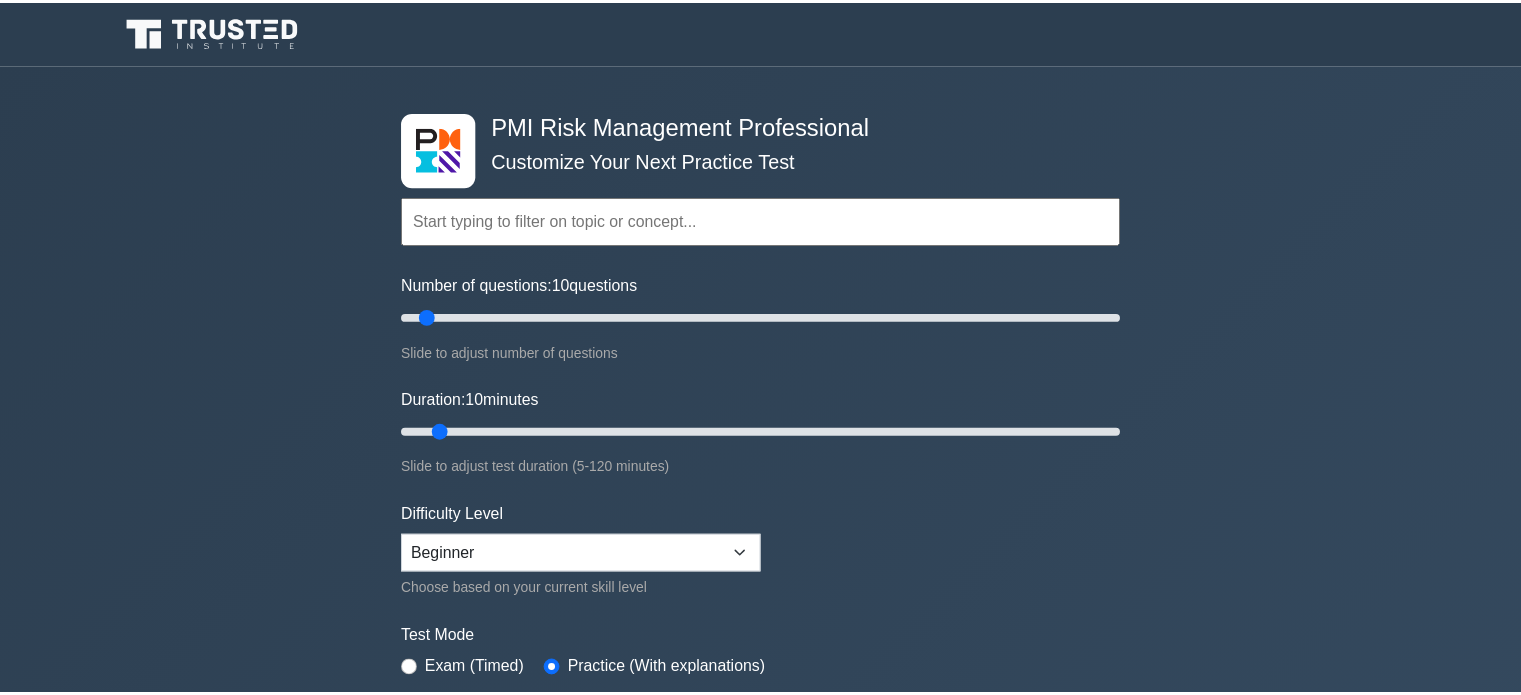 scroll, scrollTop: 0, scrollLeft: 0, axis: both 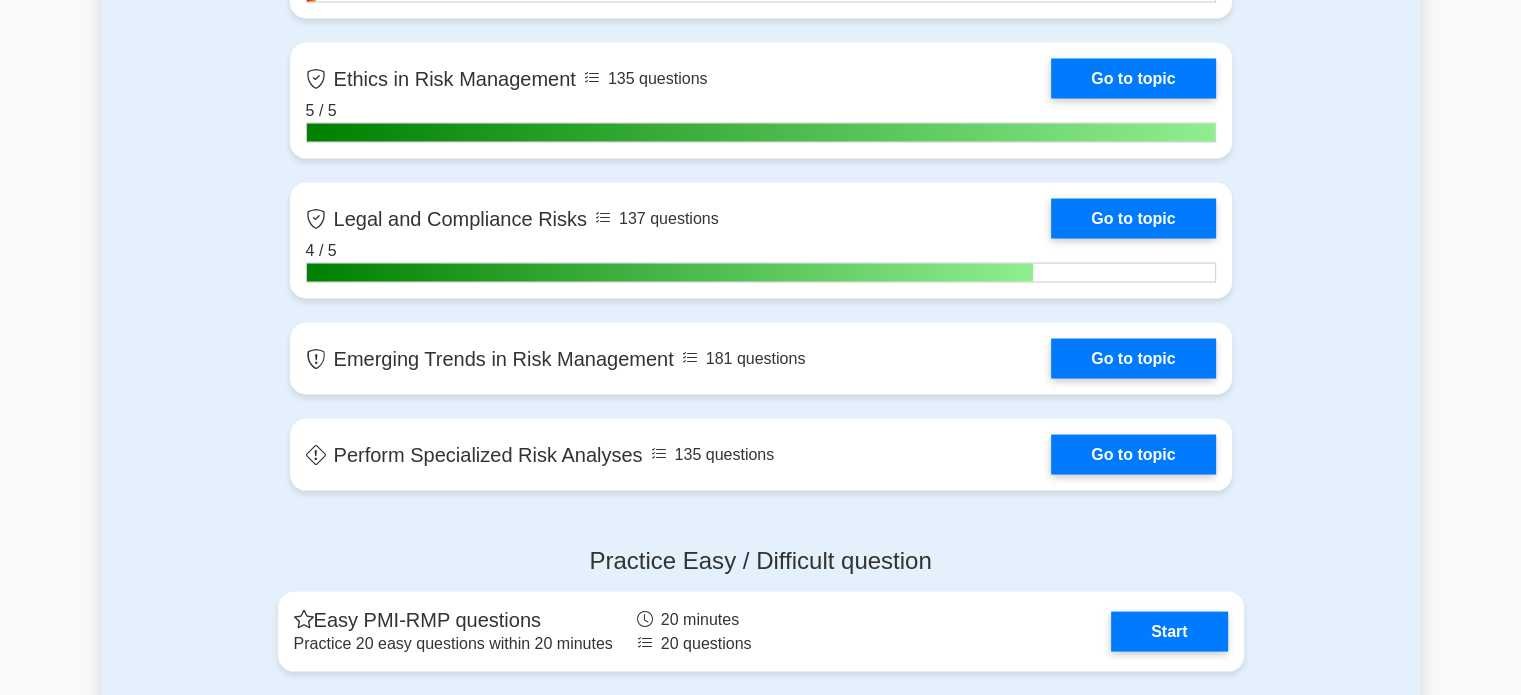 click on "Go to topic" at bounding box center [1133, 359] 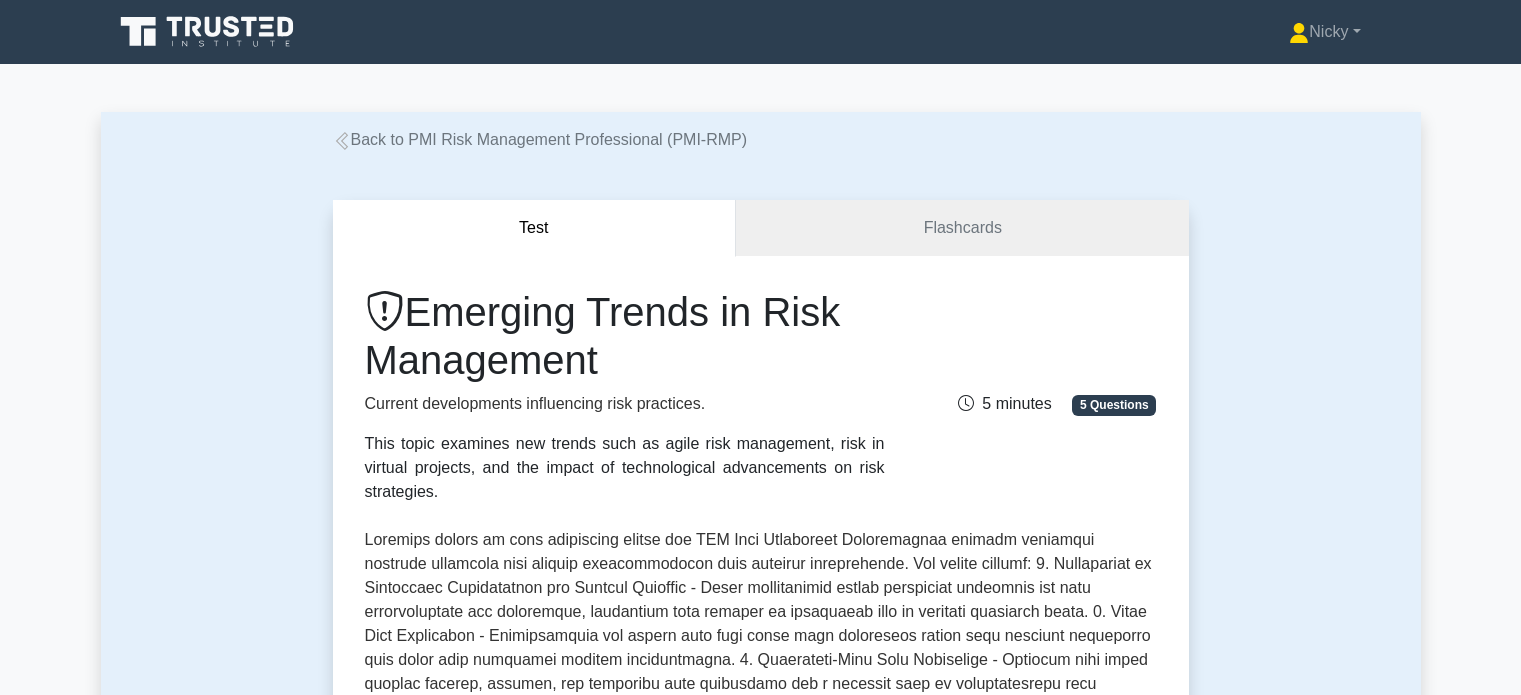 scroll, scrollTop: 0, scrollLeft: 0, axis: both 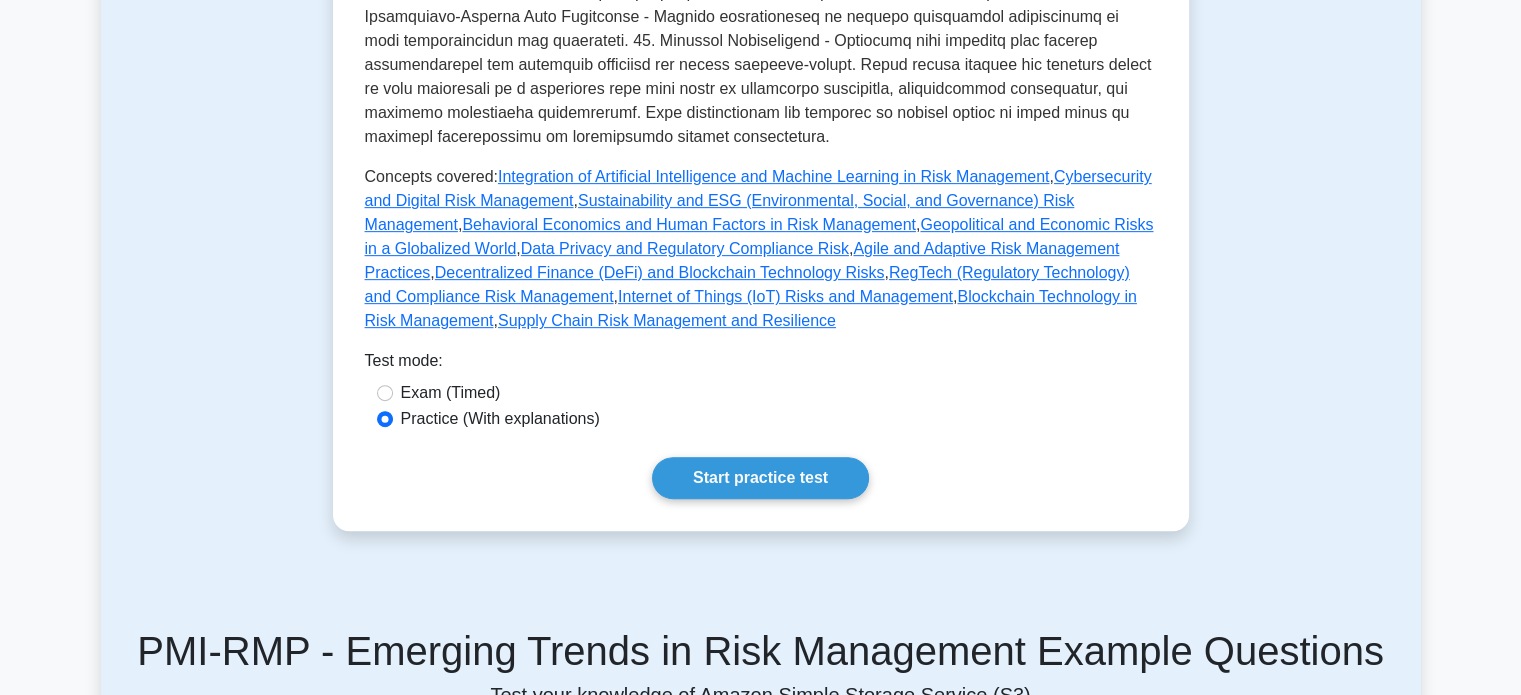 click on "Start practice test" at bounding box center (760, 478) 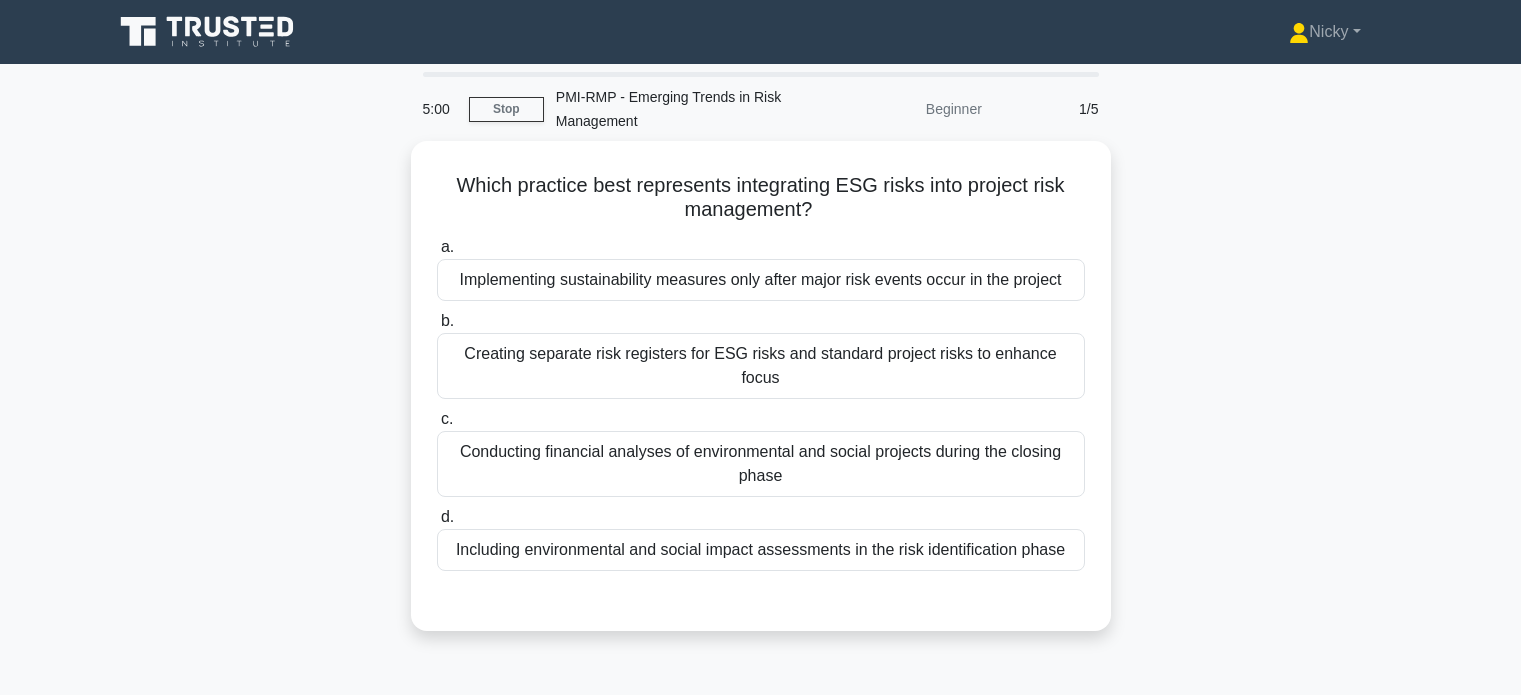 scroll, scrollTop: 0, scrollLeft: 0, axis: both 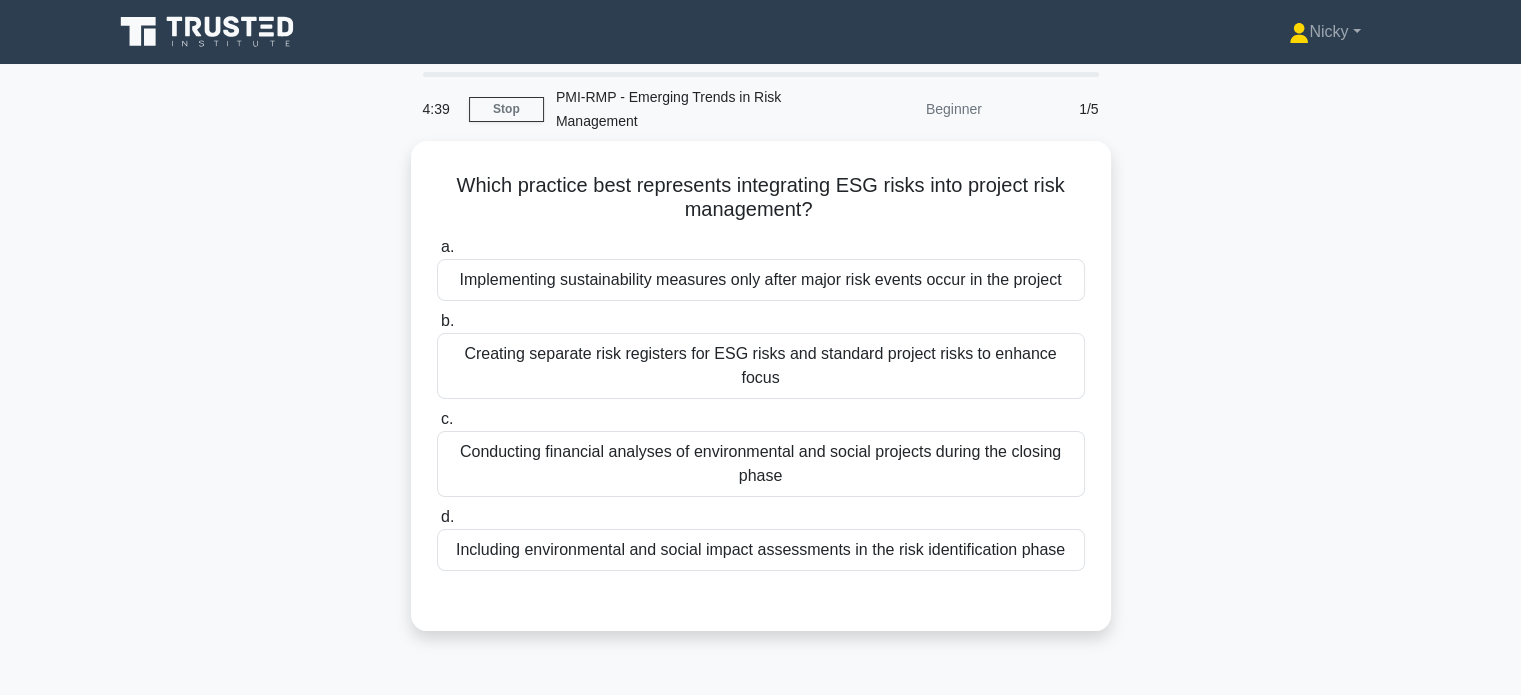click on "Creating separate risk registers for ESG risks and standard project risks to enhance focus" at bounding box center [761, 366] 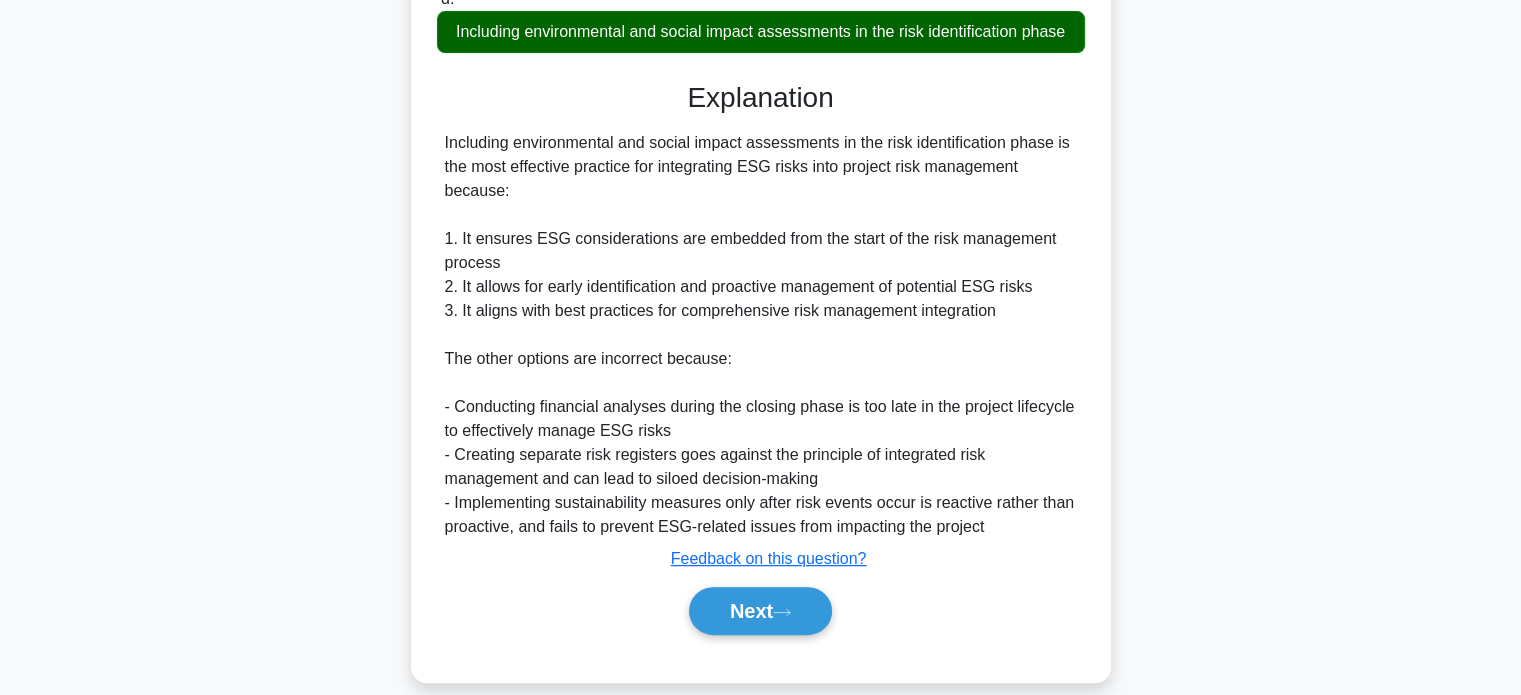 scroll, scrollTop: 538, scrollLeft: 0, axis: vertical 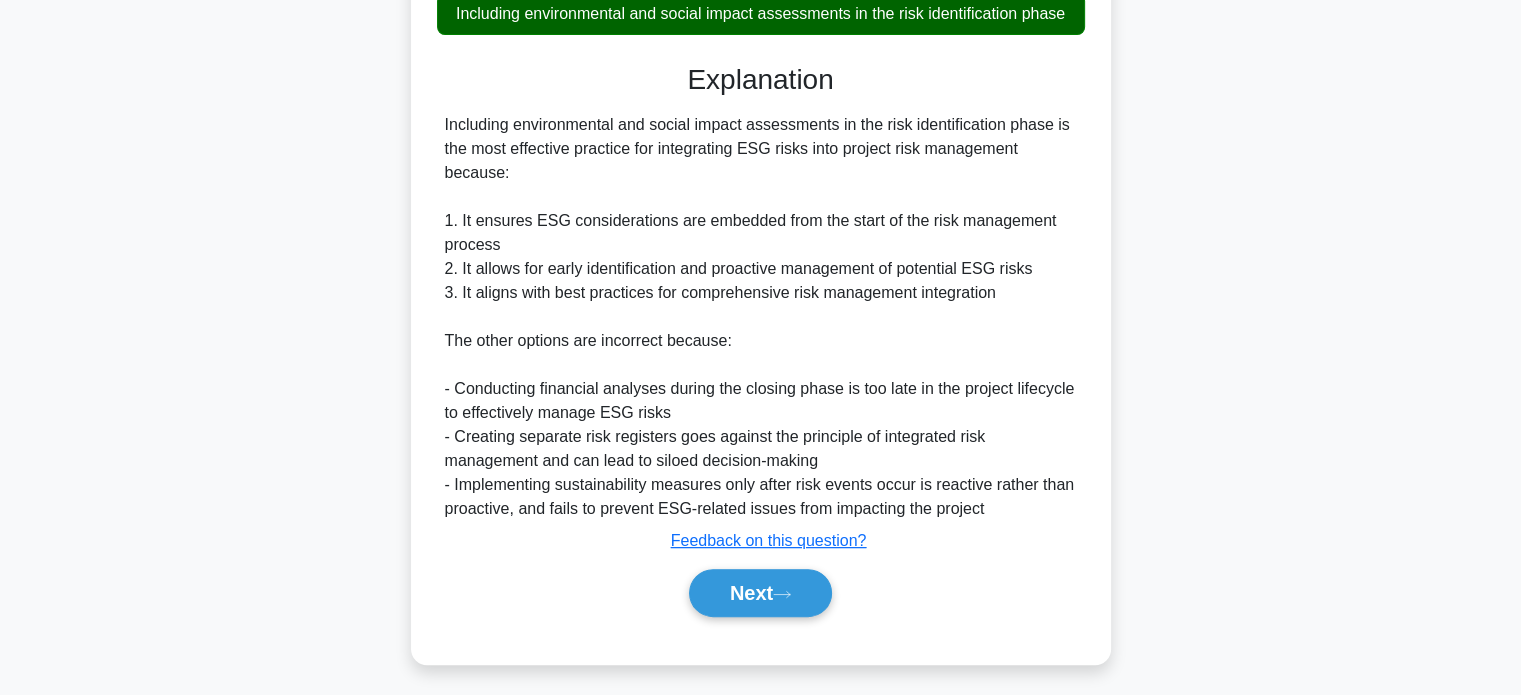 click on "Next" at bounding box center (760, 593) 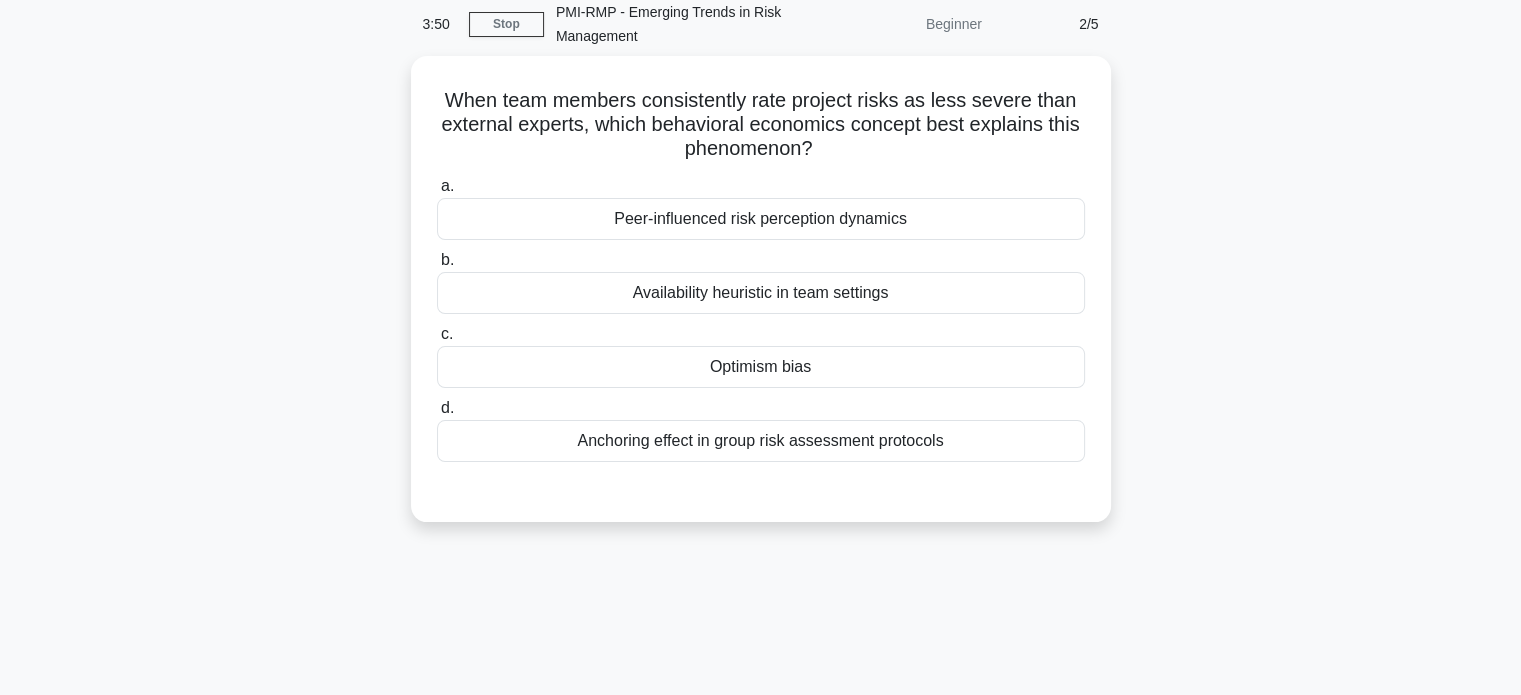 scroll, scrollTop: 84, scrollLeft: 0, axis: vertical 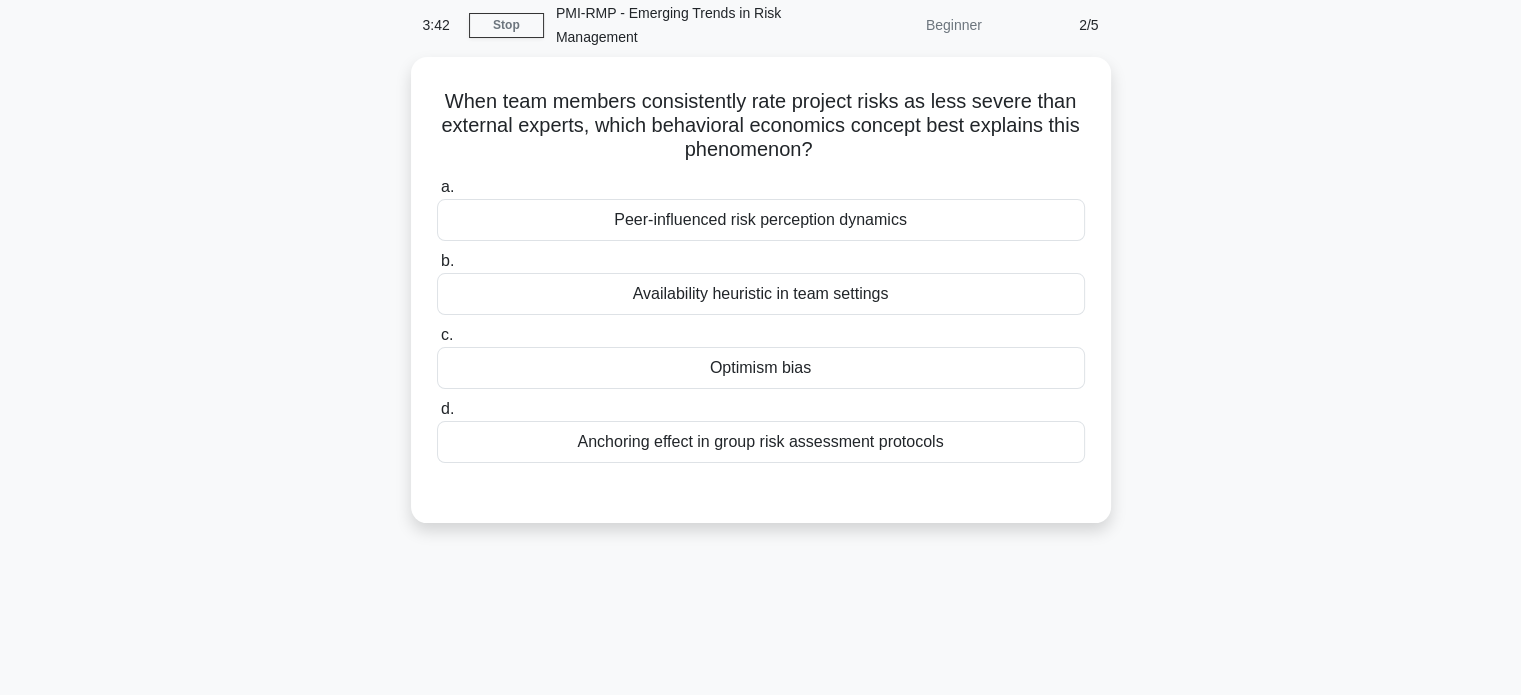 click on "Optimism bias" at bounding box center (761, 368) 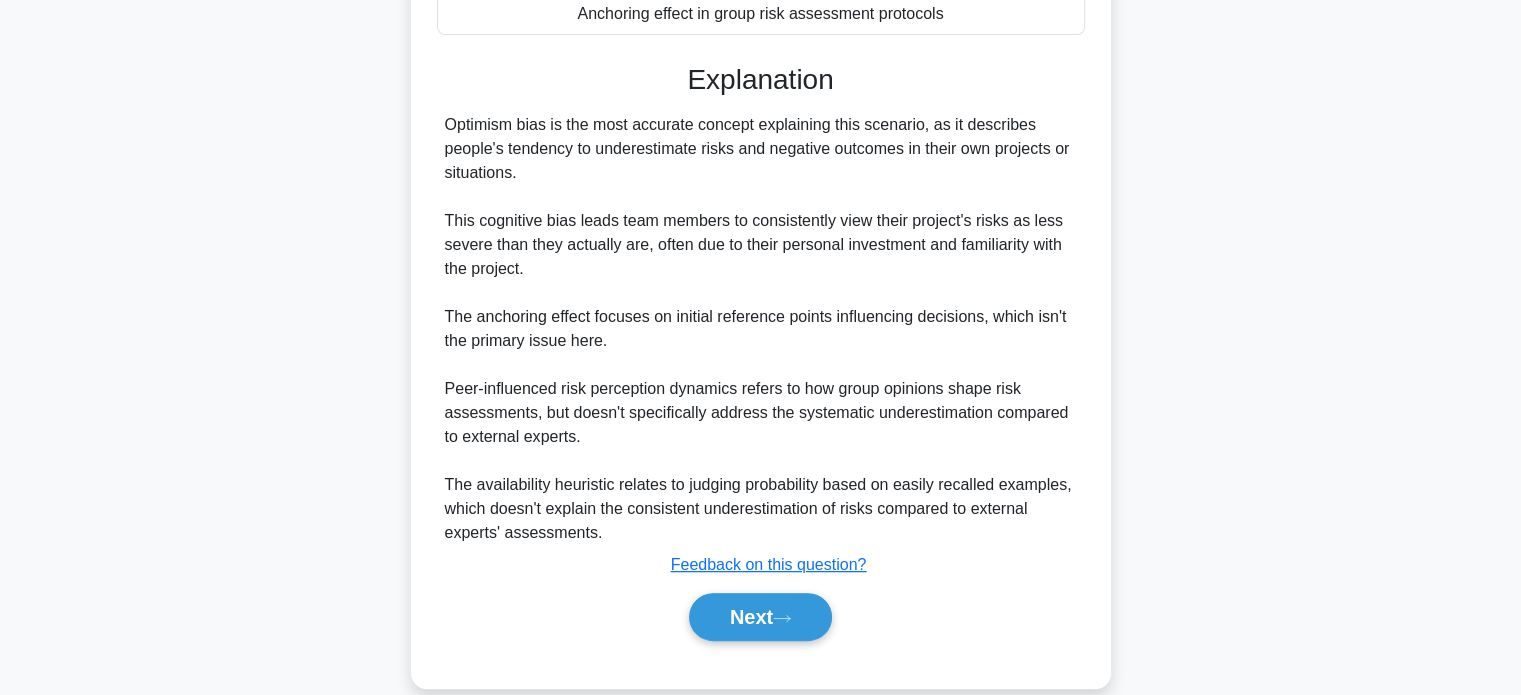 scroll, scrollTop: 536, scrollLeft: 0, axis: vertical 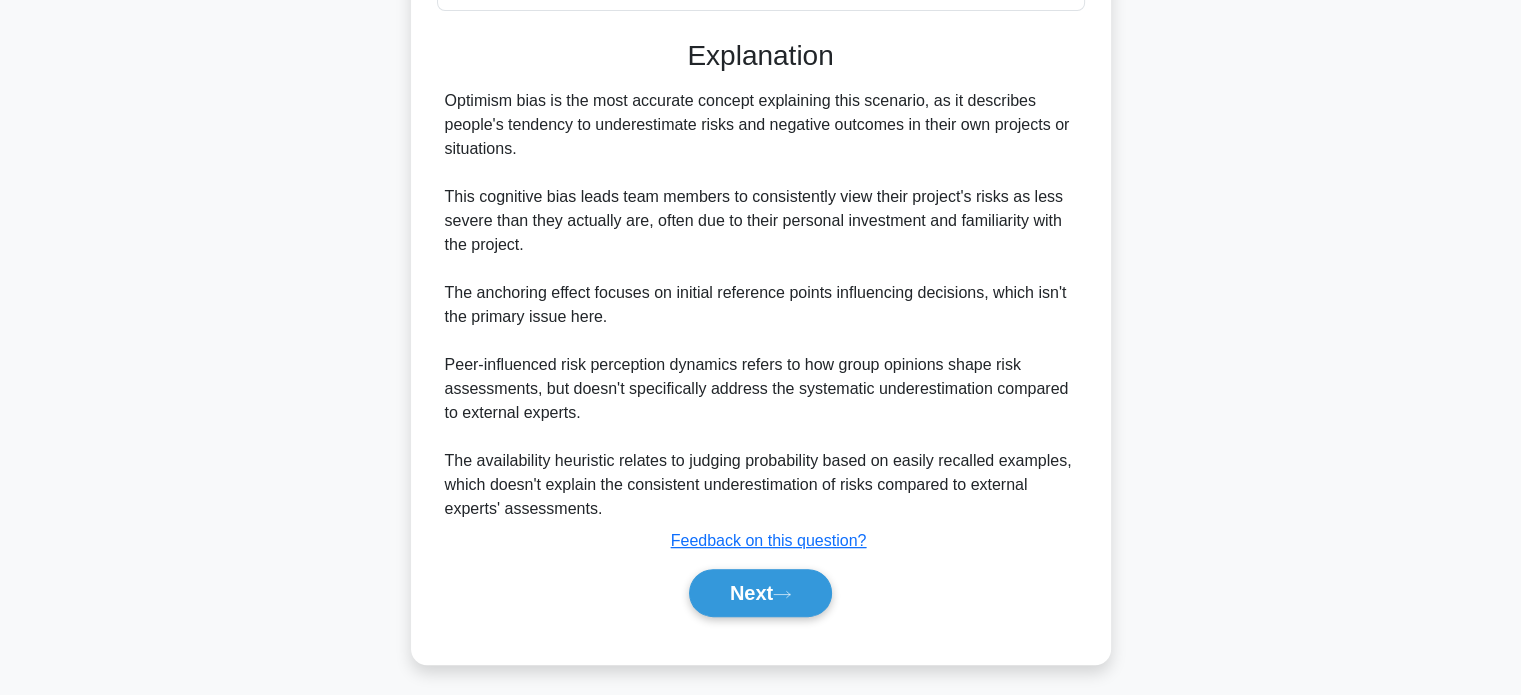 click on "Next" at bounding box center [760, 593] 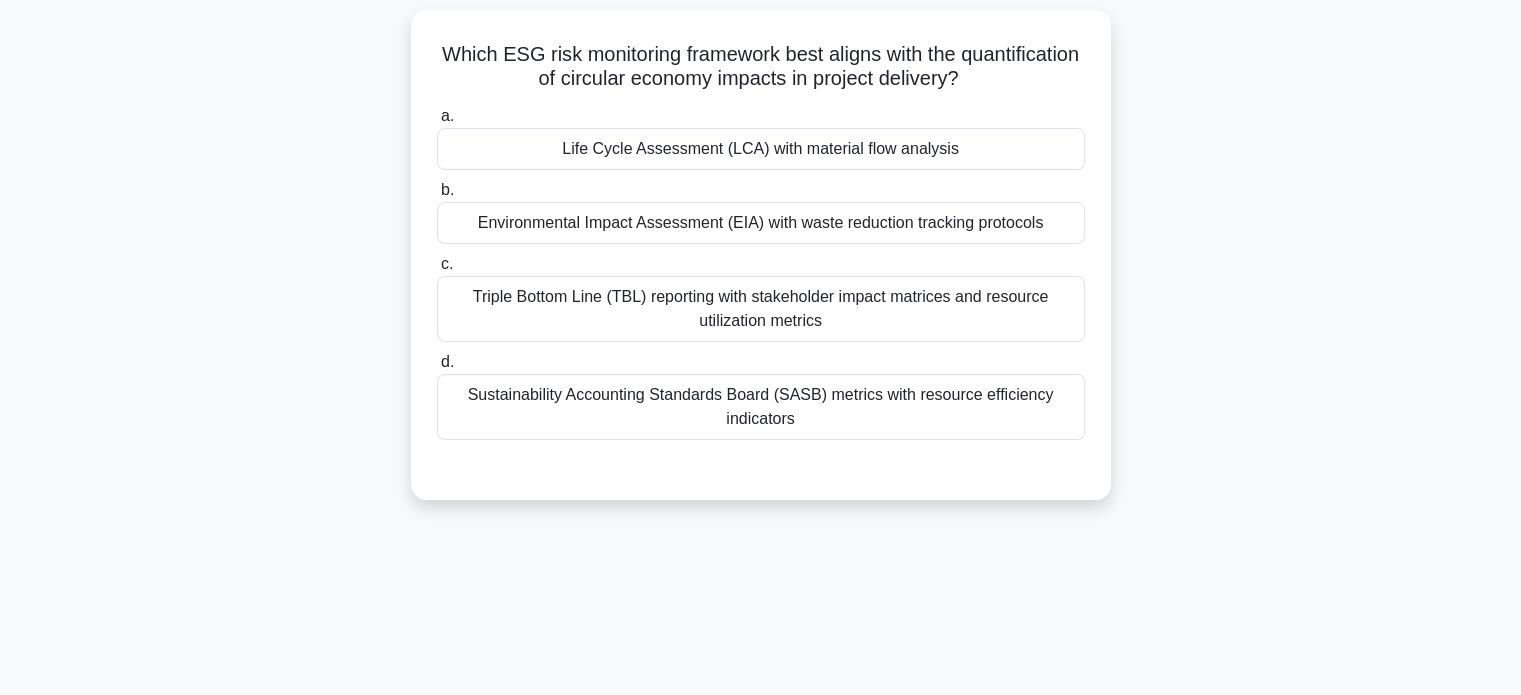 scroll, scrollTop: 113, scrollLeft: 0, axis: vertical 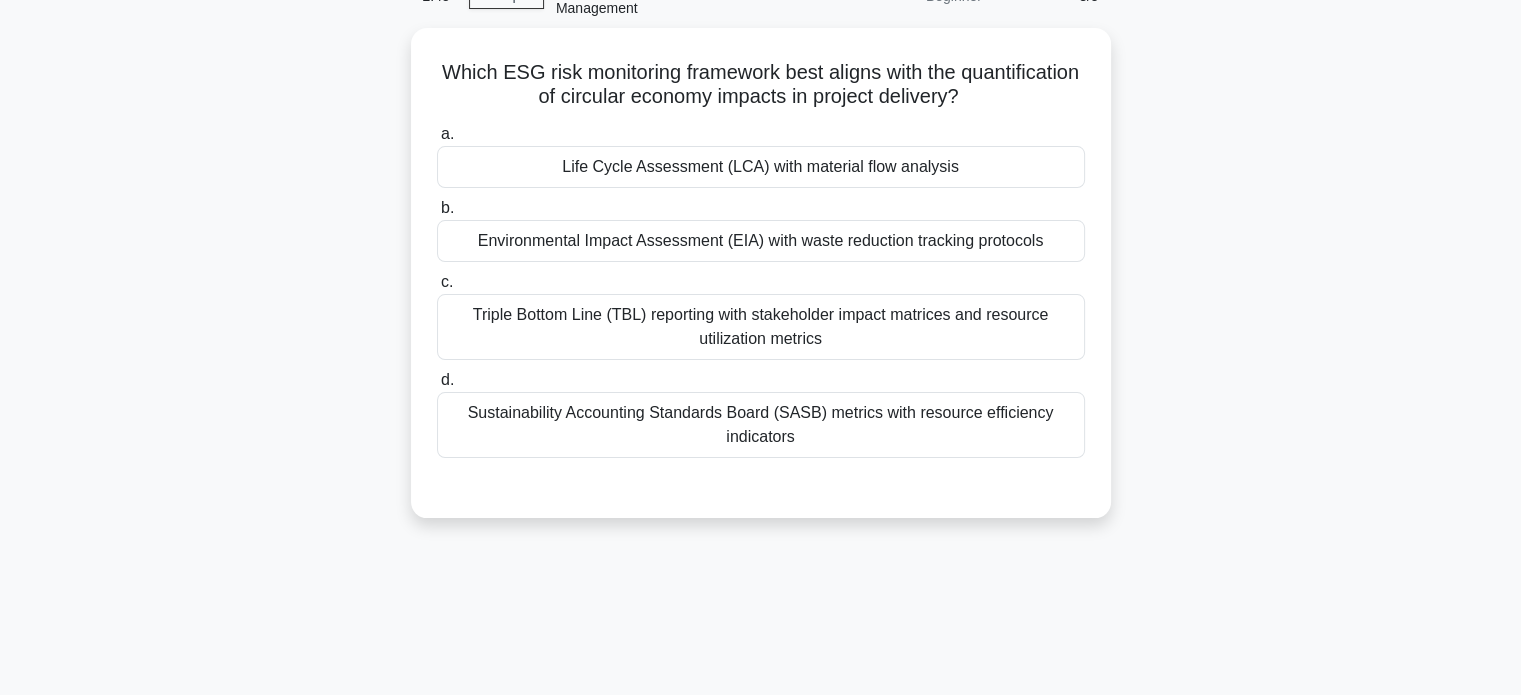 click on "Triple Bottom Line (TBL) reporting with stakeholder impact matrices and resource utilization metrics" at bounding box center [761, 327] 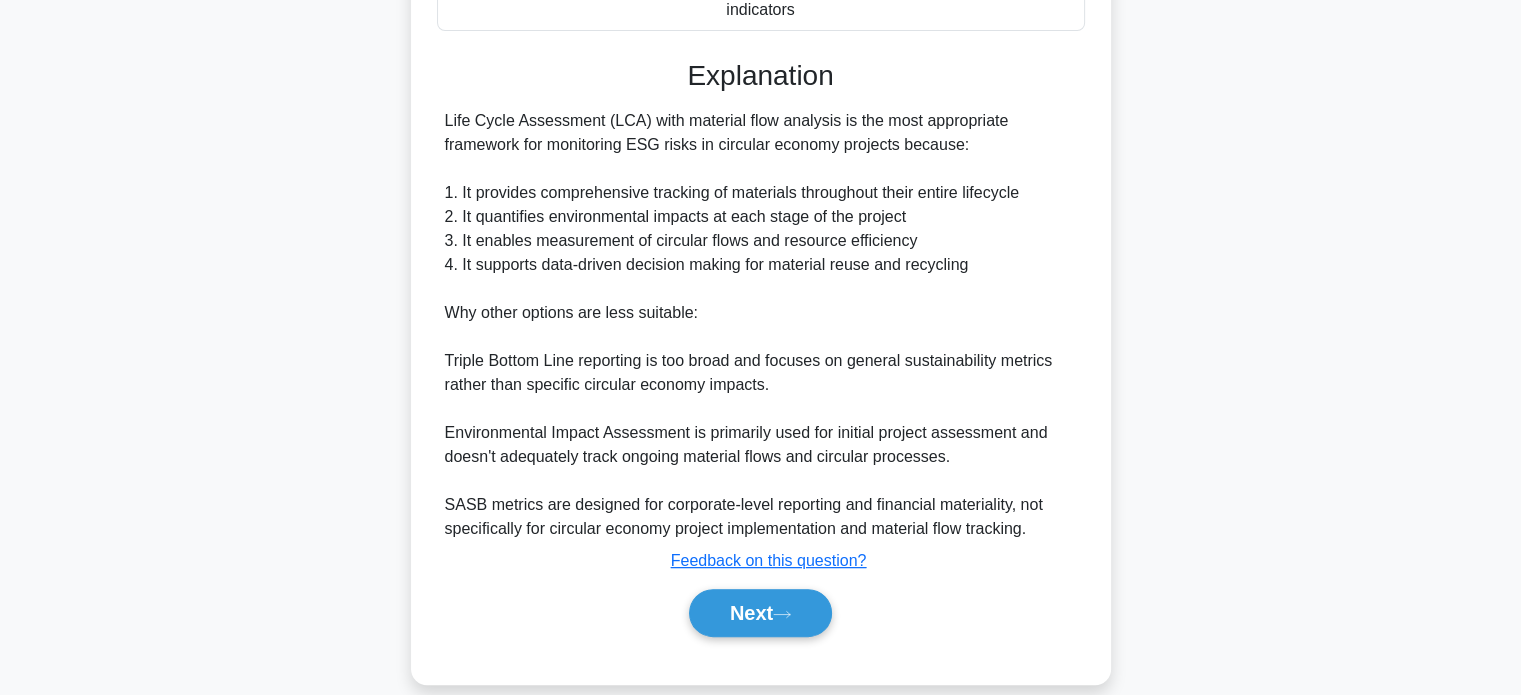 scroll, scrollTop: 562, scrollLeft: 0, axis: vertical 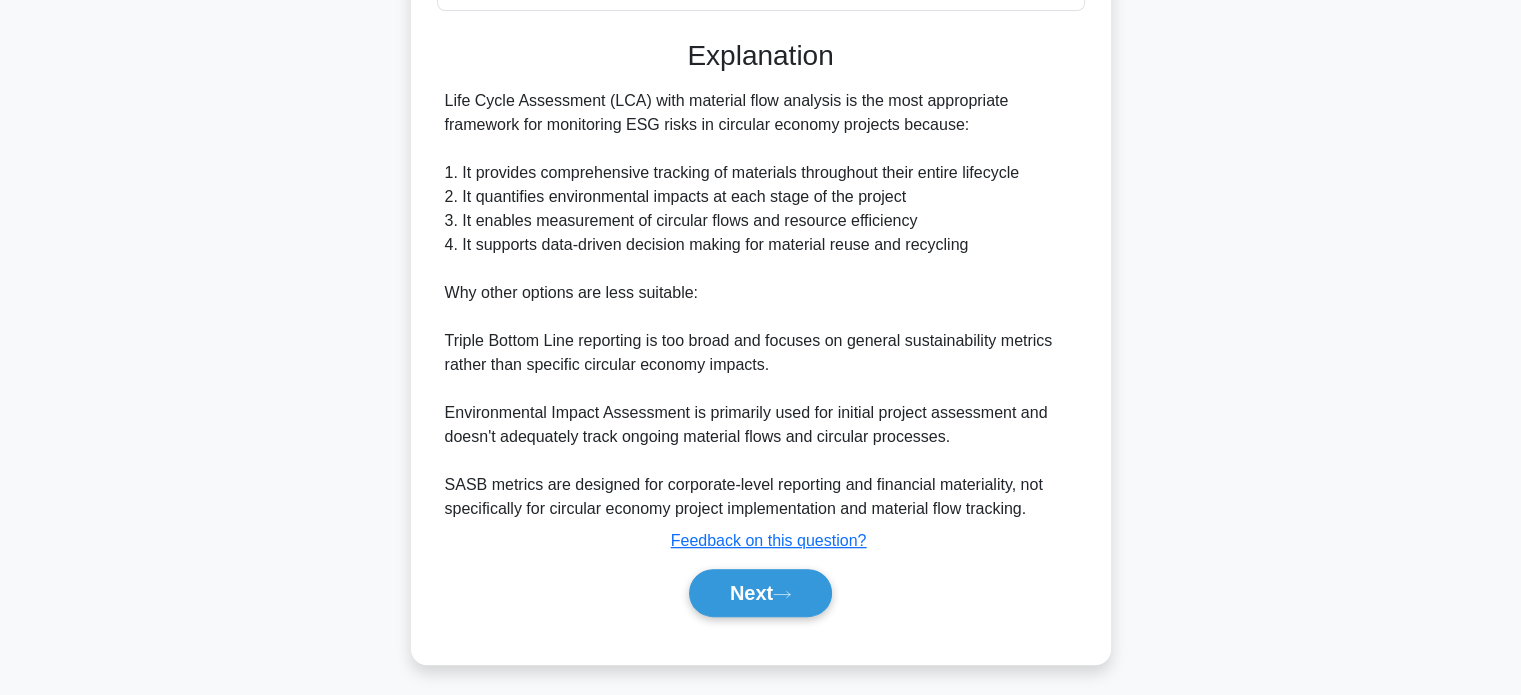 click on "Next" at bounding box center [760, 593] 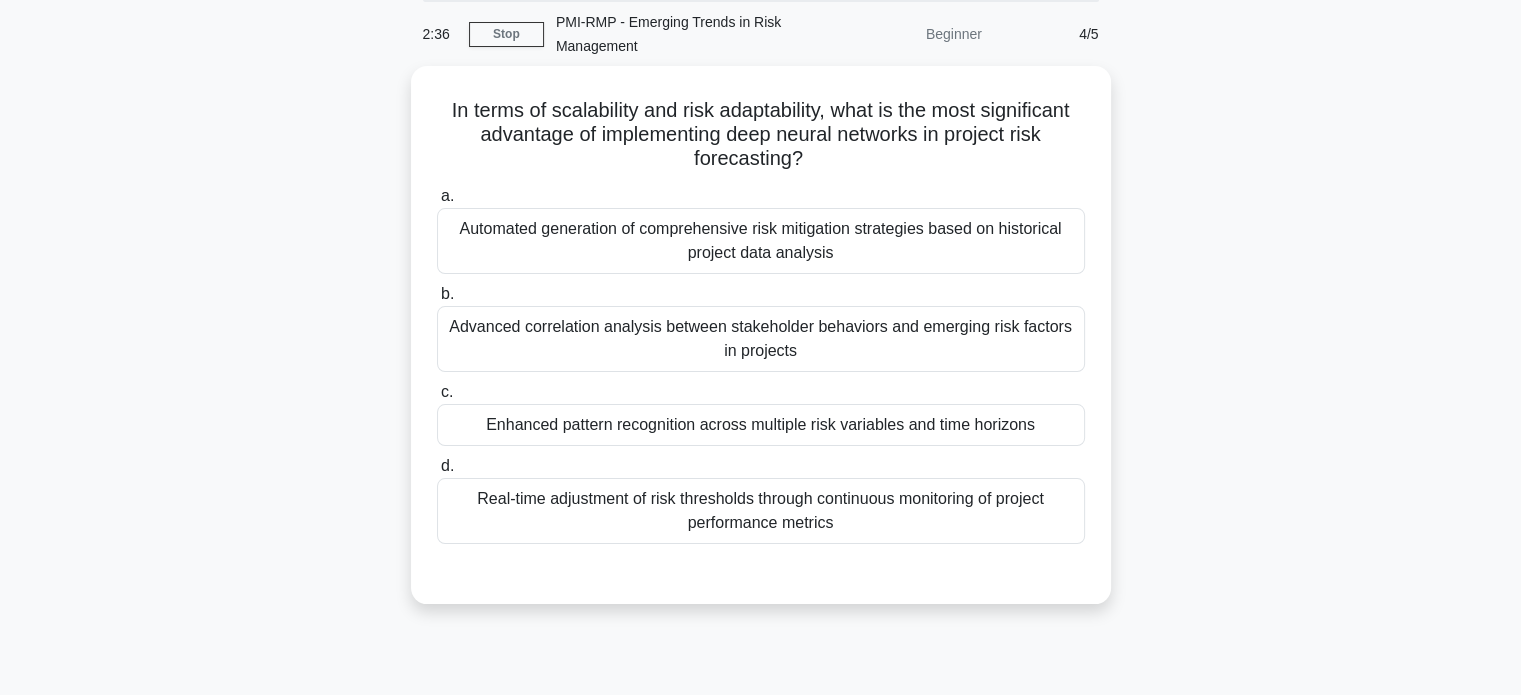 scroll, scrollTop: 73, scrollLeft: 0, axis: vertical 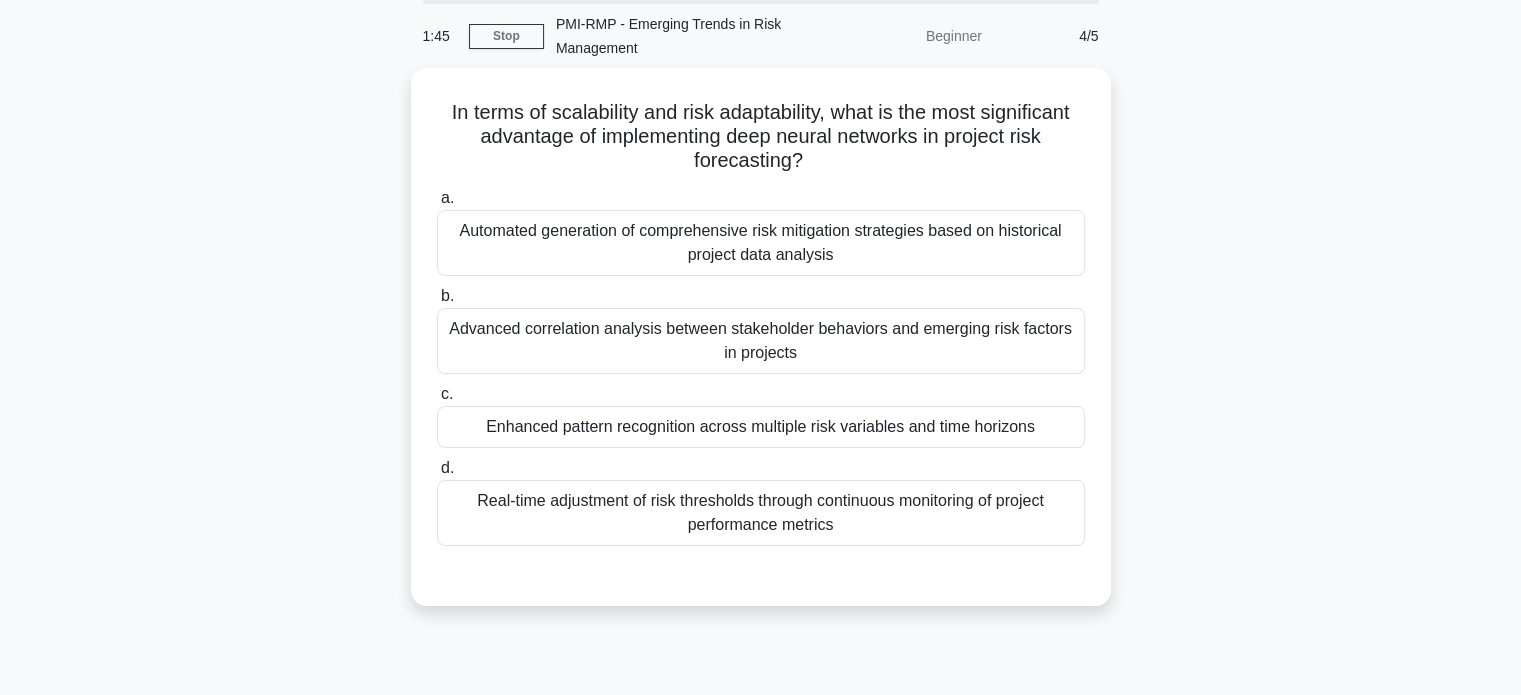 click on "Real-time adjustment of risk thresholds through continuous monitoring of project performance metrics" at bounding box center (761, 513) 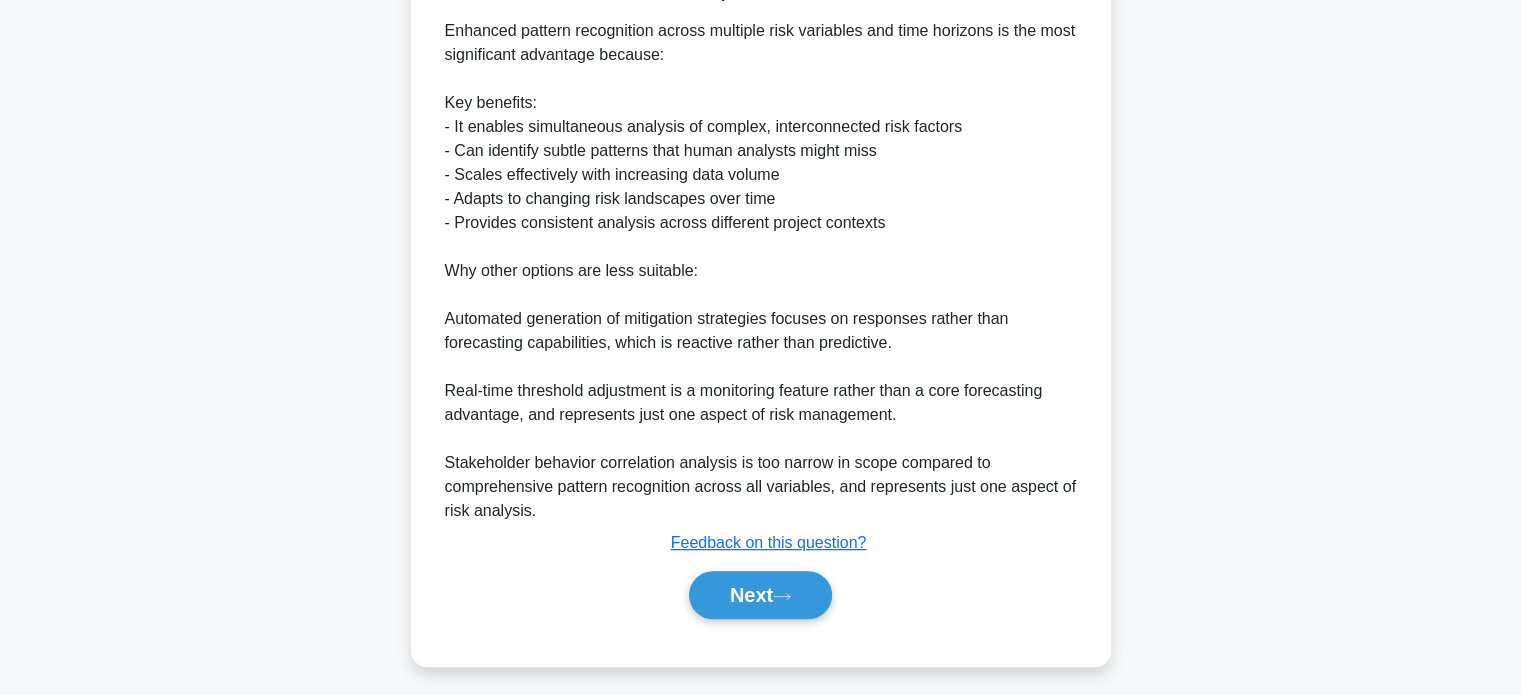 scroll, scrollTop: 682, scrollLeft: 0, axis: vertical 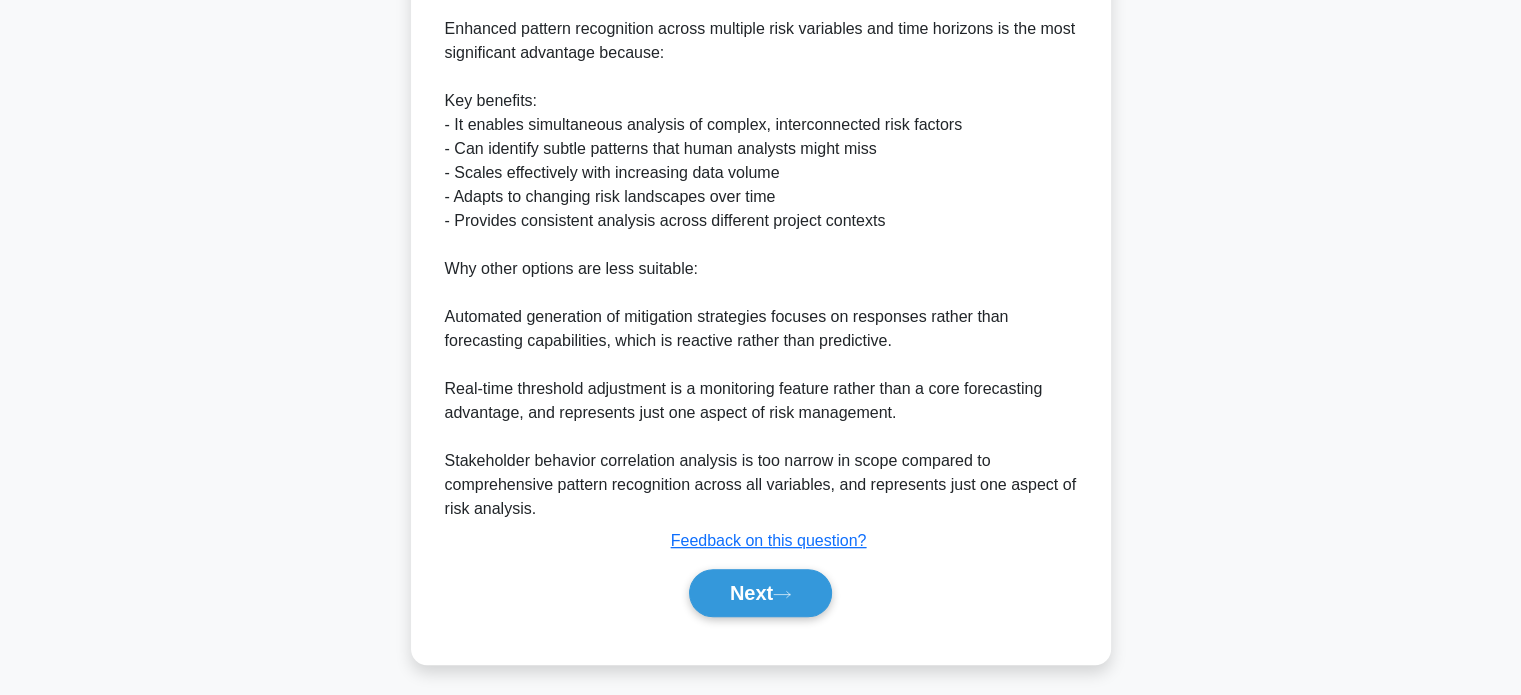 click on "Next" at bounding box center (760, 593) 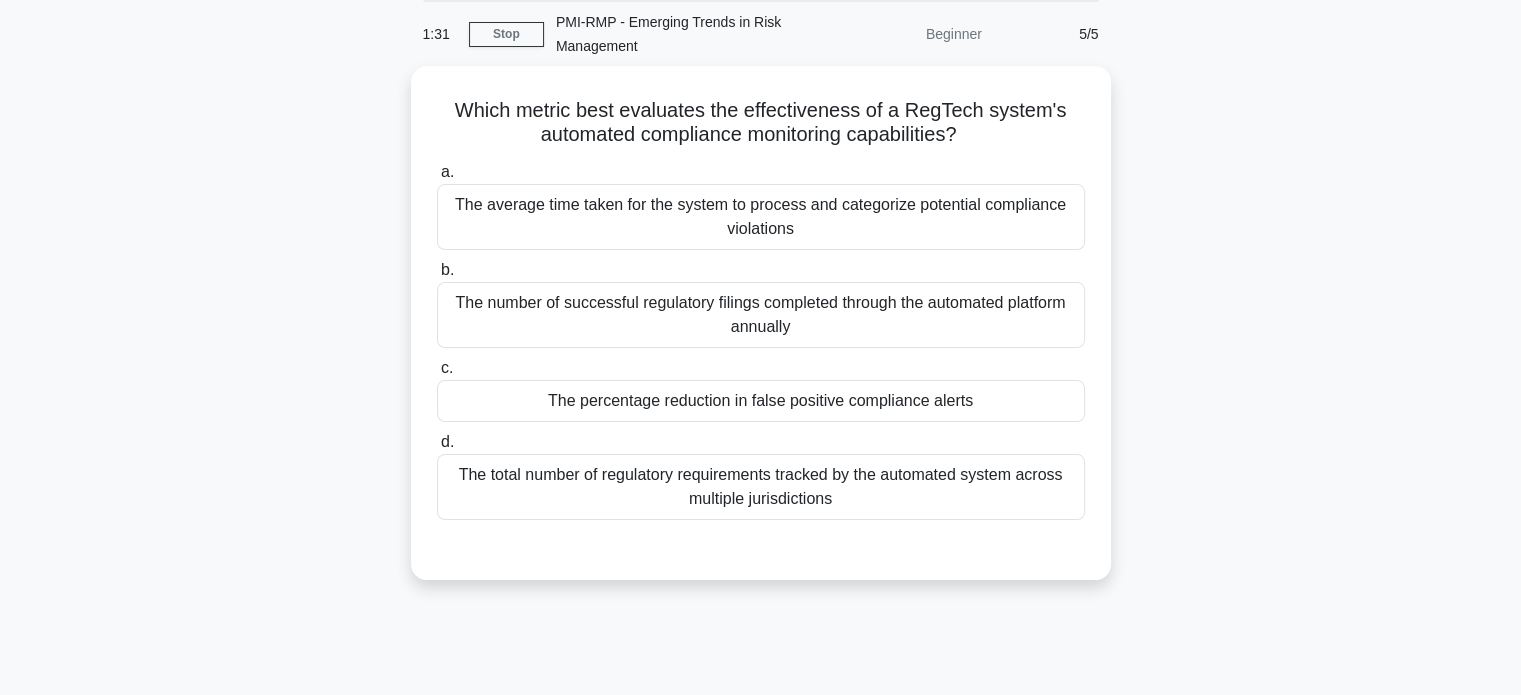 scroll, scrollTop: 70, scrollLeft: 0, axis: vertical 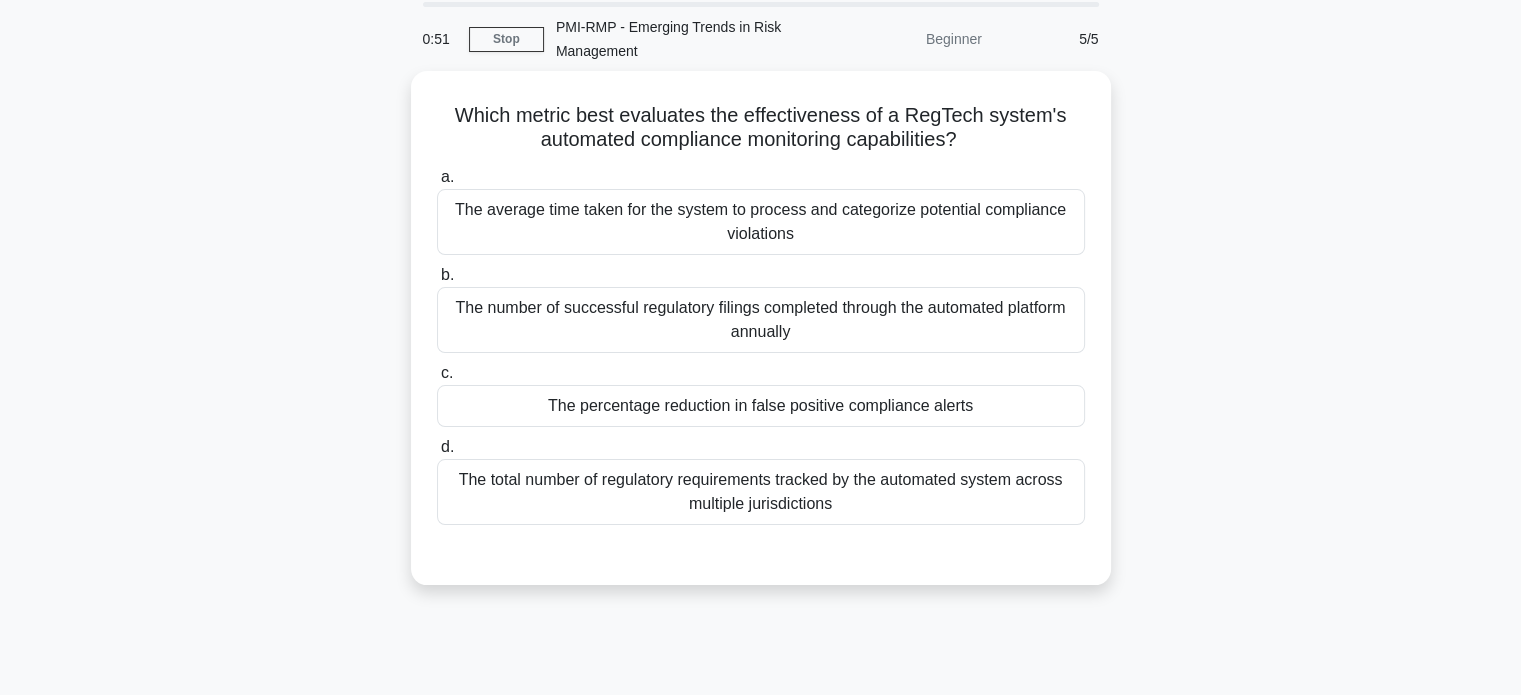 click on "The percentage reduction in false positive compliance alerts" at bounding box center (761, 406) 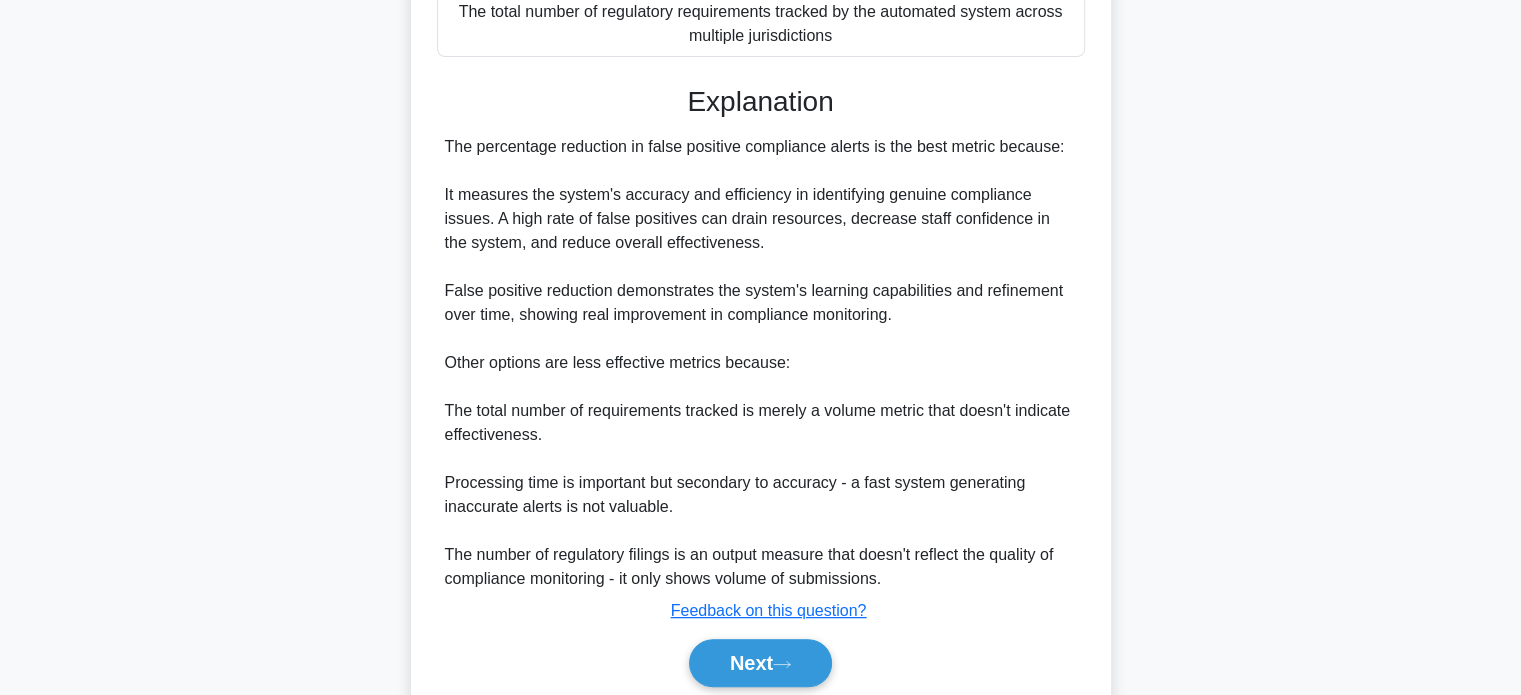 scroll, scrollTop: 608, scrollLeft: 0, axis: vertical 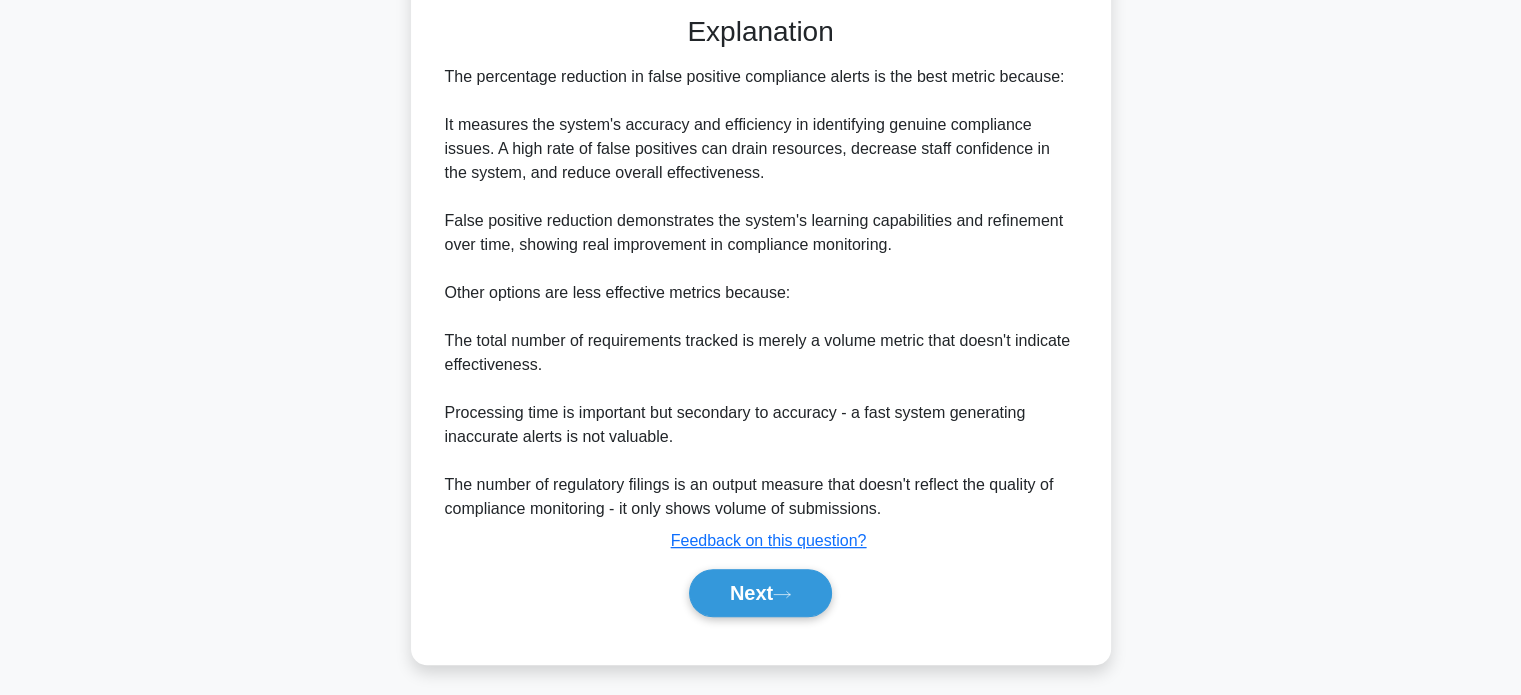 click on "Next" at bounding box center [760, 593] 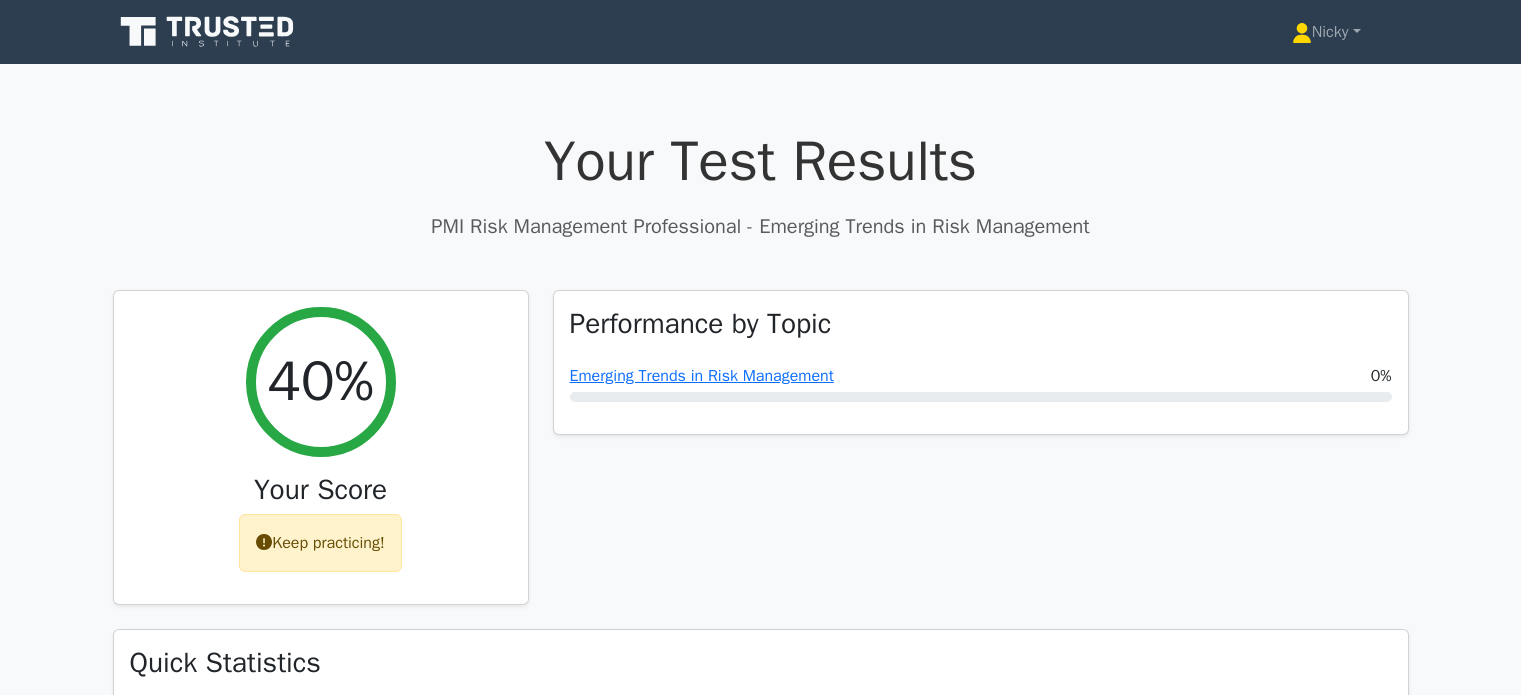 scroll, scrollTop: 0, scrollLeft: 0, axis: both 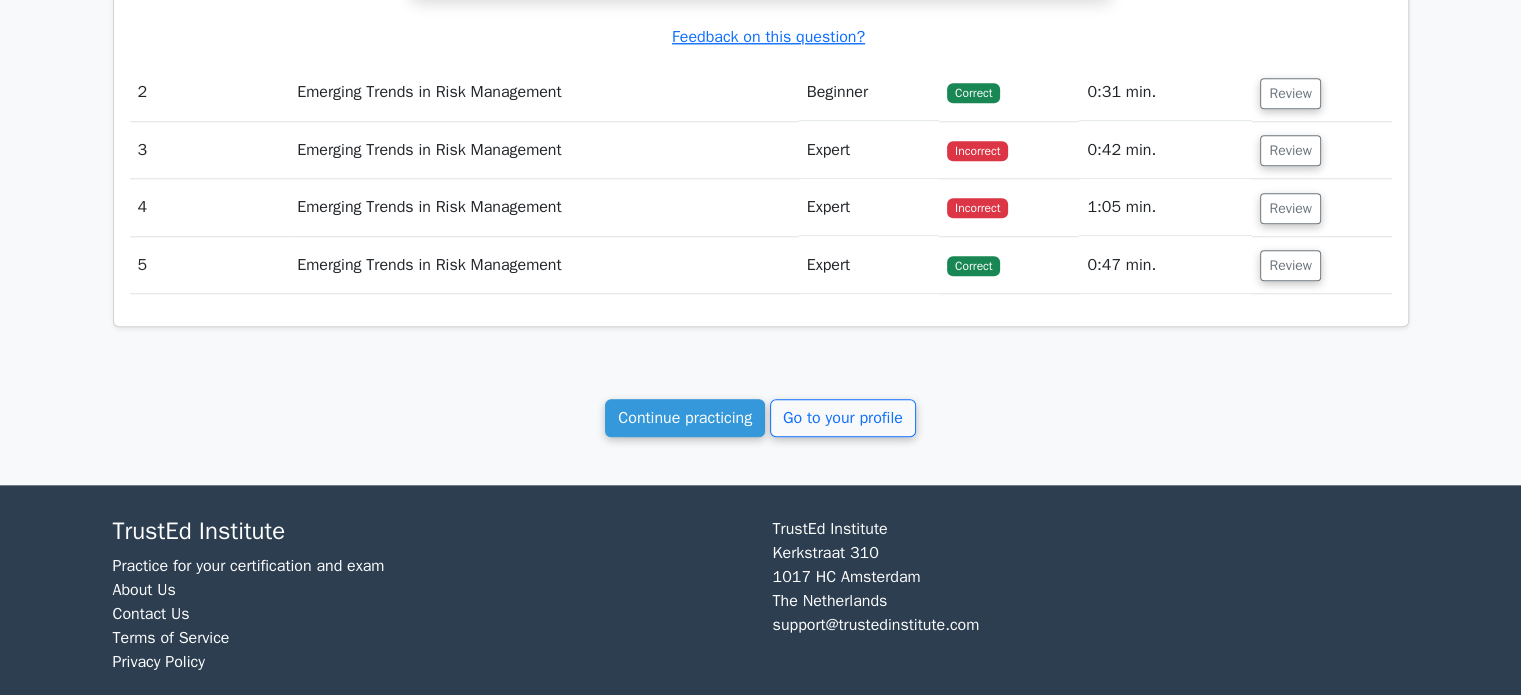 click on "Continue practicing" at bounding box center (685, 418) 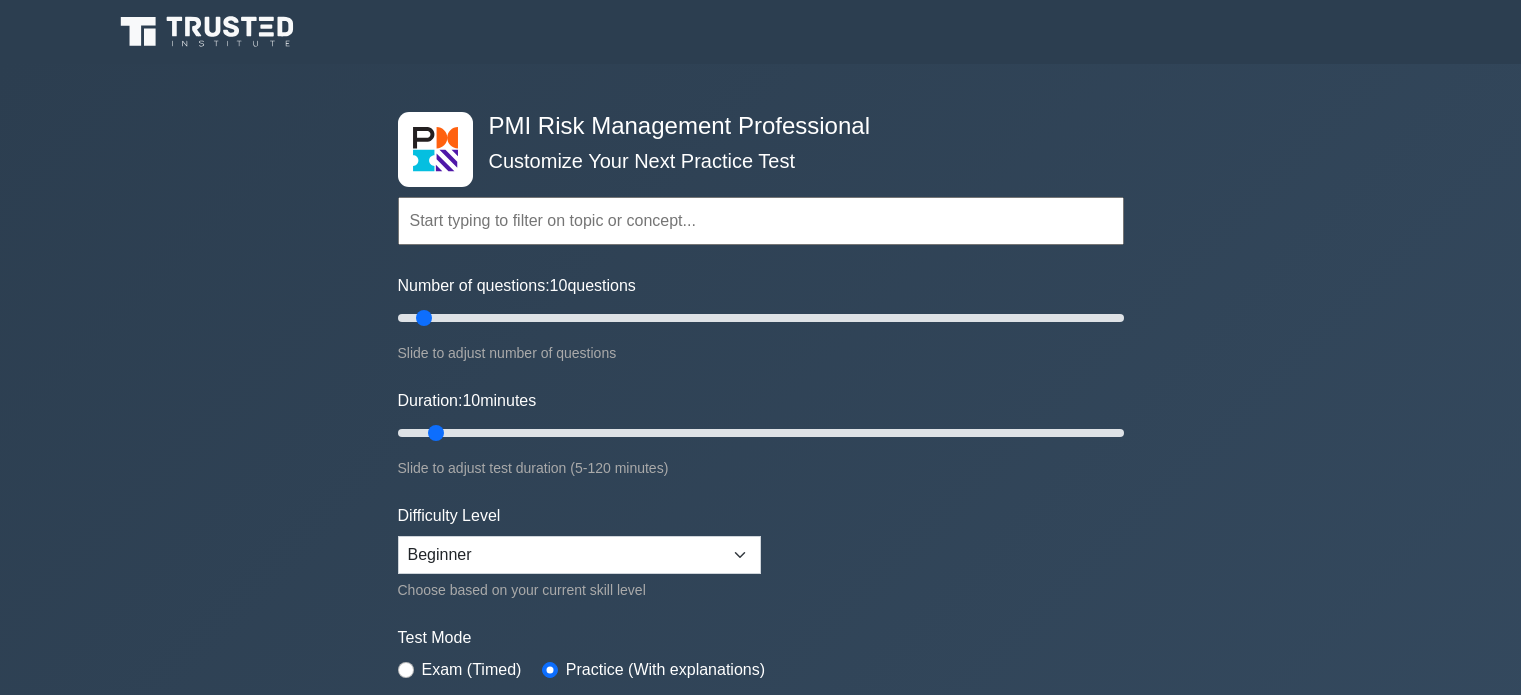 scroll, scrollTop: 0, scrollLeft: 0, axis: both 